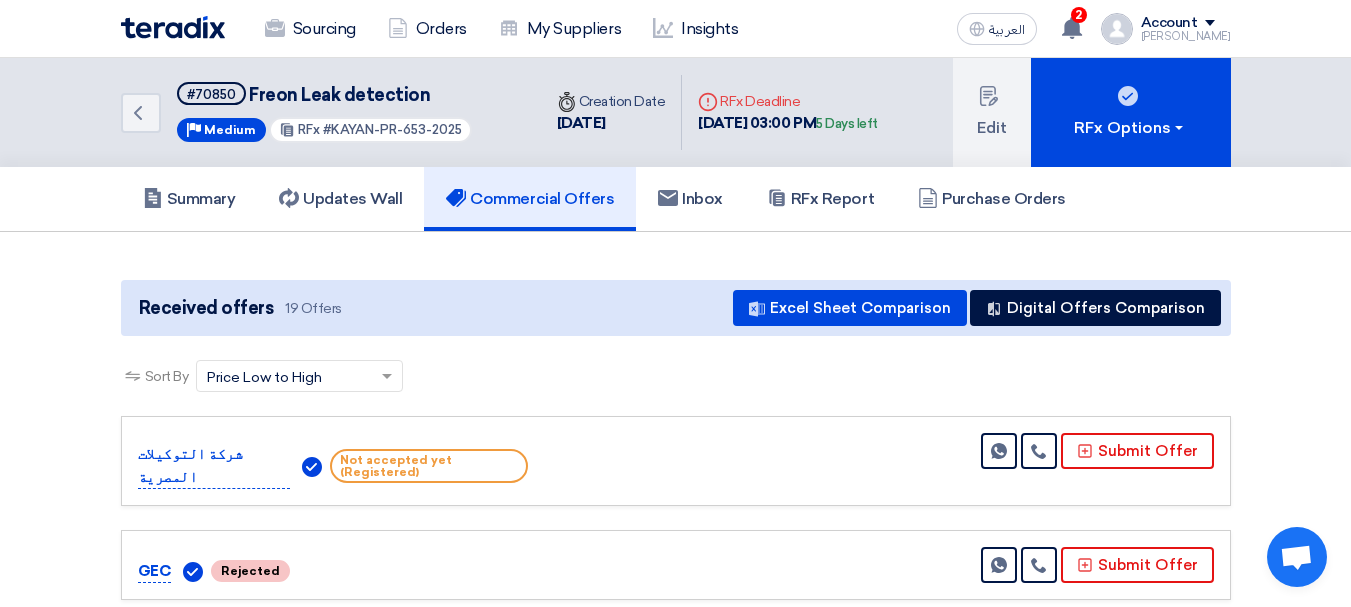 scroll, scrollTop: 800, scrollLeft: 0, axis: vertical 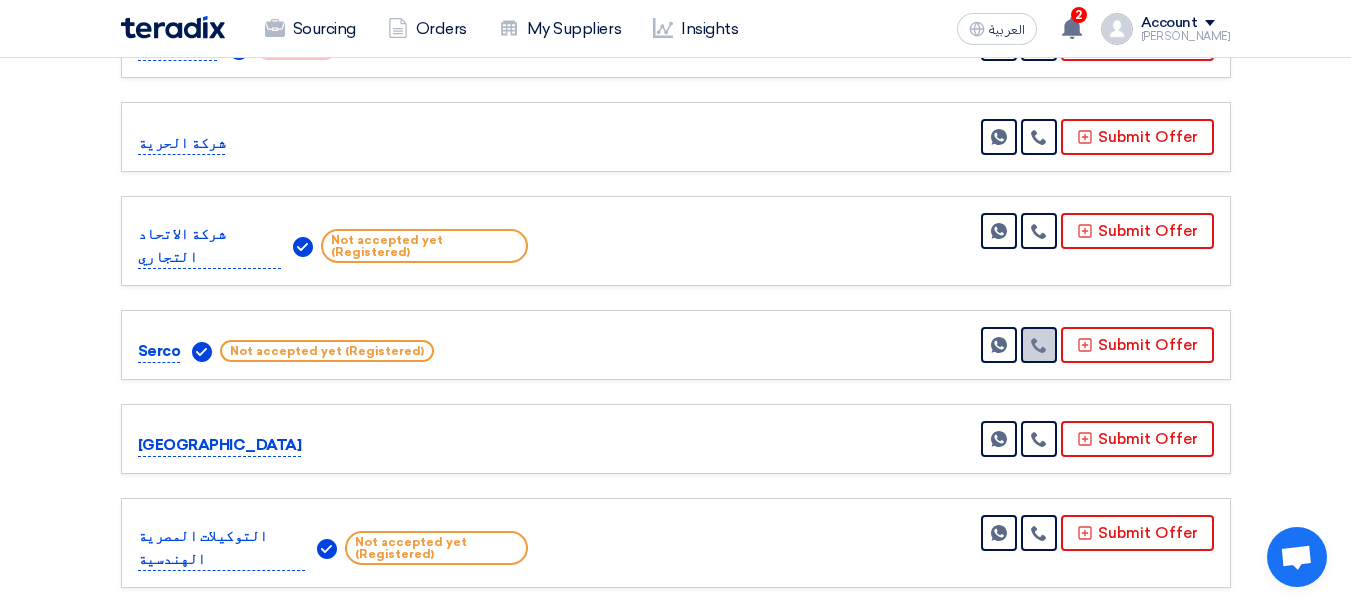 click 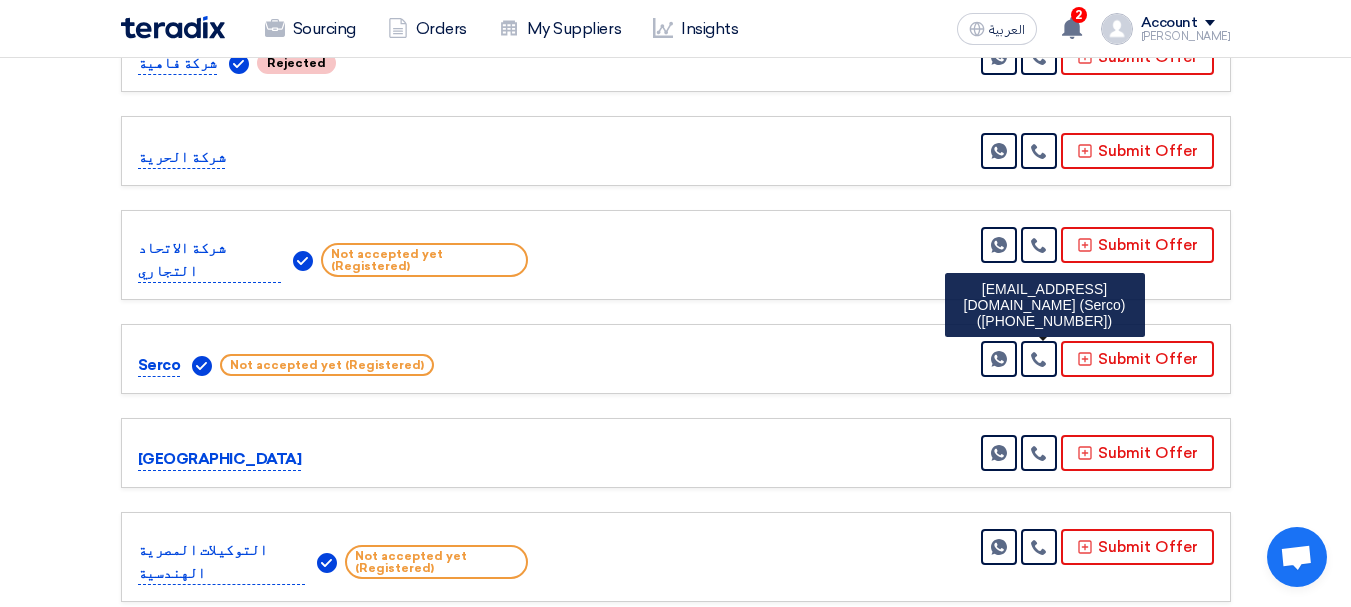 scroll, scrollTop: 1181, scrollLeft: 0, axis: vertical 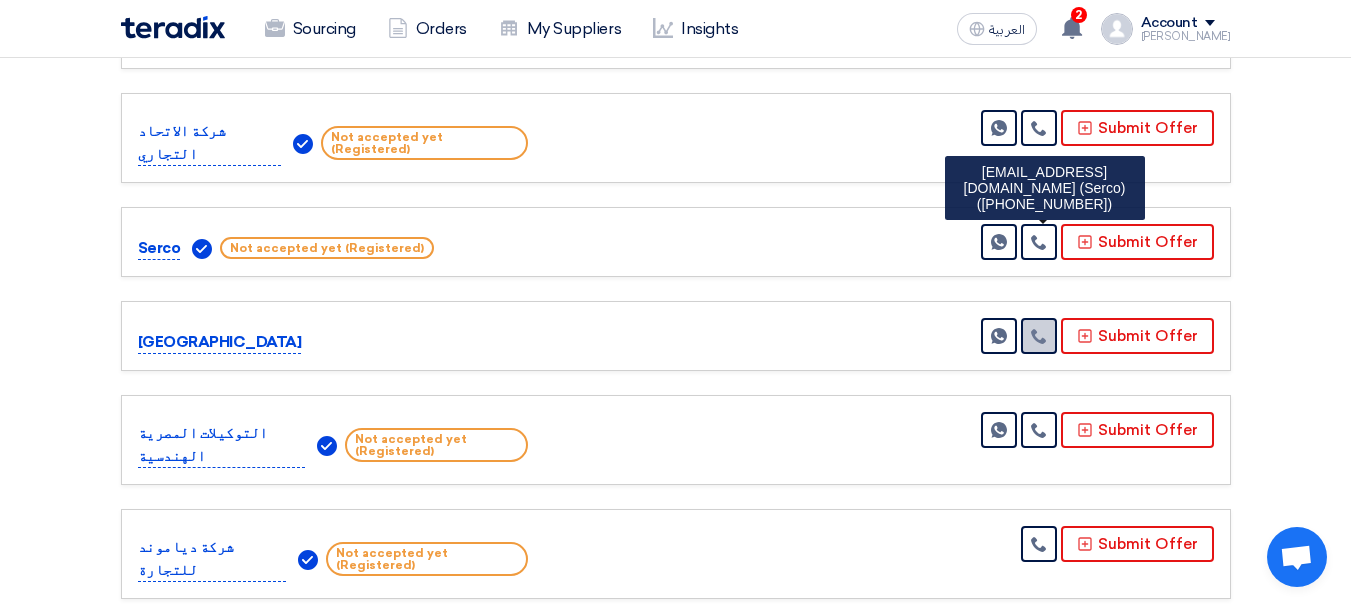 click 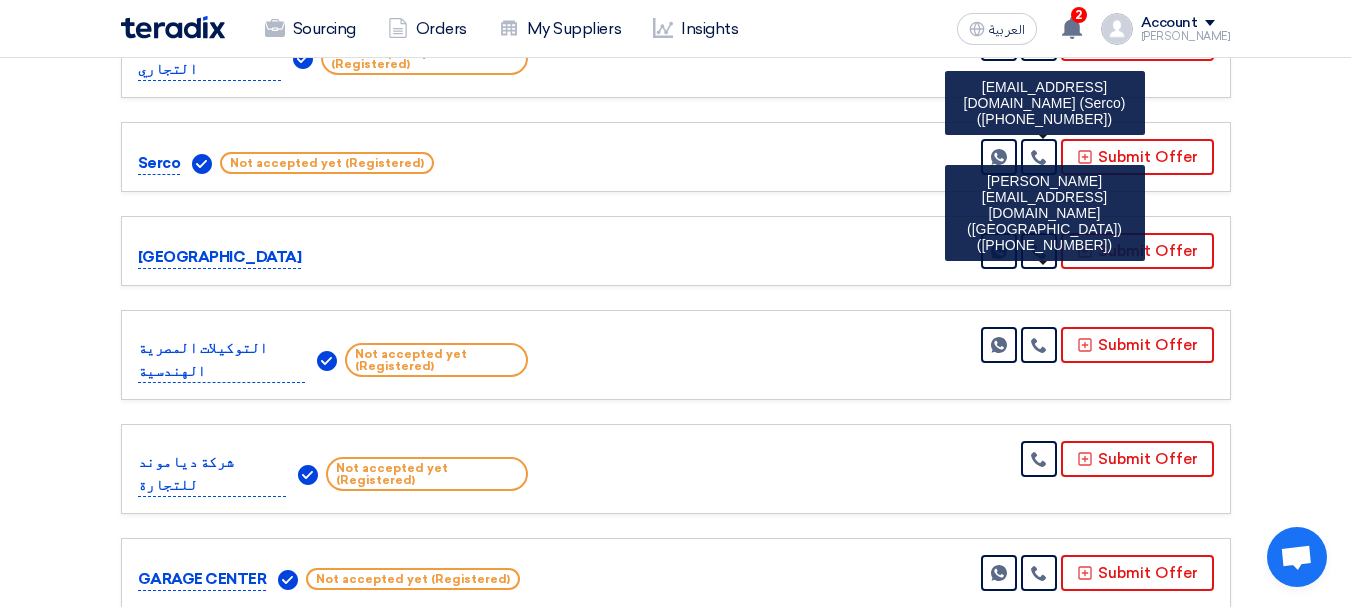 scroll, scrollTop: 1383, scrollLeft: 0, axis: vertical 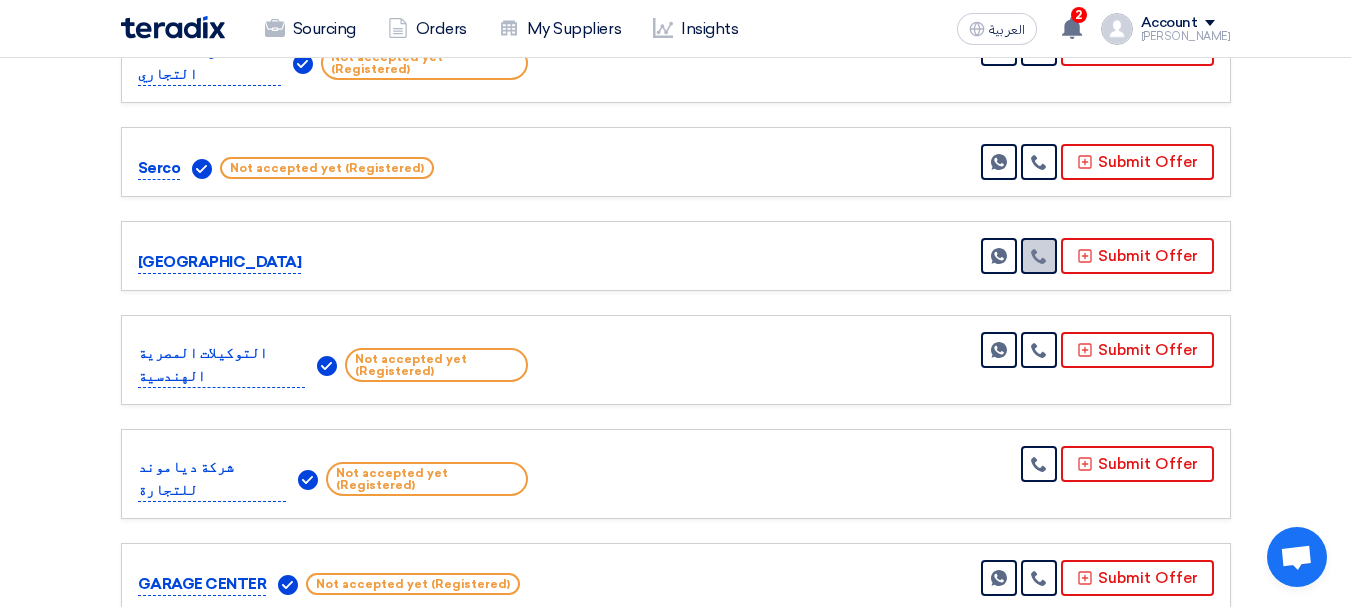 click 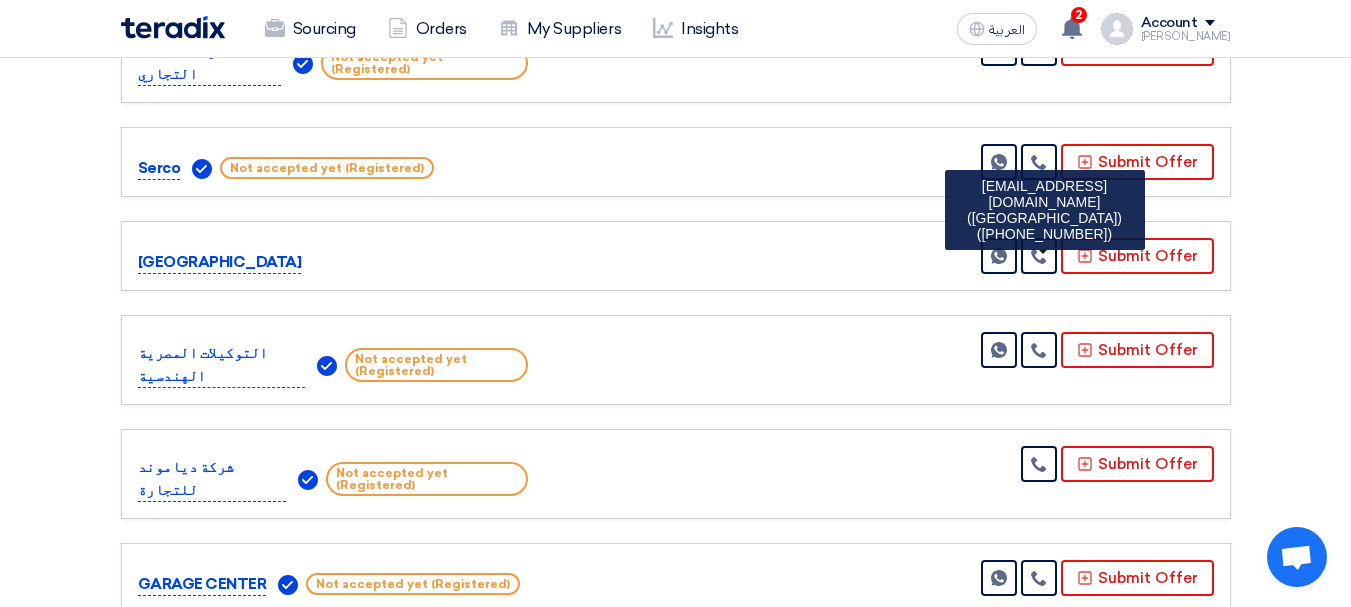 drag, startPoint x: 141, startPoint y: 203, endPoint x: 223, endPoint y: 204, distance: 82.006096 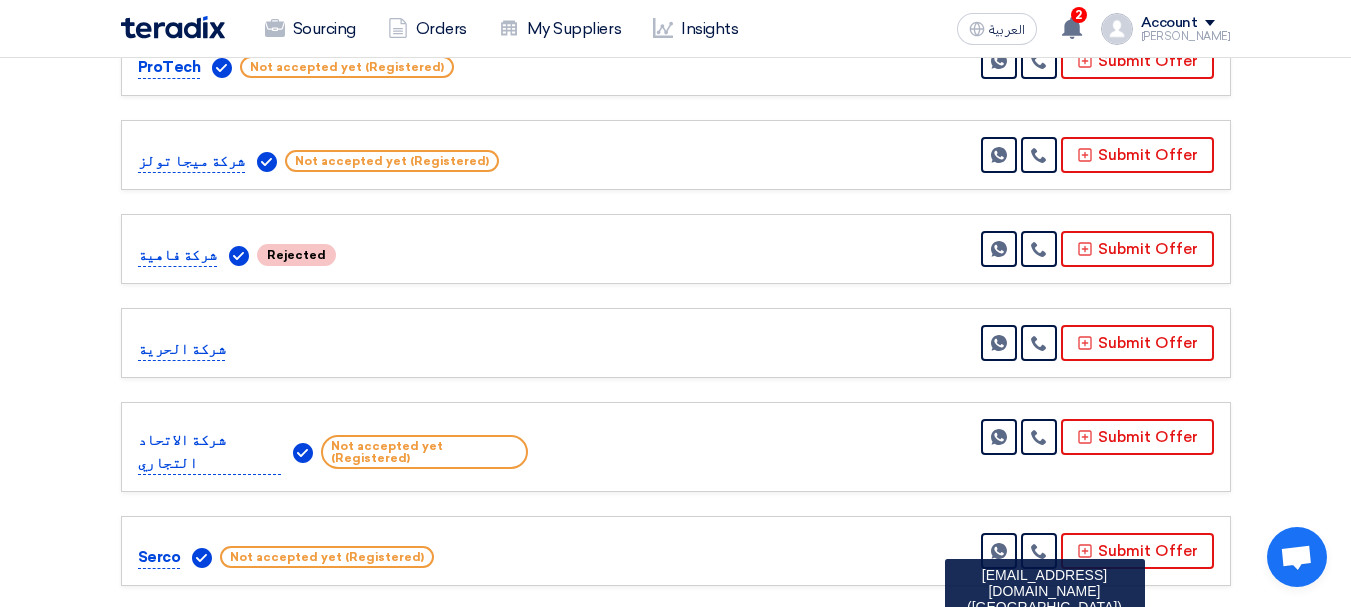 scroll, scrollTop: 1261, scrollLeft: 0, axis: vertical 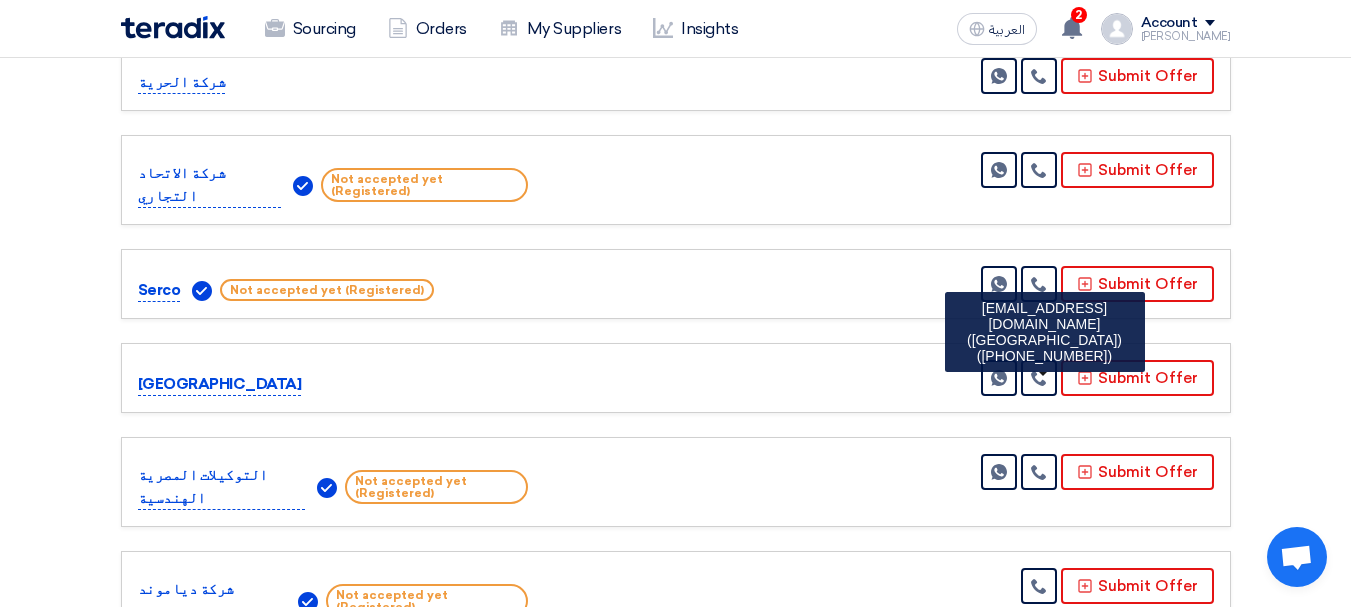 drag, startPoint x: 134, startPoint y: 323, endPoint x: 236, endPoint y: 322, distance: 102.0049 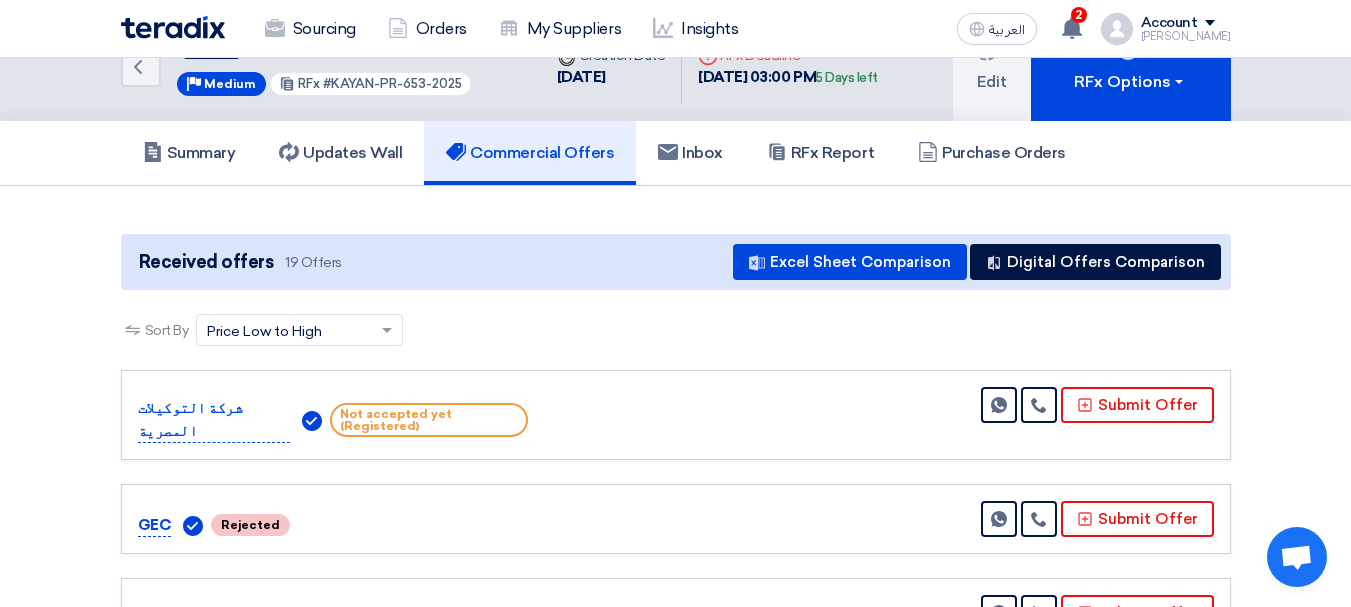 scroll, scrollTop: 4, scrollLeft: 0, axis: vertical 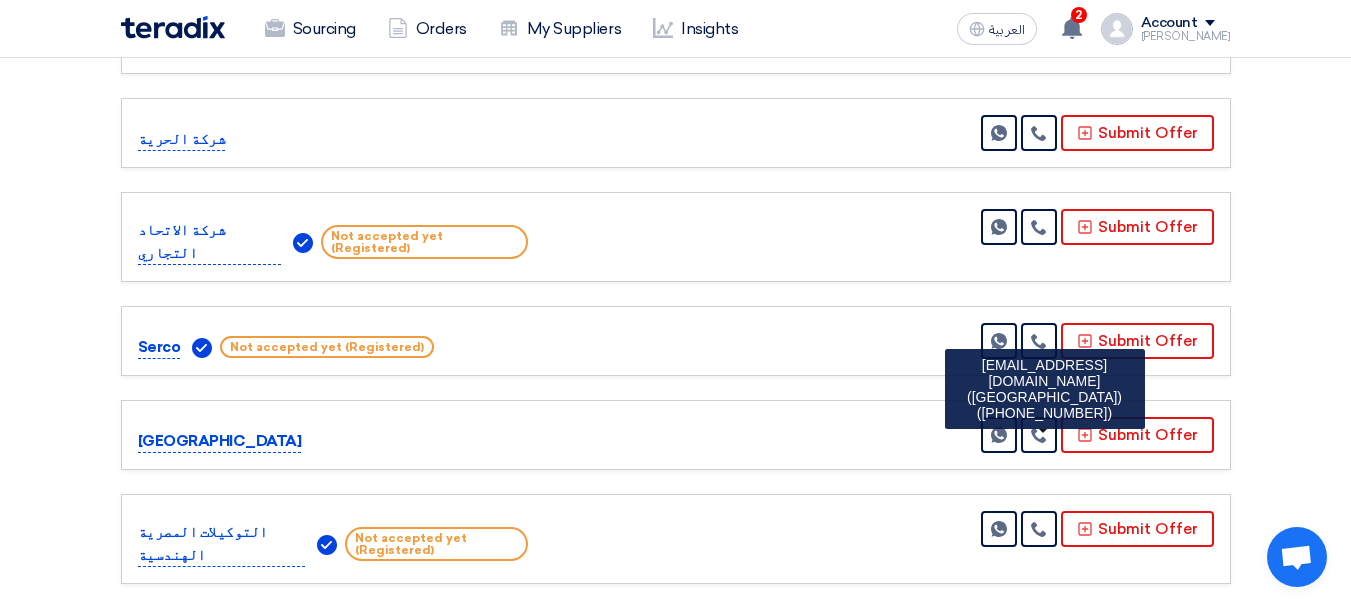click on "[GEOGRAPHIC_DATA]" 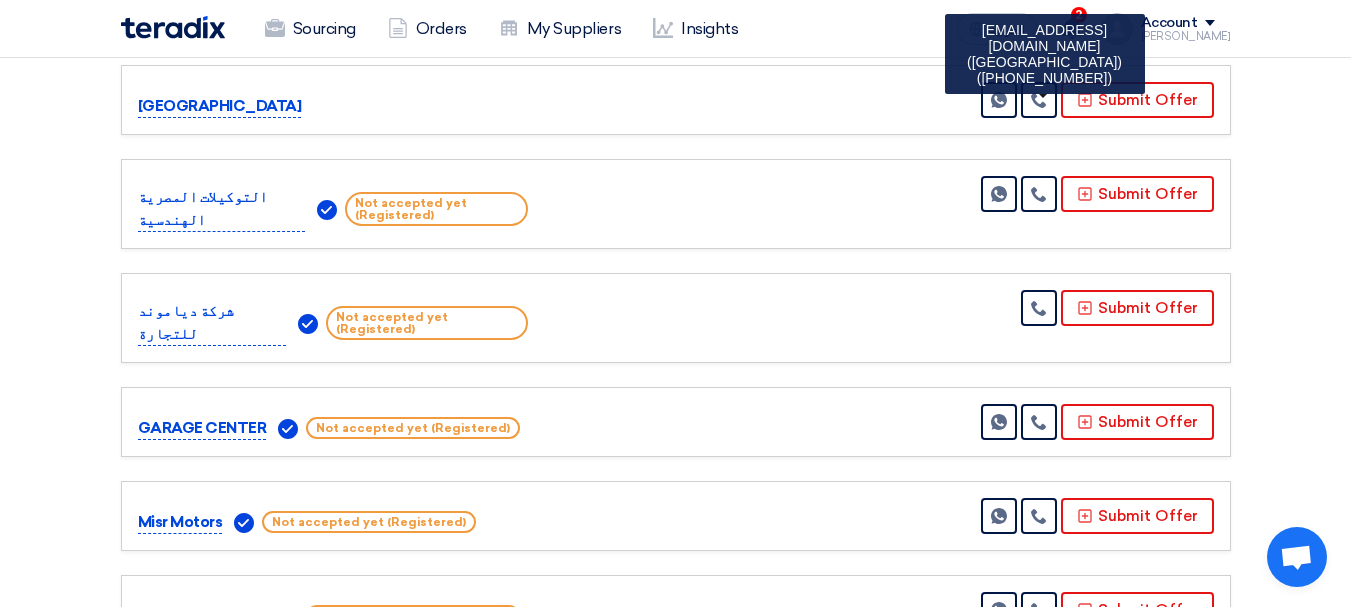 scroll, scrollTop: 1604, scrollLeft: 0, axis: vertical 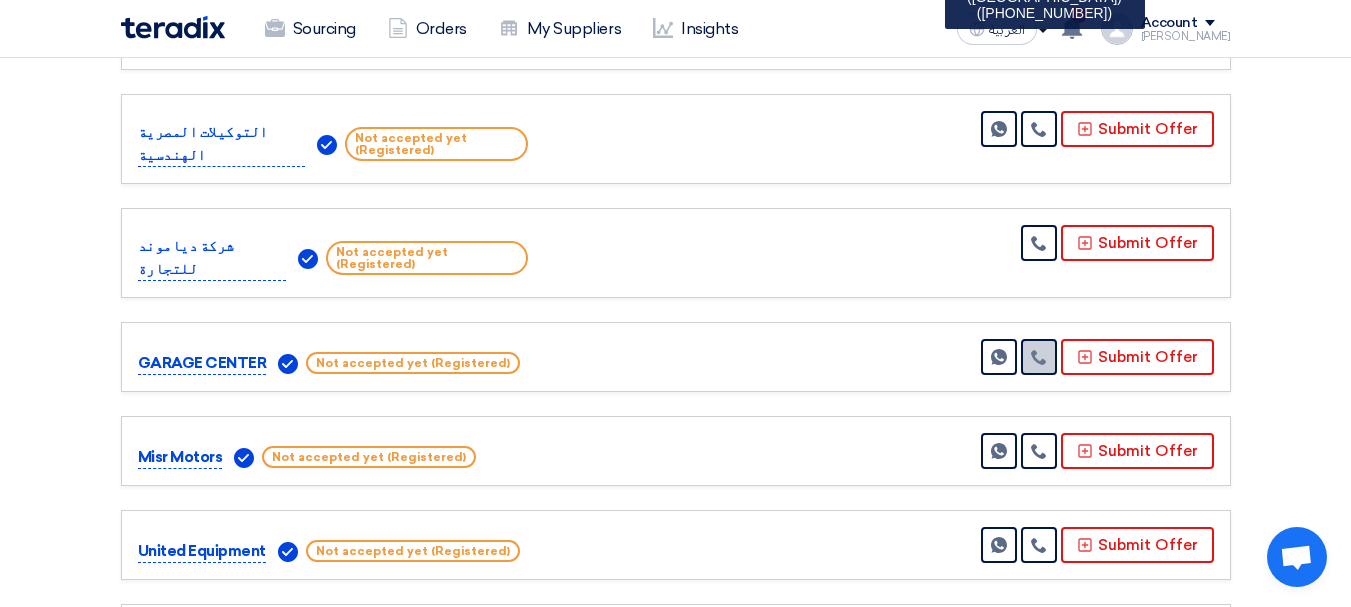 click 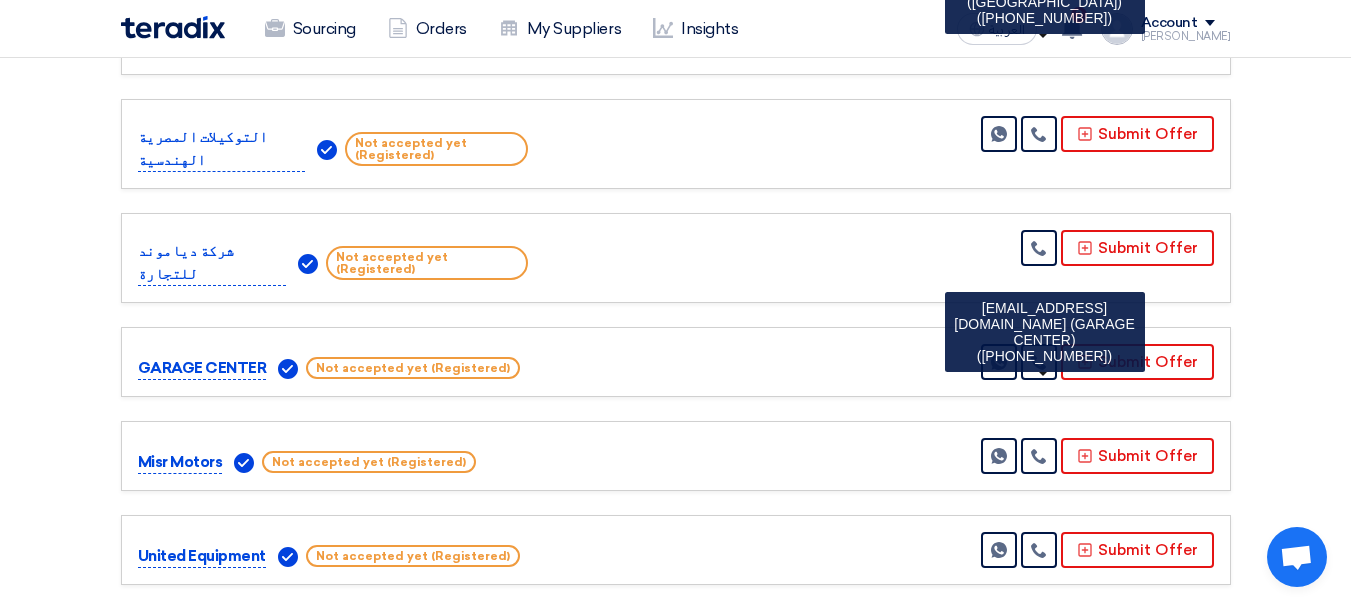 scroll, scrollTop: 1618, scrollLeft: 0, axis: vertical 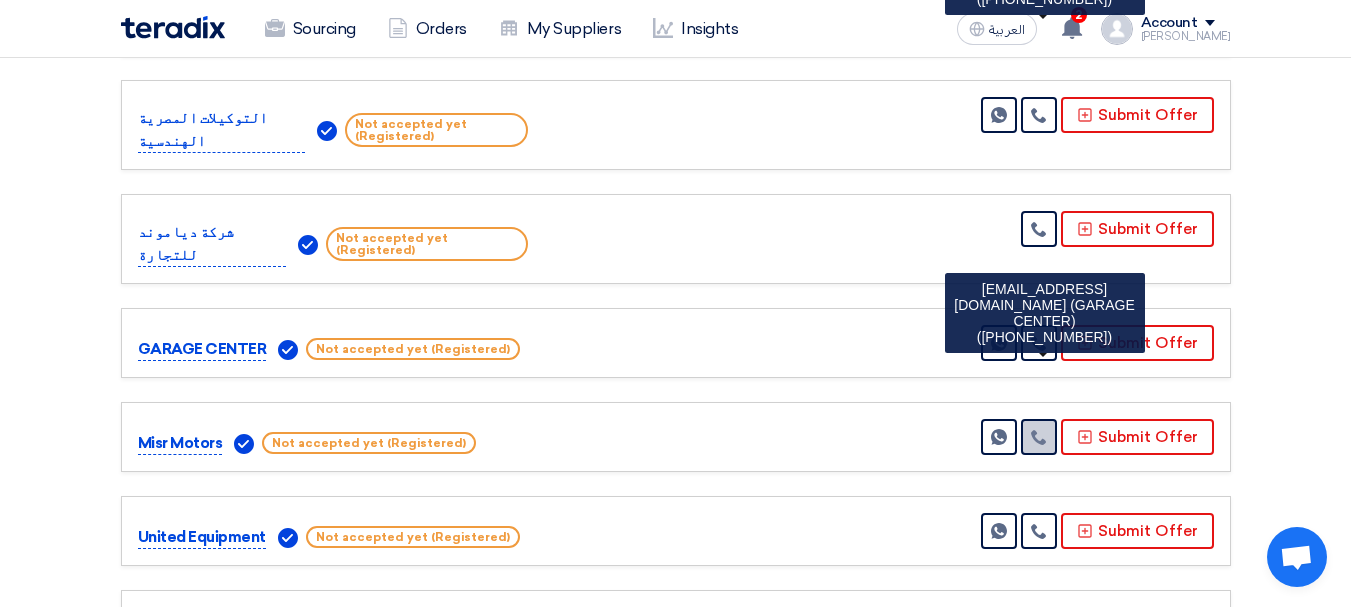 click 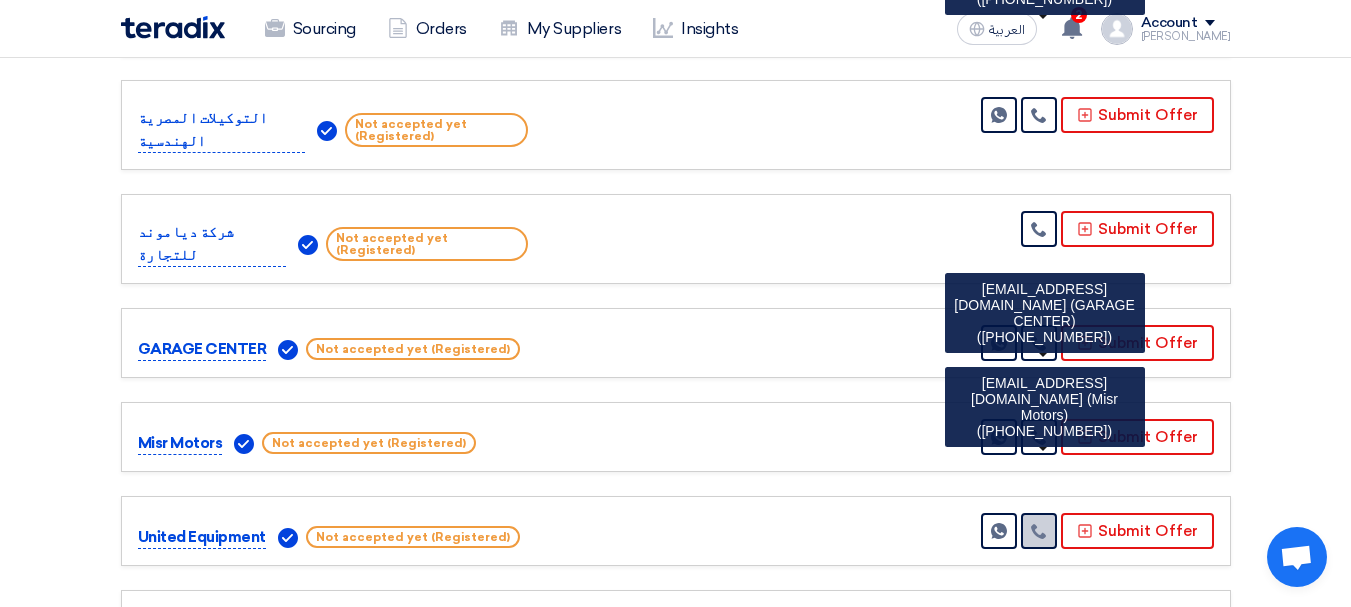 click 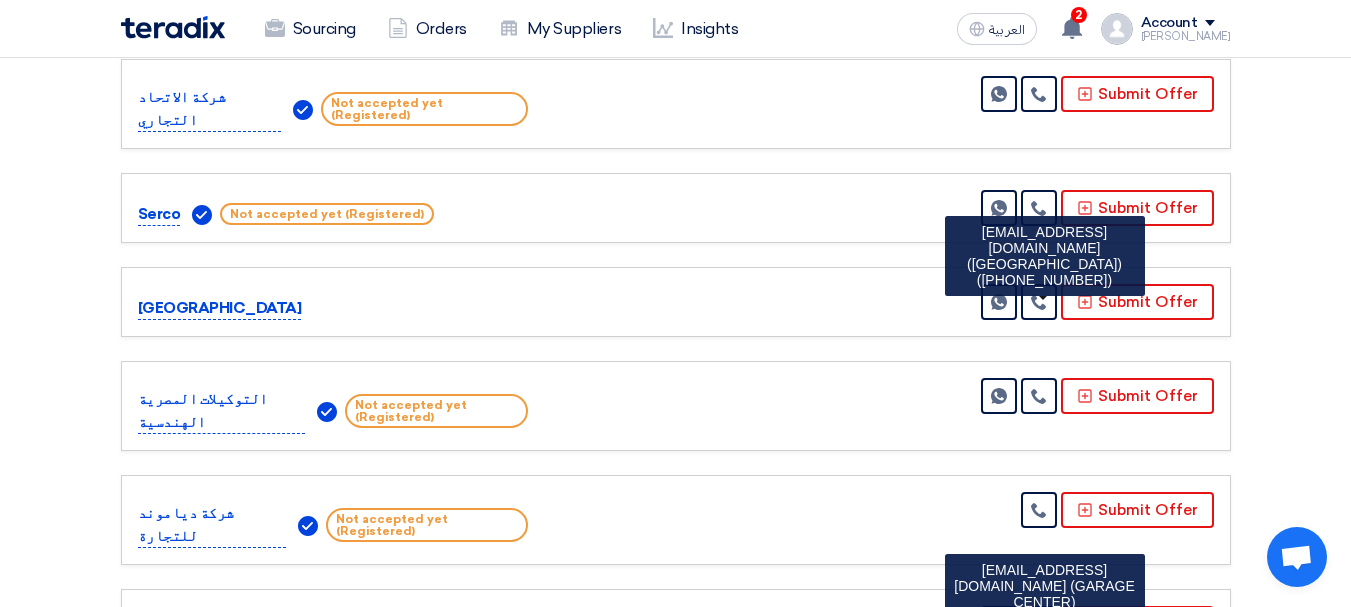 scroll, scrollTop: 1351, scrollLeft: 0, axis: vertical 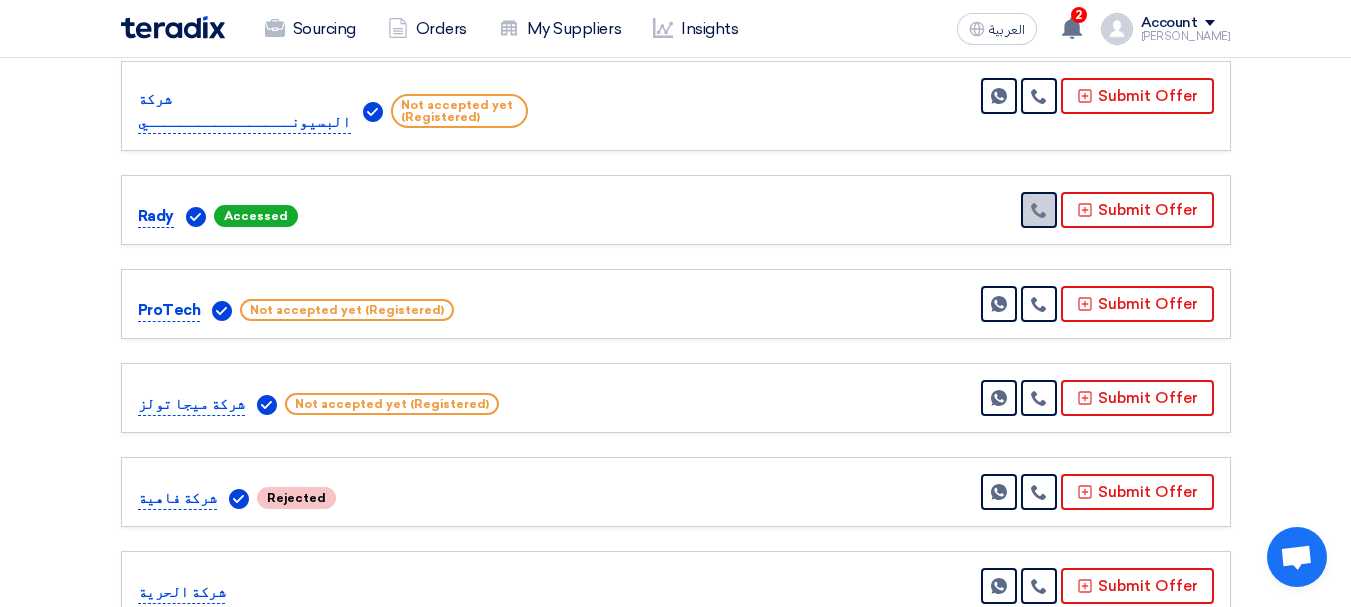 click 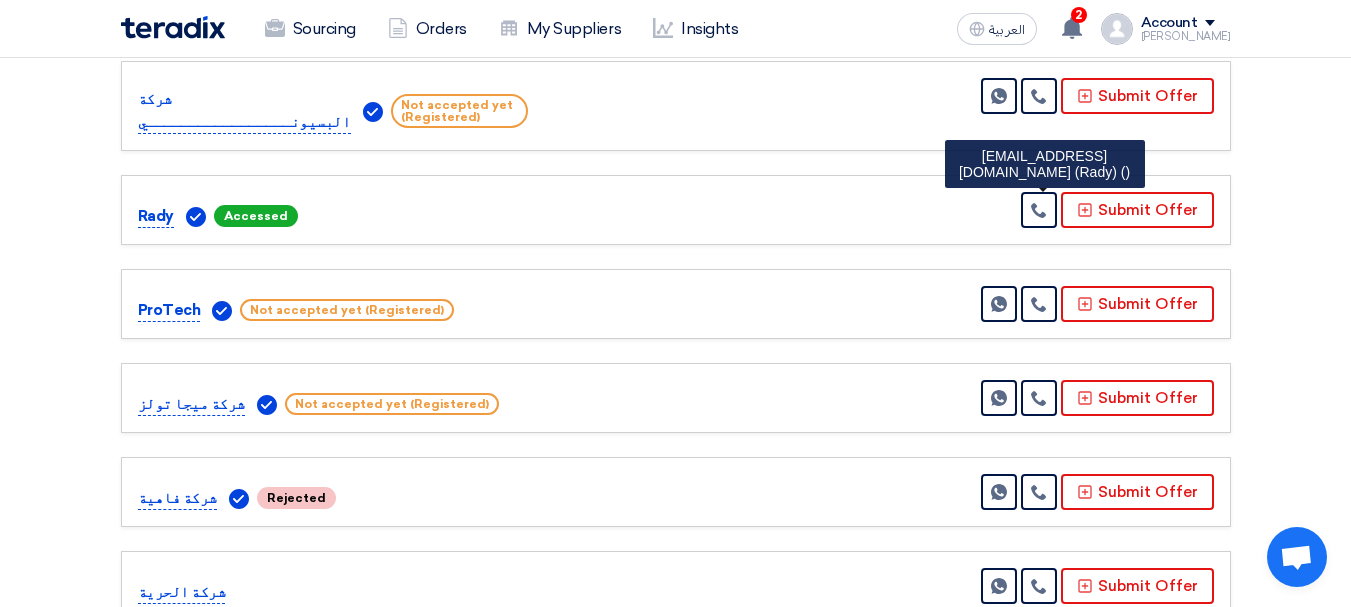 scroll, scrollTop: 0, scrollLeft: 0, axis: both 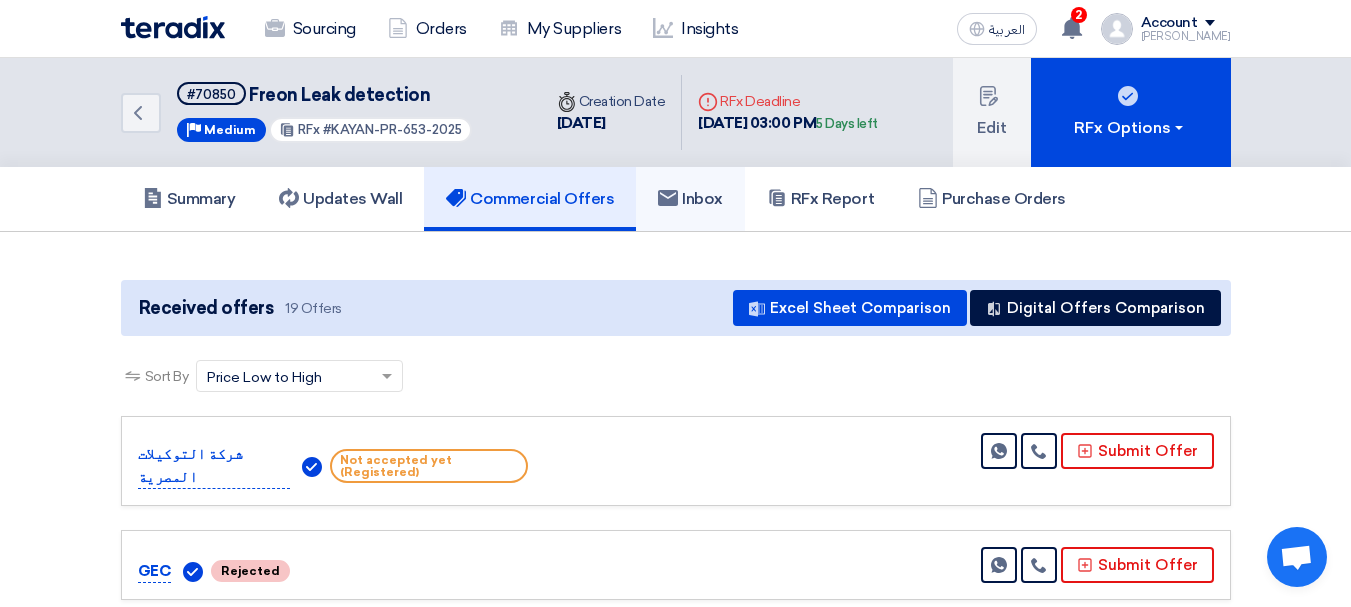 click on "Inbox" 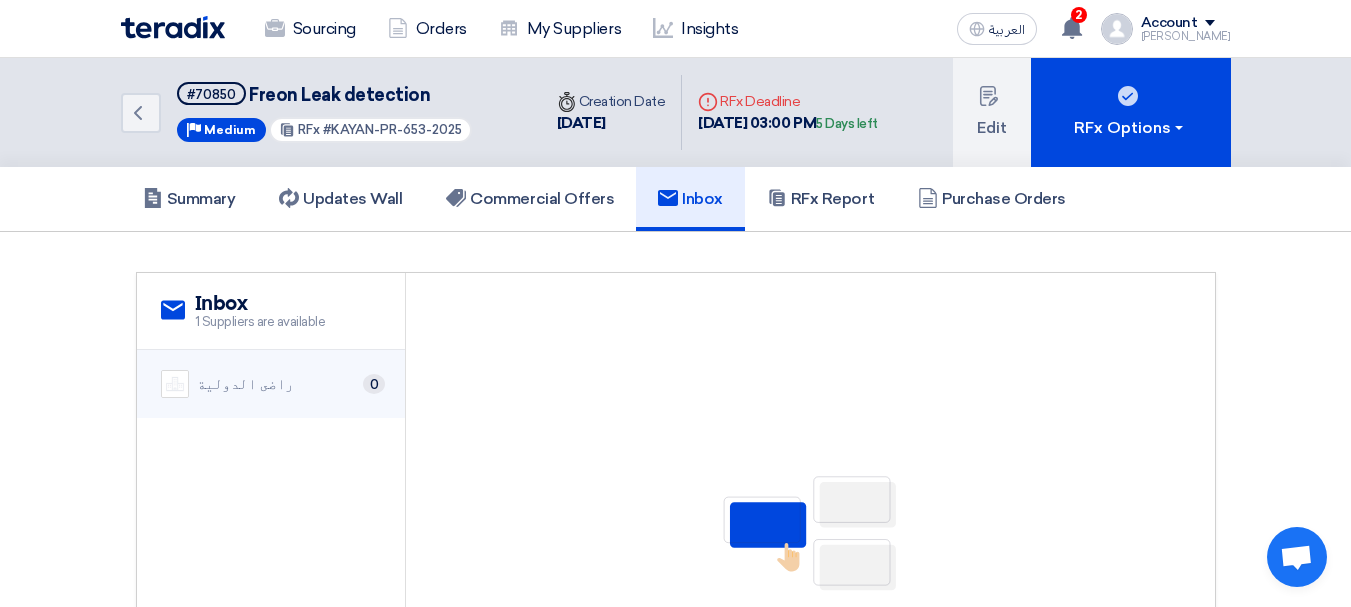 click on "راضى الدولية" at bounding box center (245, 384) 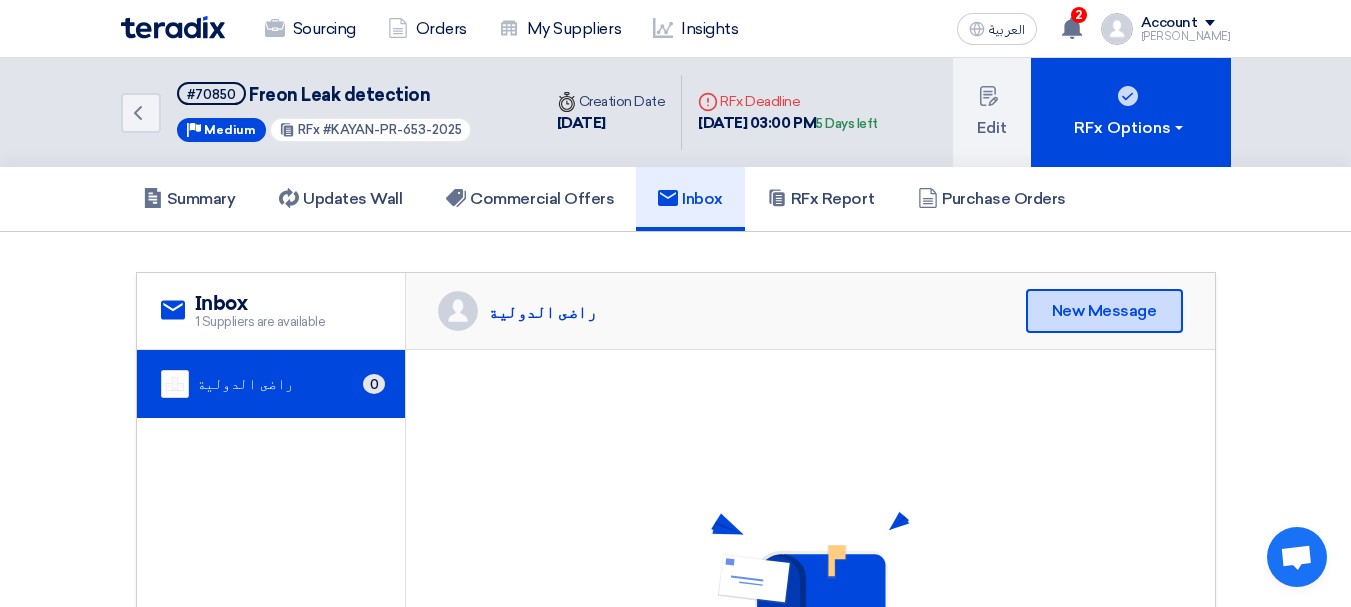 click on "New Message" at bounding box center (1104, 311) 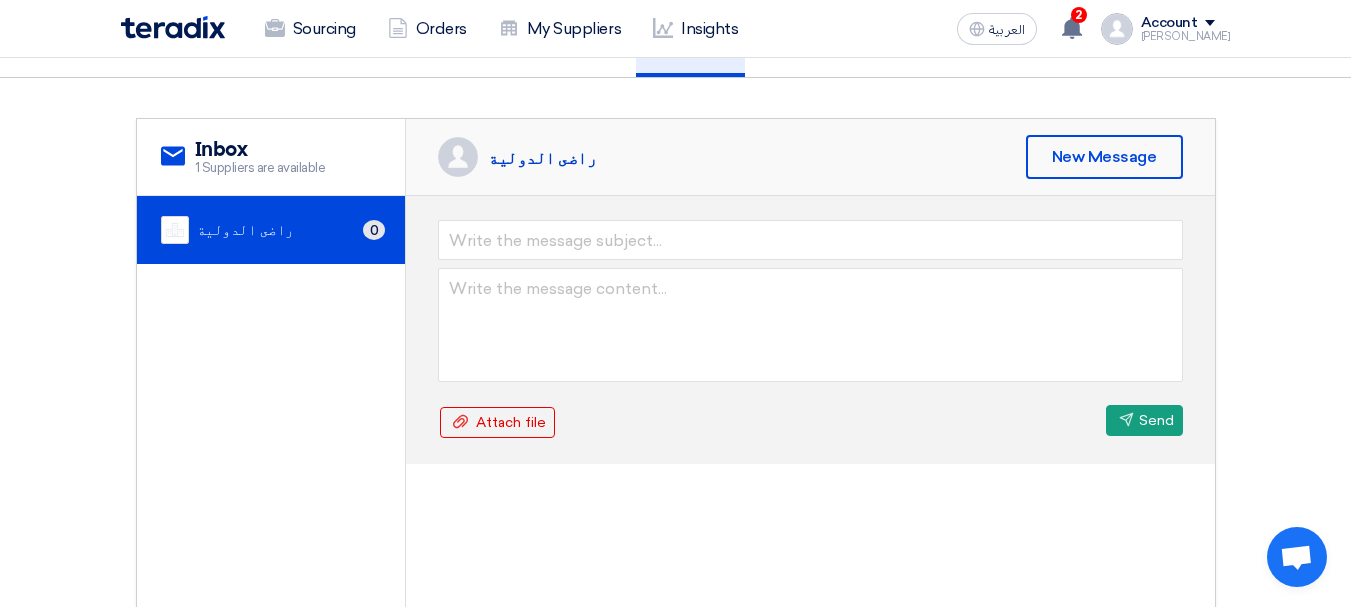scroll, scrollTop: 200, scrollLeft: 0, axis: vertical 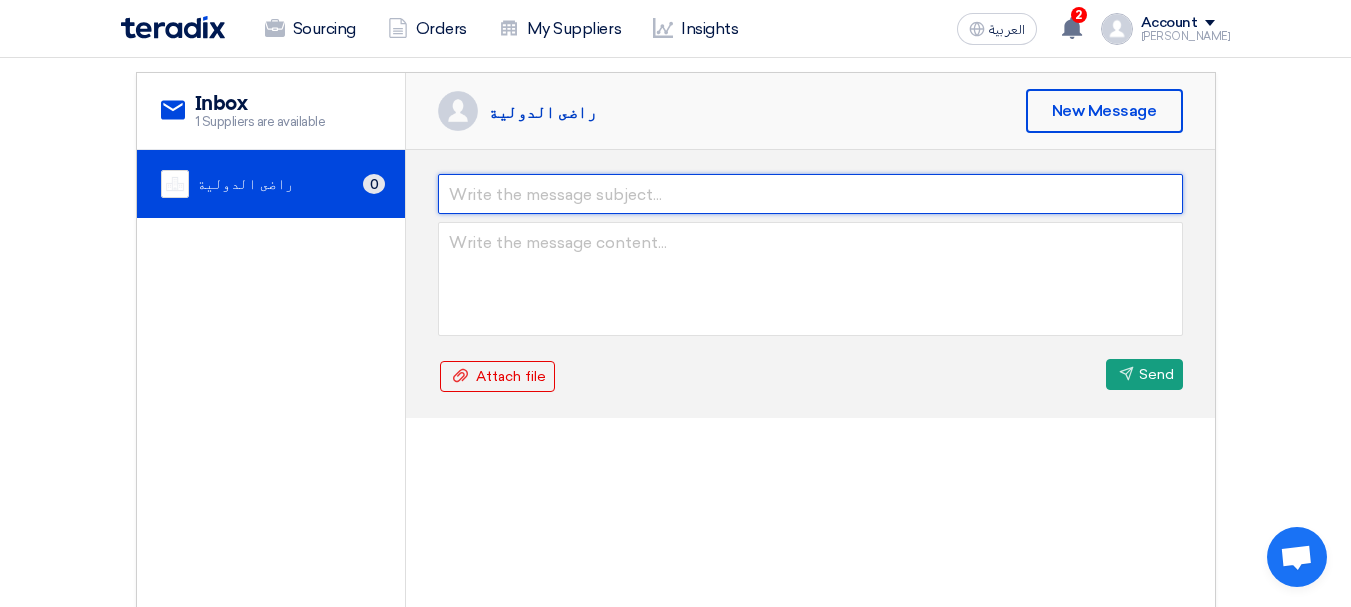 click at bounding box center (810, 194) 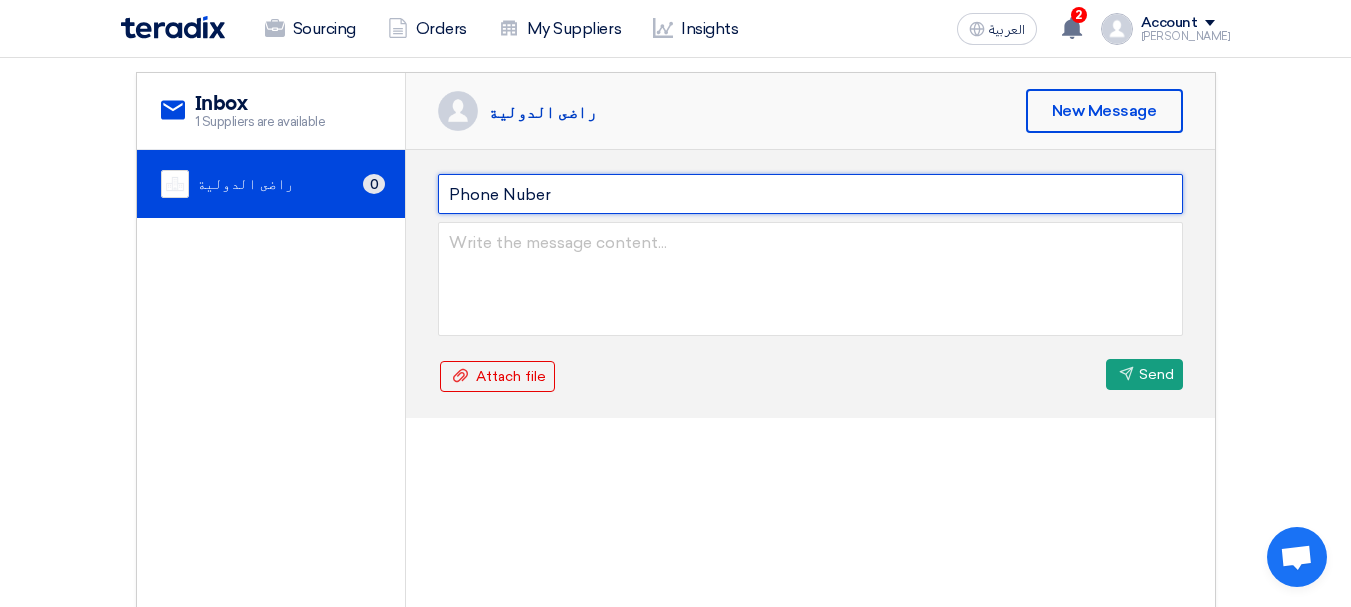 click on "Phone Nuber" at bounding box center [810, 194] 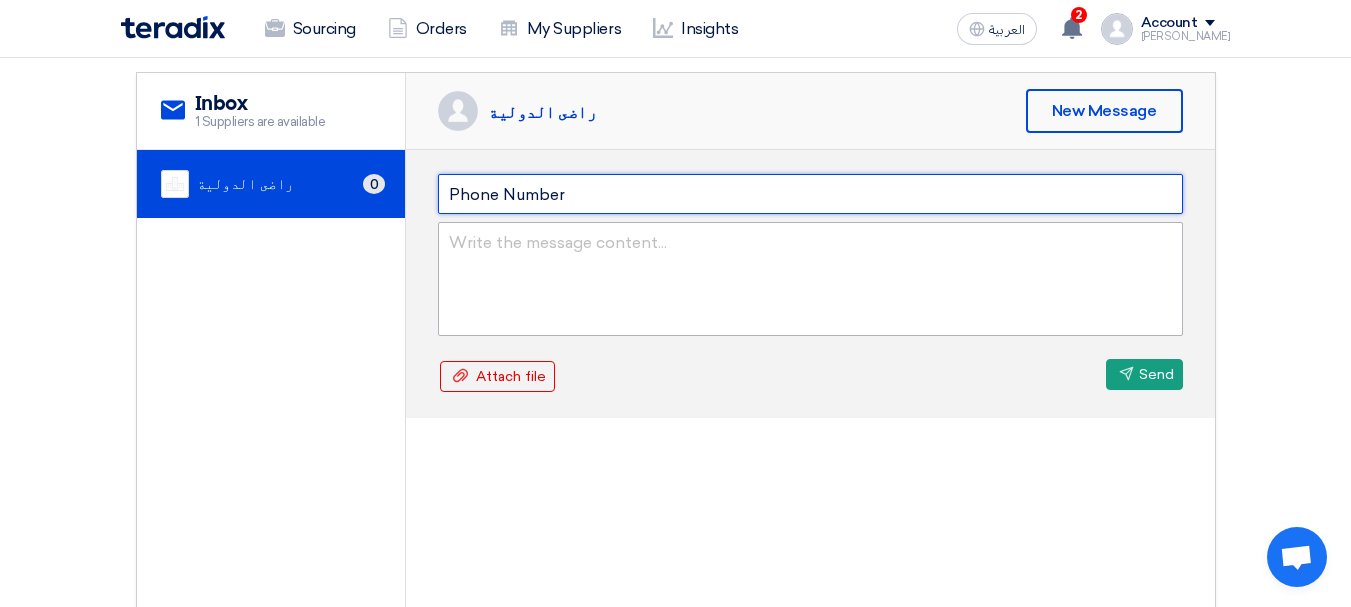 type on "Phone Number" 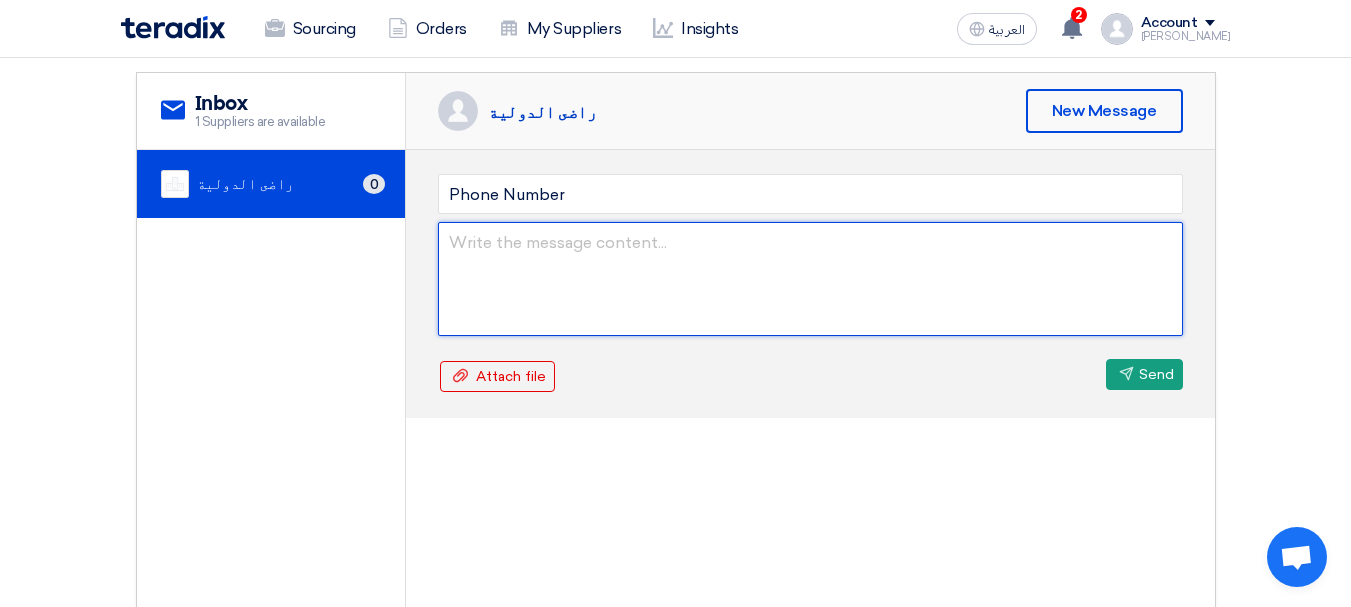 click at bounding box center [810, 279] 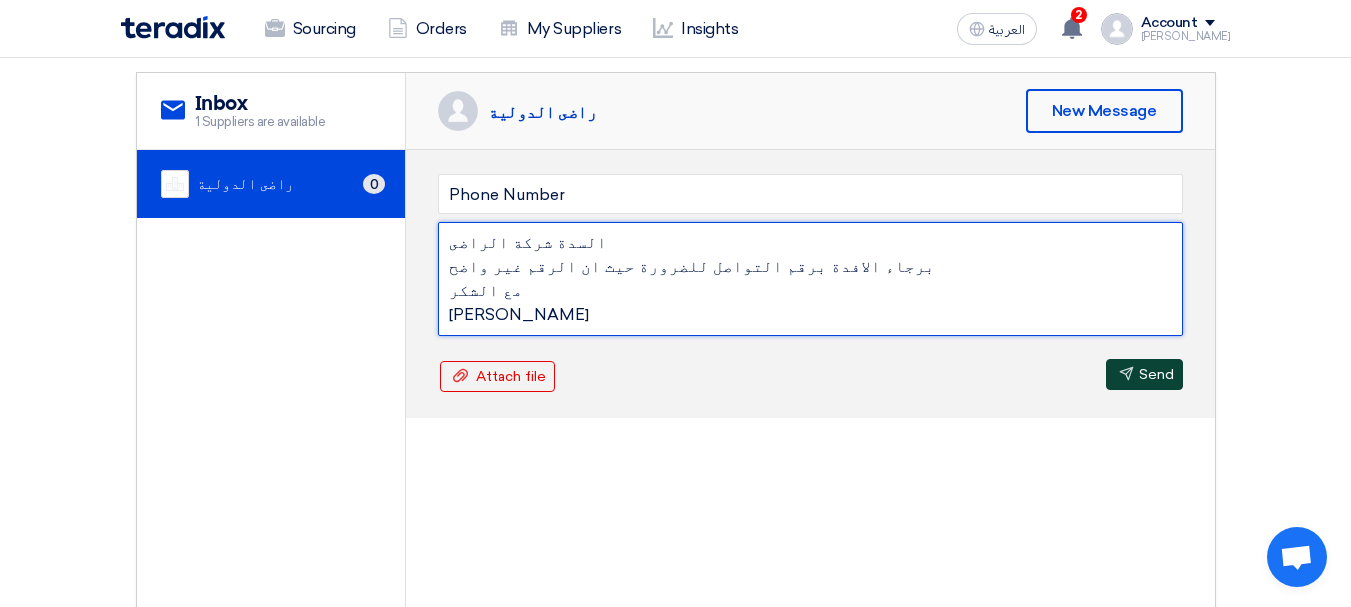 type on "السدة شركة الراضى
برجاء الافدة برقم التواصل للضرورة حيث ان الرقم غير واضح
مع الشكر
جورج" 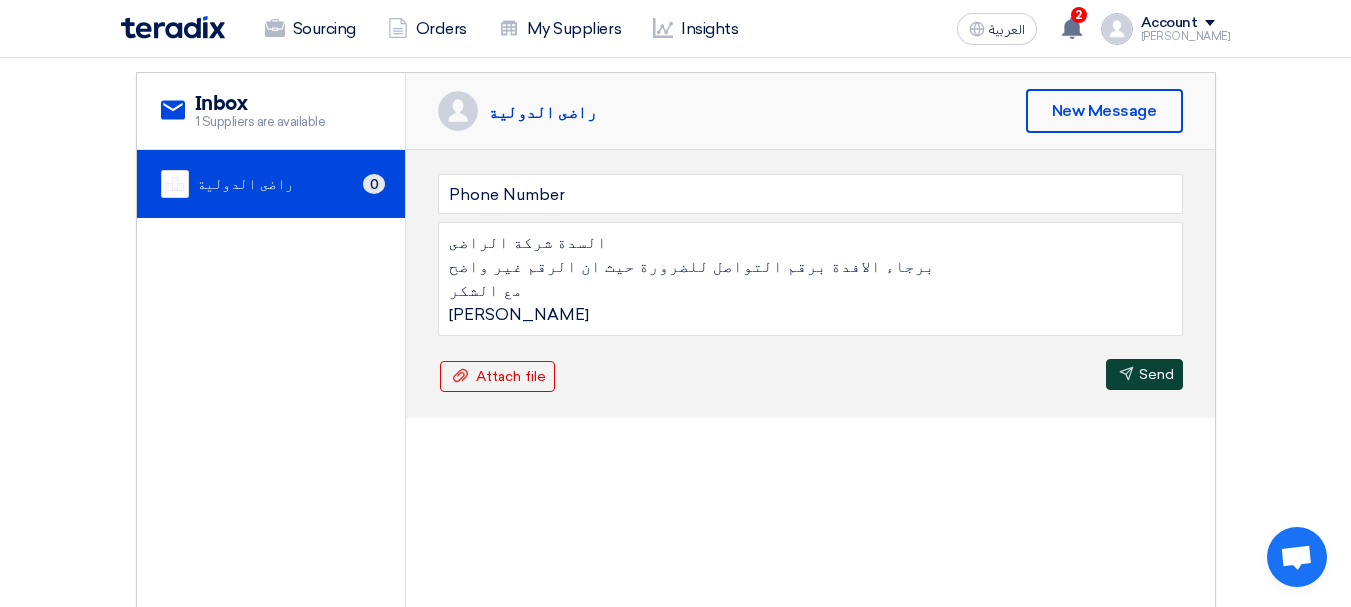click on "Send
Send" at bounding box center (1144, 374) 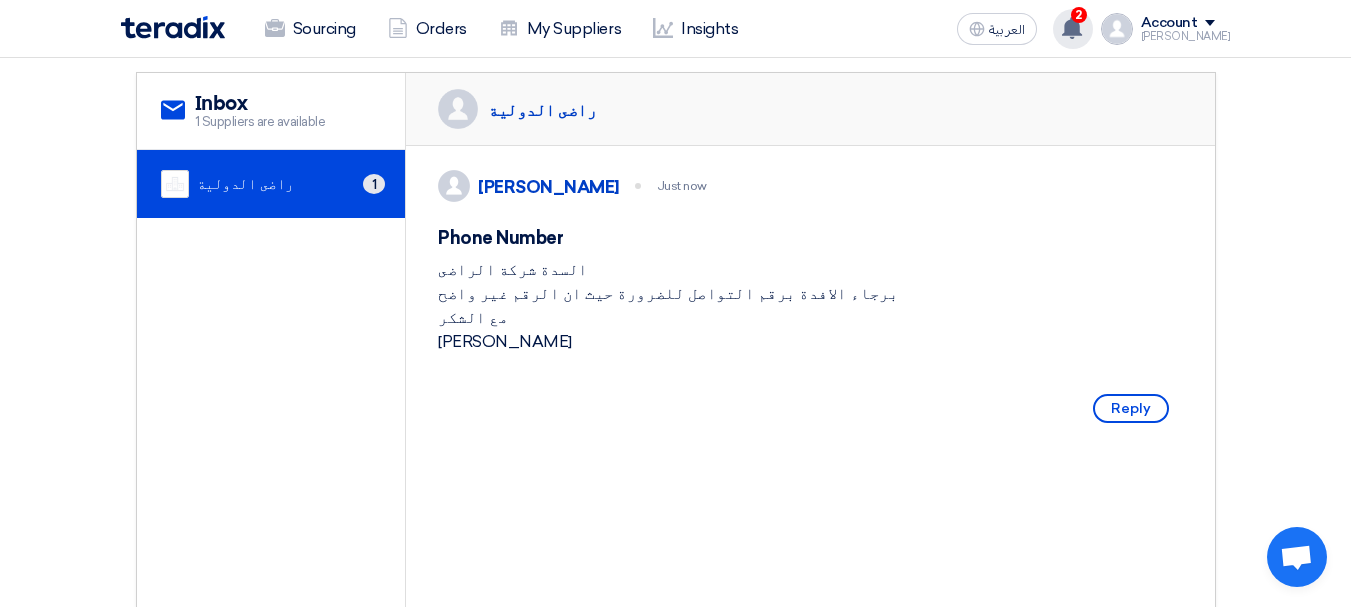click 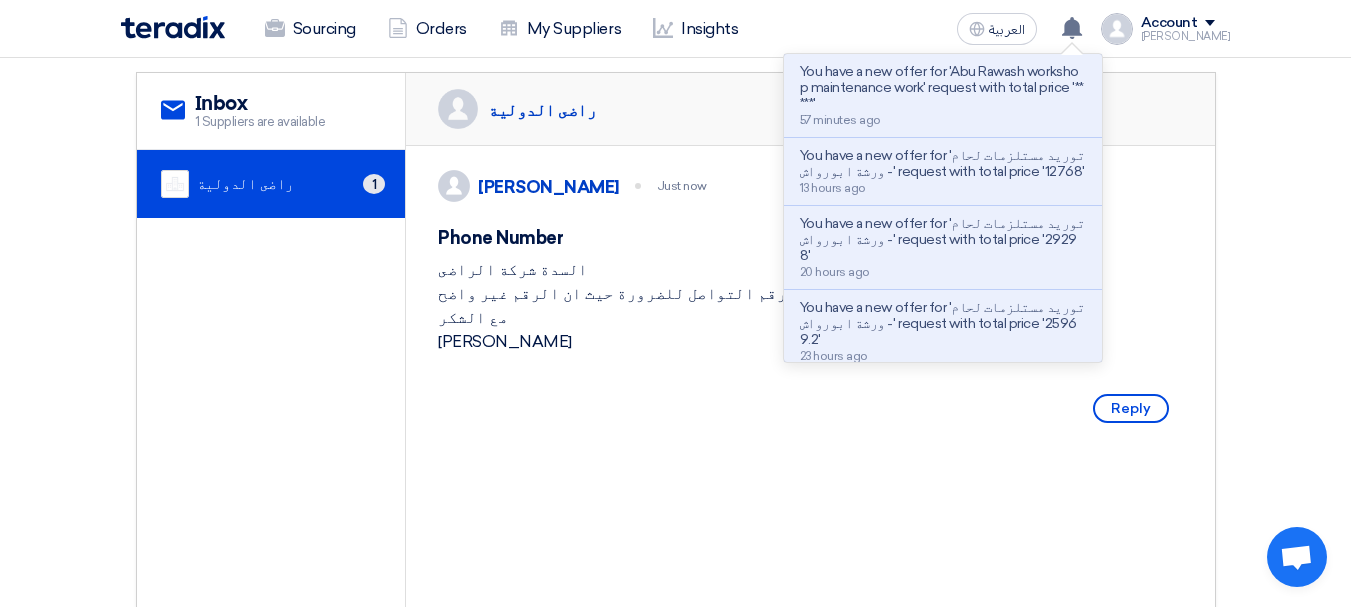 click on "service
Inbox
1 Suppliers are available
راضى الدولية
1
راضى الدولية" at bounding box center [676, 353] 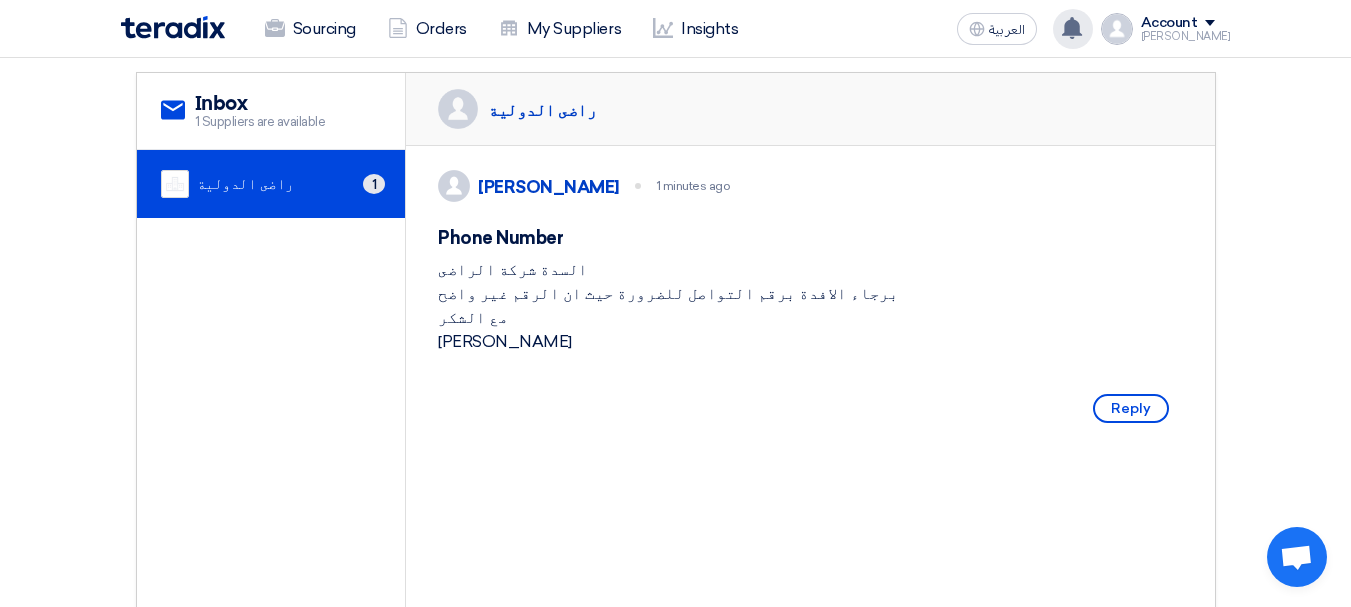 click on "You have a new offer for 'Abu Rawash workshop maintenance work' request with total price '*****'
58 minutes ago
You have a new offer for 'توريد مستلزمات لحام - ورشة ابورواش' request with total price '12768'
13 hours ago" 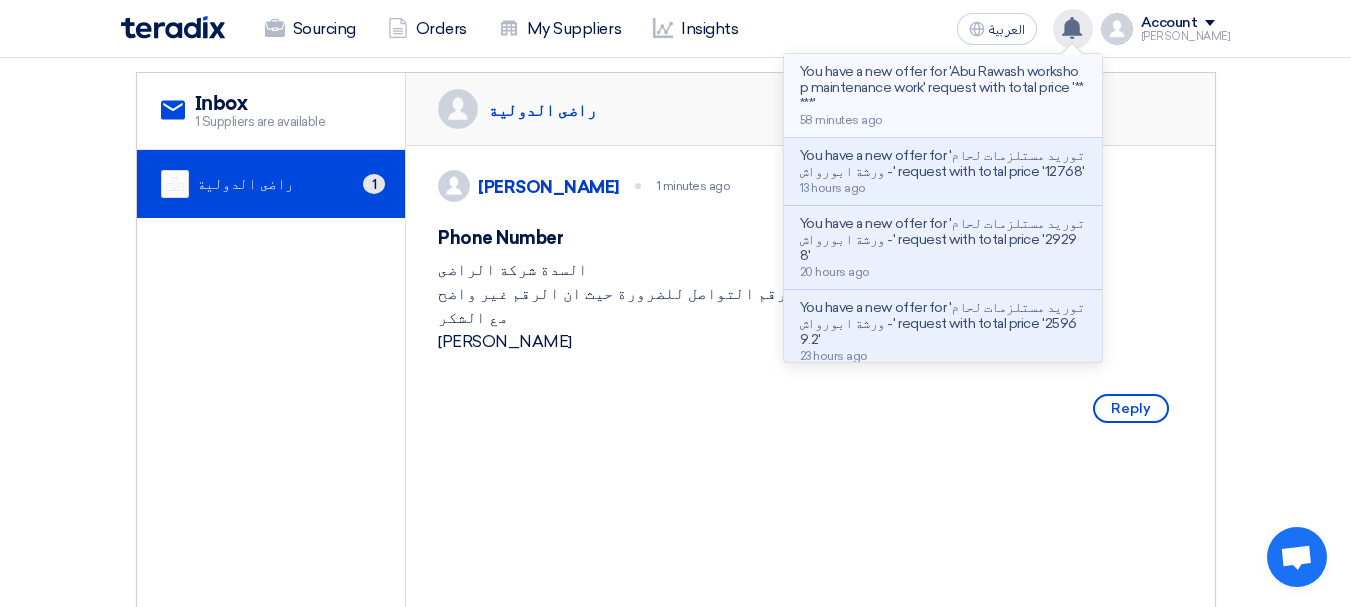 click on "You have a new offer for 'Abu Rawash workshop maintenance work' request with total price '*****'" 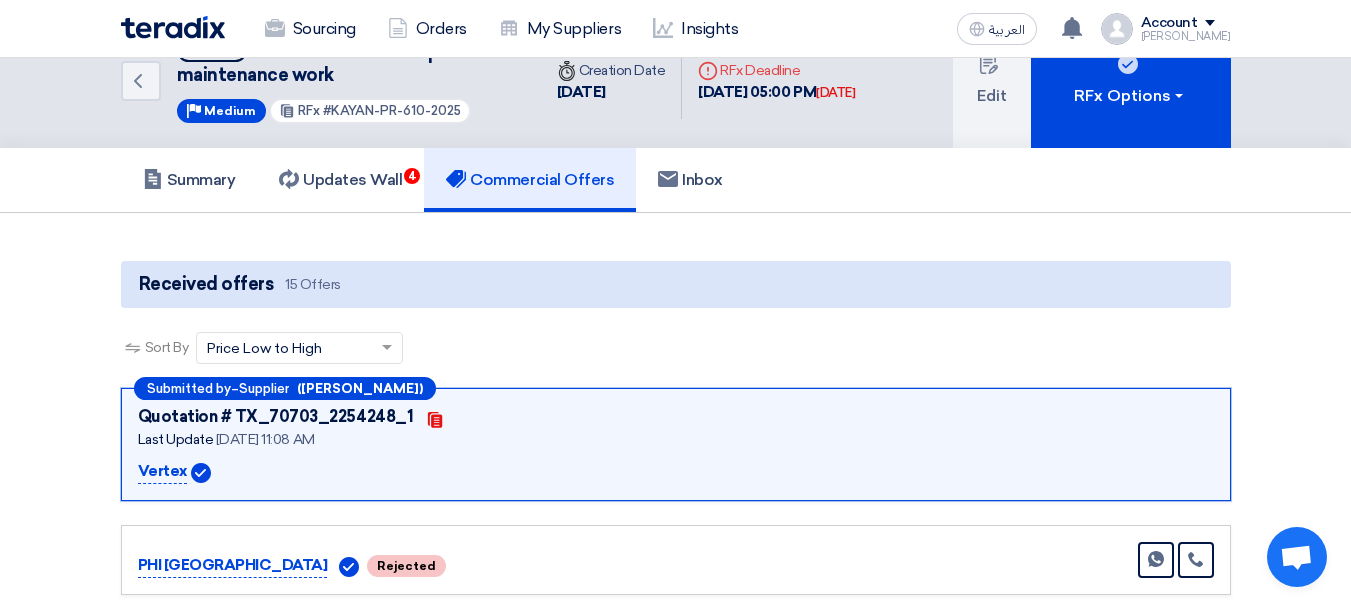 scroll, scrollTop: 0, scrollLeft: 0, axis: both 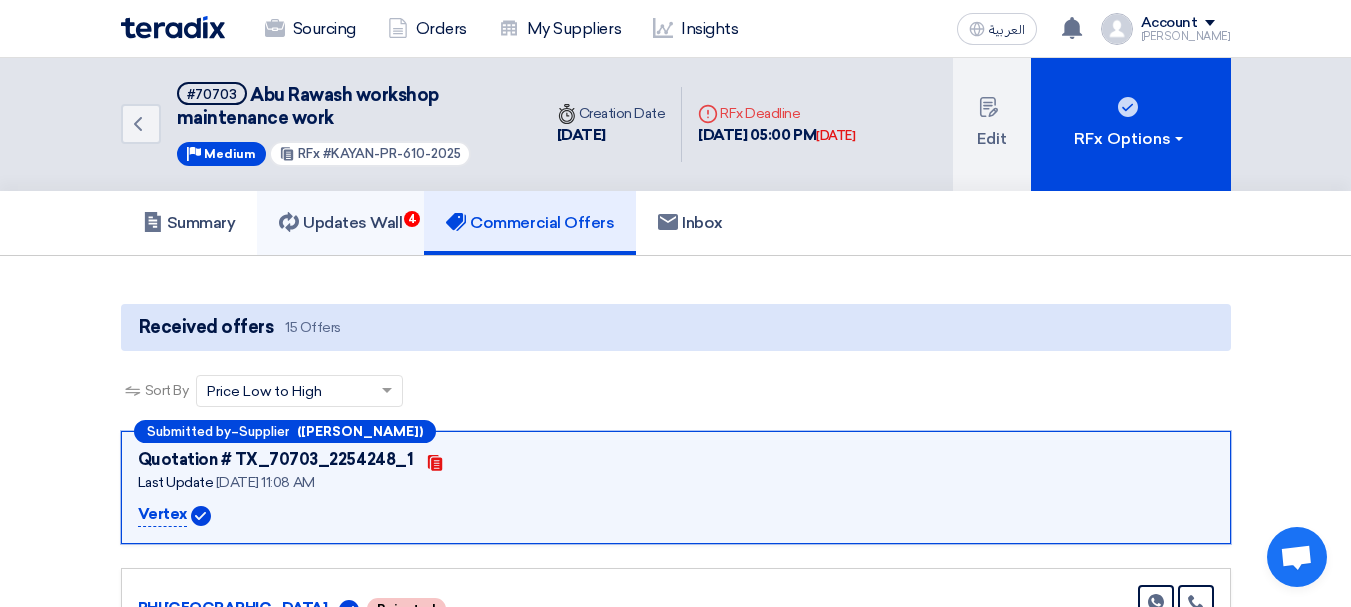 click on "Updates Wall
4" 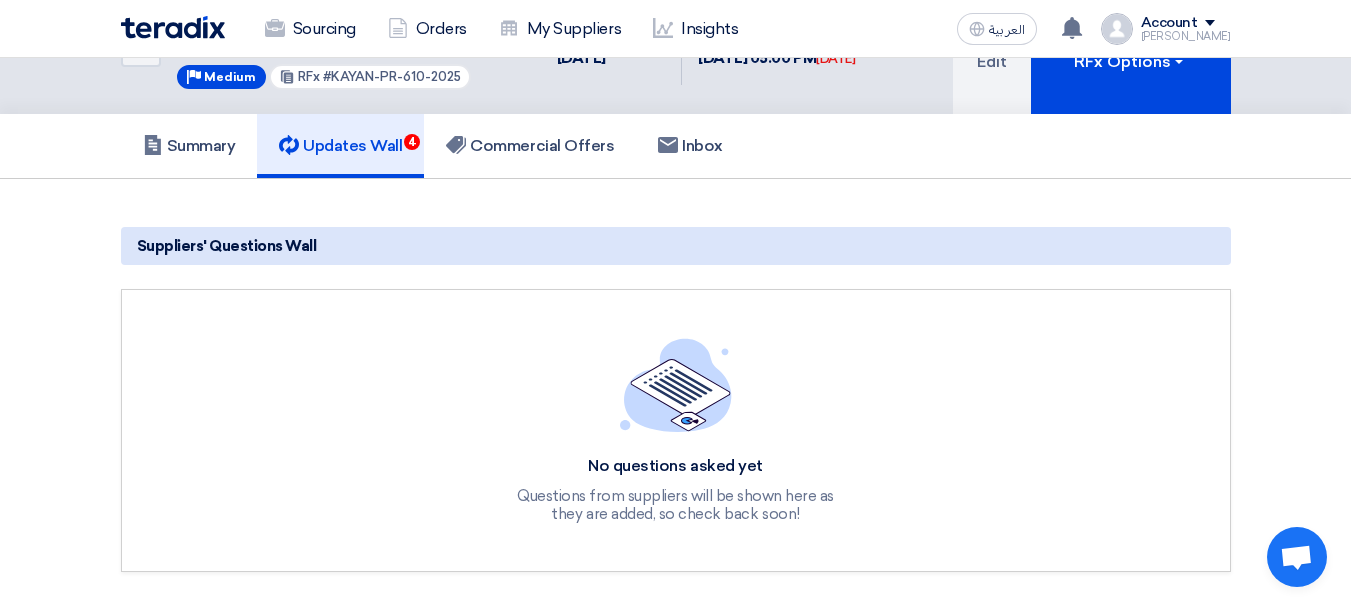 scroll, scrollTop: 0, scrollLeft: 0, axis: both 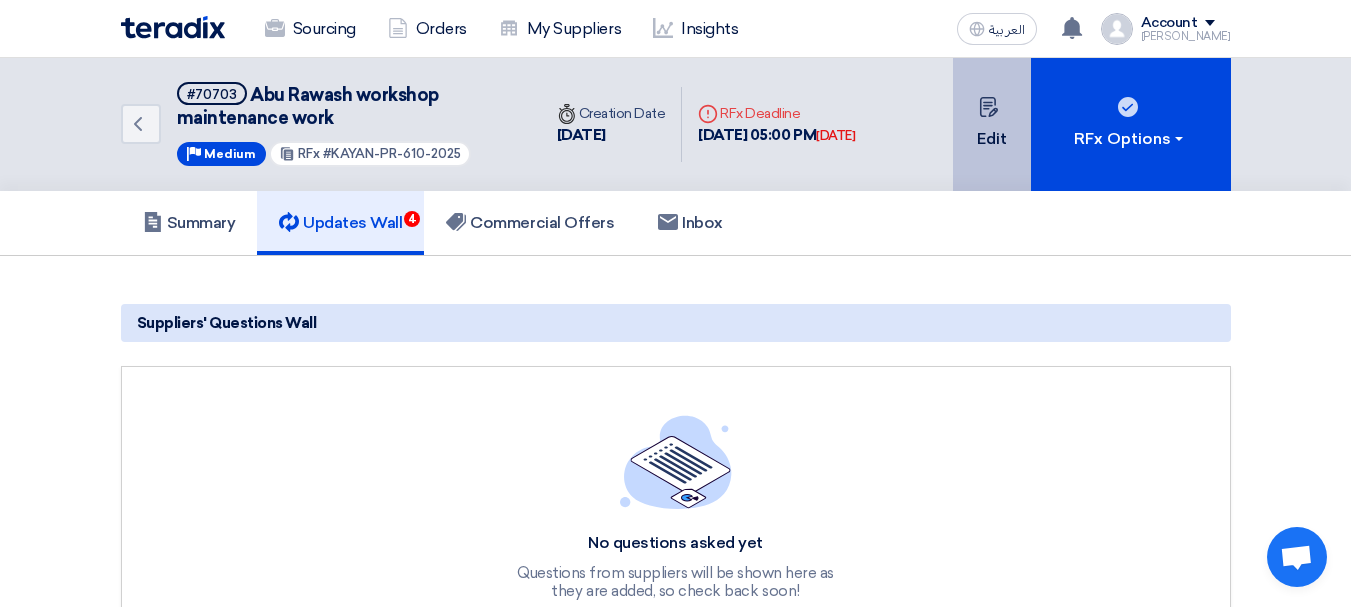 click on "Edit" 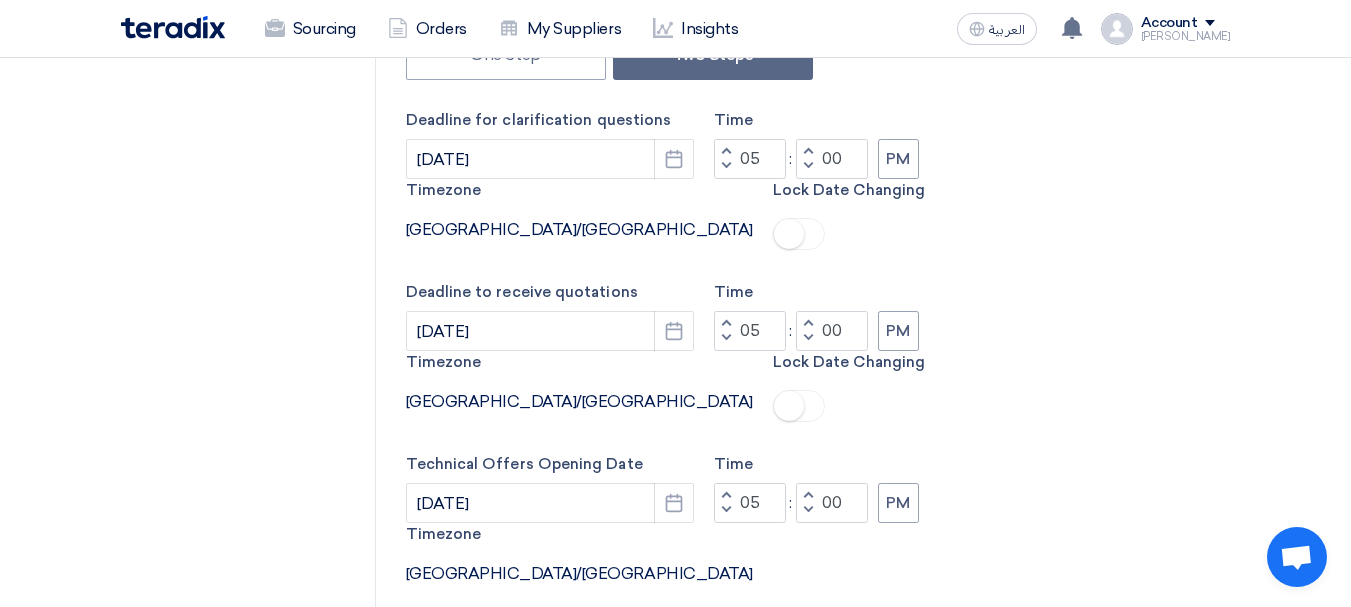 scroll, scrollTop: 1000, scrollLeft: 0, axis: vertical 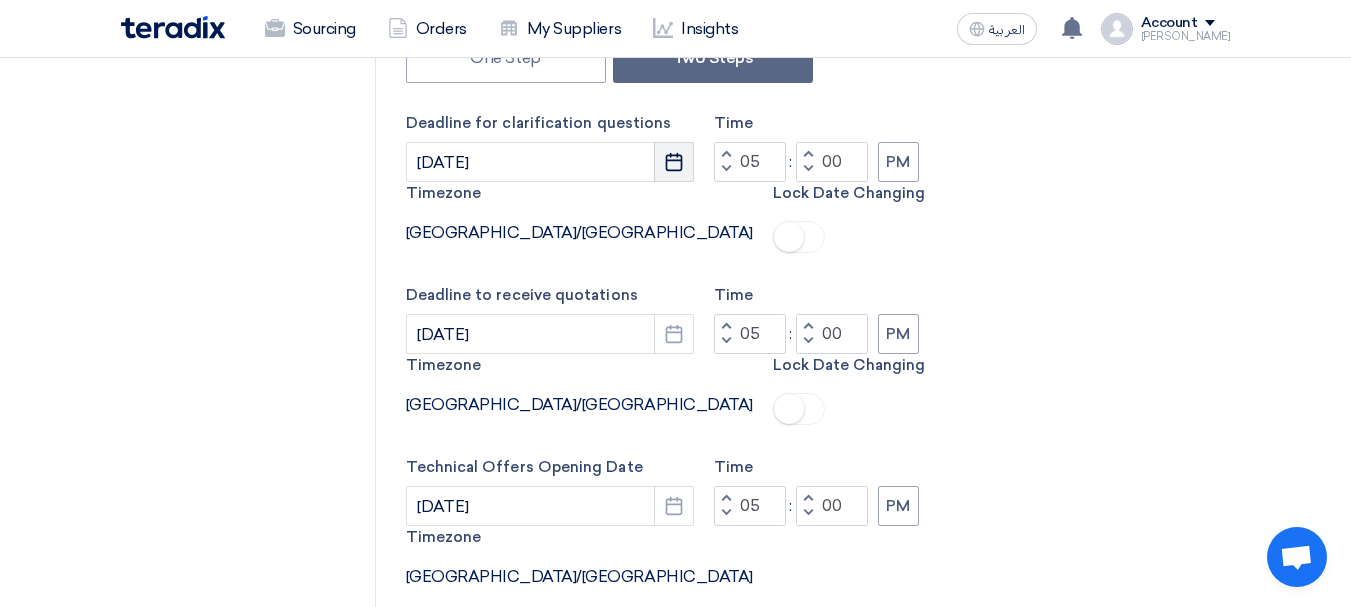 click on "Pick a date" 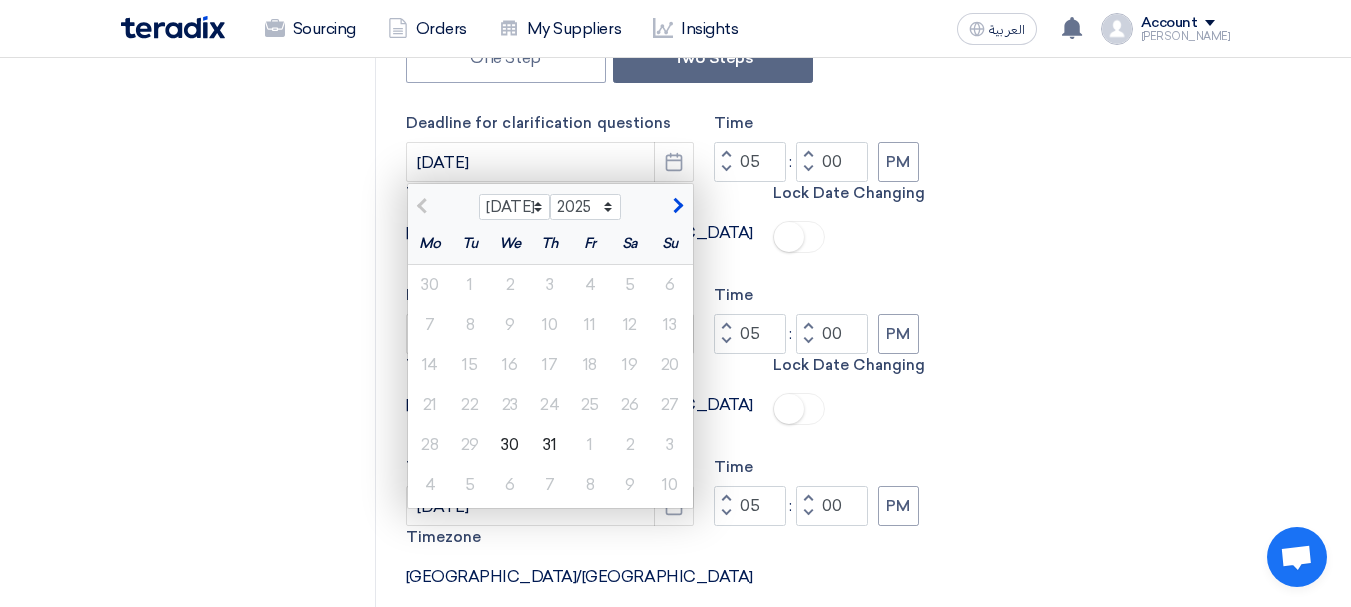 click 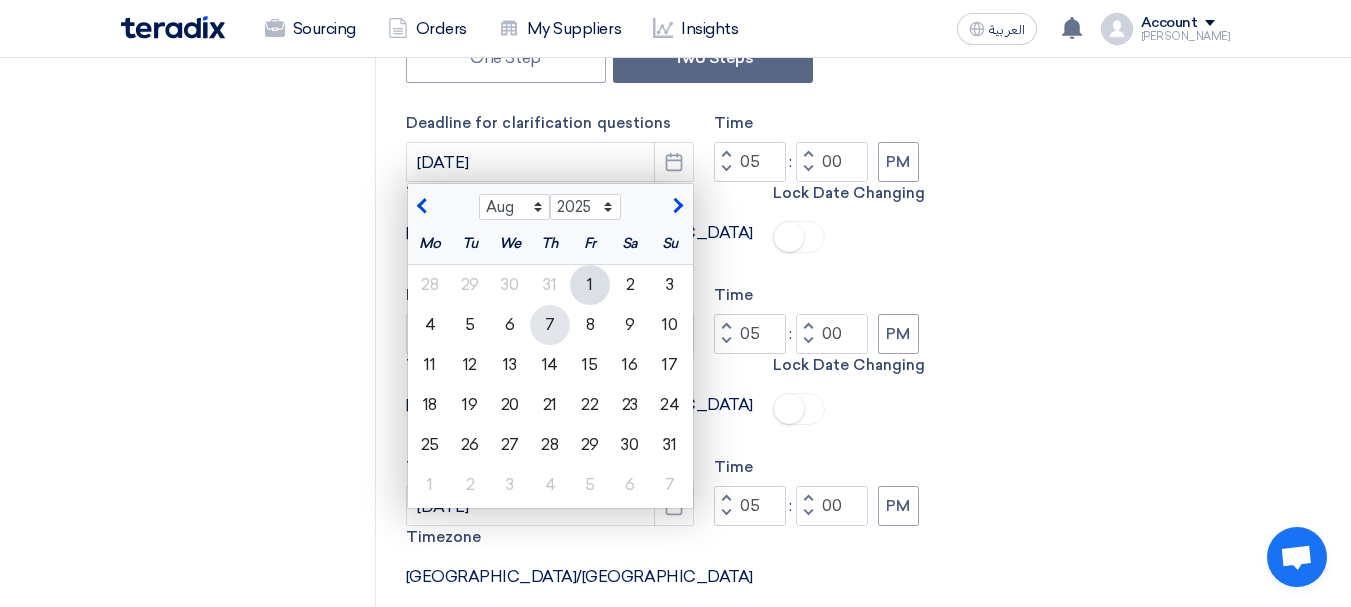 click on "7" 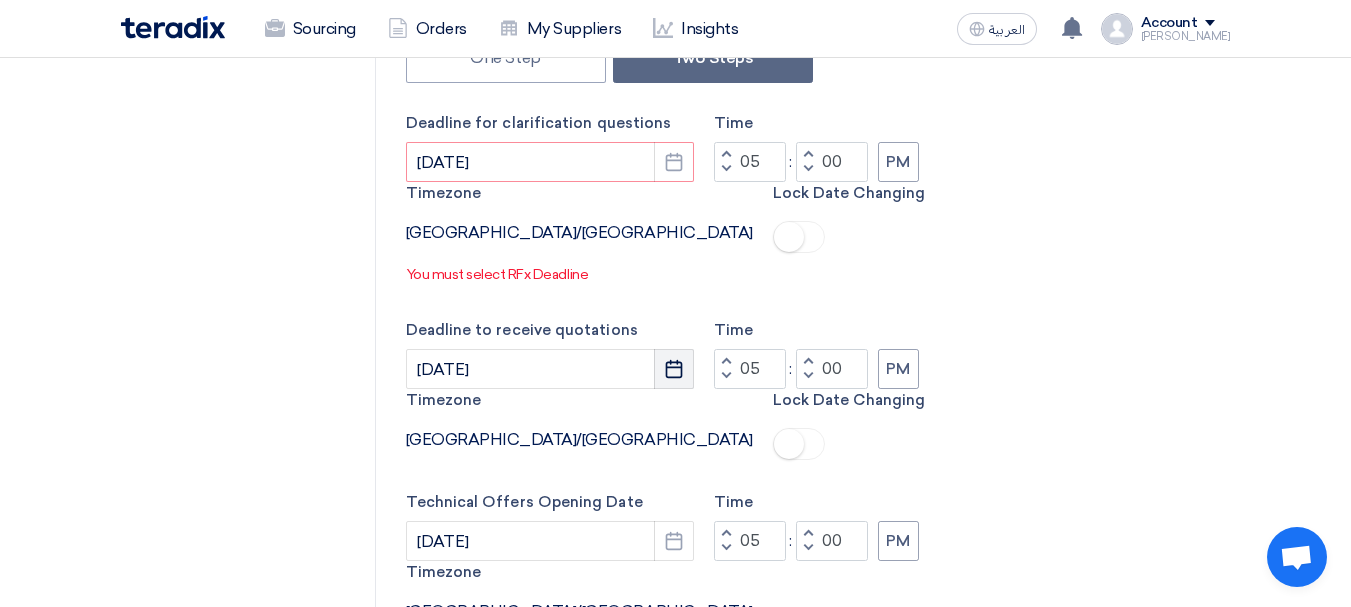 click on "Pick a date" 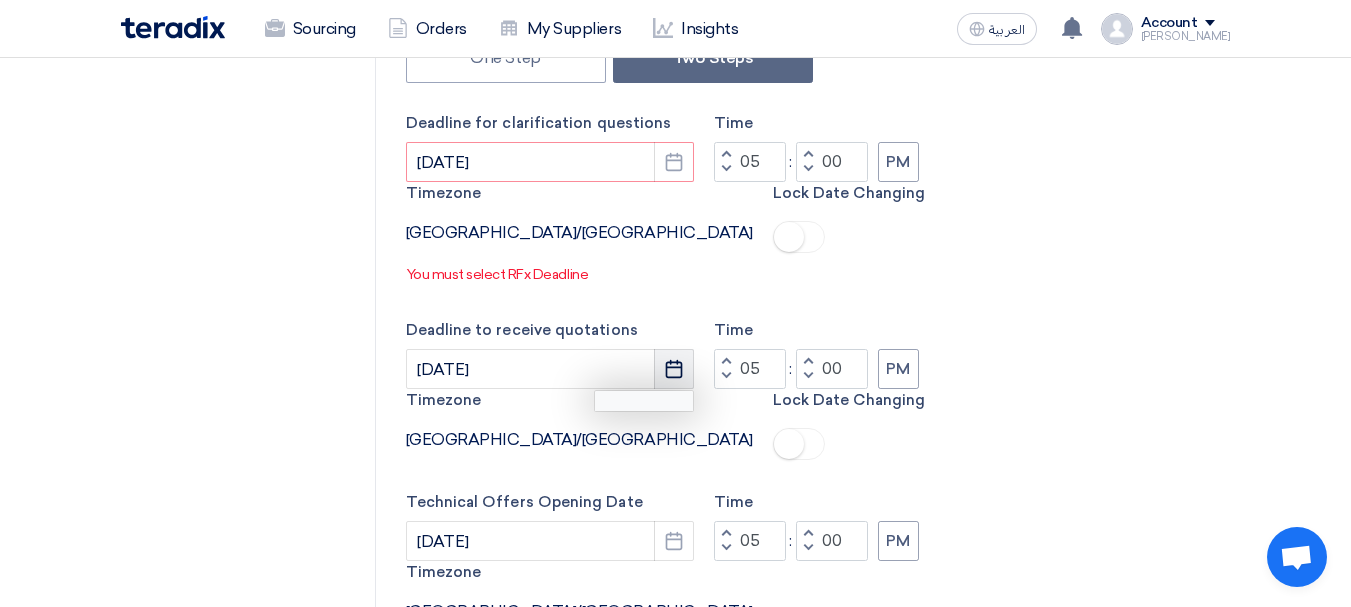 click on "Pick a date" 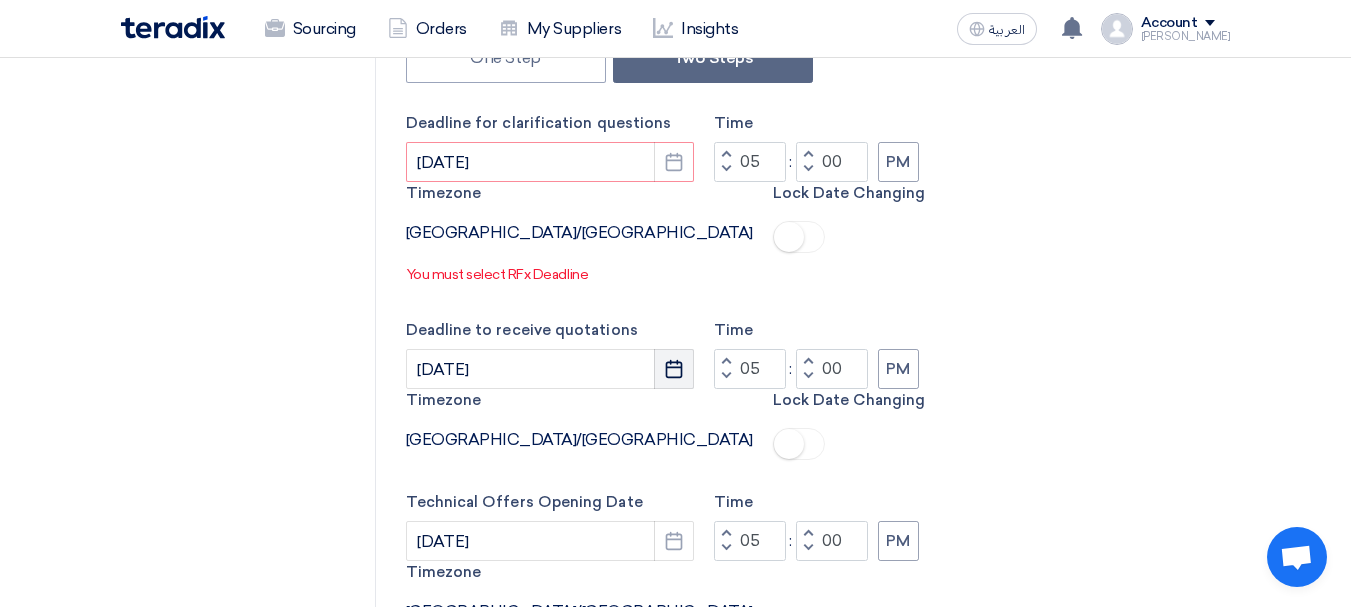 click on "Pick a date" 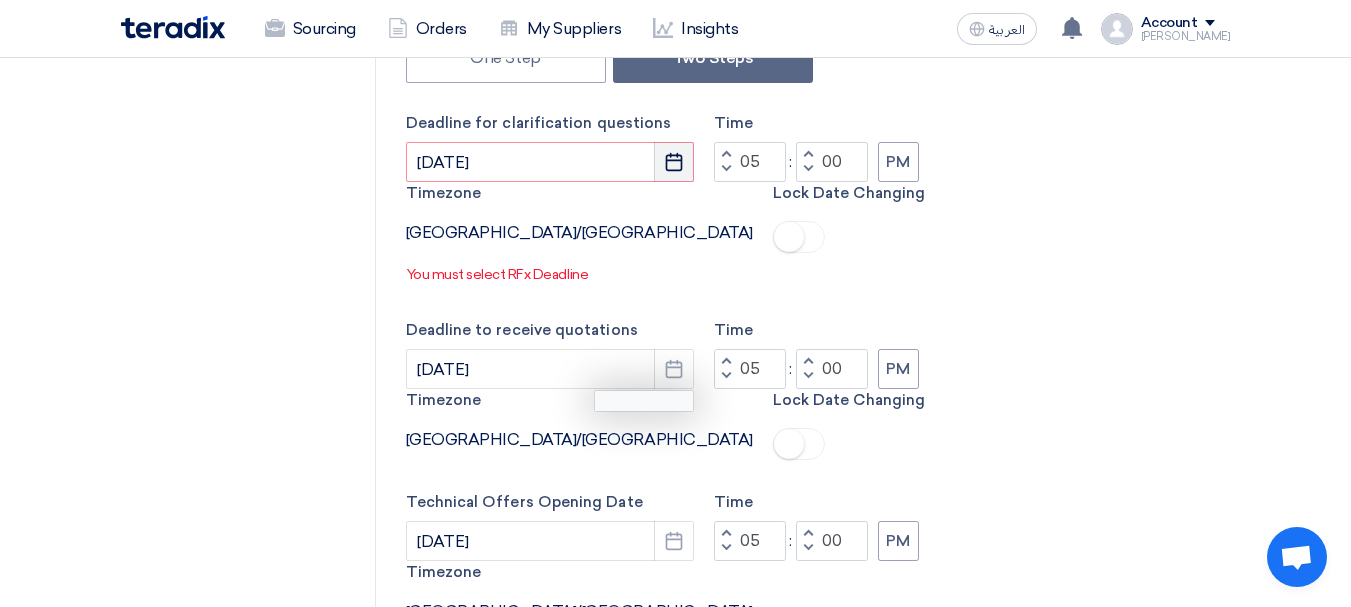 click 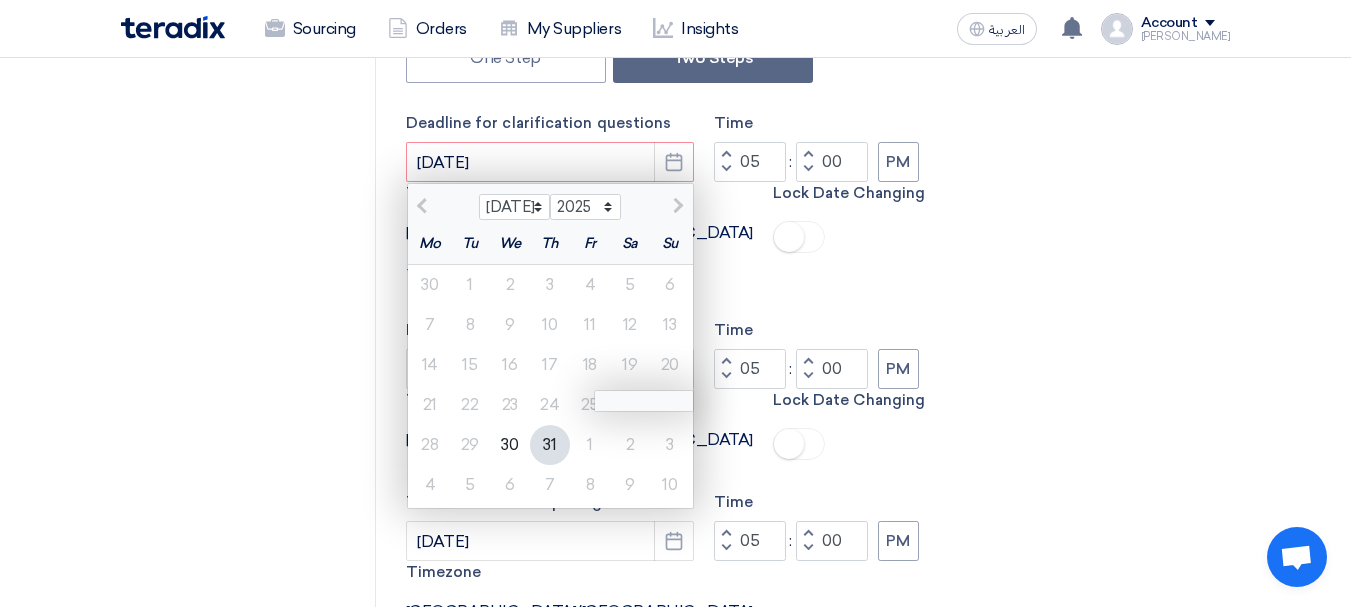 click on "31" 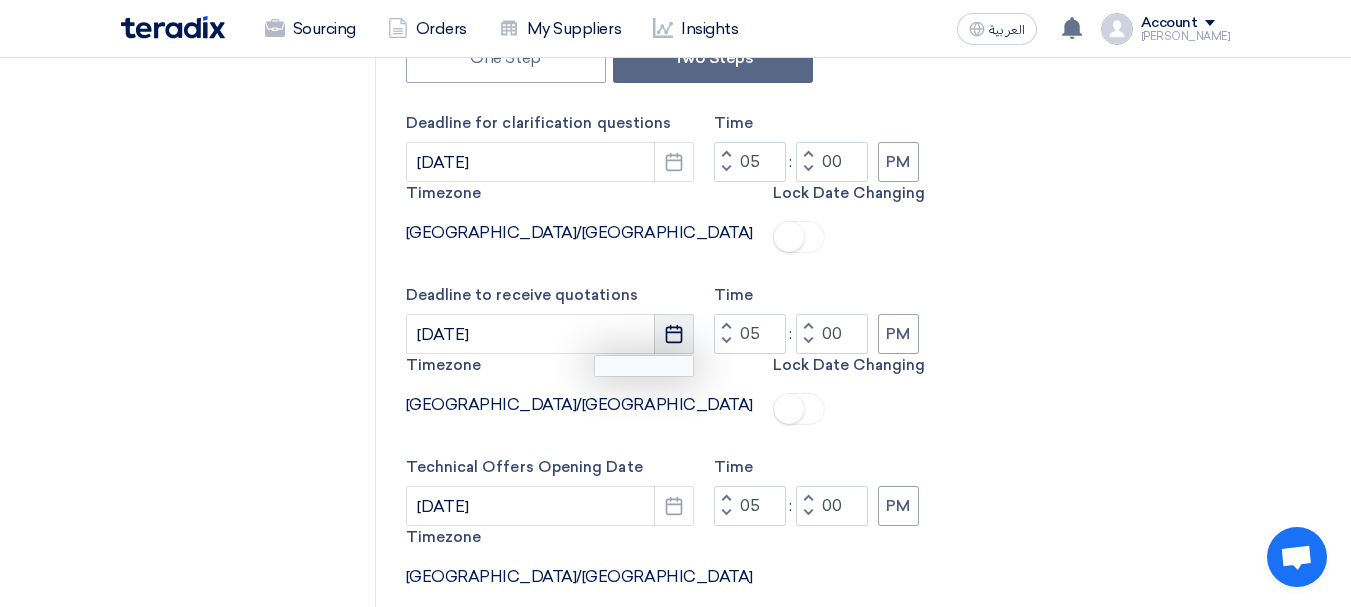 click on "Pick a date" 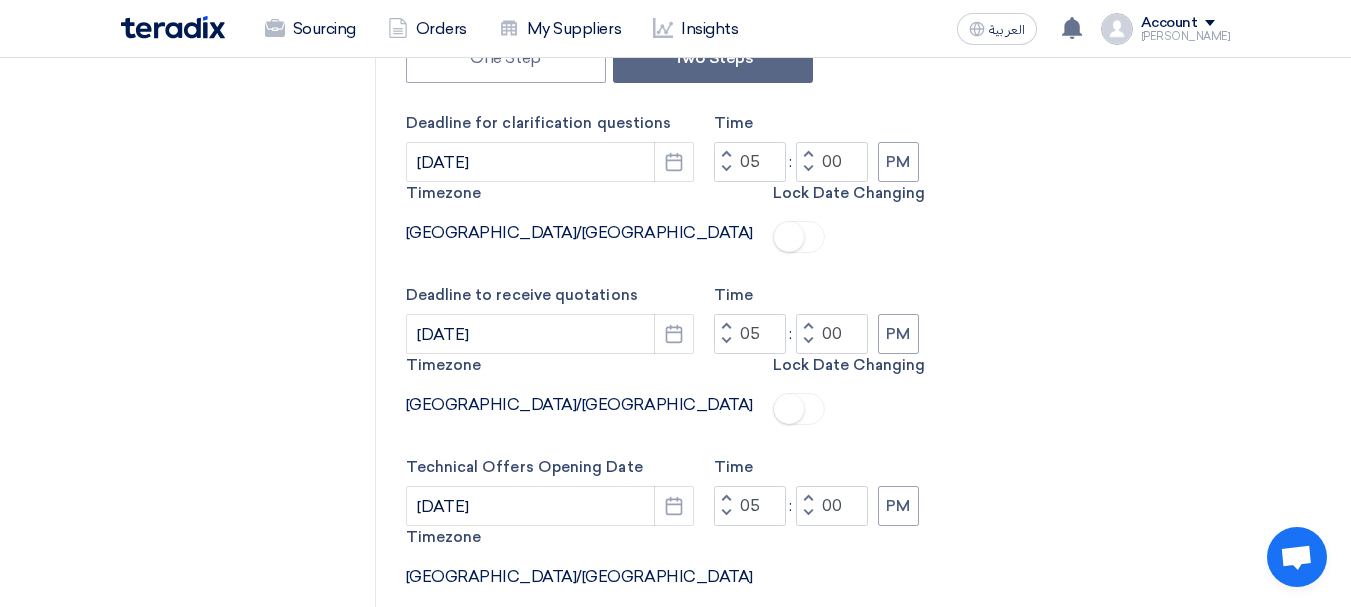 click on "Pick a date" 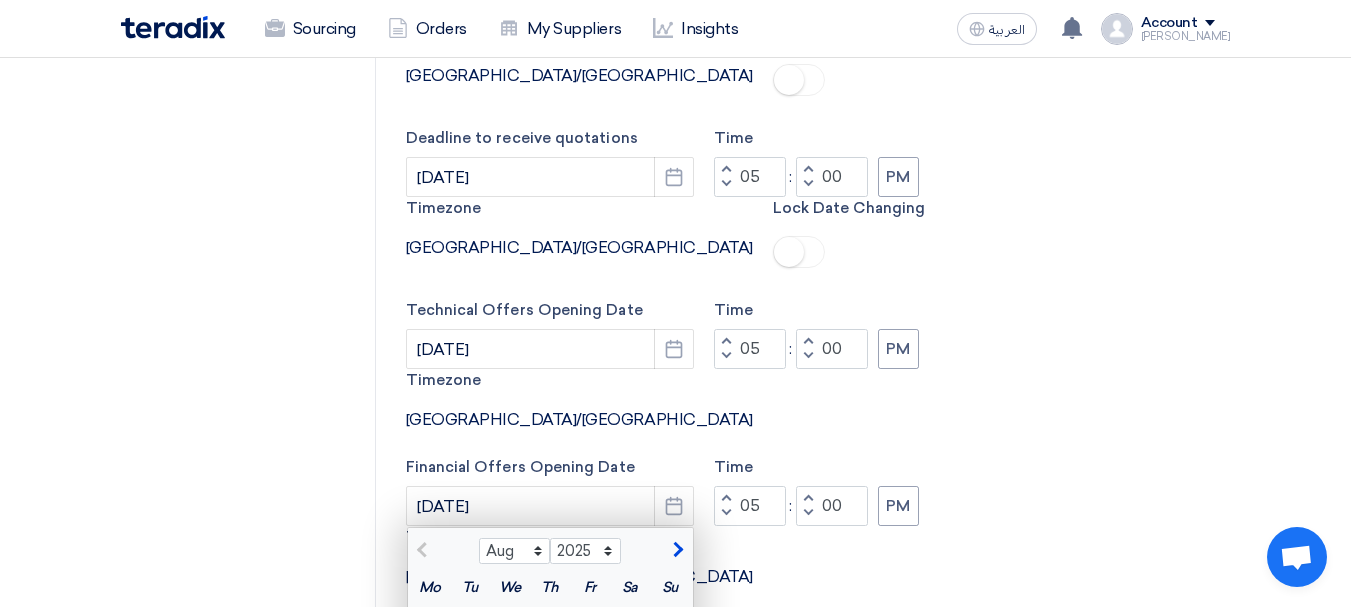 scroll, scrollTop: 1200, scrollLeft: 0, axis: vertical 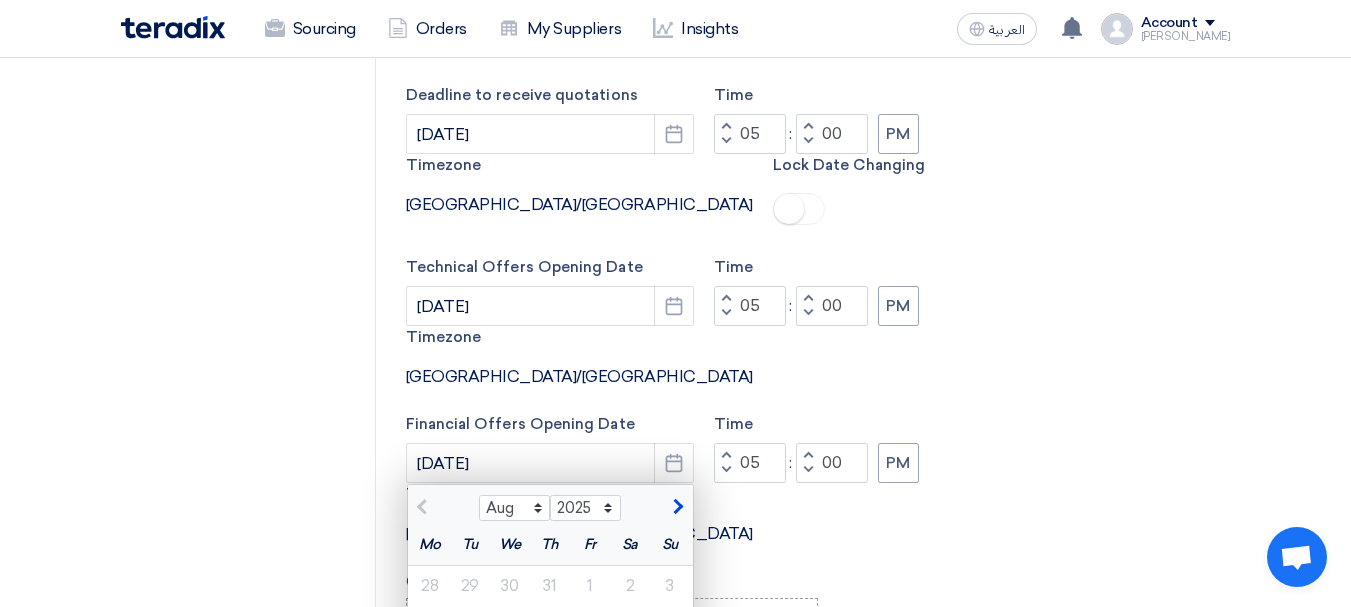 click on "14" 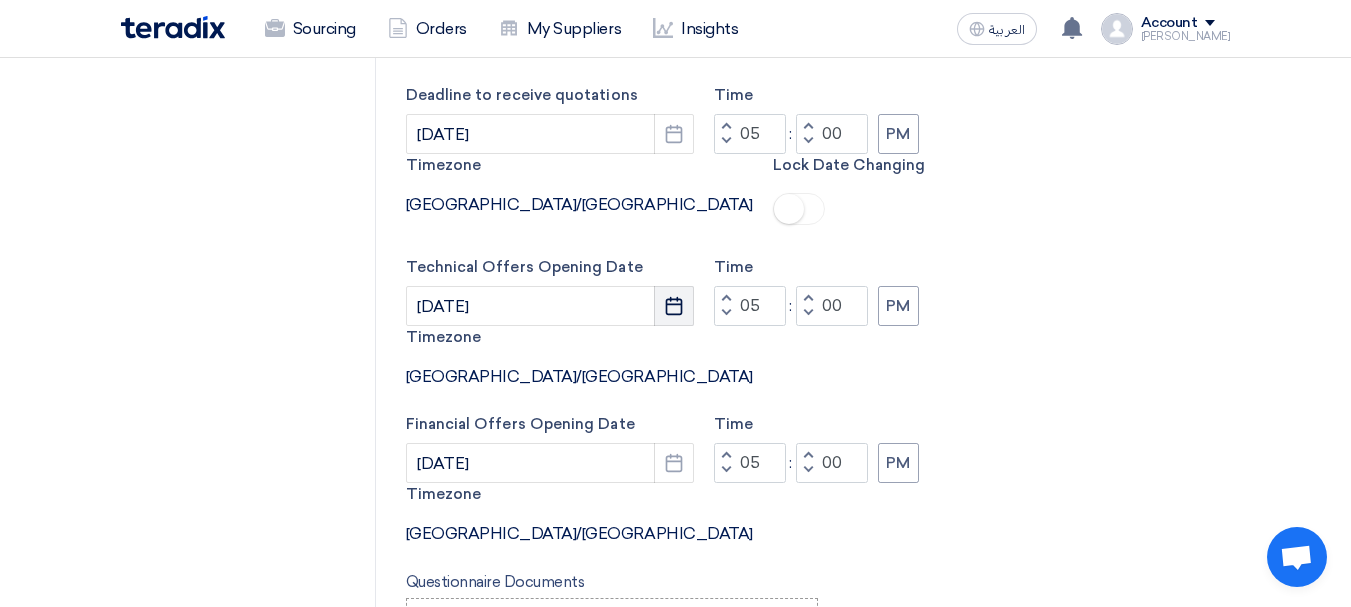 click 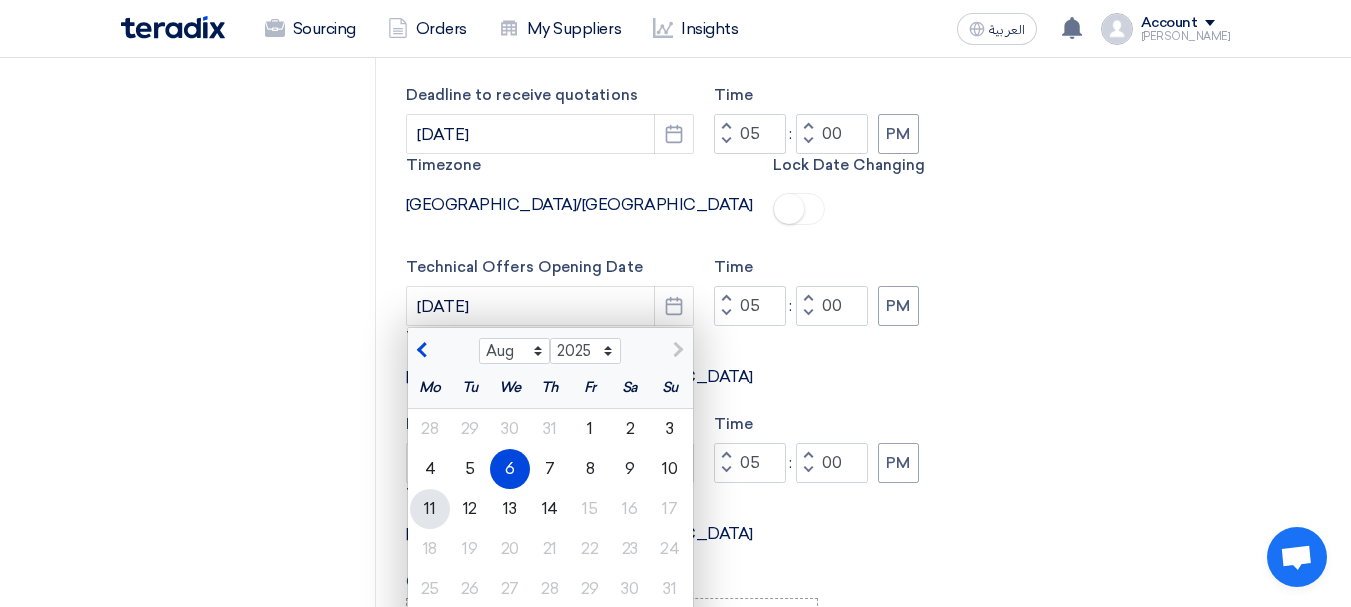 click on "11" 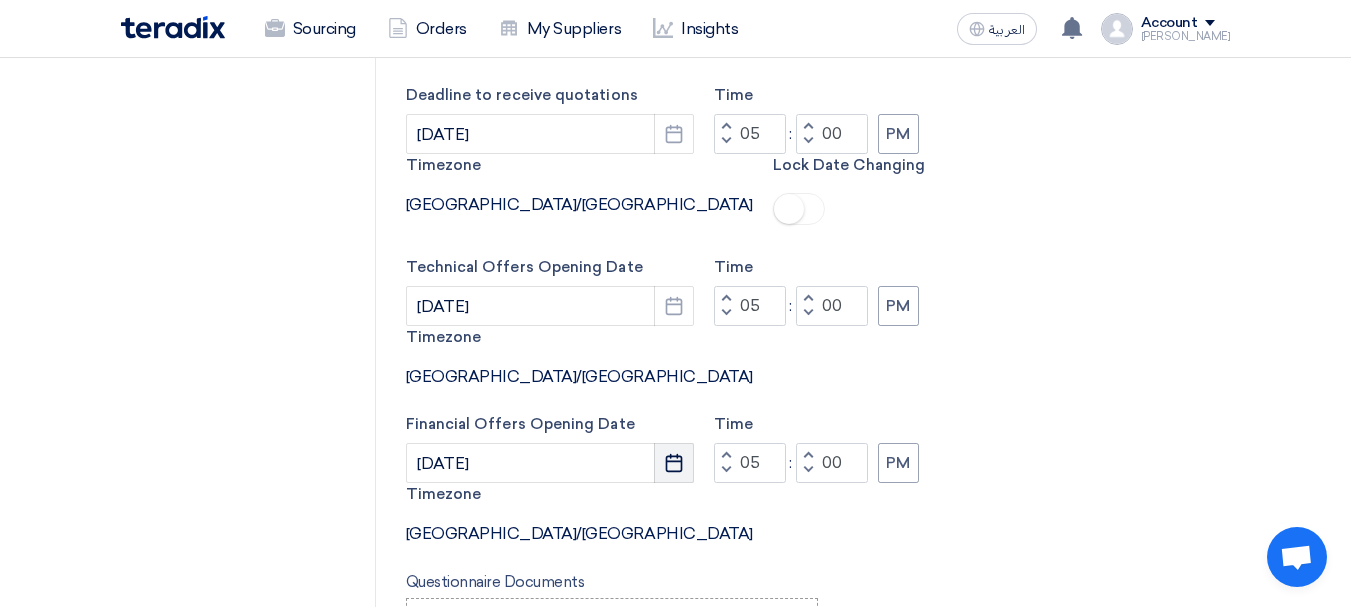 click on "Pick a date" 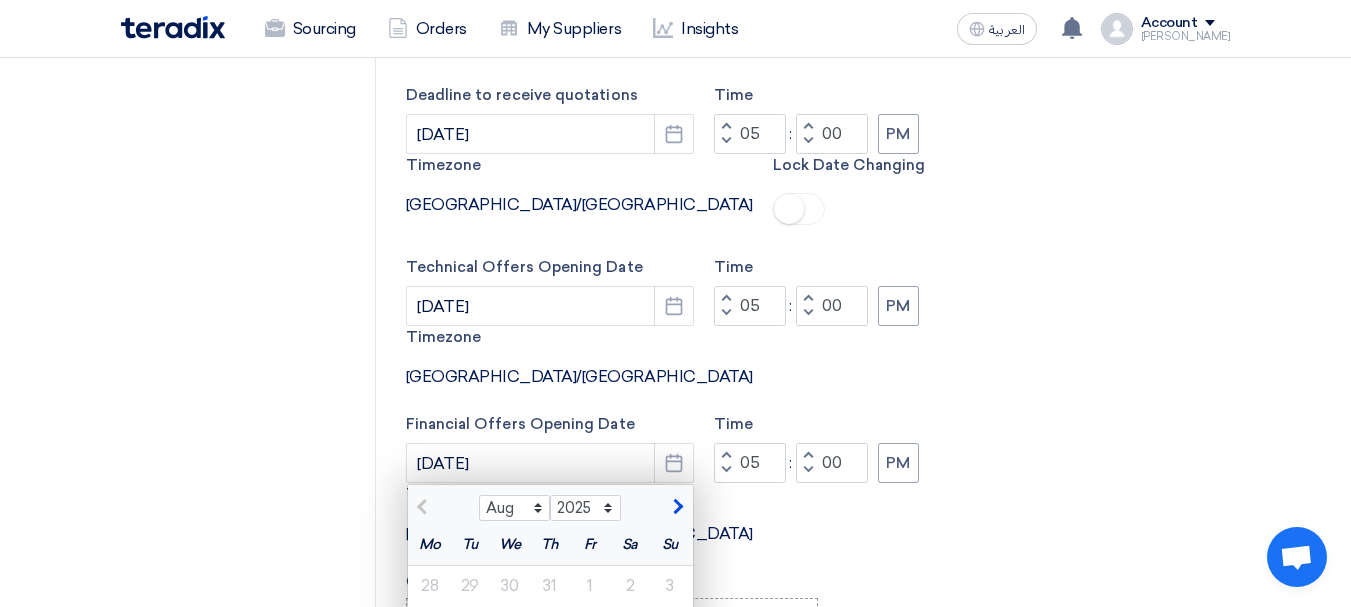 click on "Financial Offers Opening Date
8/14/2025
Aug Sep Oct Nov Dec
2025 2026 2027 2028 2029 2030 2031 2032 2033 2034 2035
Mo
Tu
We
Th
Fr
Sa
Su
28
29
30
31
1
2
3
4 5" 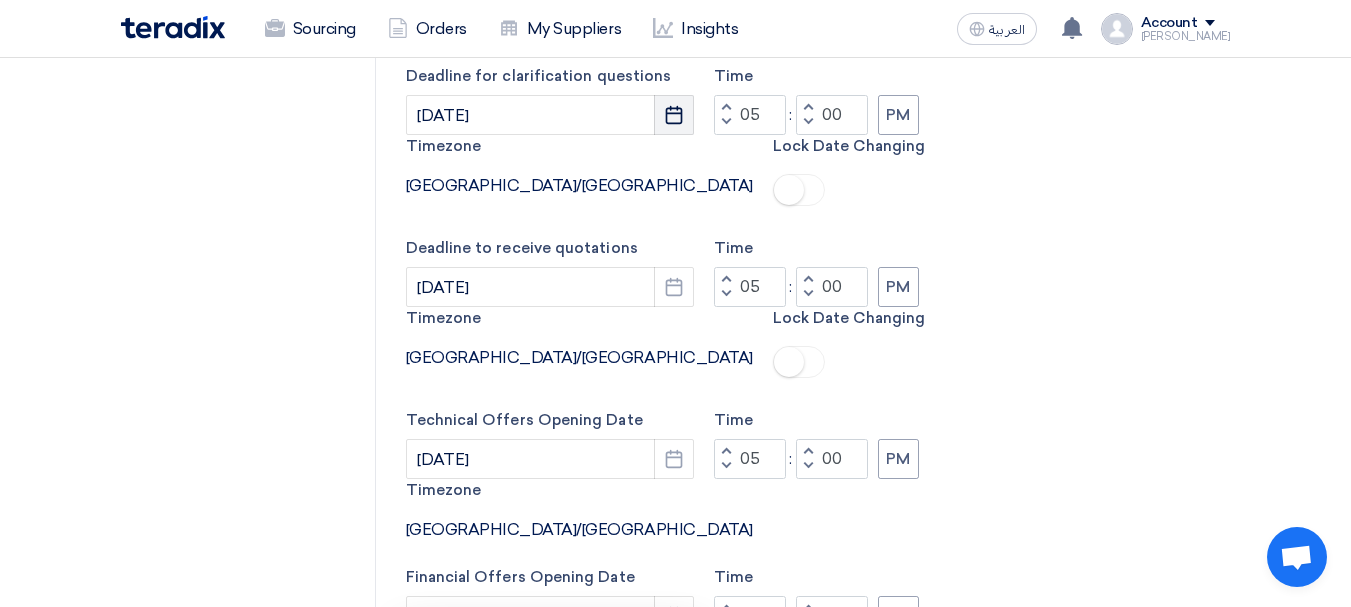 scroll, scrollTop: 1000, scrollLeft: 0, axis: vertical 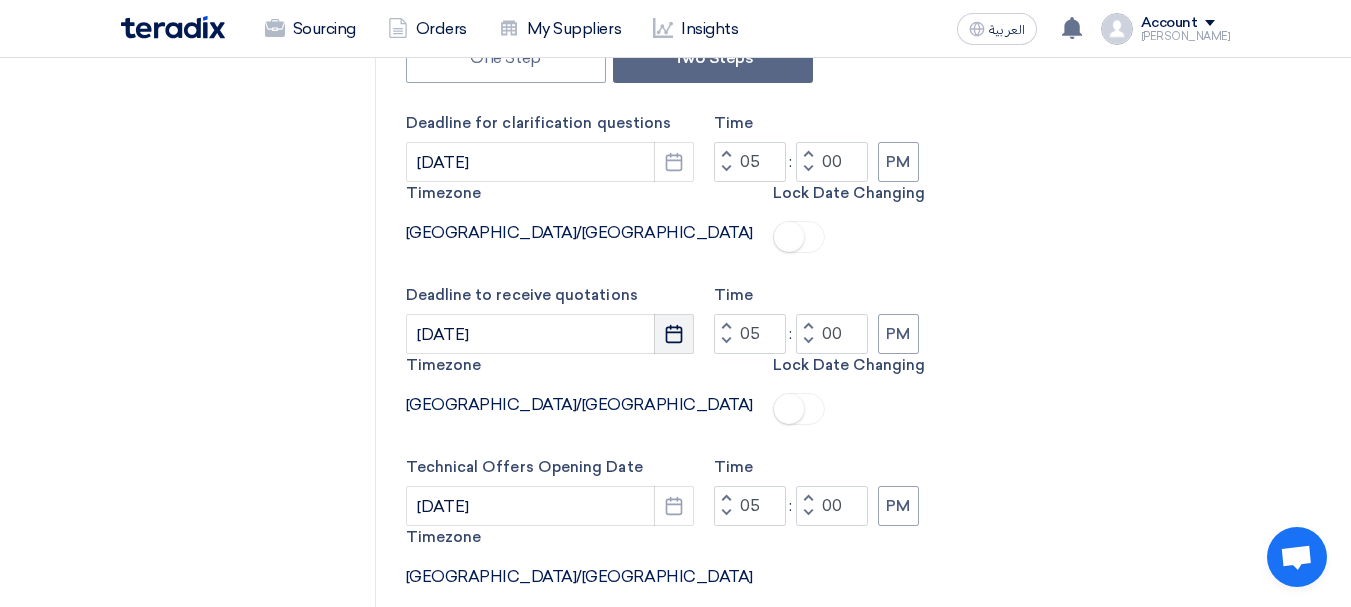 click on "Pick a date" 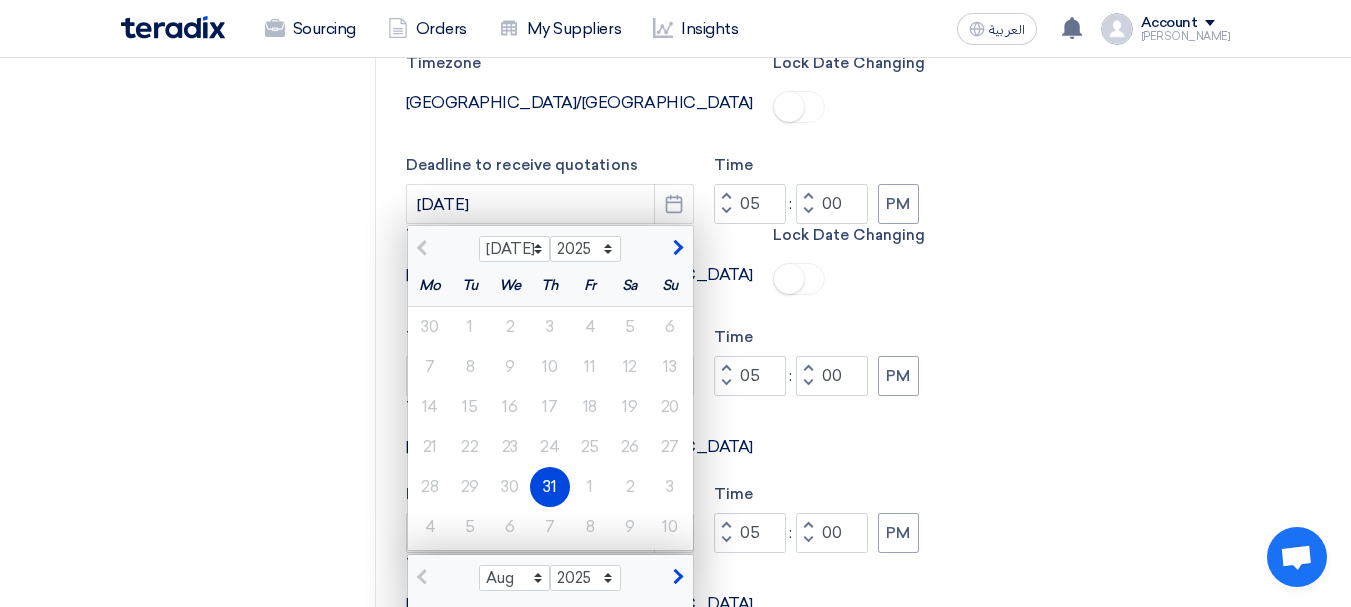 scroll, scrollTop: 1200, scrollLeft: 0, axis: vertical 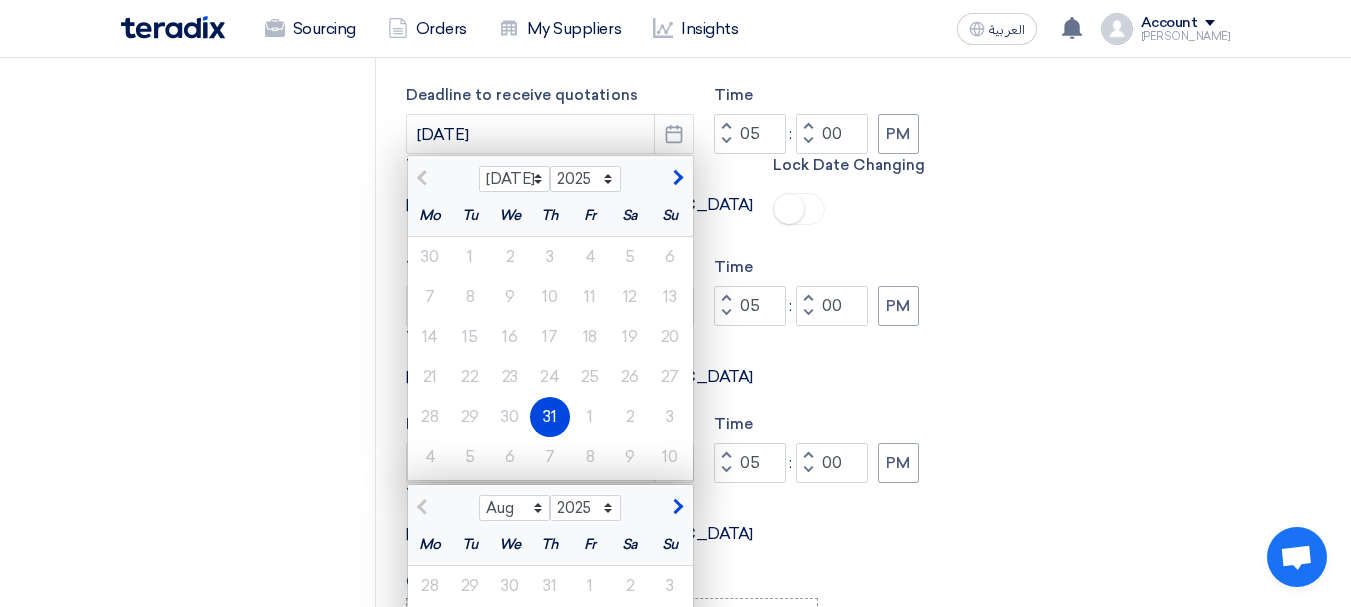click on "Sealed Bid Type
One Step
Two Steps
Deadline for clarification questions
7/31/2025
Pick a date
Time
Increment hours
05
Decrement hours
:
Increment minutes
00
Decrement minutes
PM 1" 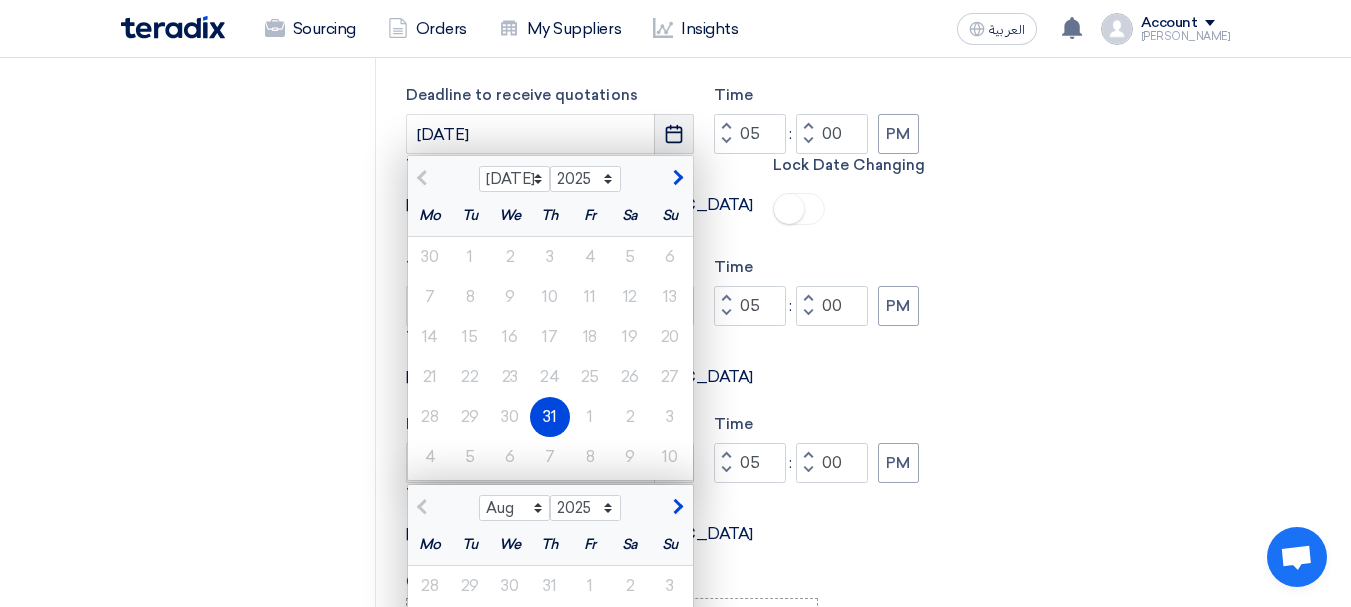 click on "Pick a date" 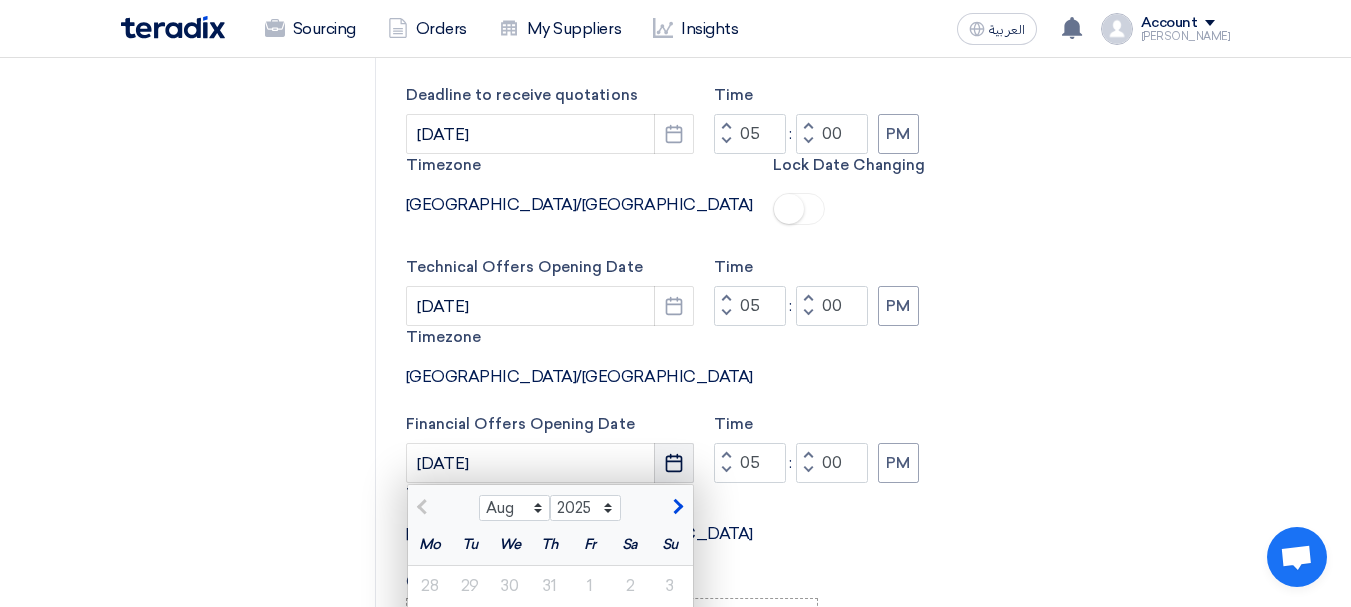 click on "Pick a date" 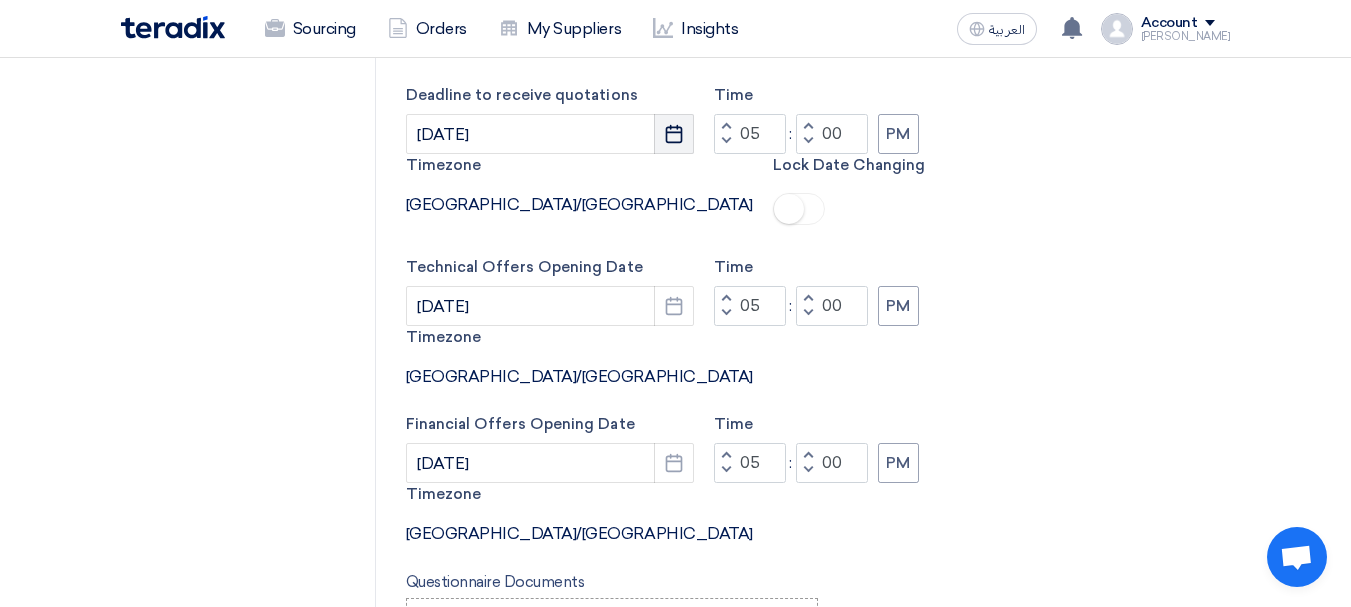 click on "Pick a date" 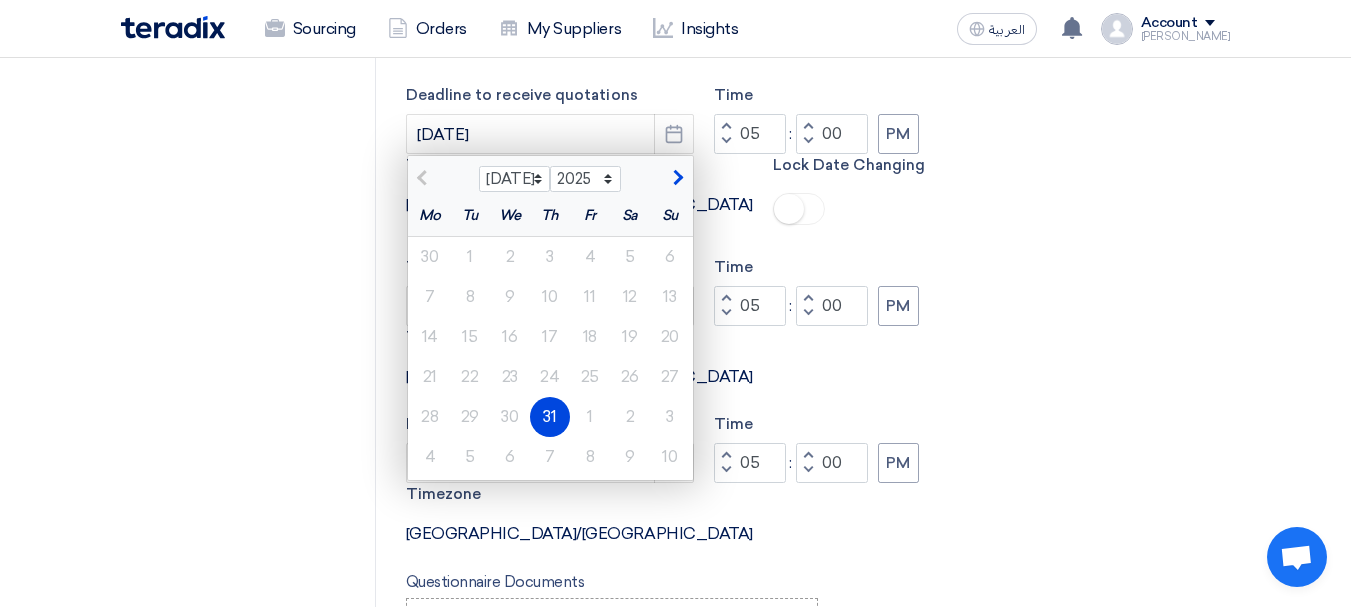 click 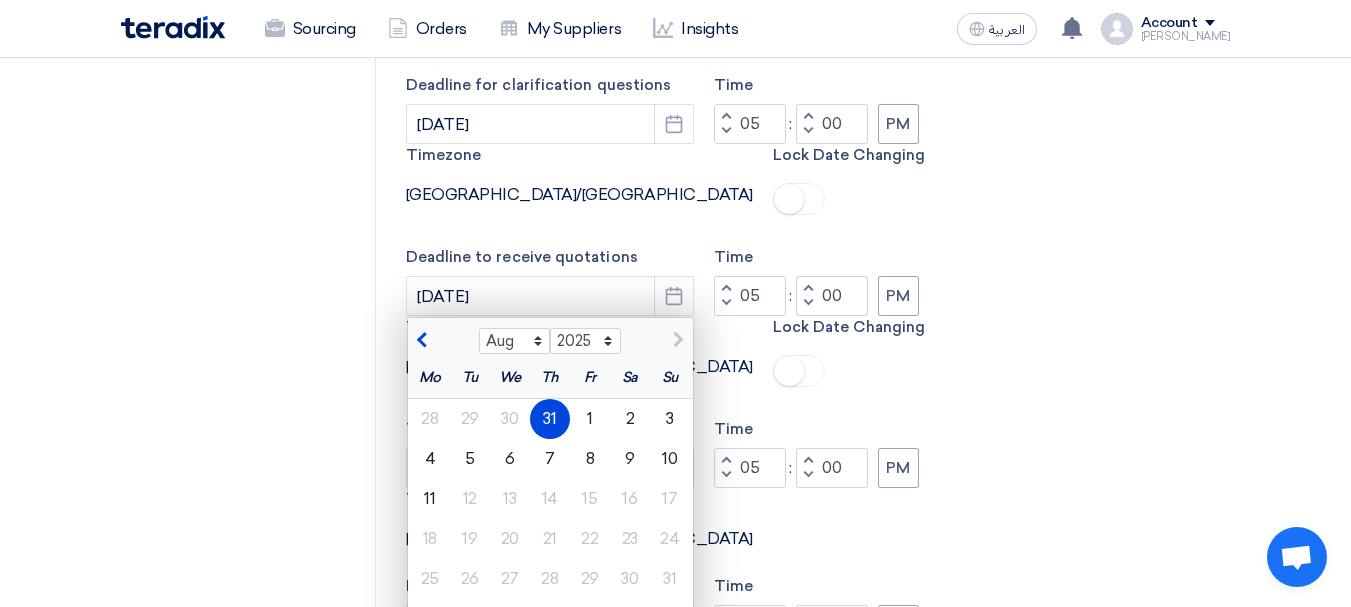 scroll, scrollTop: 1000, scrollLeft: 0, axis: vertical 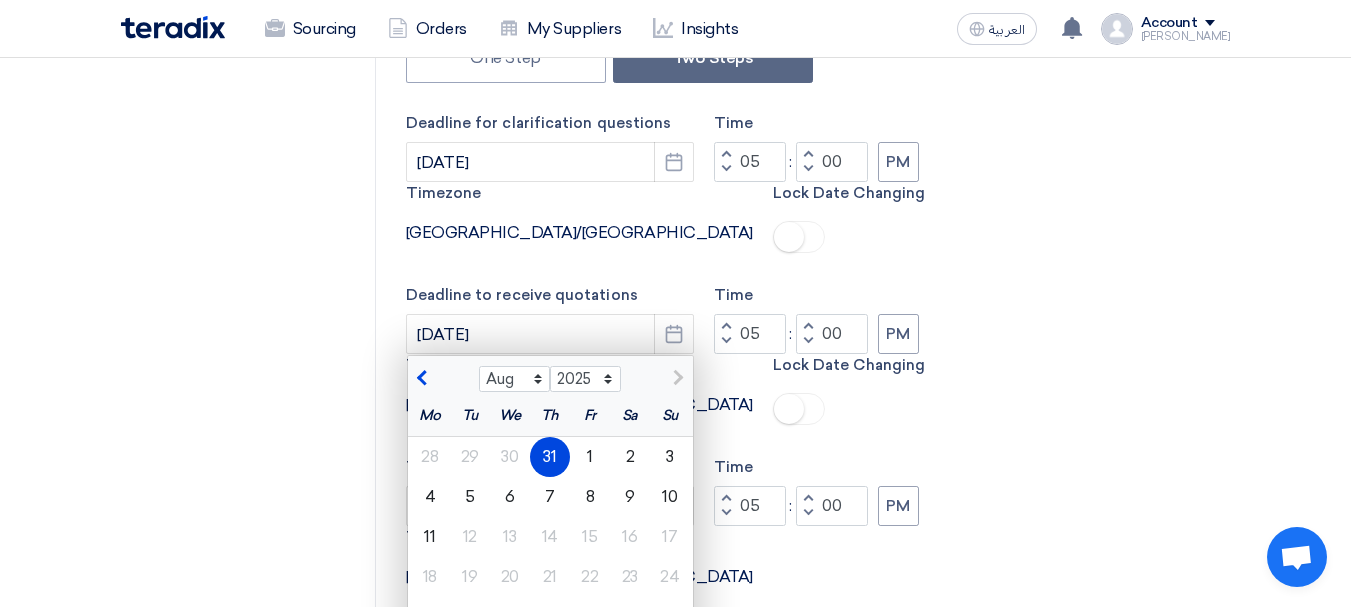 click on "RFQ Information
RFx Information
Invited Suppliers
Invited Supplier" 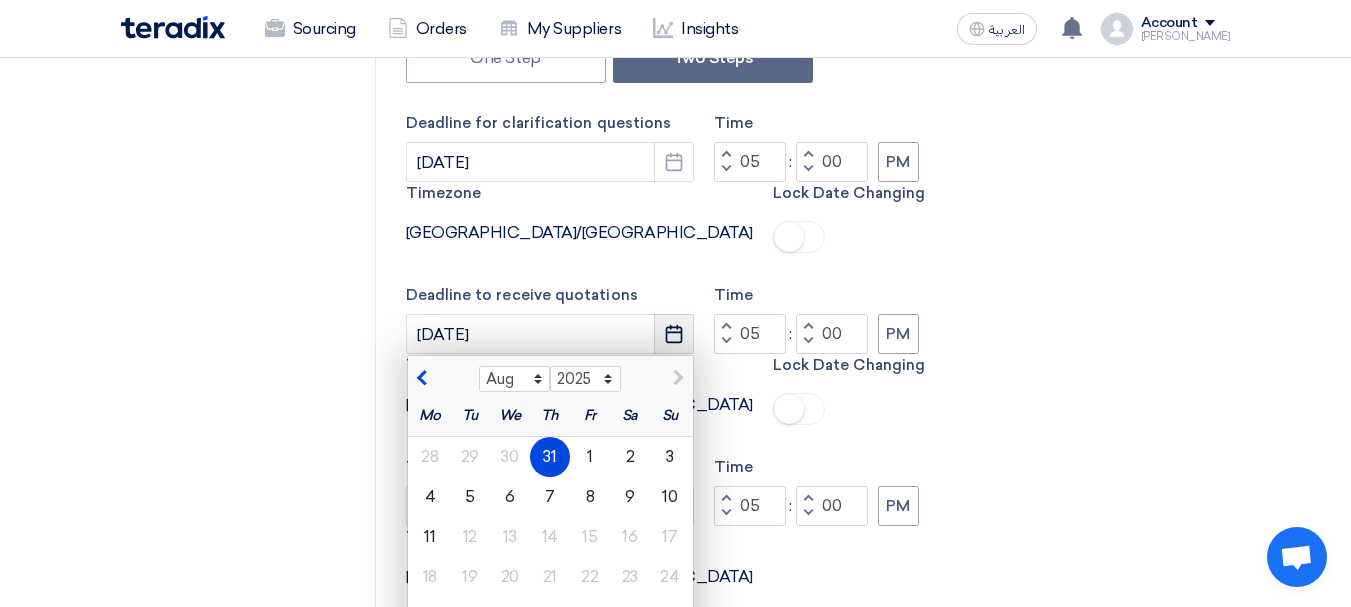 click on "Pick a date" 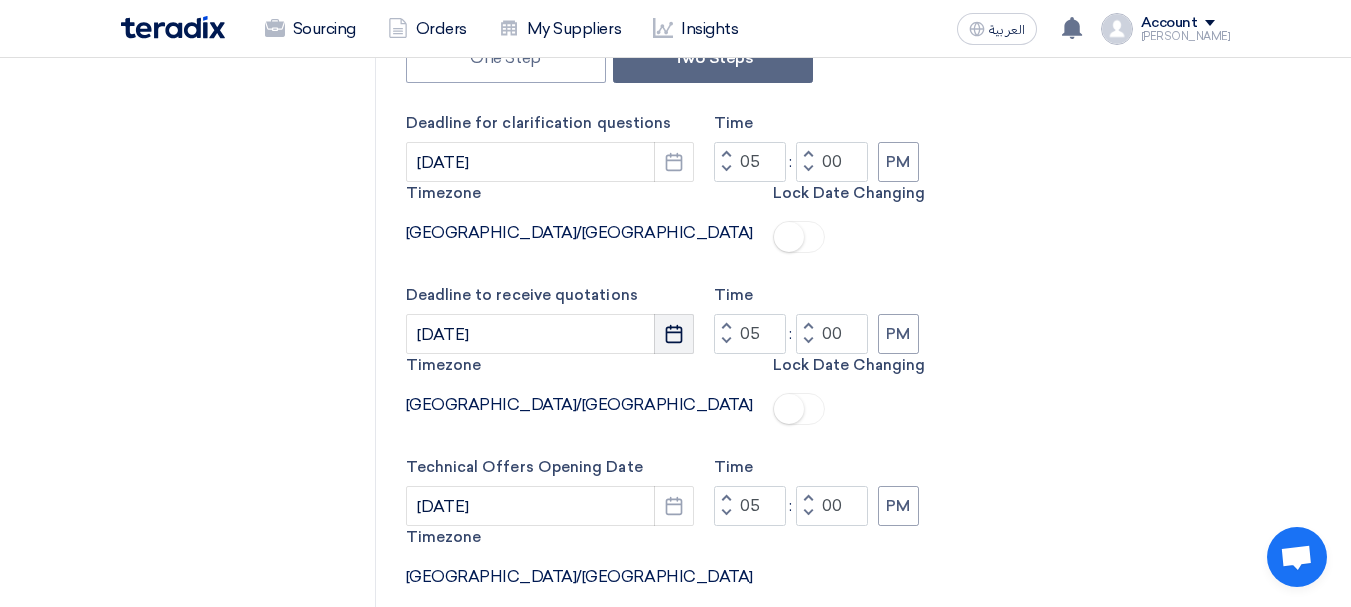 click 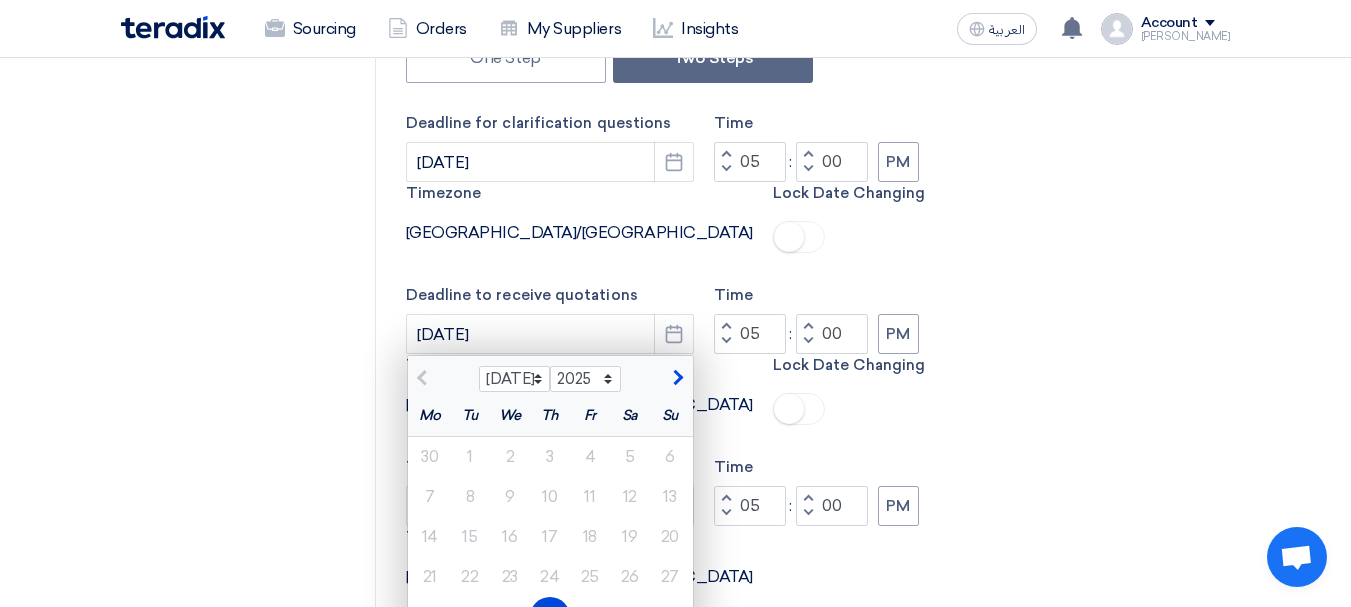 click 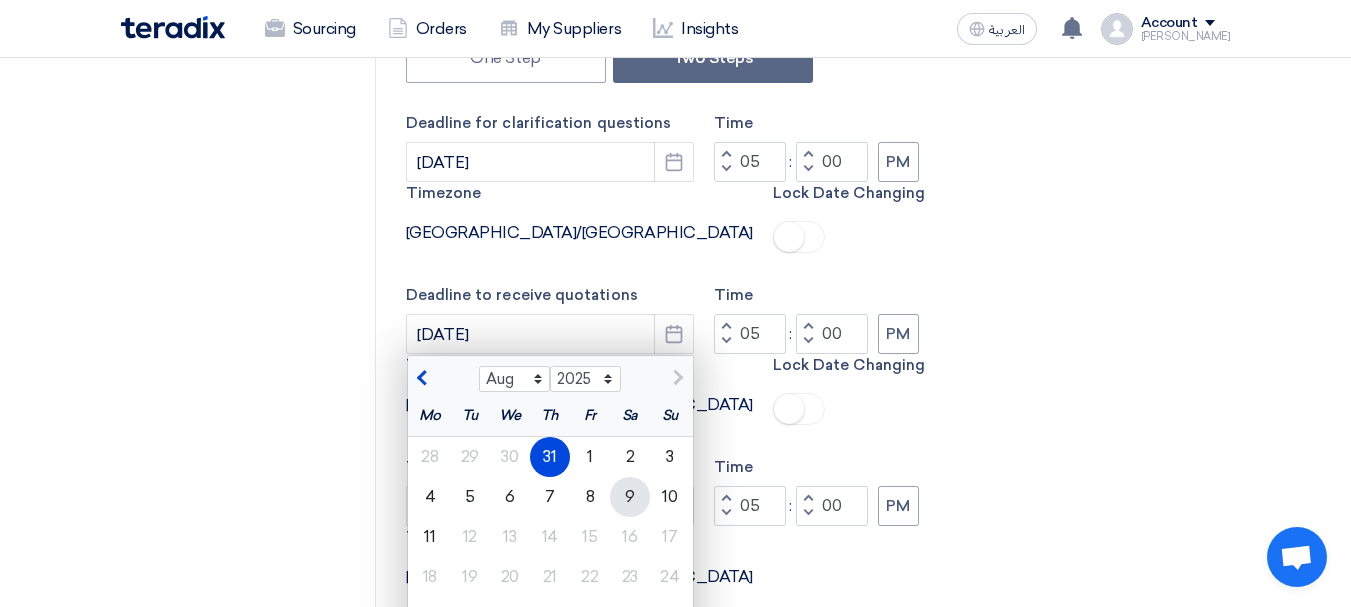 click on "9" 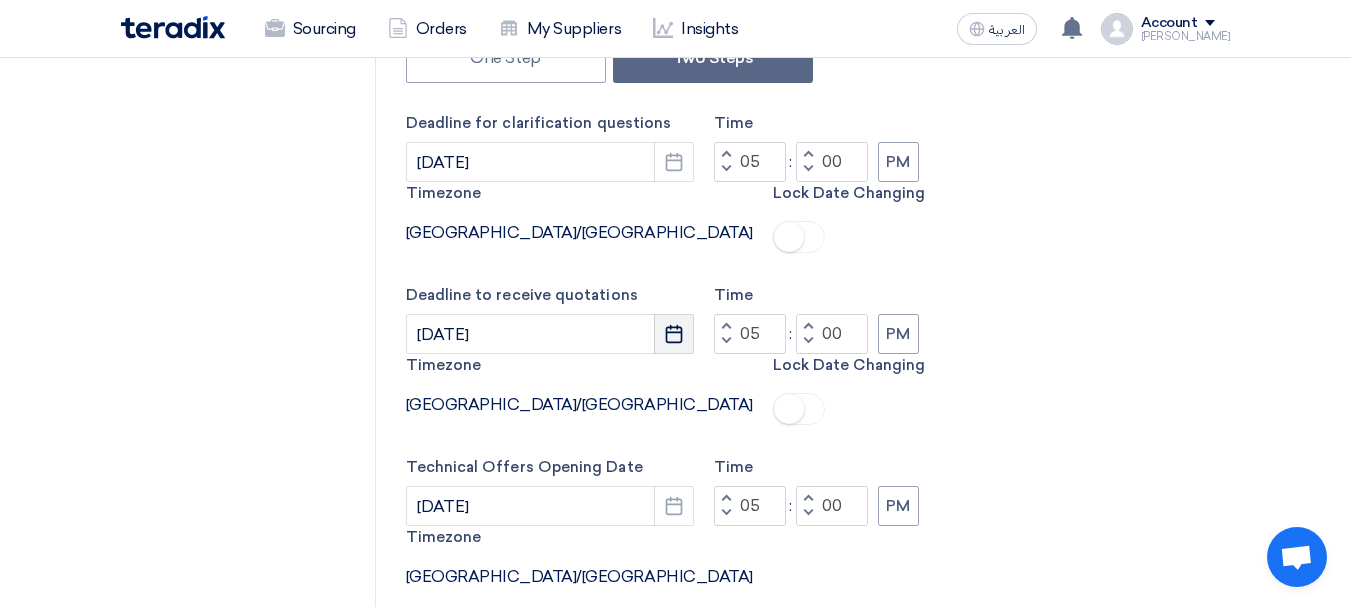 click on "Pick a date" 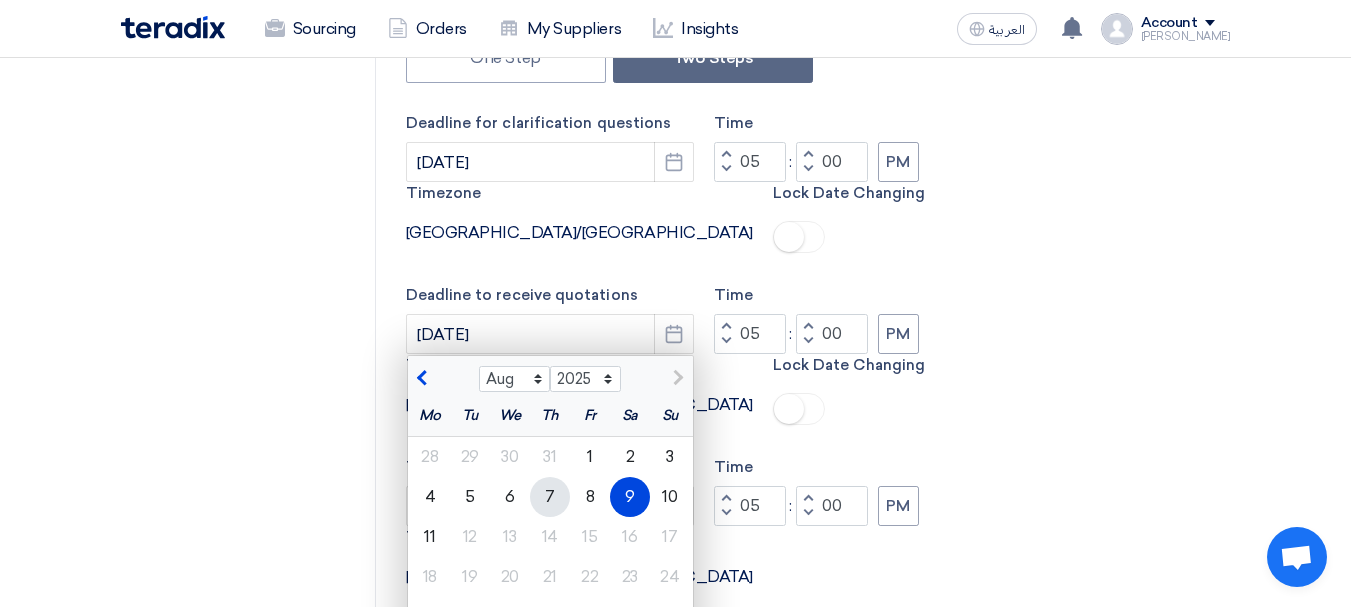 click on "7" 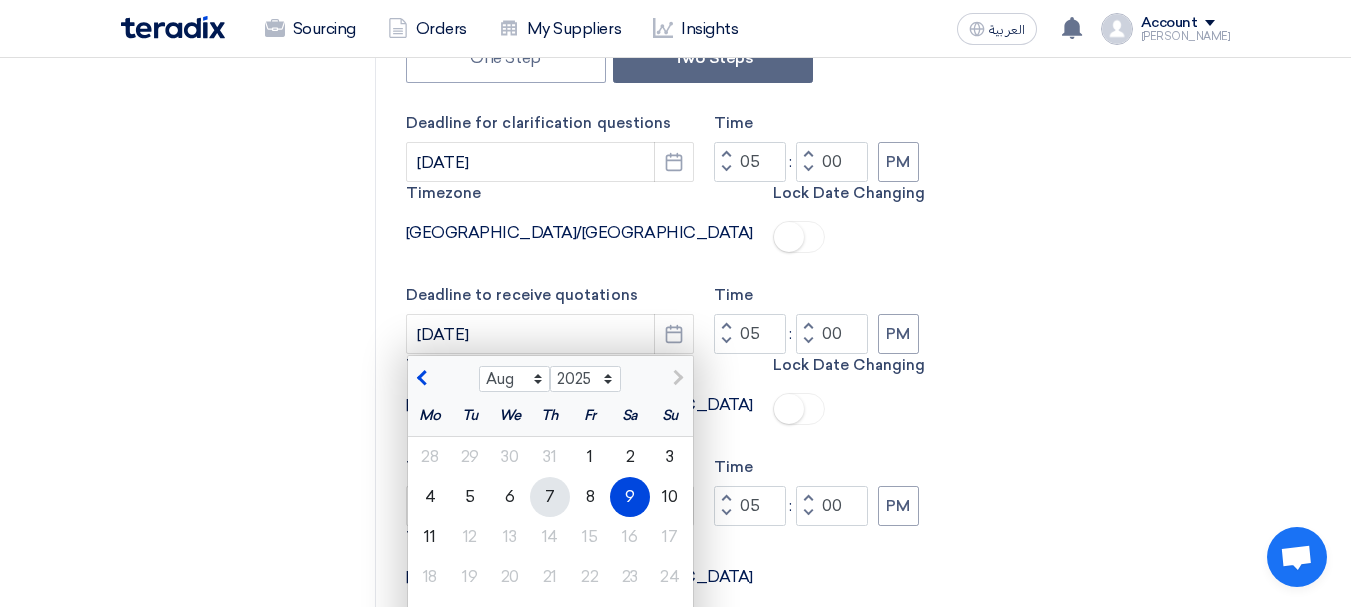 type on "8/7/2025" 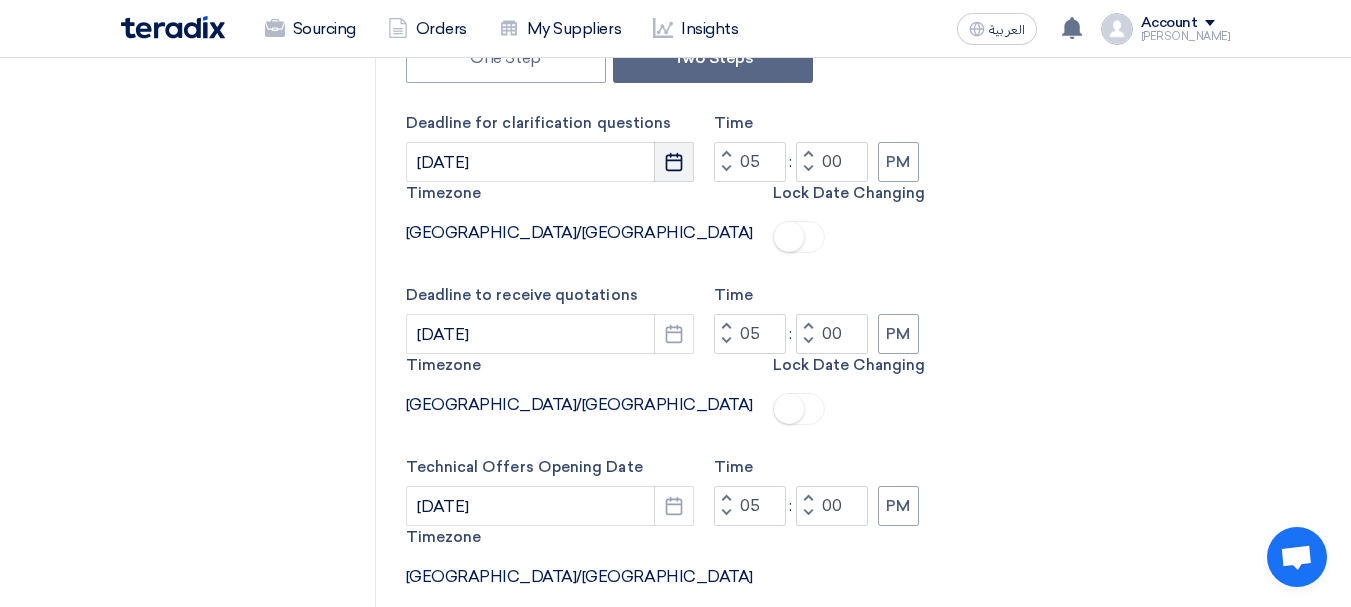 click 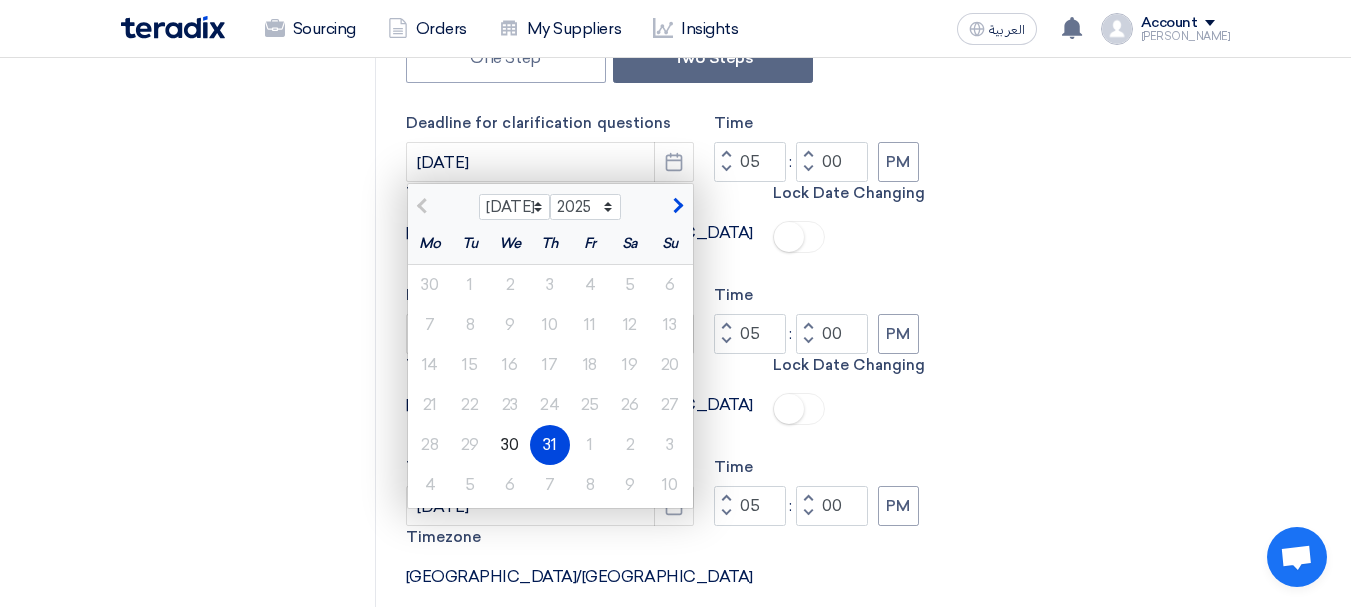 click 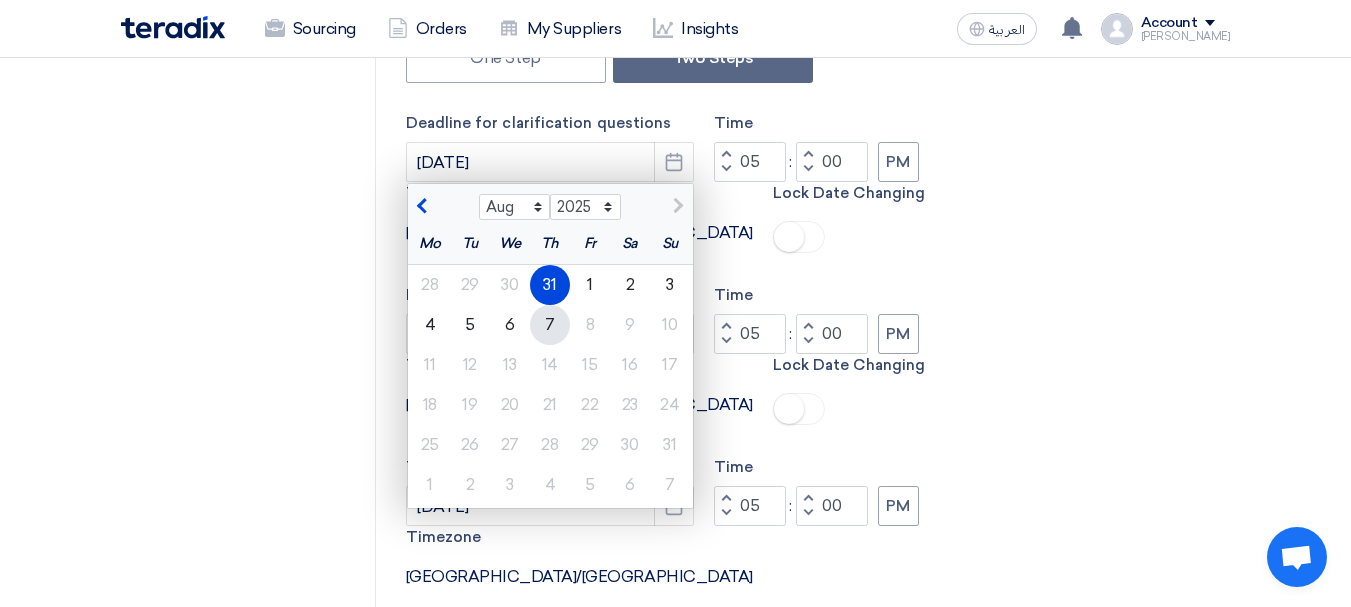 click on "7" 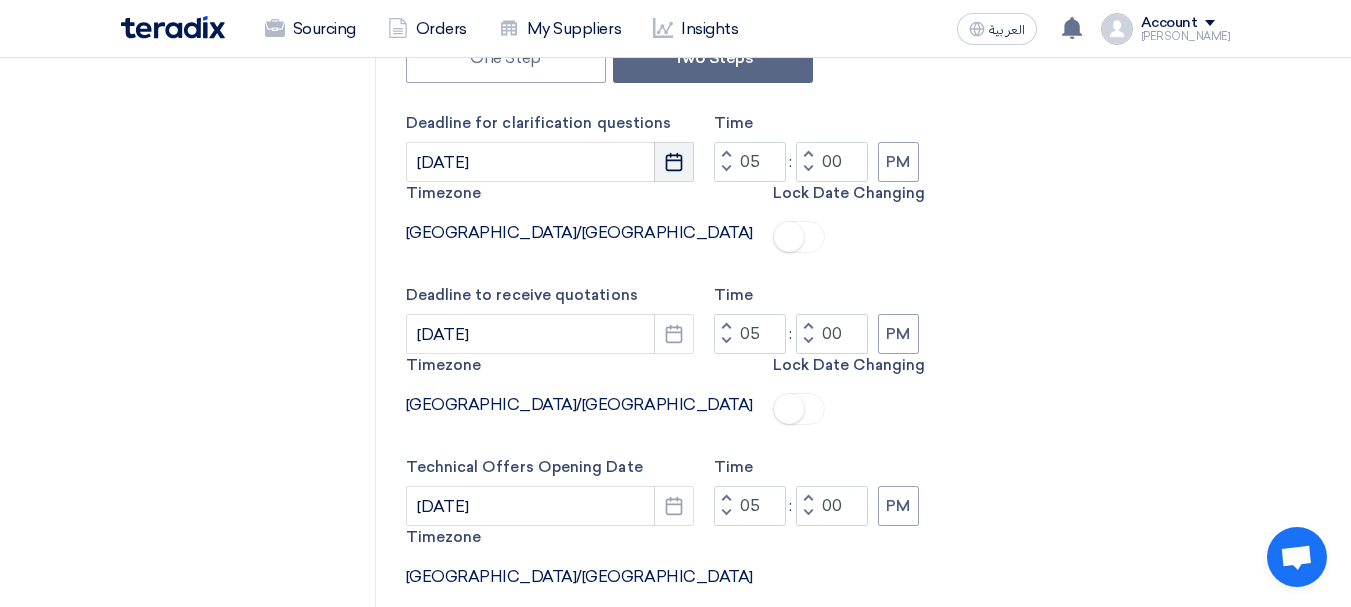 click on "Pick a date" 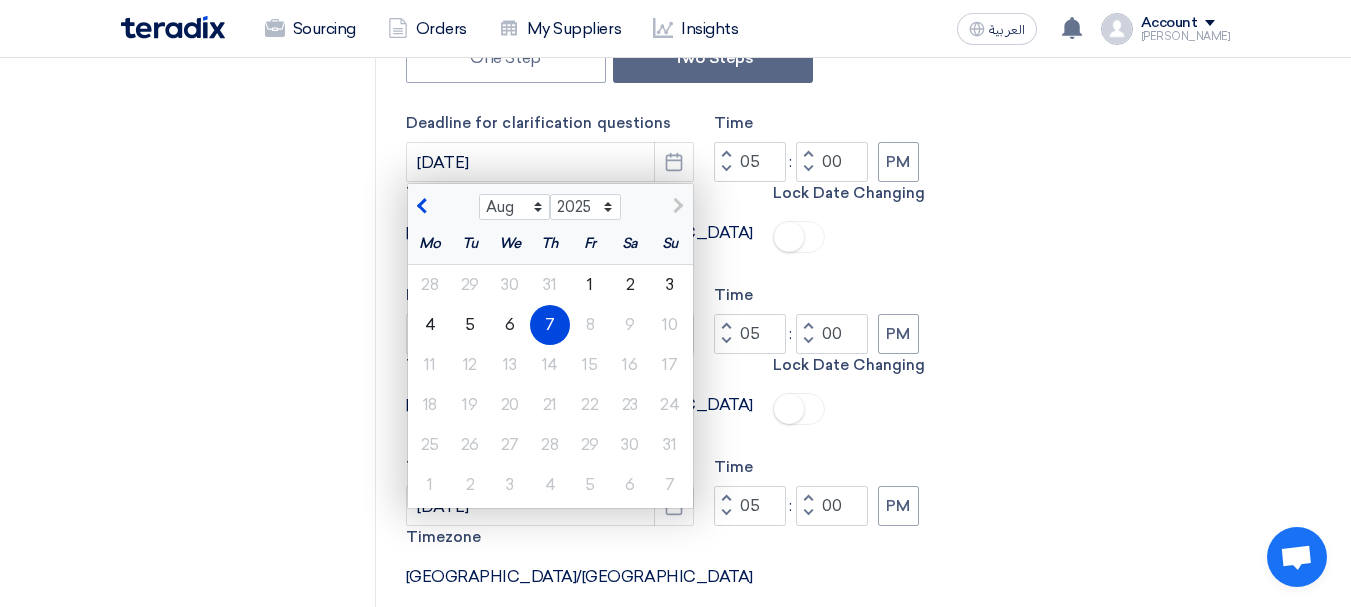 click on "RFQ Information
RFx Information
Invited Suppliers
Invited Supplier" 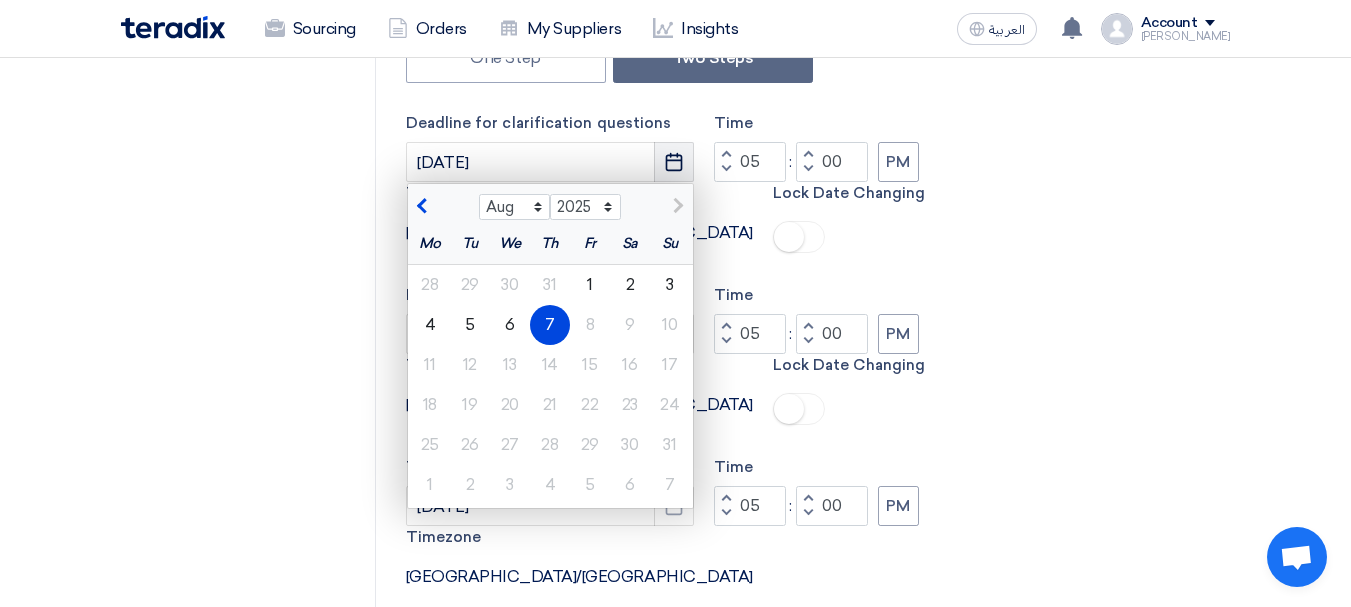click on "Pick a date" 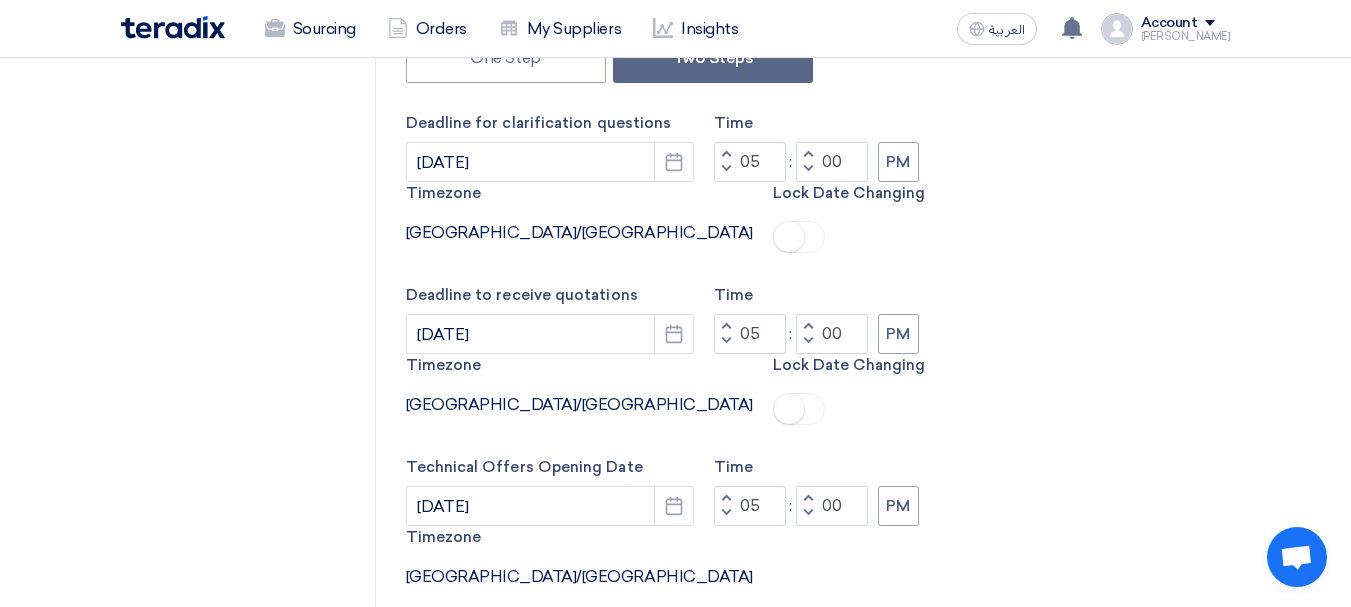 click on "Pick a date" 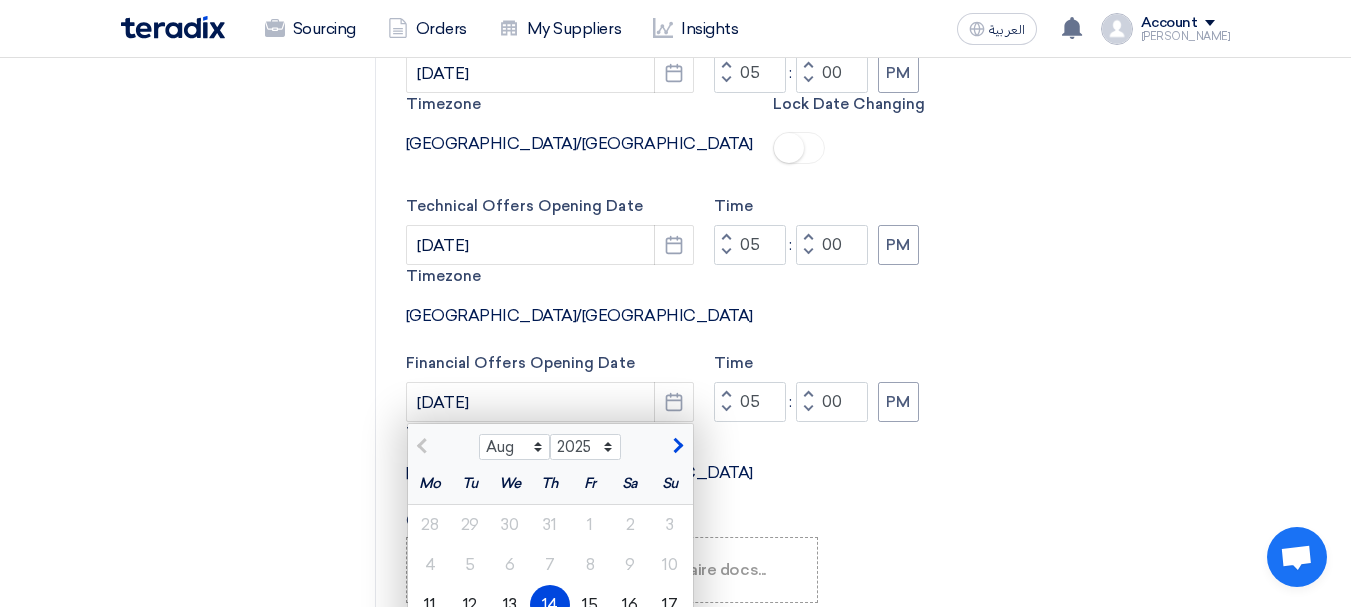 scroll, scrollTop: 1400, scrollLeft: 0, axis: vertical 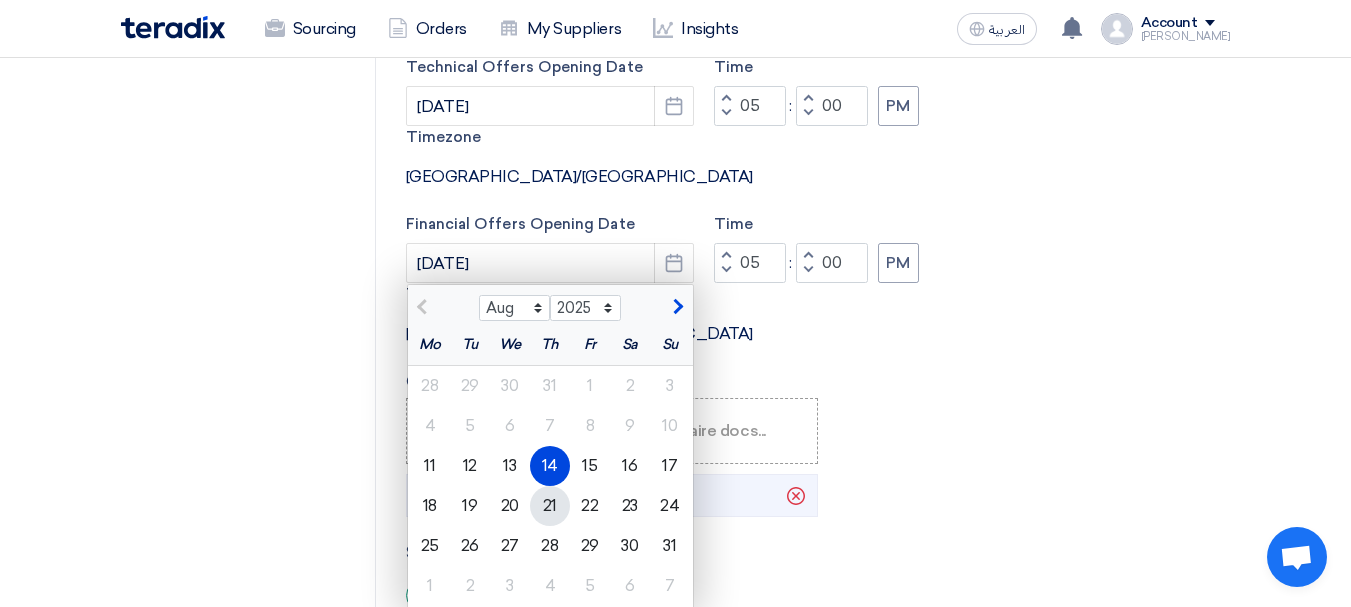 click on "21" 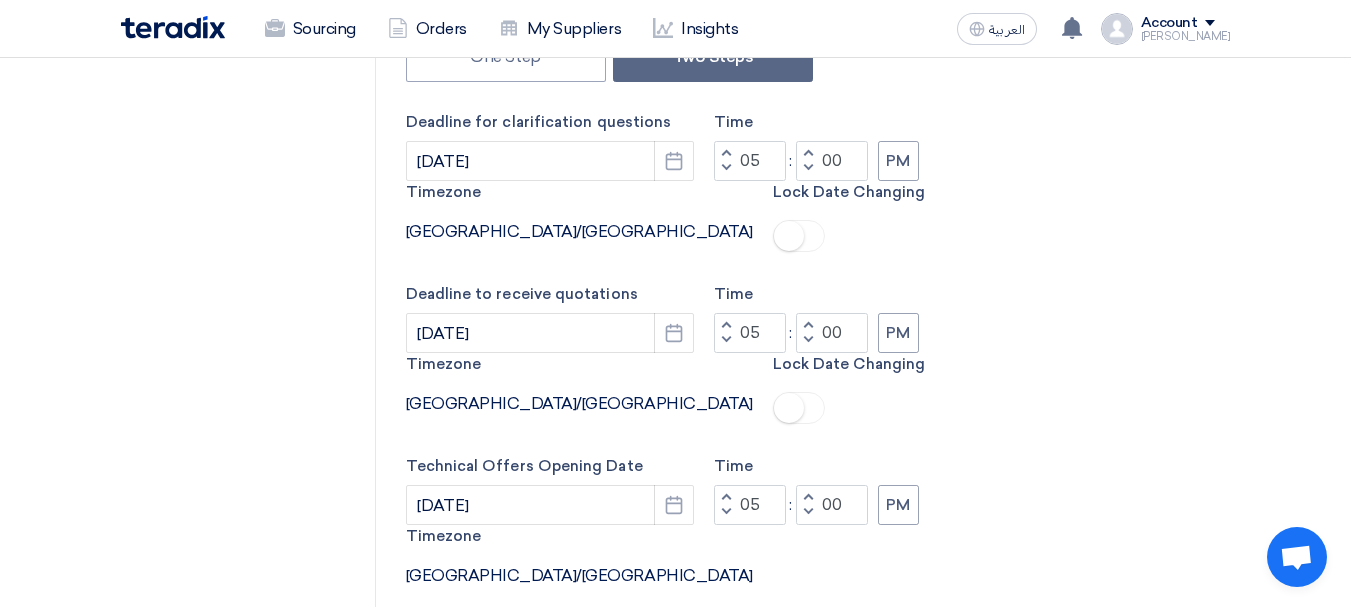 scroll, scrollTop: 1000, scrollLeft: 0, axis: vertical 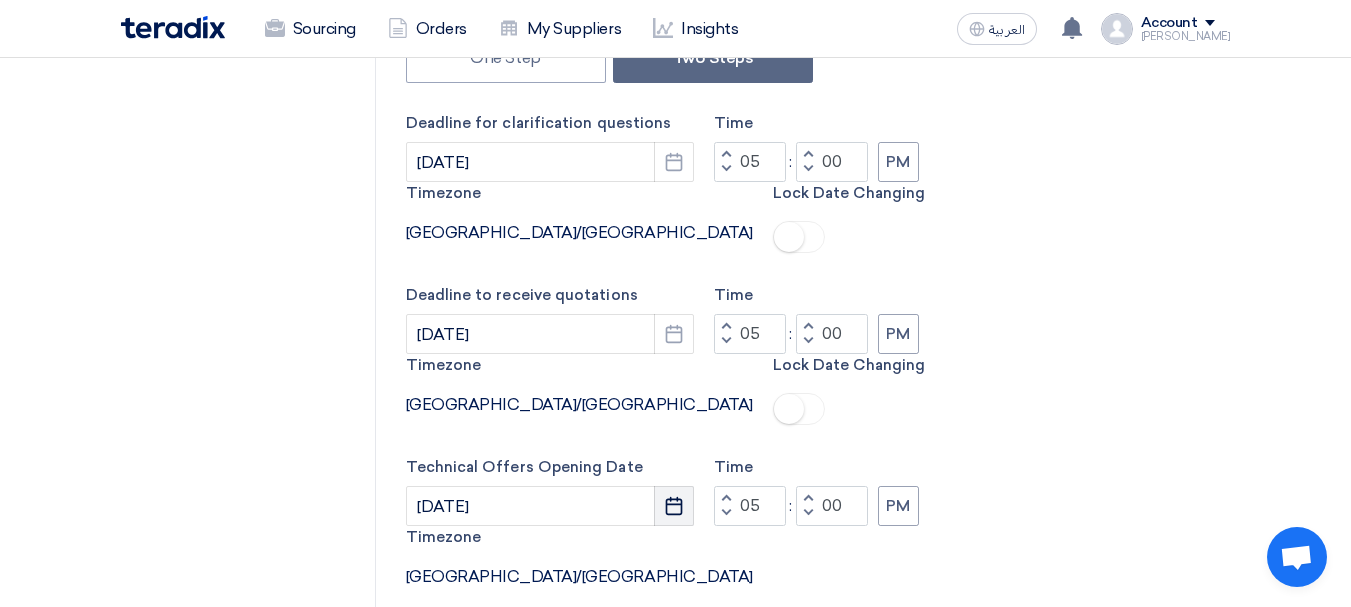 click on "Pick a date" 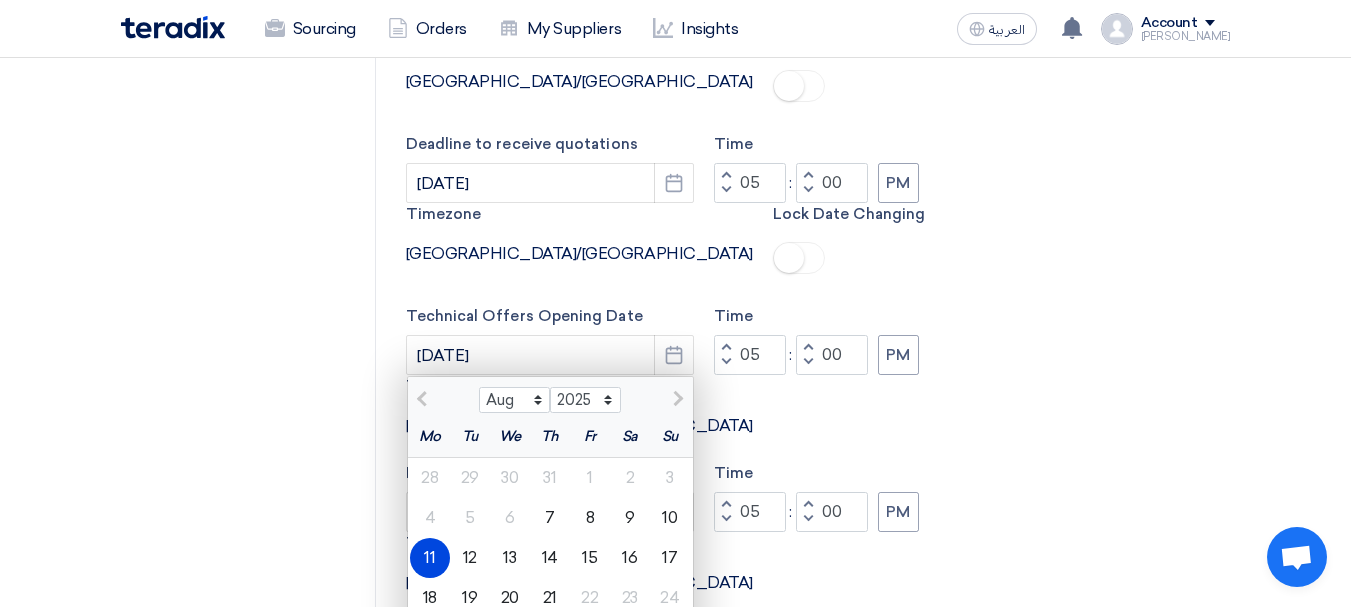 scroll, scrollTop: 1200, scrollLeft: 0, axis: vertical 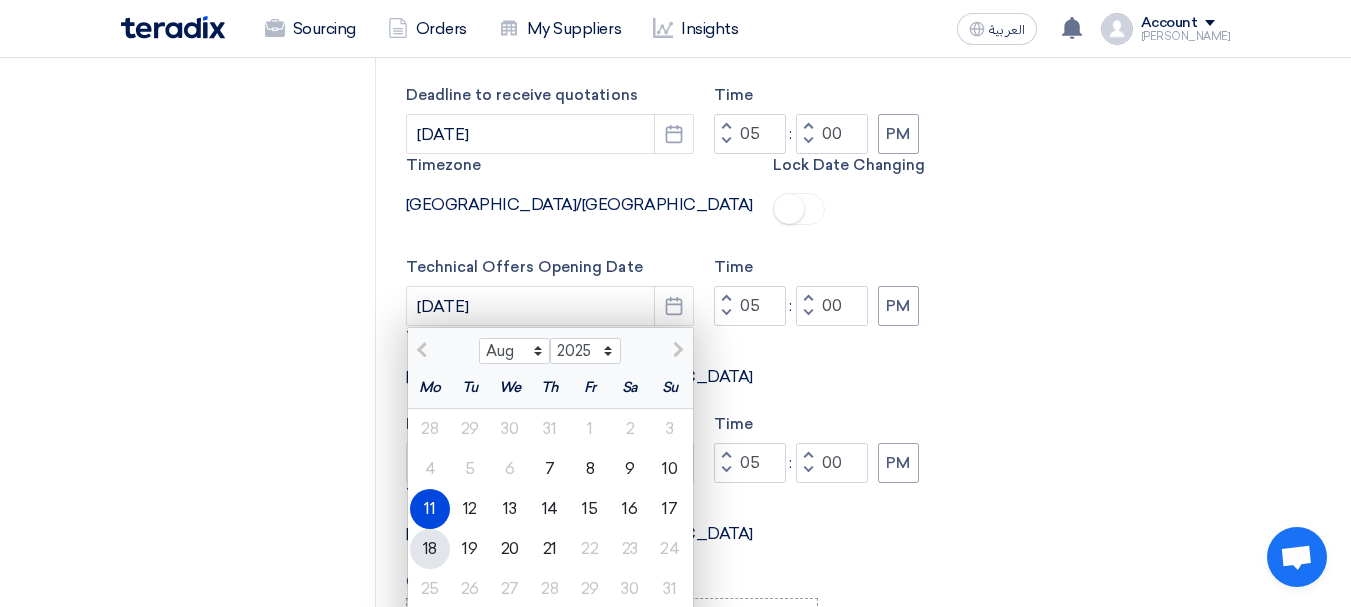 click on "18" 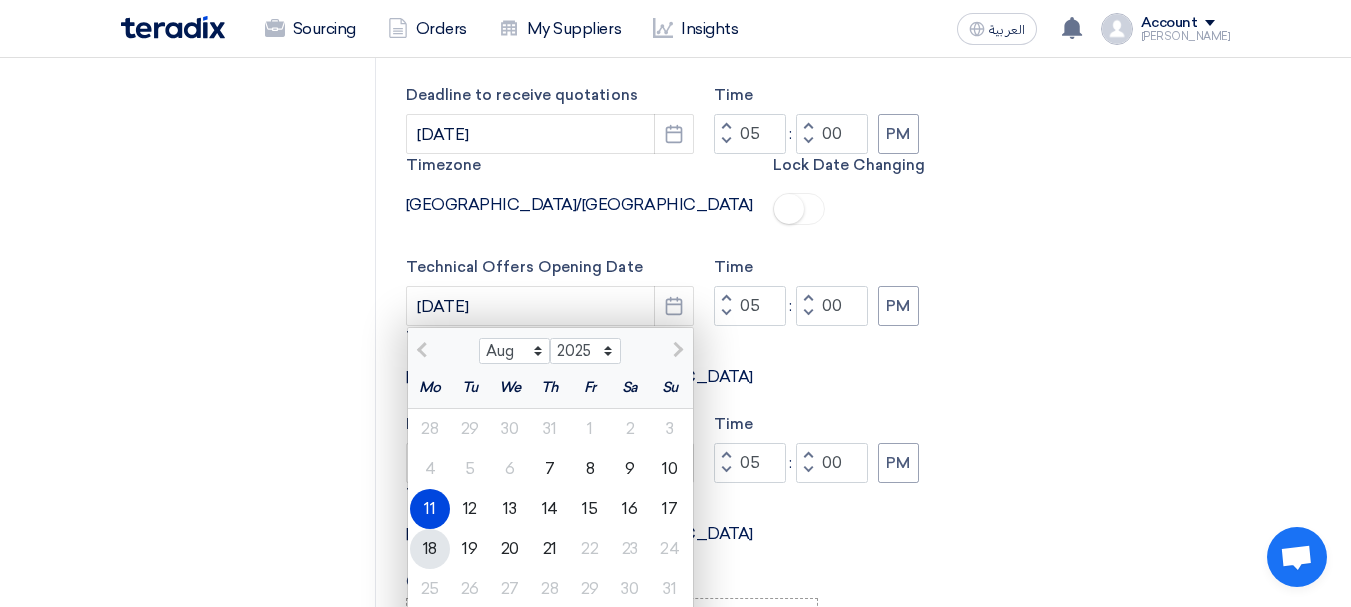 type on "8/18/2025" 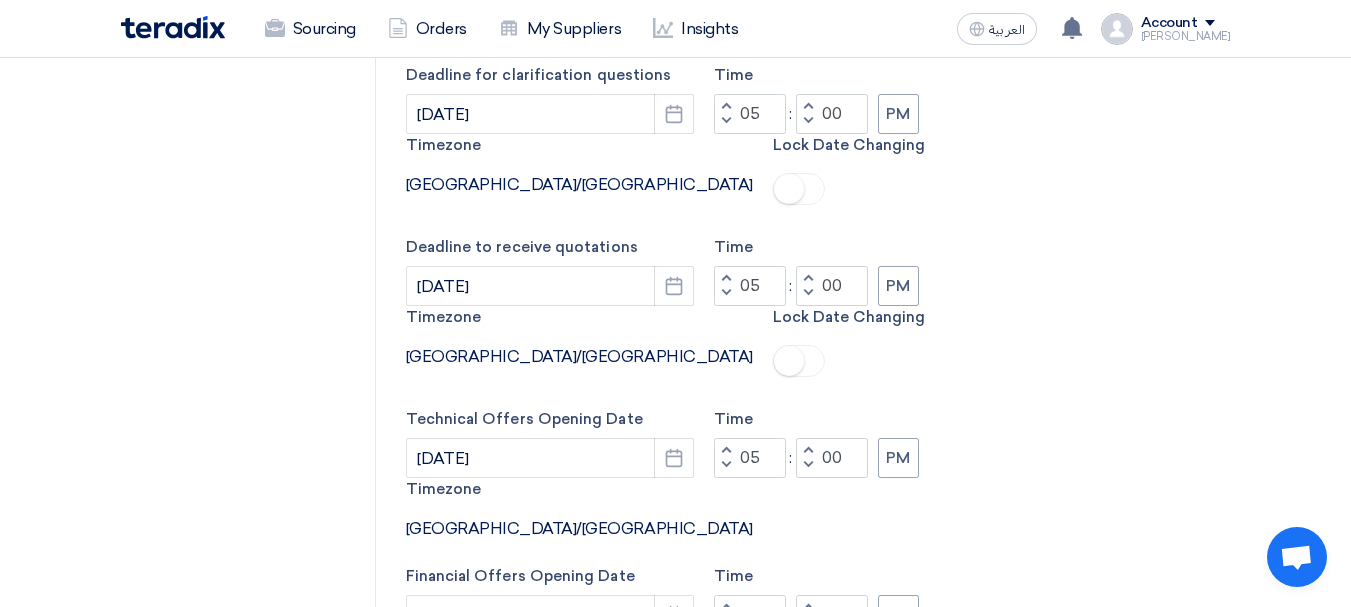 scroll, scrollTop: 1000, scrollLeft: 0, axis: vertical 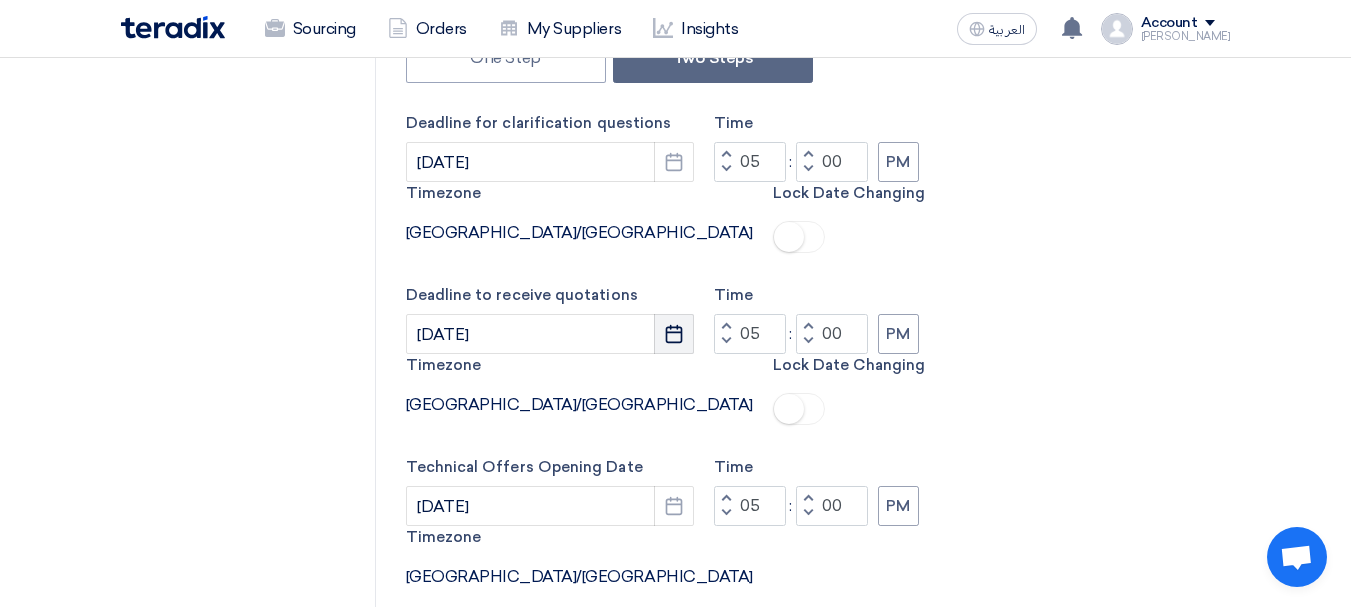 click on "Pick a date" 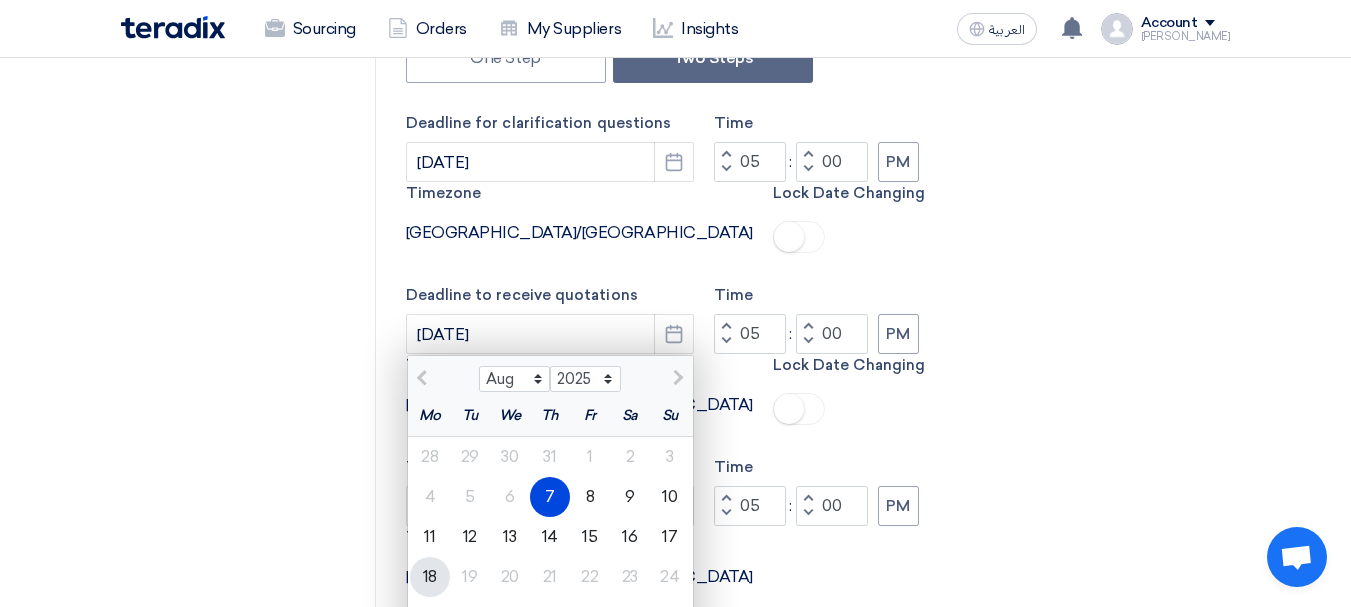 click on "18" 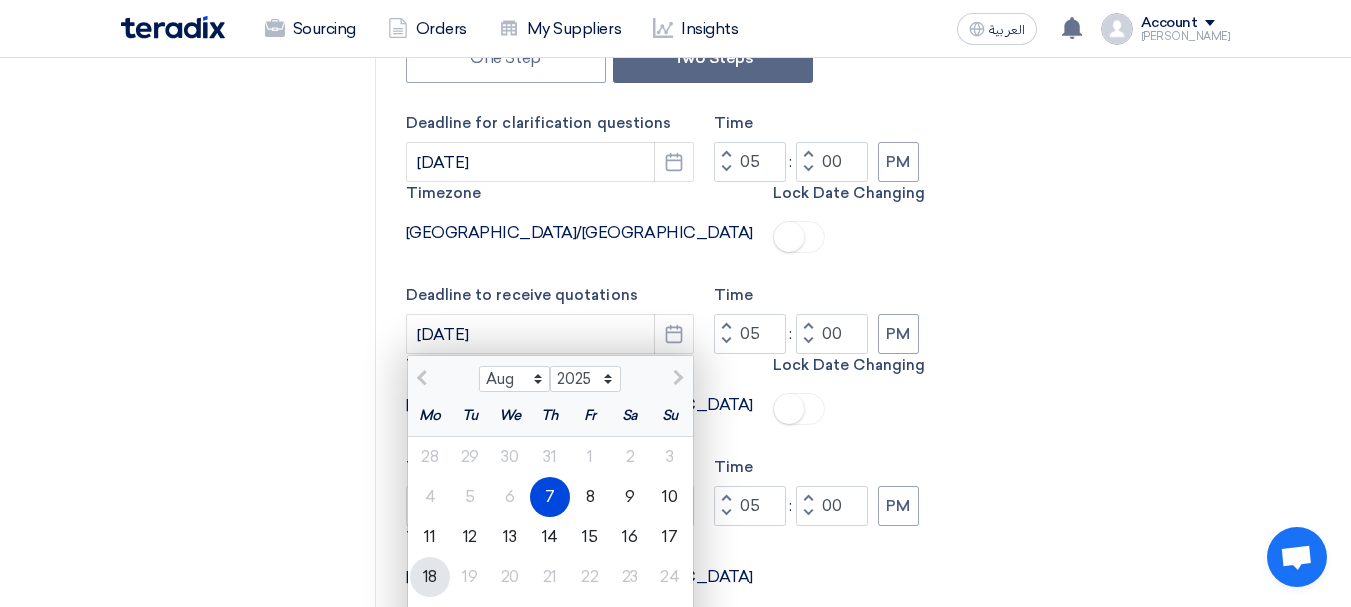 type on "8/18/2025" 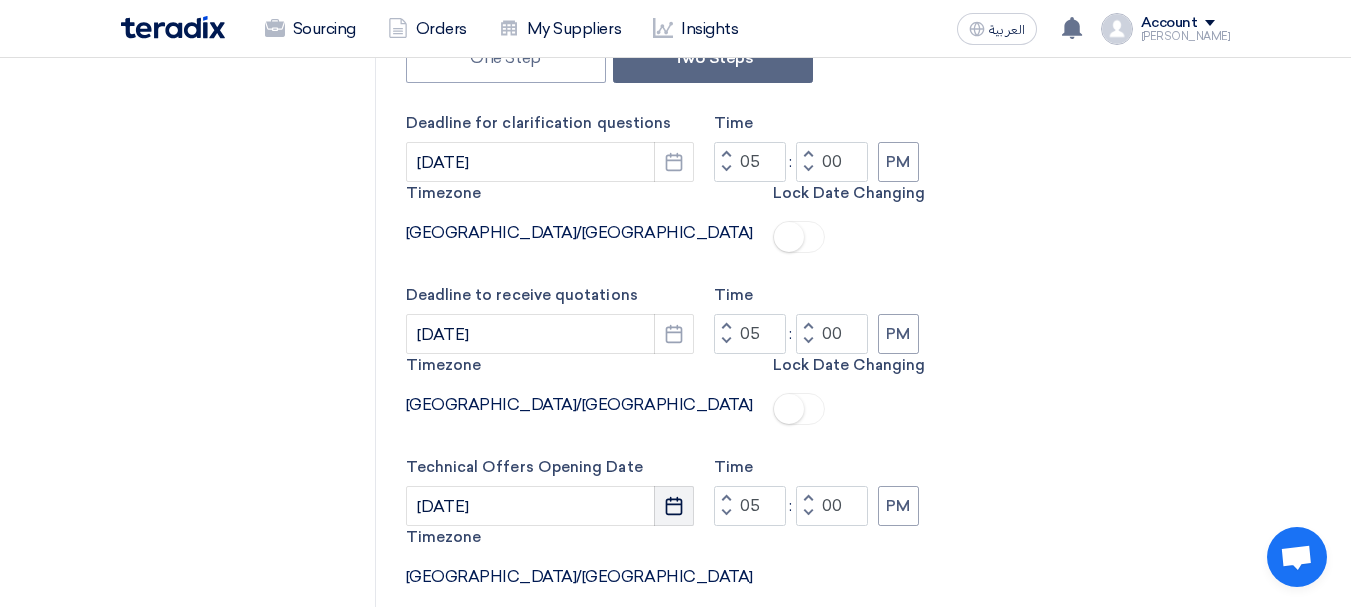 click 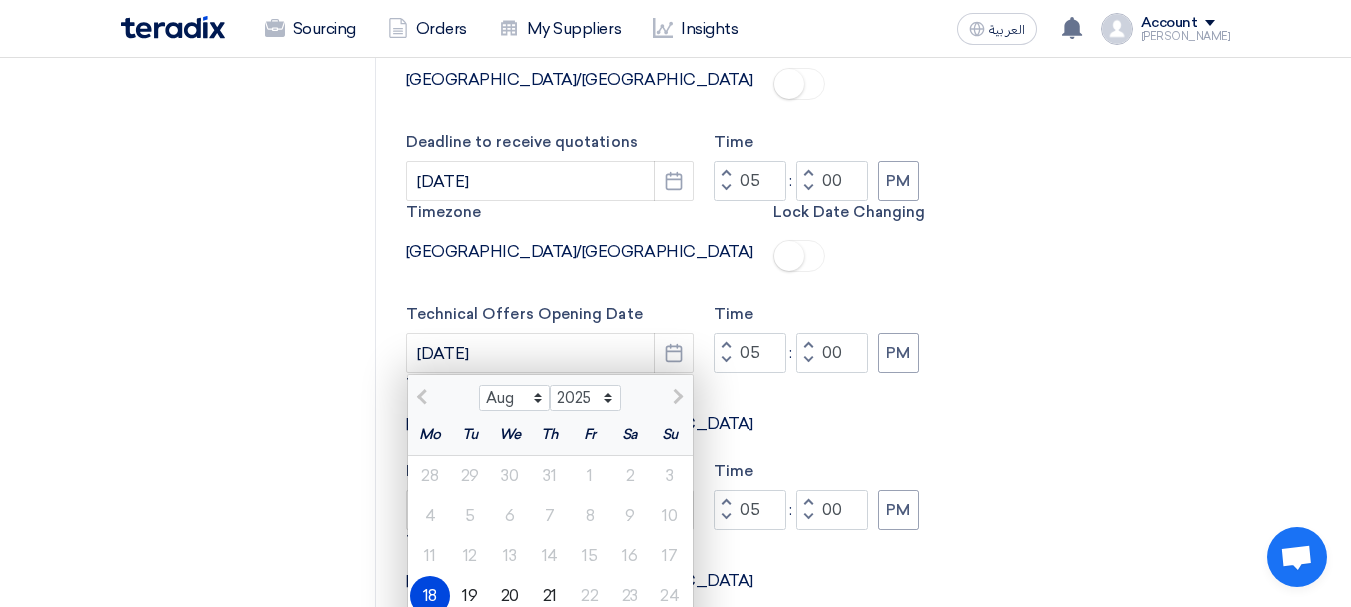 scroll, scrollTop: 1200, scrollLeft: 0, axis: vertical 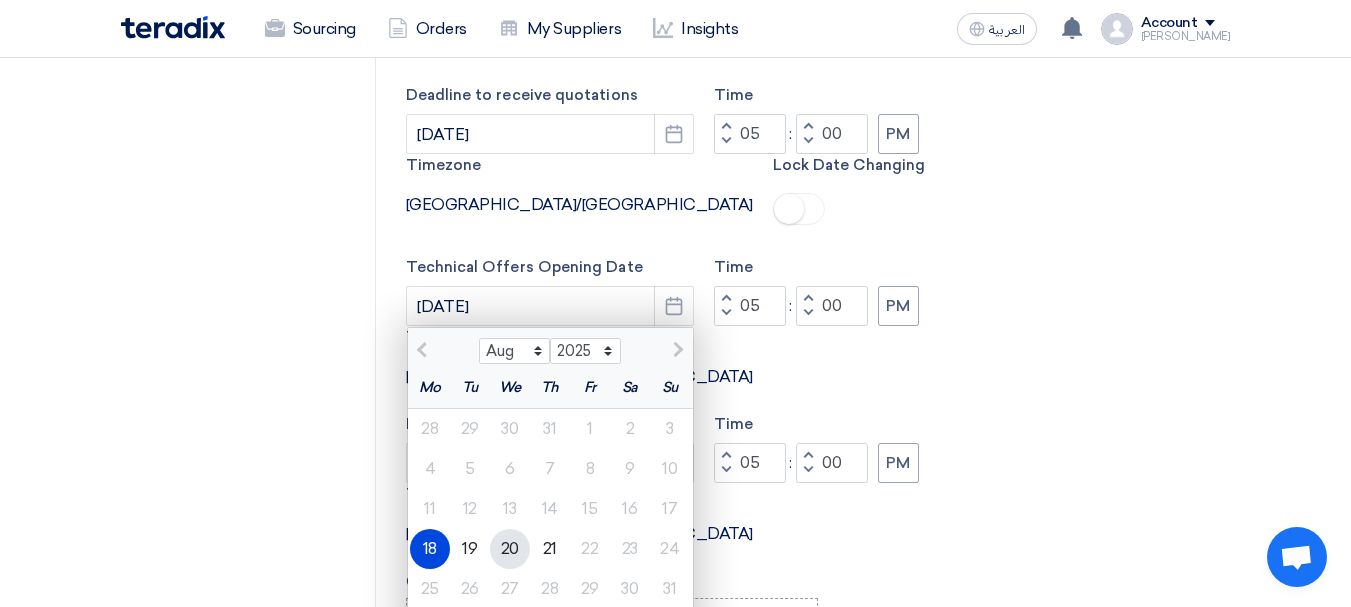 click on "20" 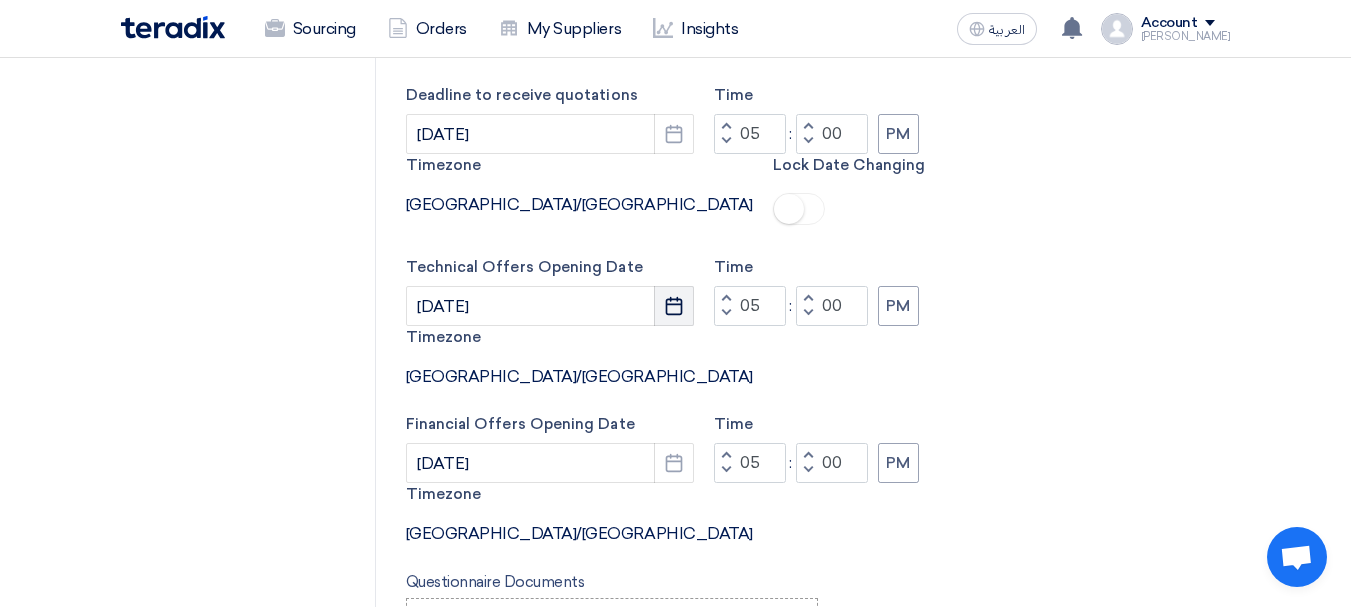 click on "Pick a date" 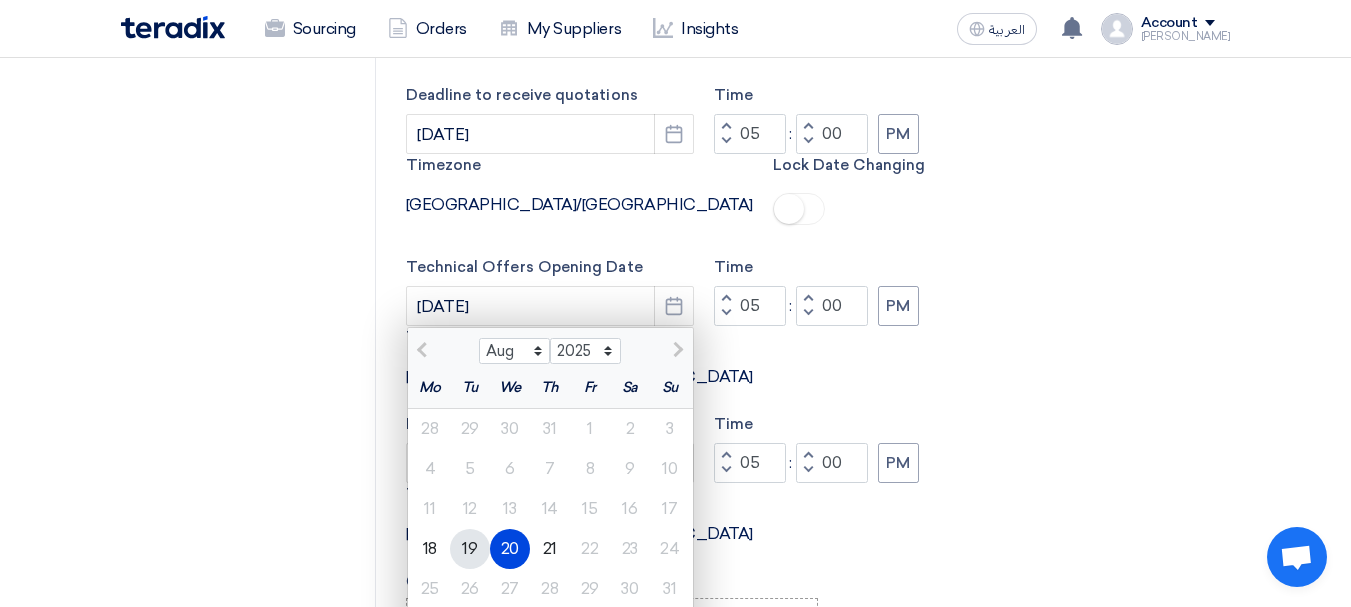 click on "19" 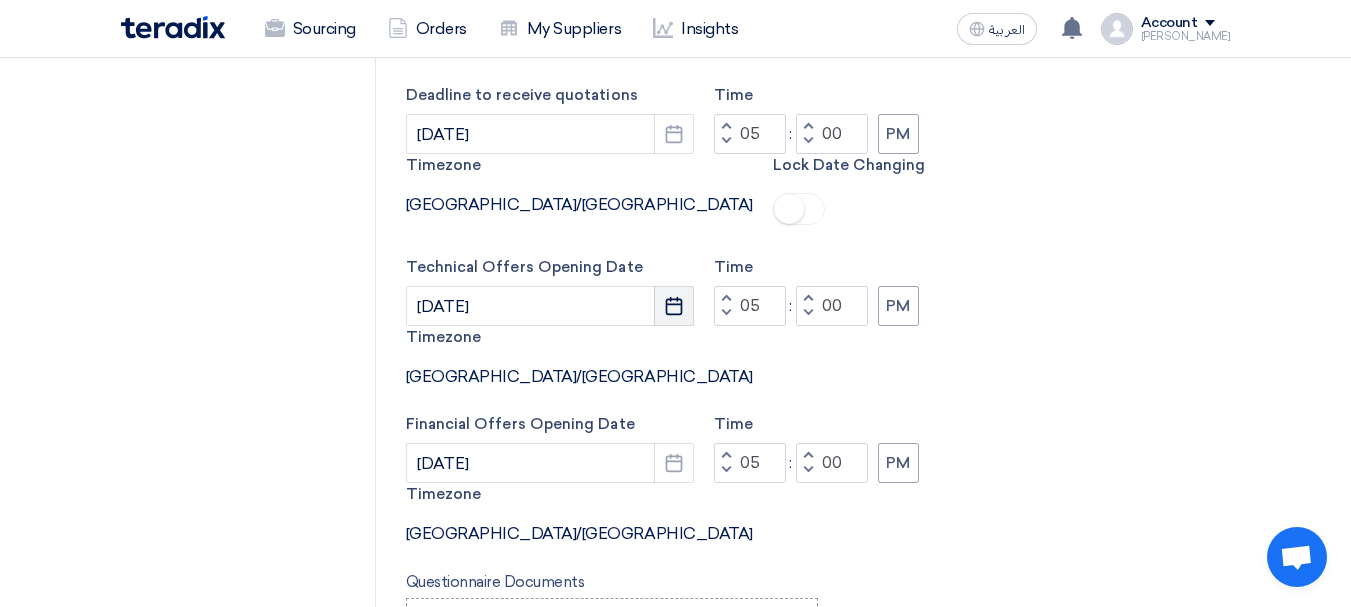 click on "Pick a date" 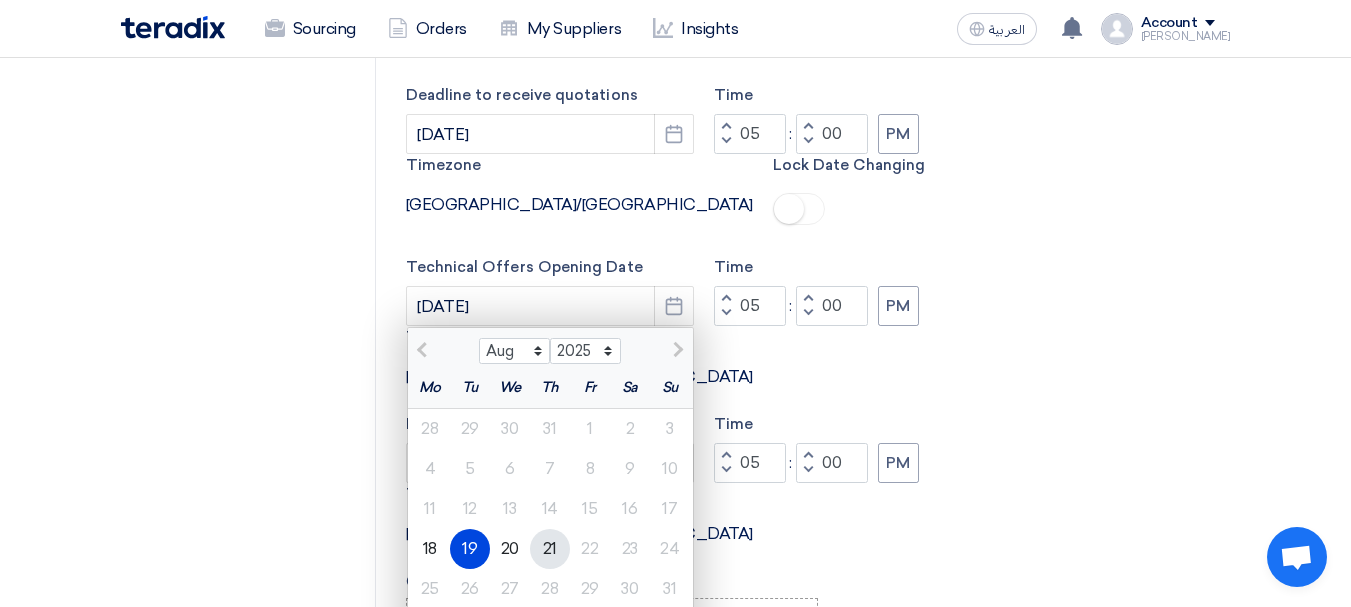 click on "21" 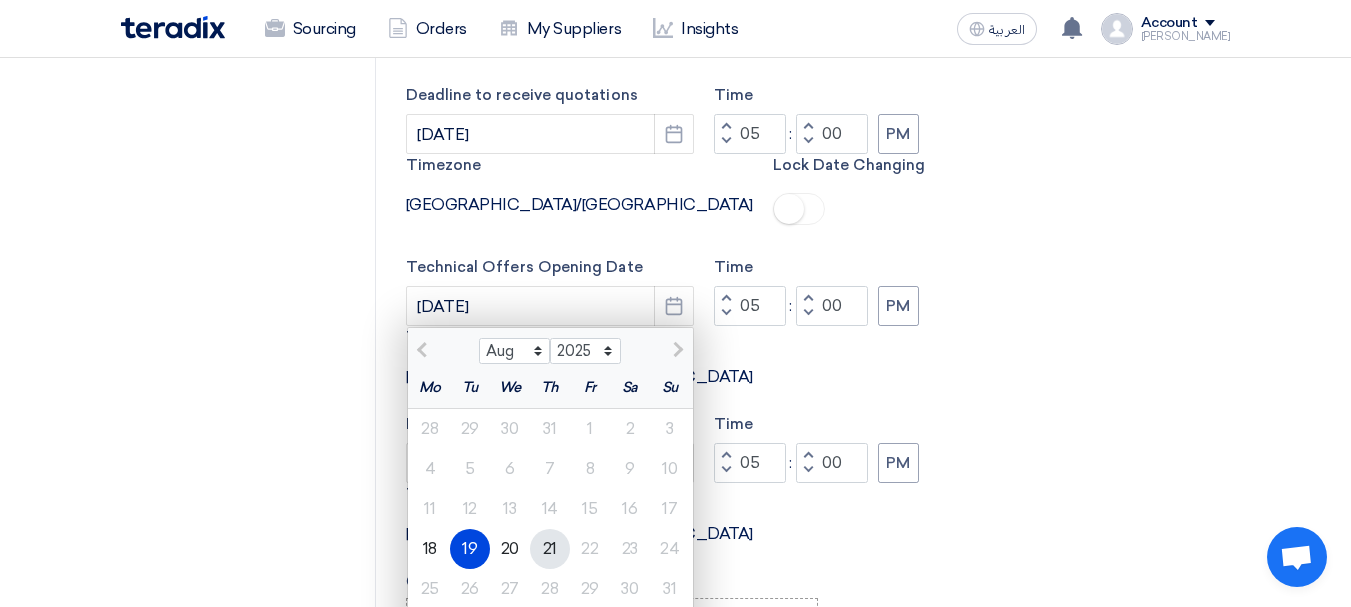 type on "8/21/2025" 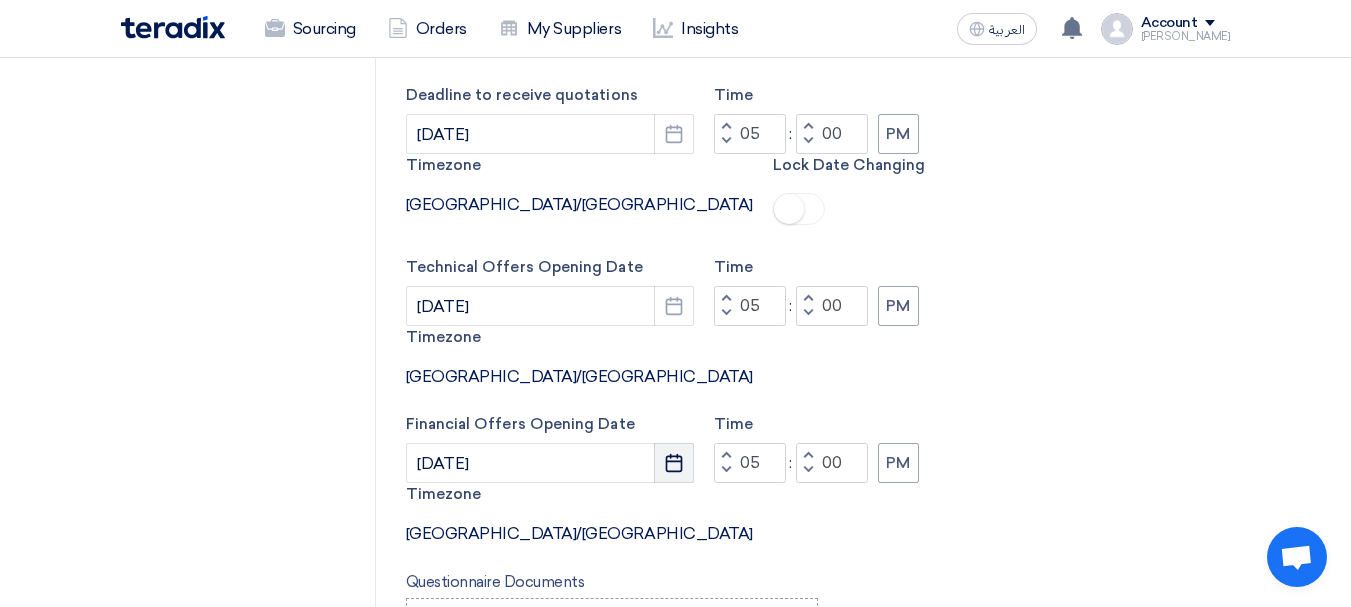scroll, scrollTop: 1000, scrollLeft: 0, axis: vertical 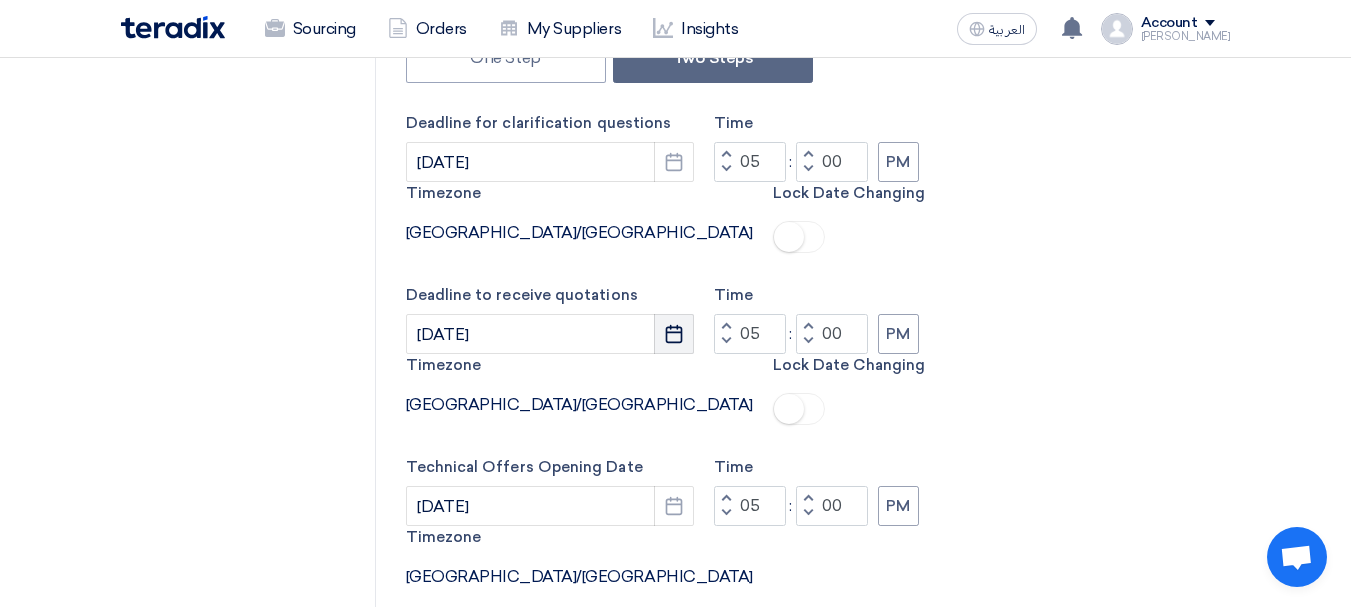 click 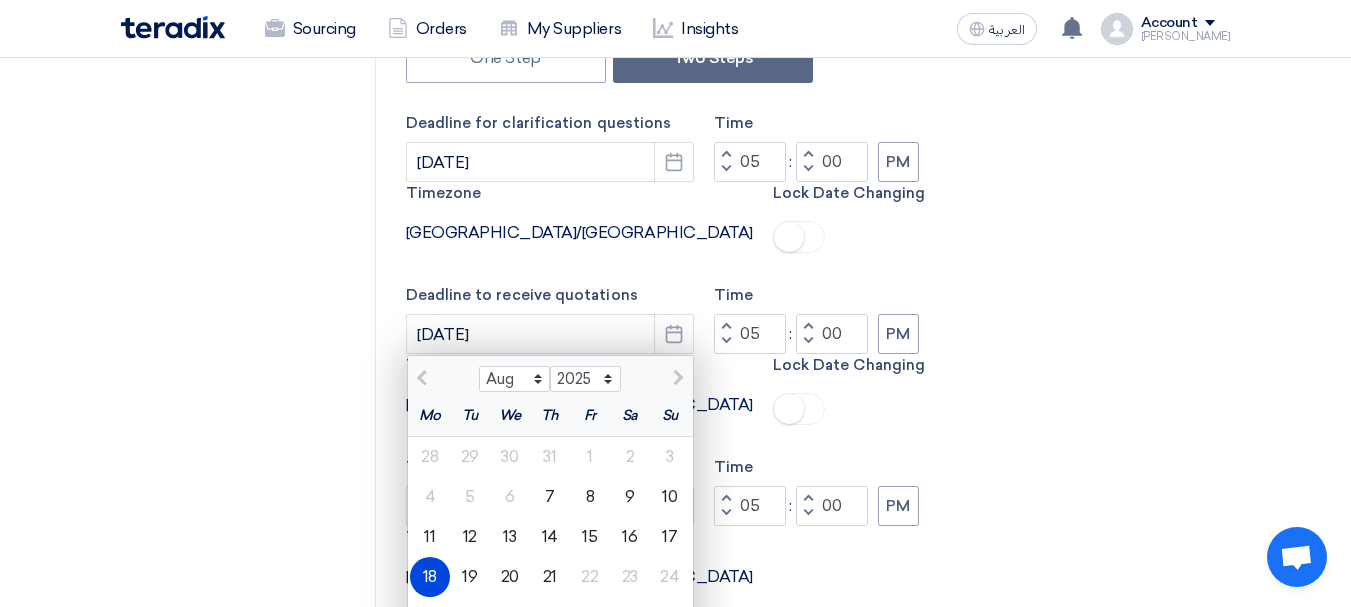 click on "18" 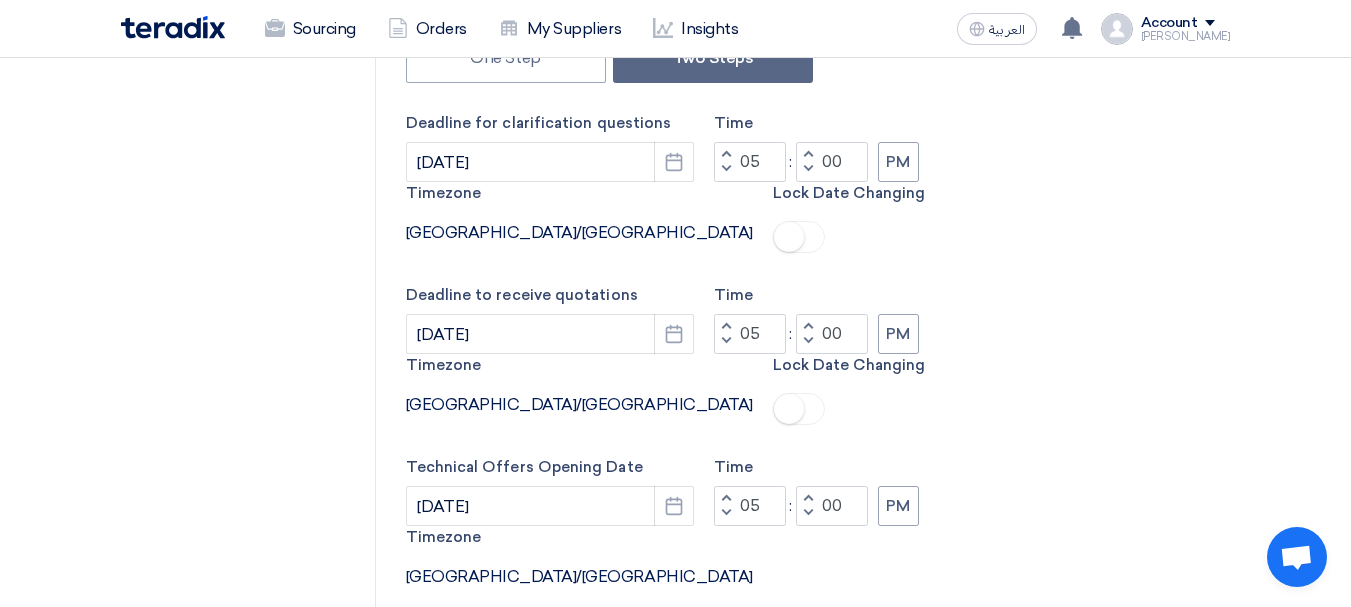 click on "RFQ Information
RFx Information
Invited Suppliers
Invited Supplier" 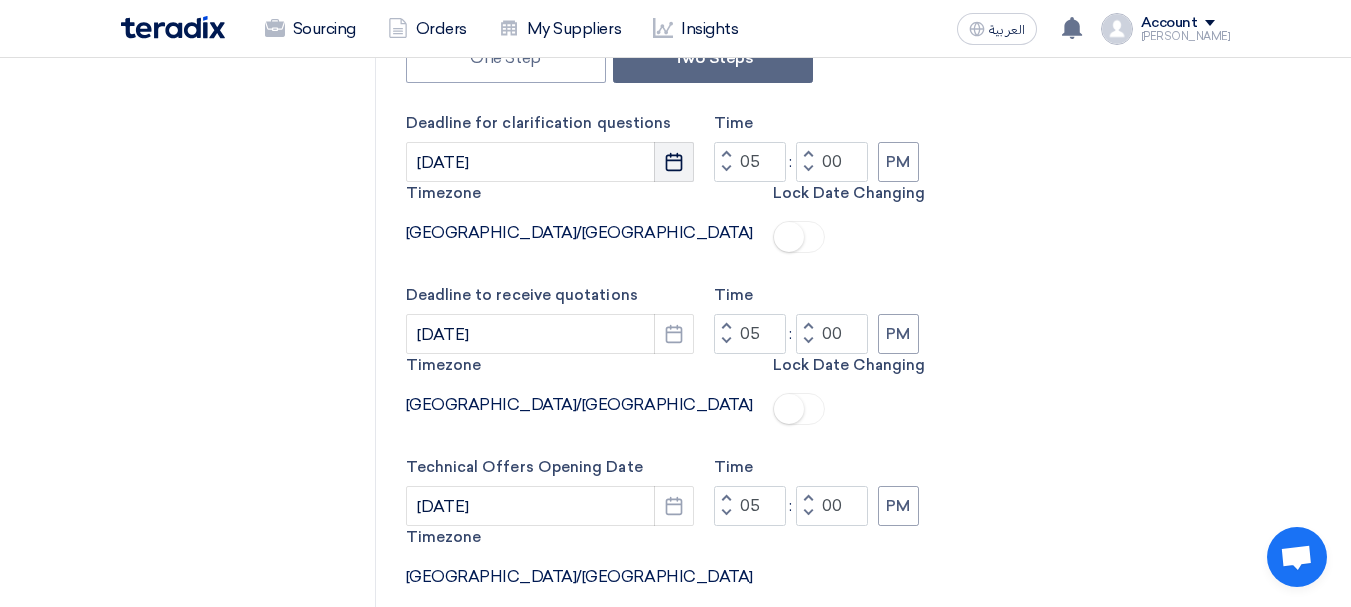 click on "Pick a date" 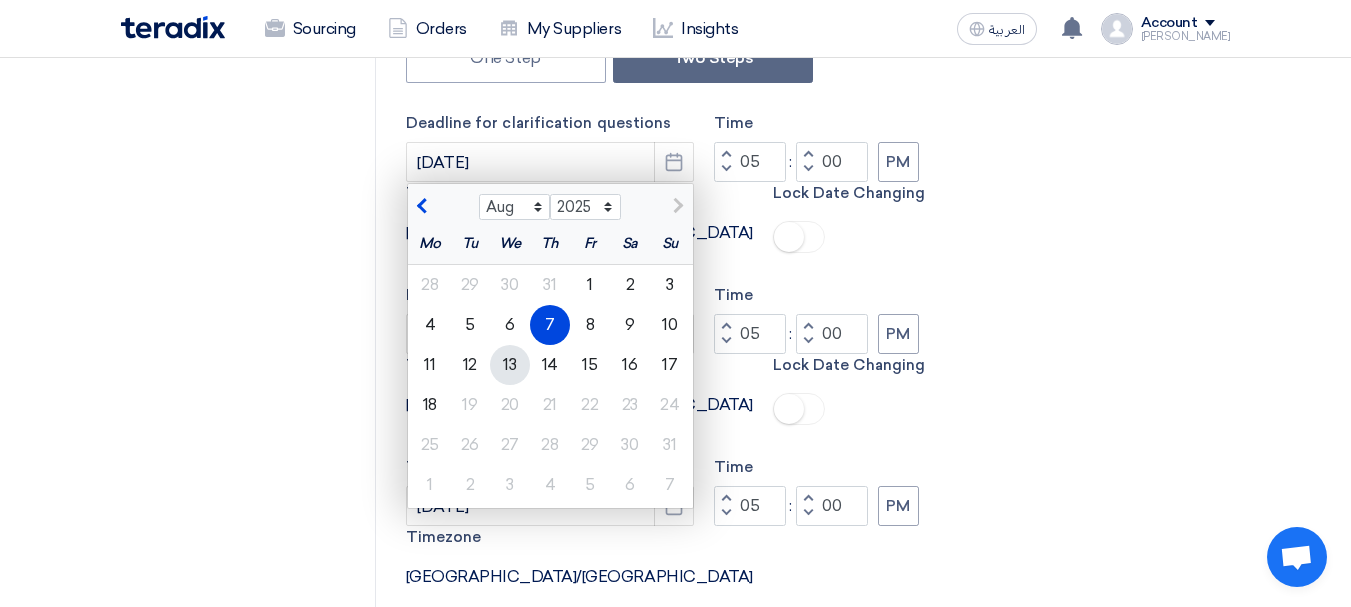 click on "13" 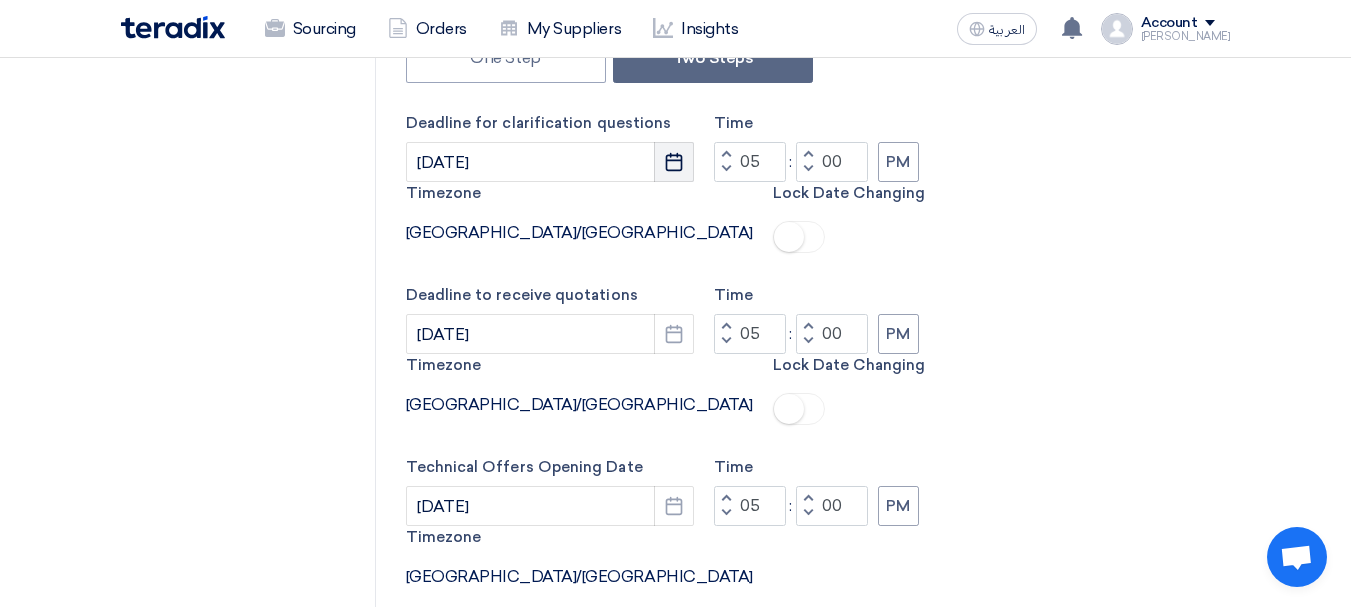 click 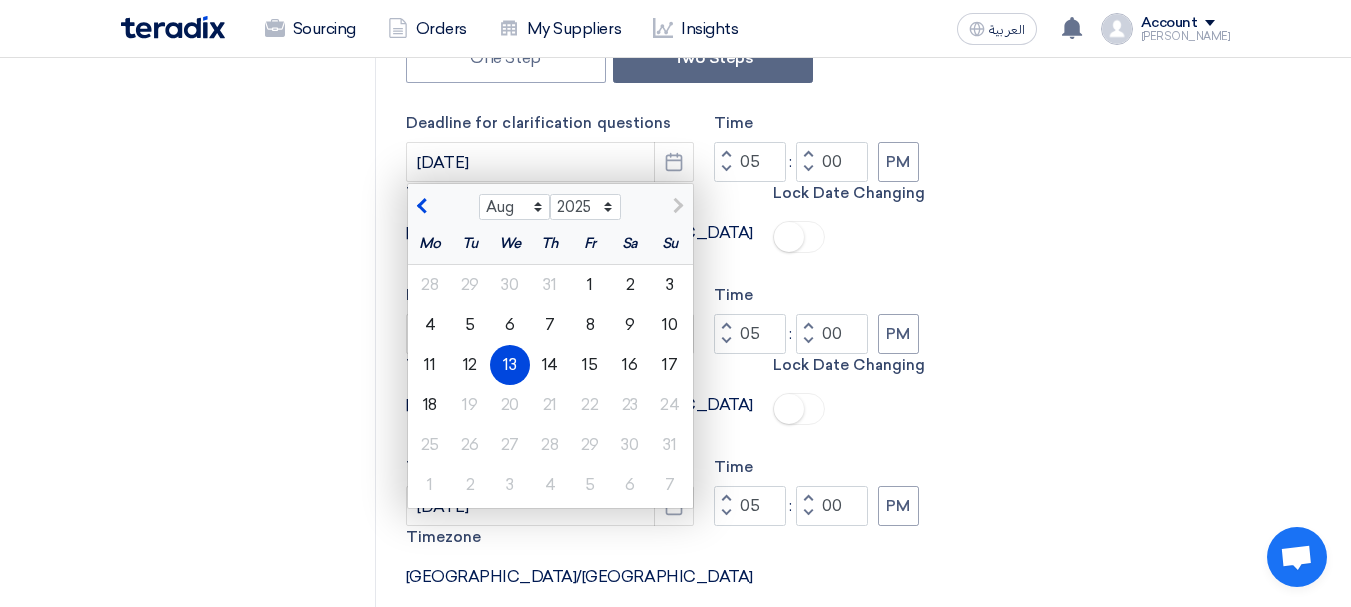 click on "RFQ Information
RFx Information
Invited Suppliers
Invited Supplier" 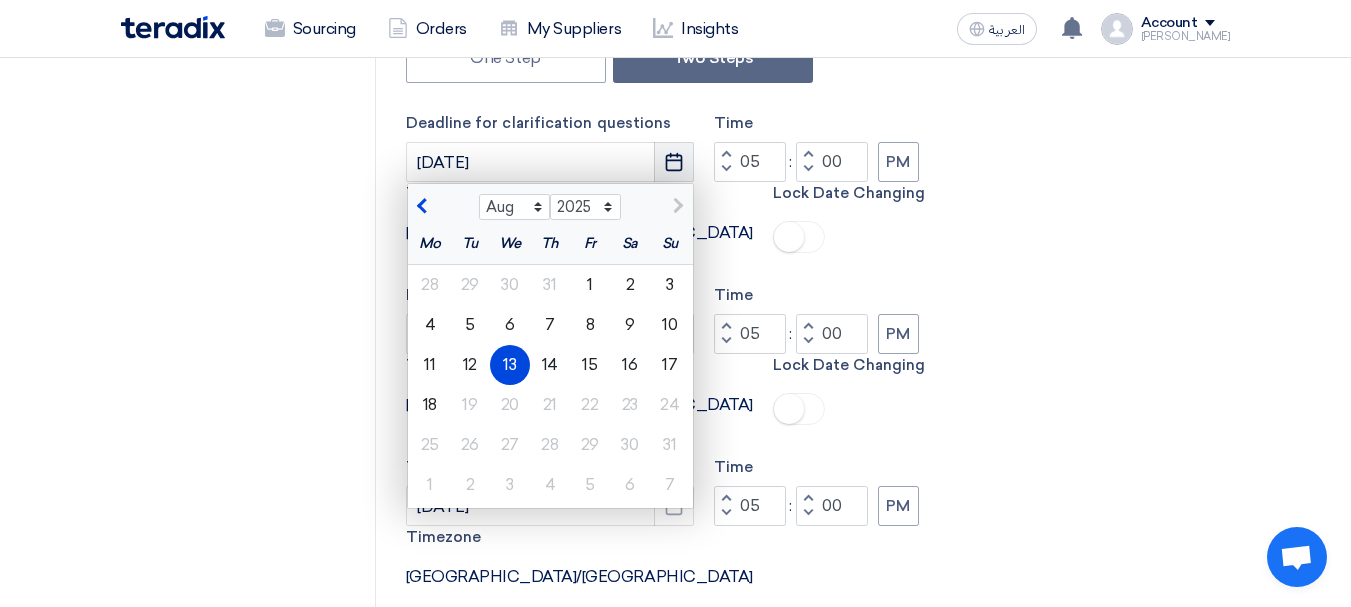 click 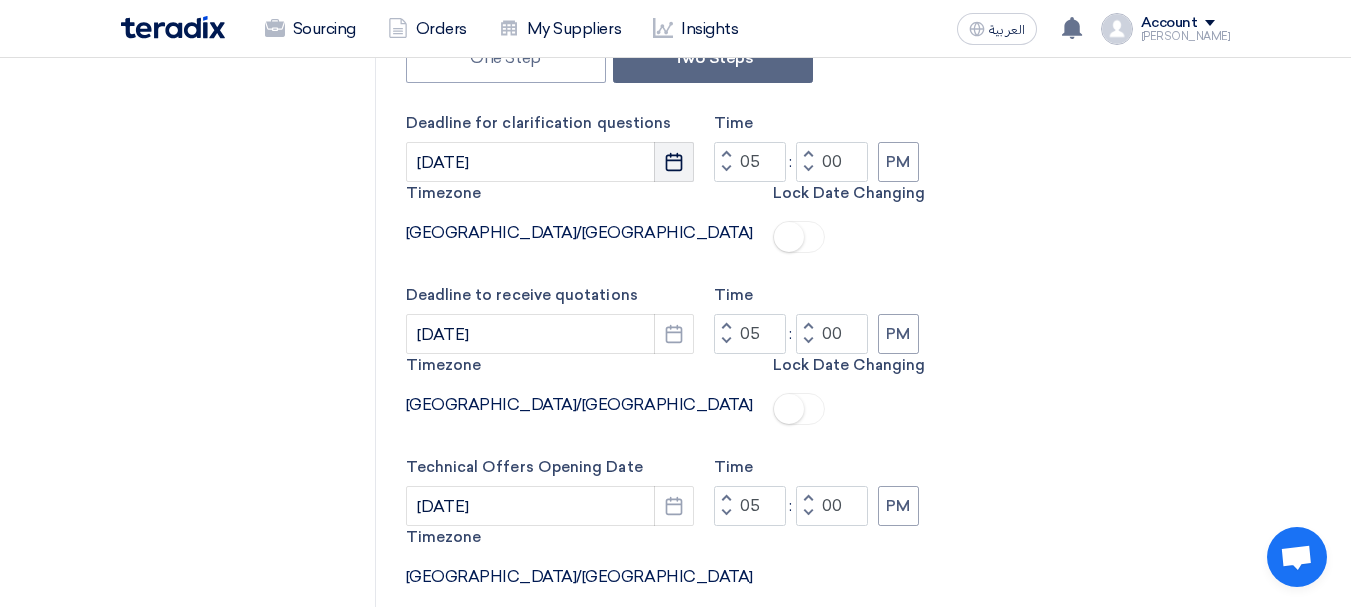 click 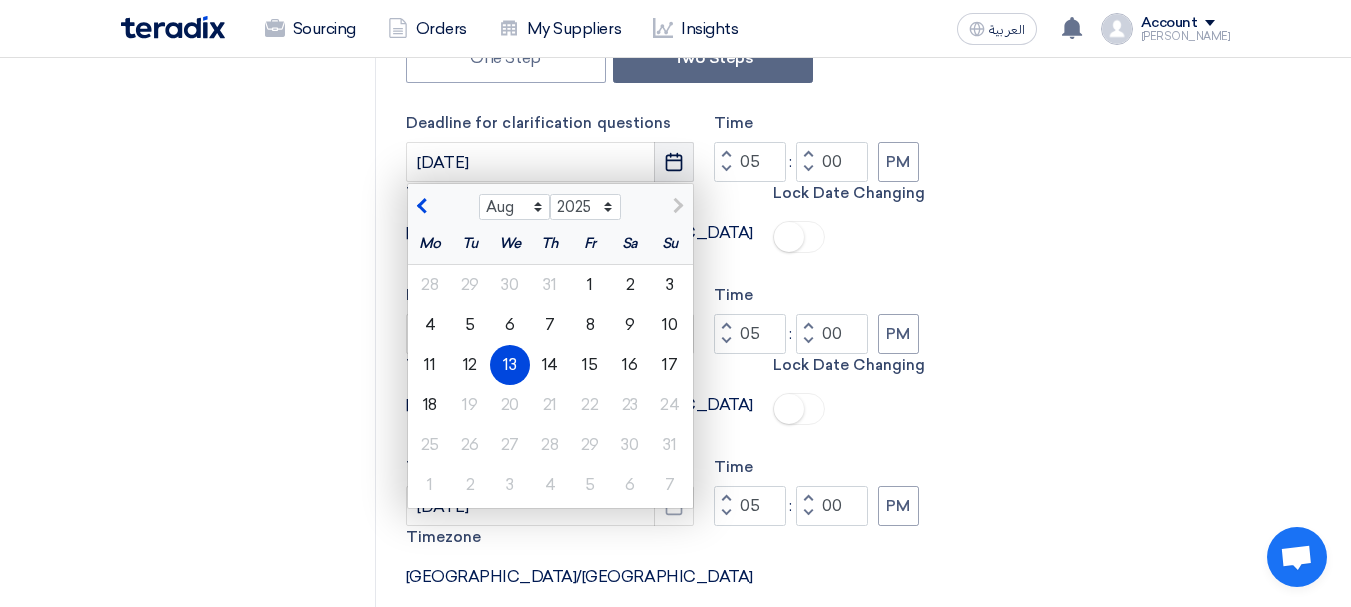 click 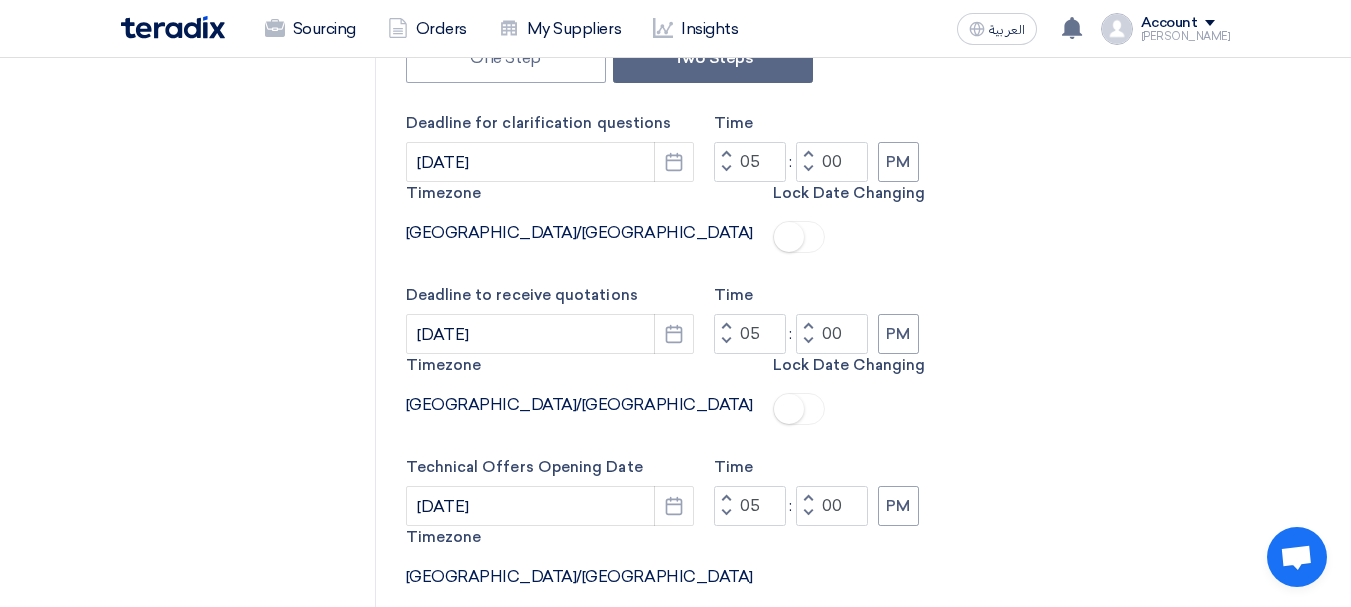 click on "RFQ Information
RFx Information
Invited Suppliers
Invited Supplier" 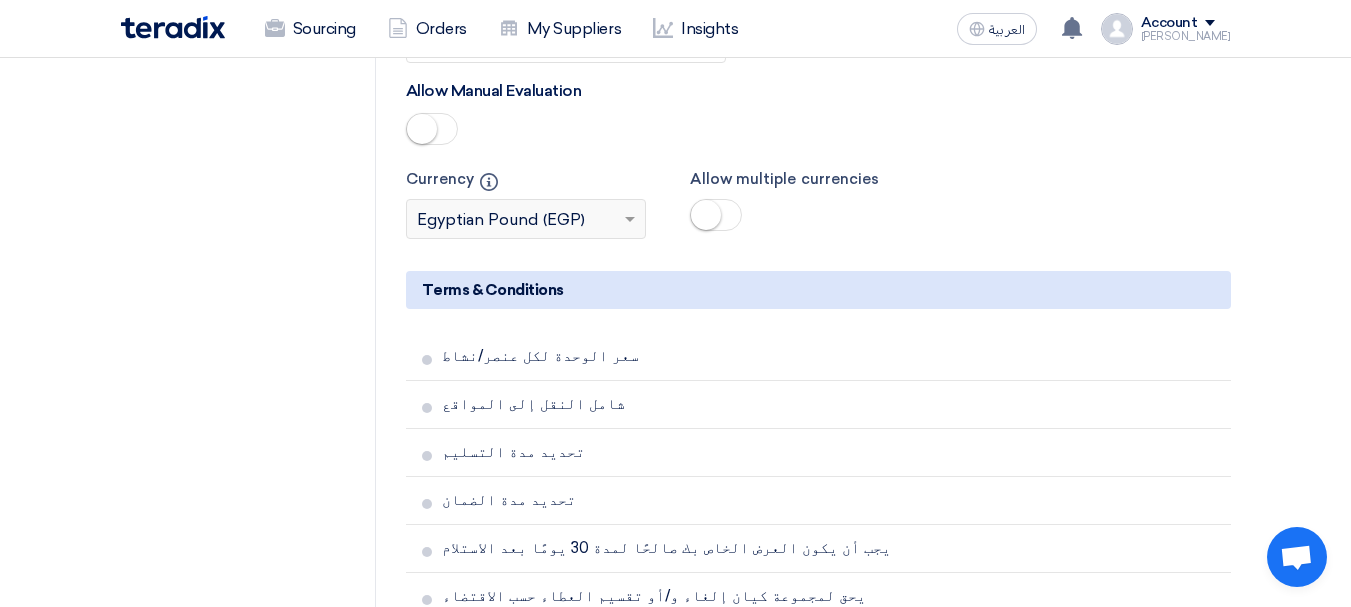 scroll, scrollTop: 4600, scrollLeft: 0, axis: vertical 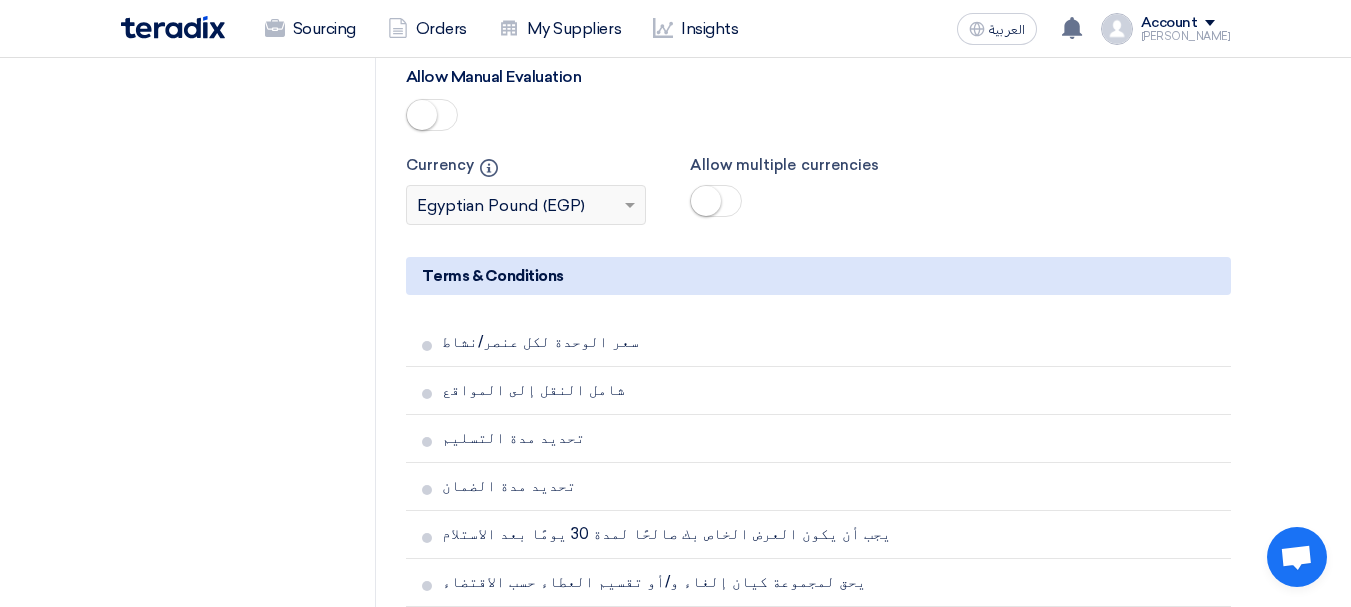 click on "Save Changes" 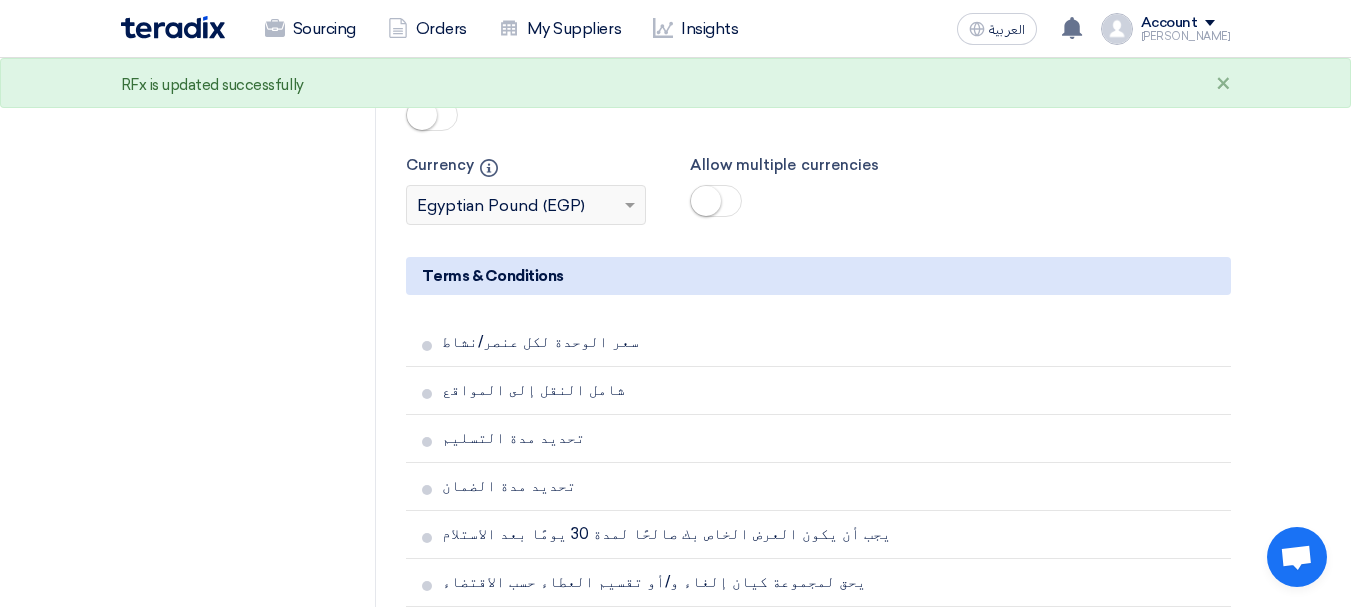 scroll, scrollTop: 0, scrollLeft: 0, axis: both 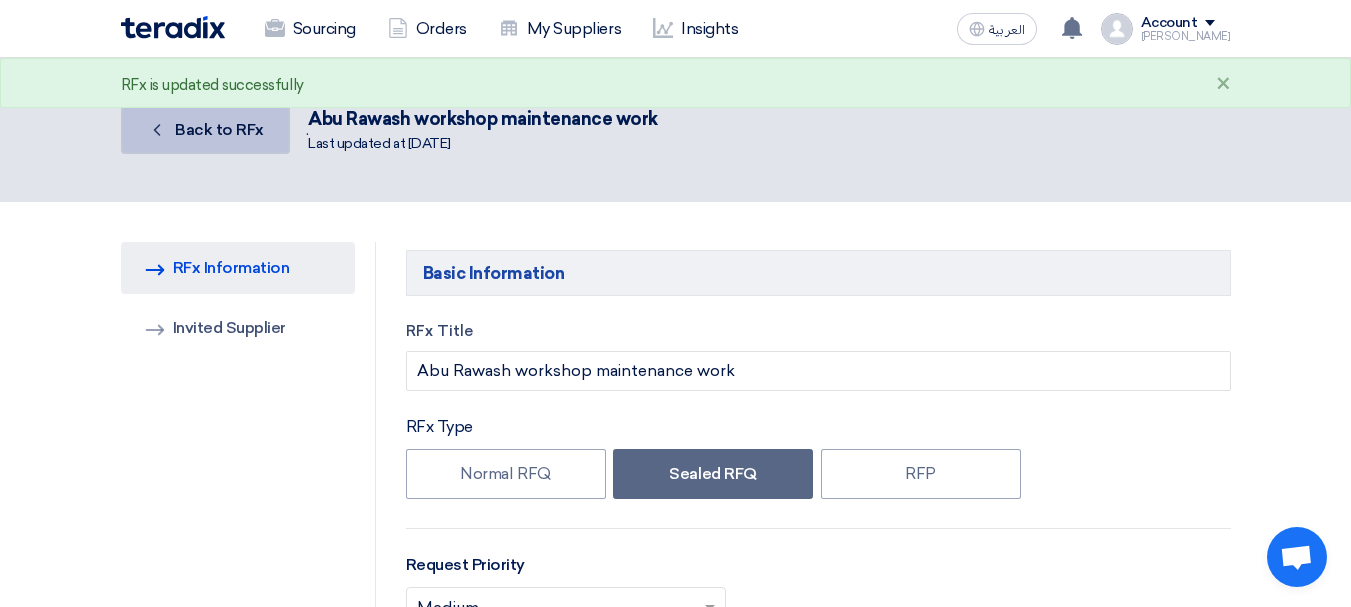 click on "Back to RFx" 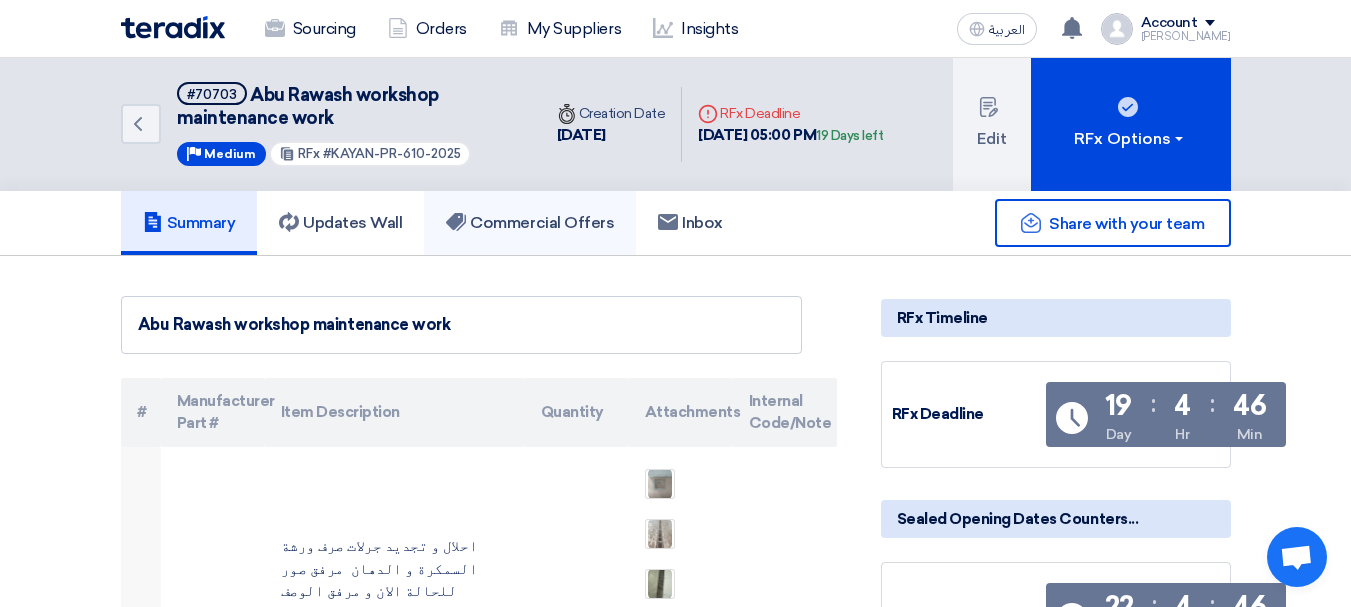 click on "Commercial Offers" 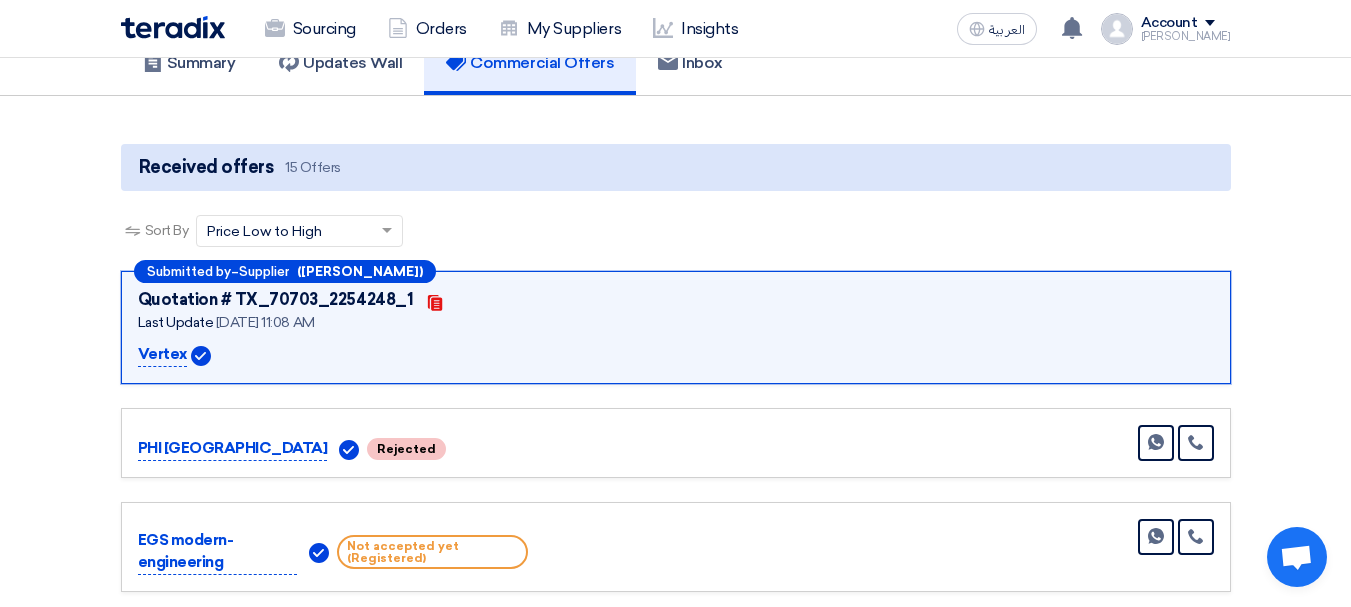 scroll, scrollTop: 200, scrollLeft: 0, axis: vertical 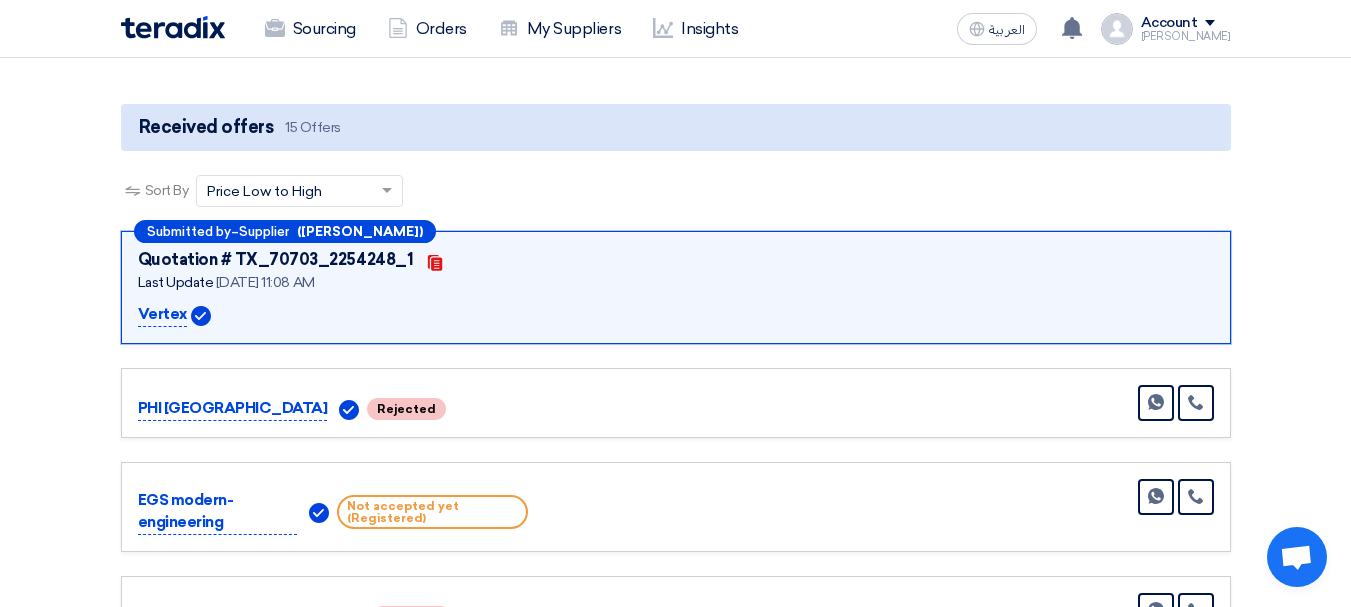 click on "Quotation #
TX_70703_2254248_1
Contacts
Last Update
30 Jul 2025, 11:08 AM
Vertex" at bounding box center (676, 287) 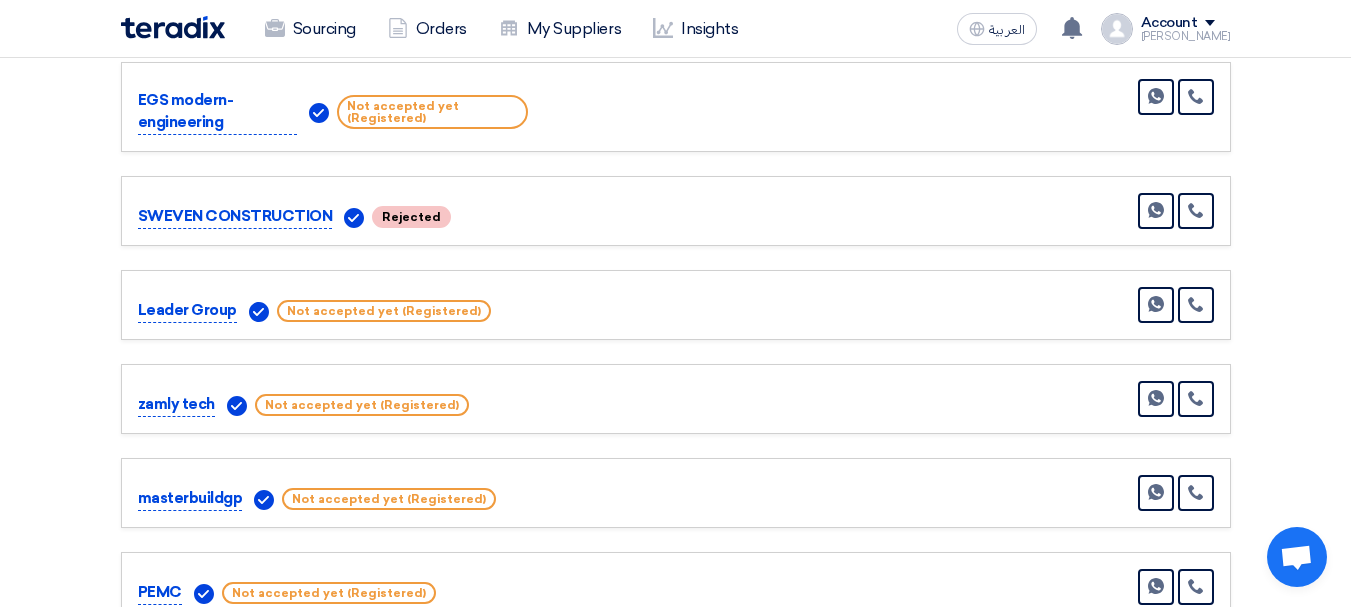 scroll, scrollTop: 800, scrollLeft: 0, axis: vertical 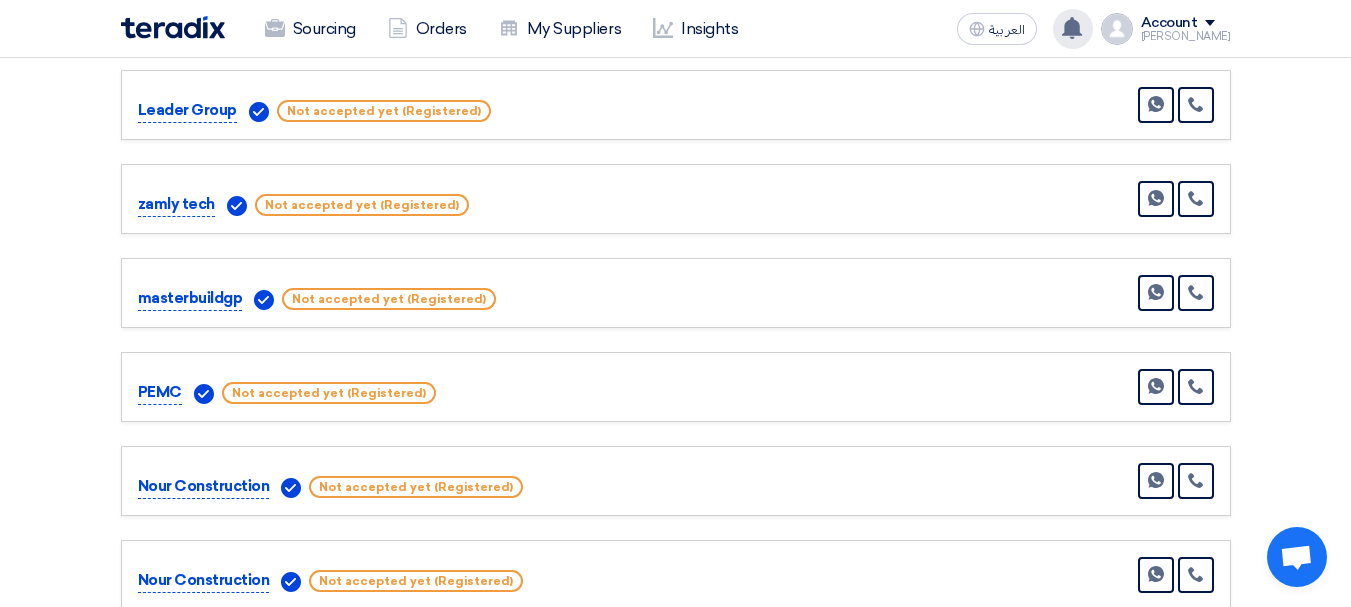 click 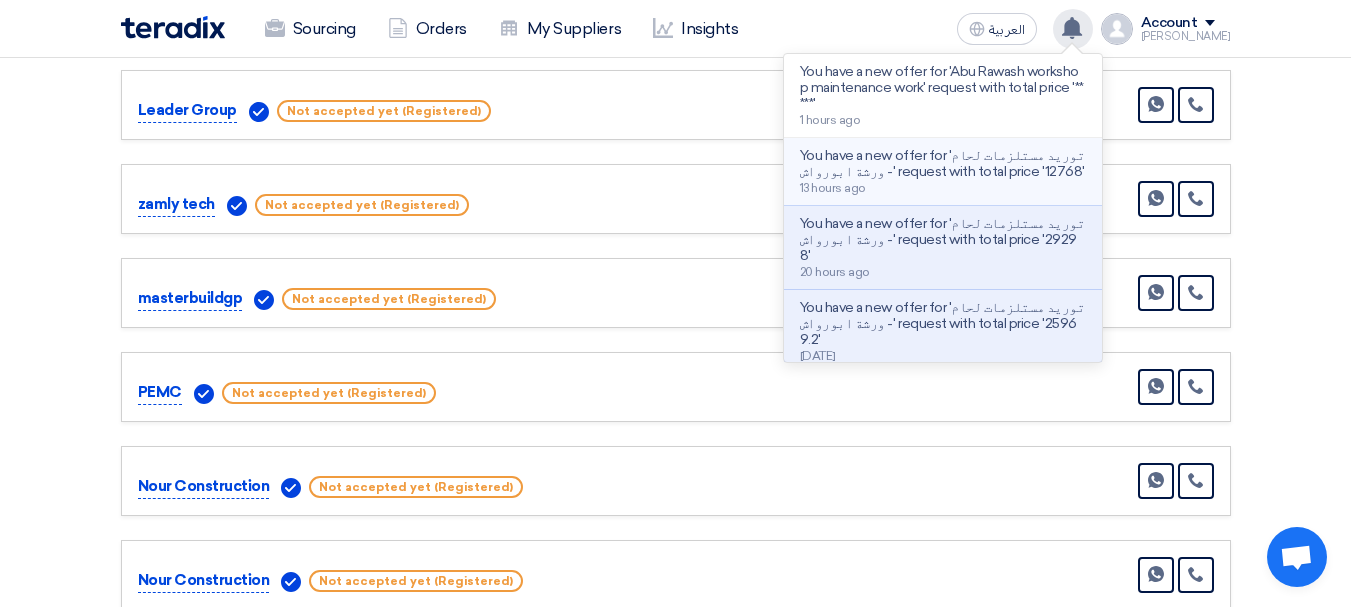 click on "You have a new offer for 'توريد مستلزمات لحام - ورشة ابورواش' request with total price '12768'" 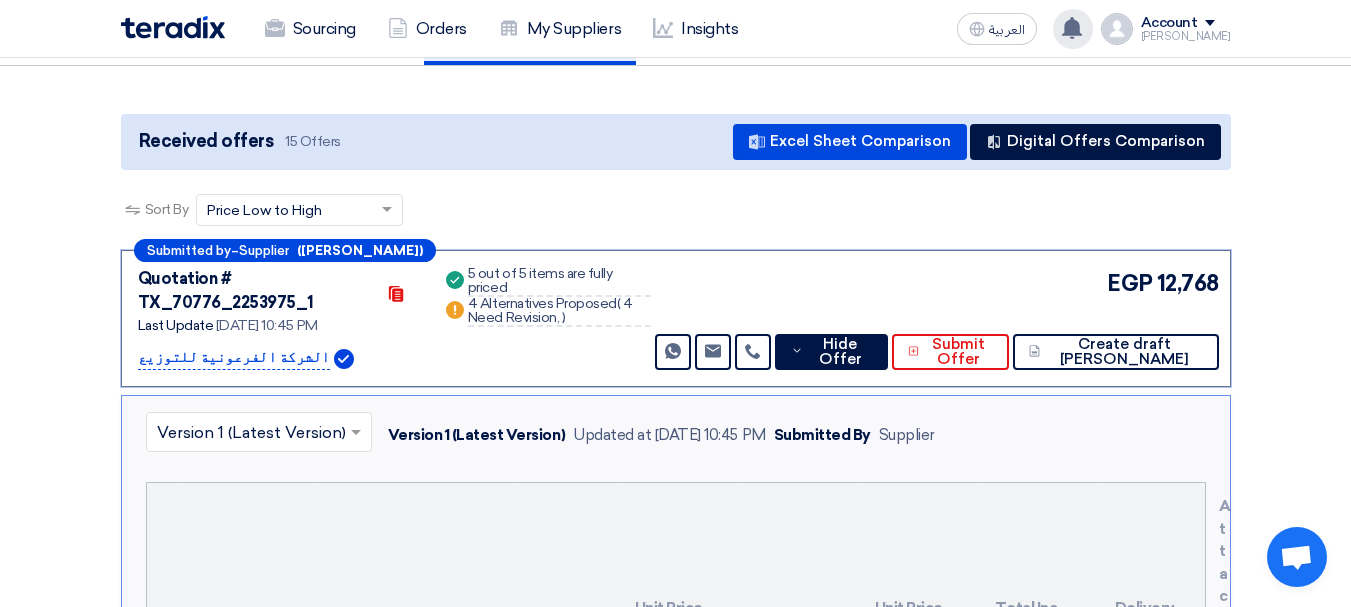 scroll, scrollTop: 185, scrollLeft: 0, axis: vertical 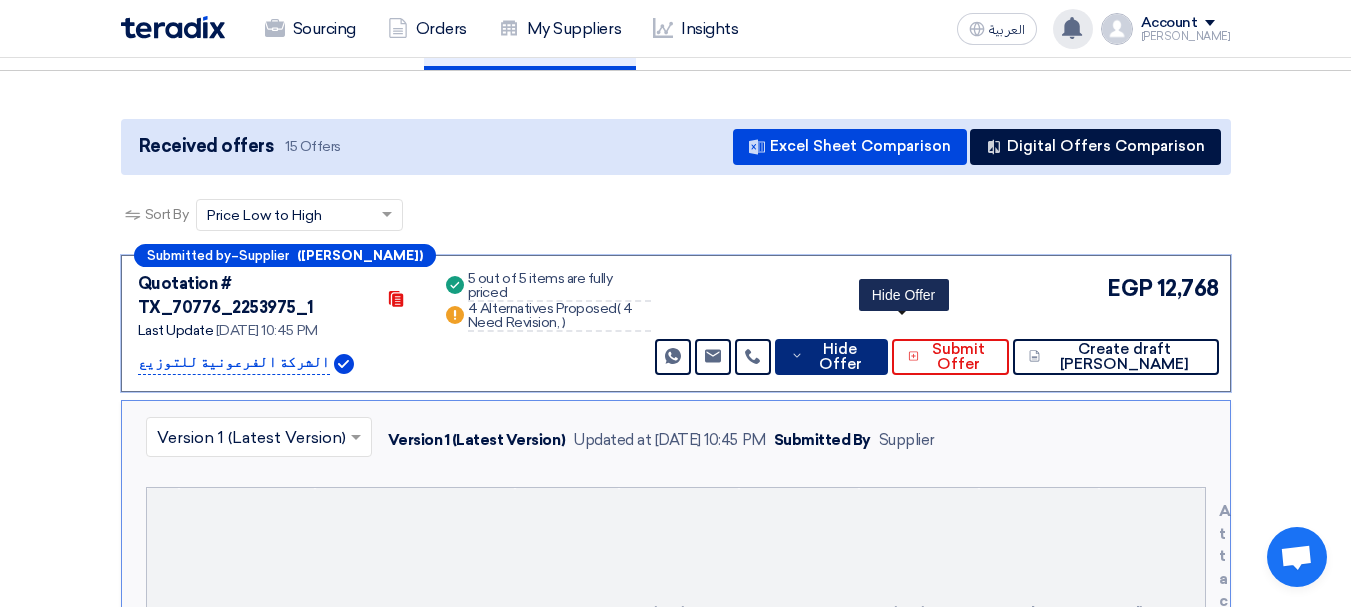 click on "Hide Offer" at bounding box center (840, 357) 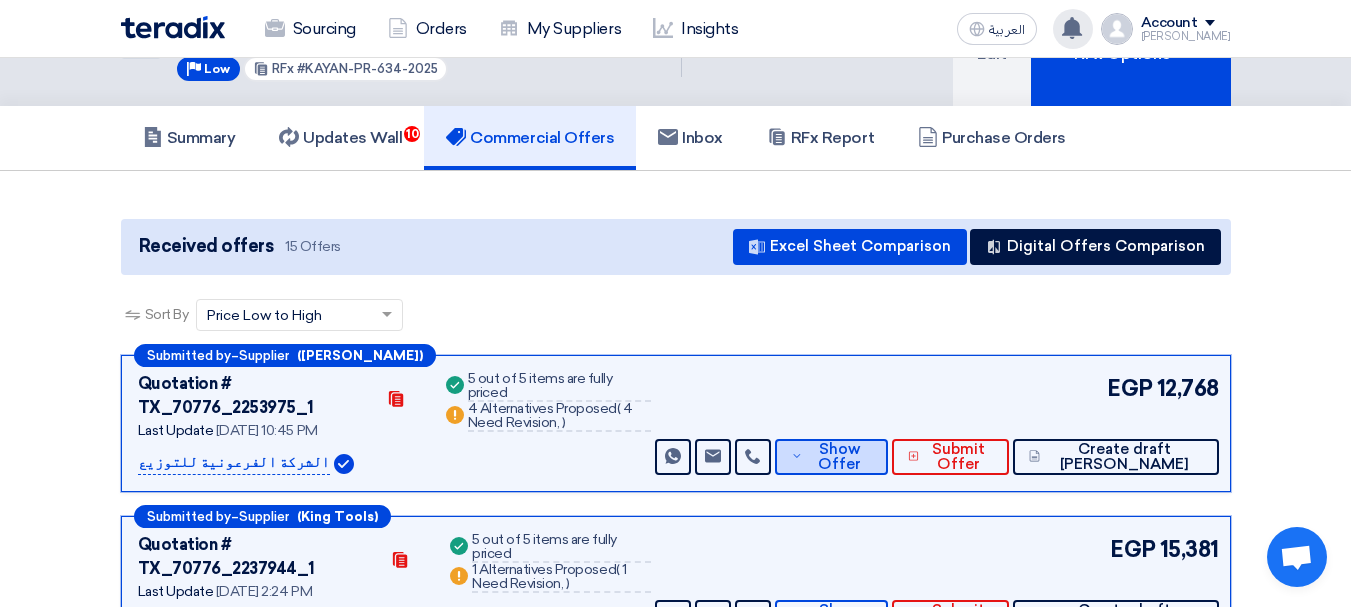 scroll, scrollTop: 185, scrollLeft: 0, axis: vertical 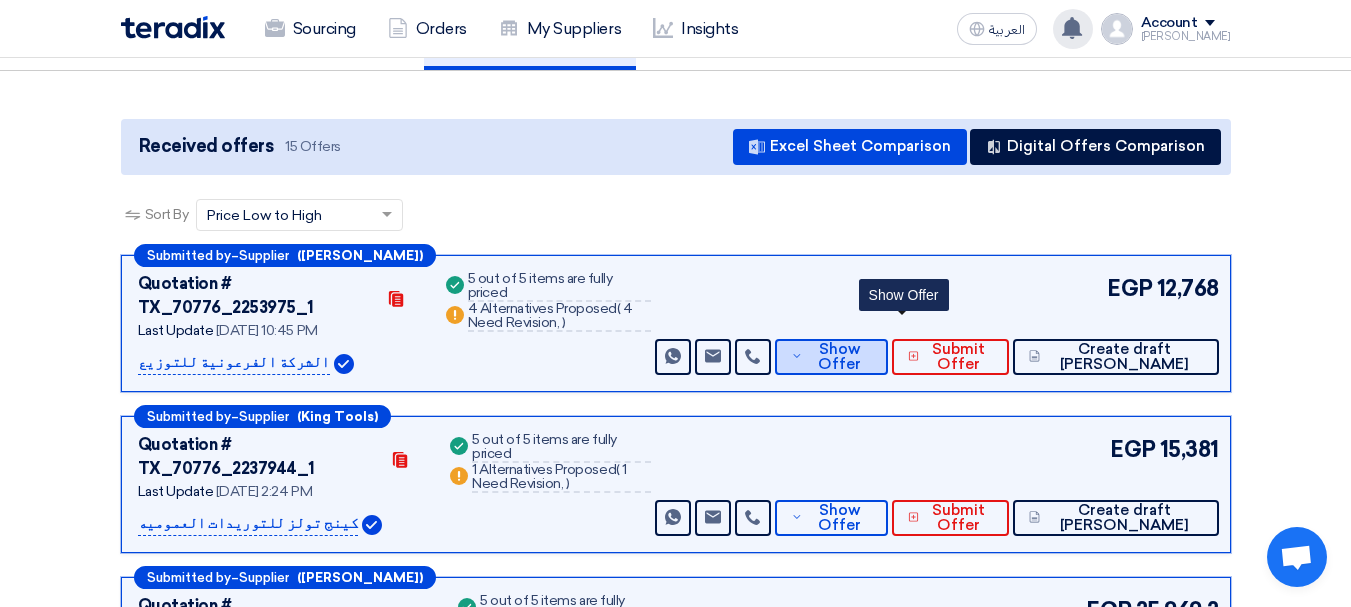 click on "Show Offer" at bounding box center [840, 357] 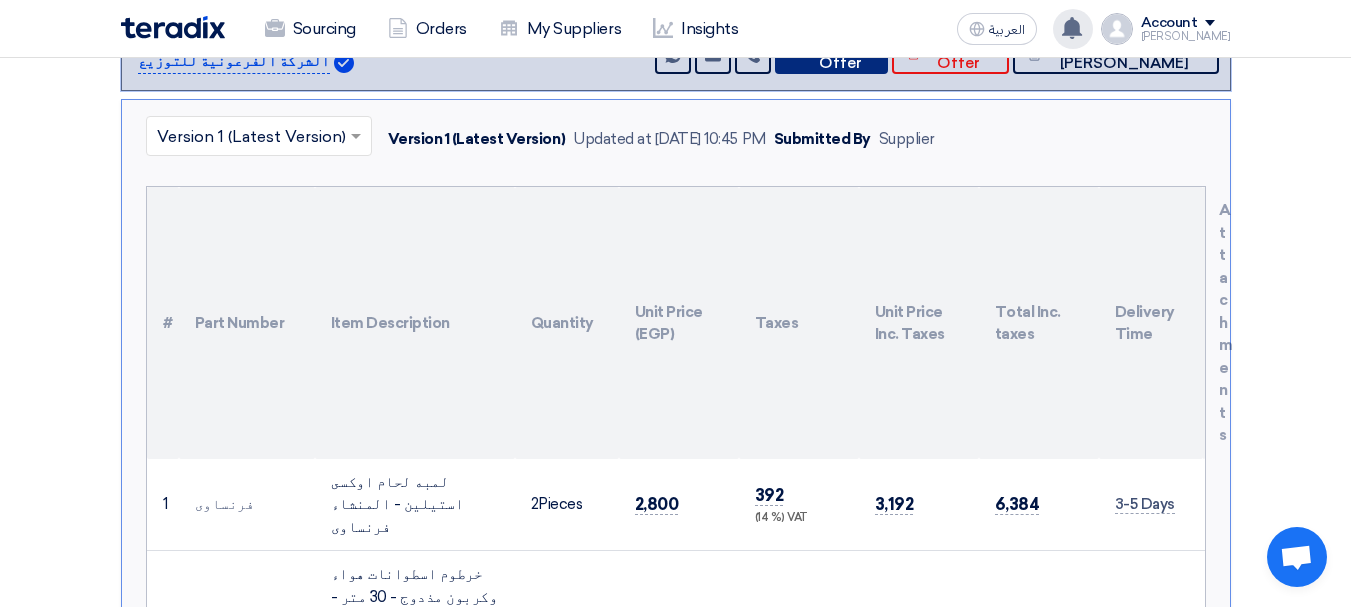 scroll, scrollTop: 585, scrollLeft: 0, axis: vertical 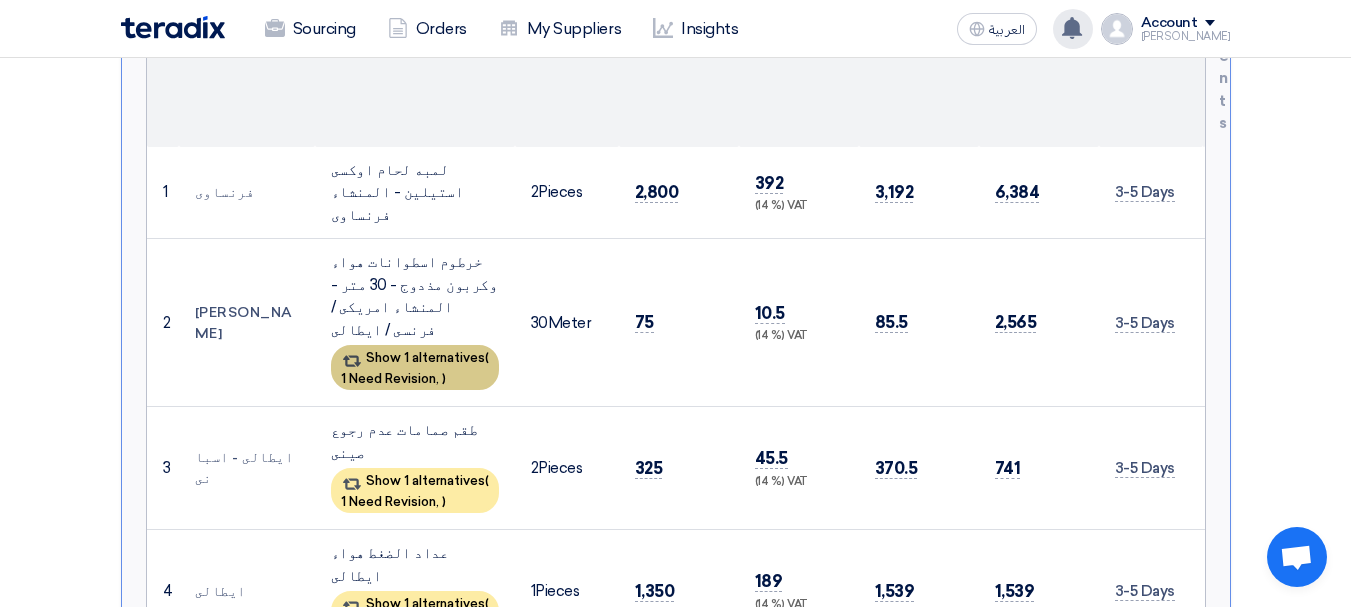 click on "Show 1 alternatives
(
1 Need Revision,
)" at bounding box center [415, 367] 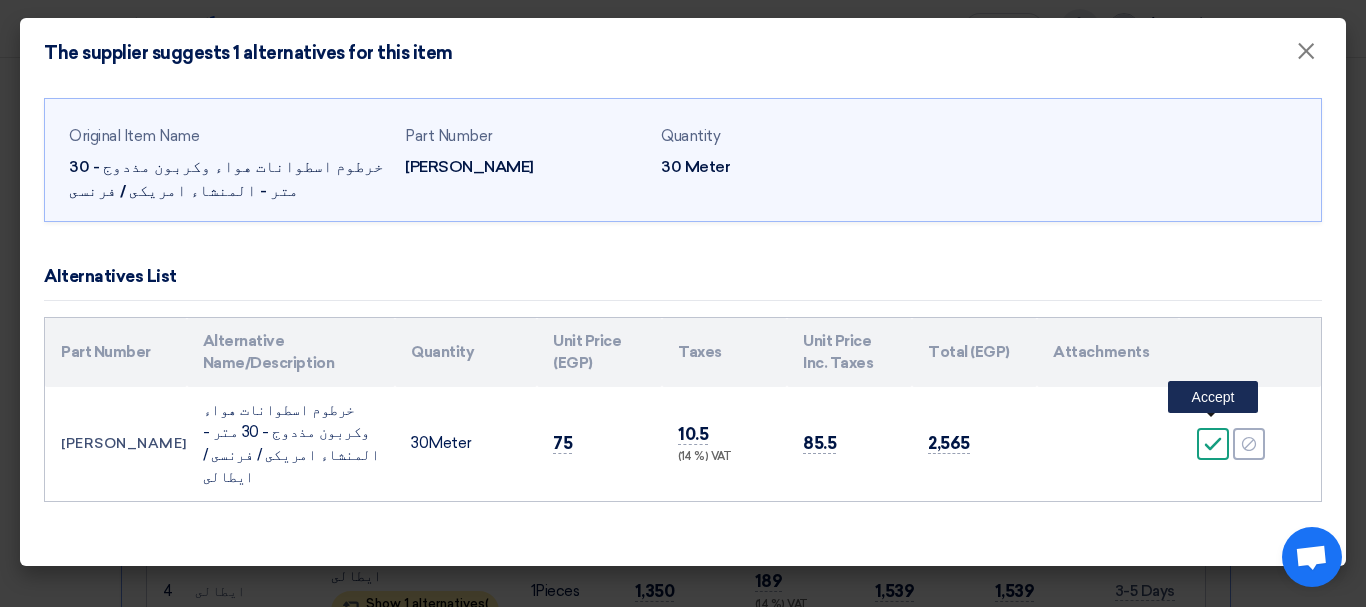 click on "Accept" 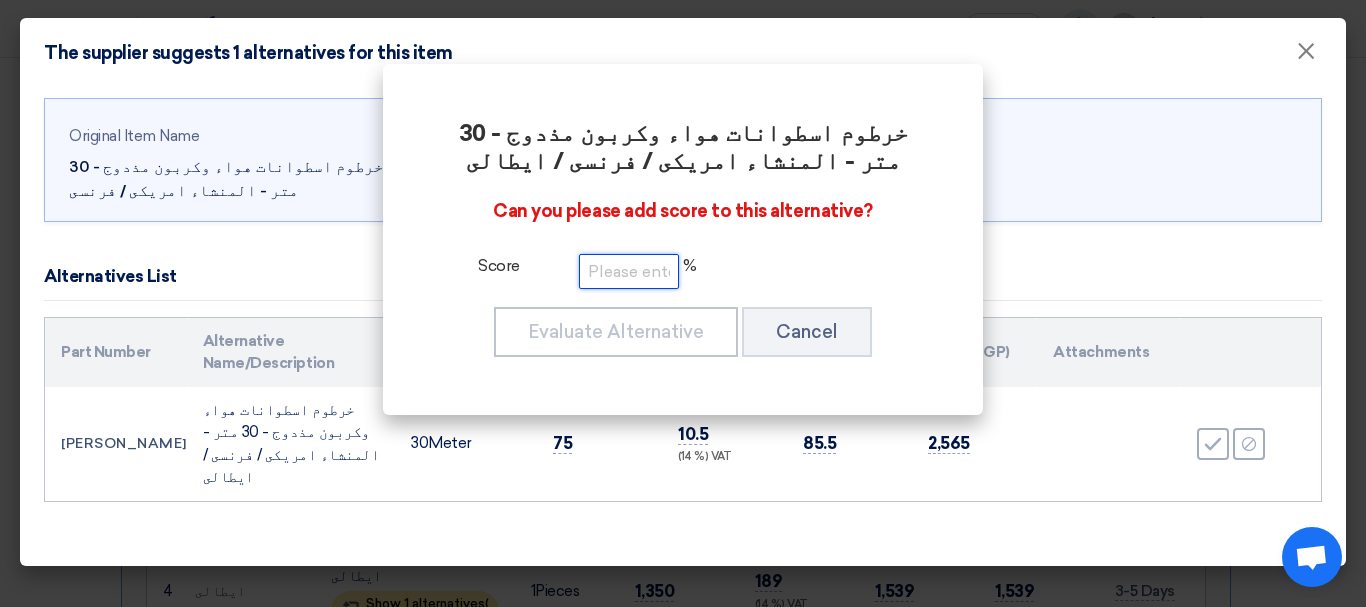 click 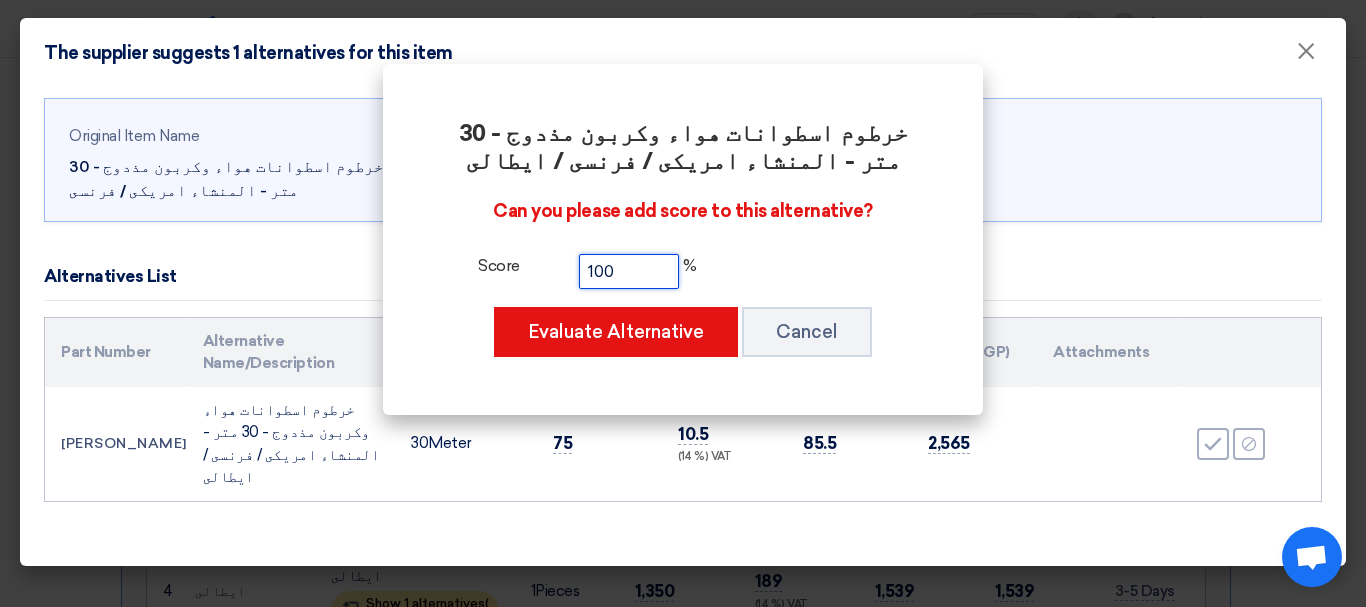 type on "100" 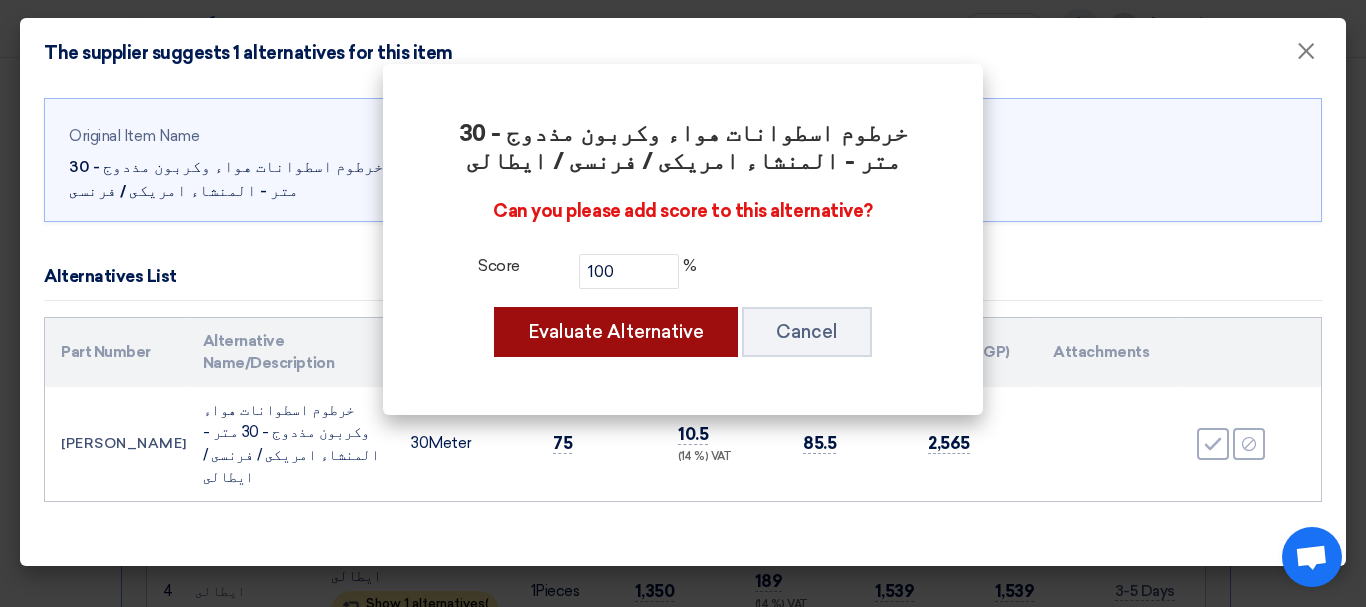 click on "Evaluate Alternative" 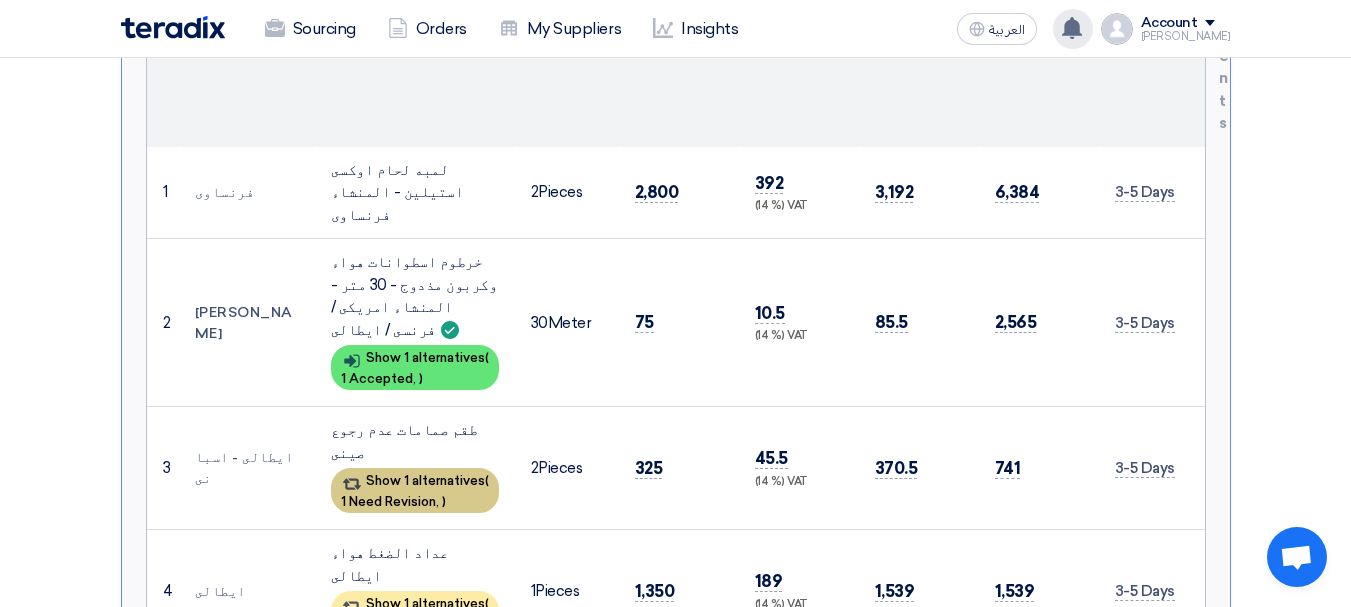click on "Show 1 alternatives
(
1 Need Revision,
)" at bounding box center [415, 490] 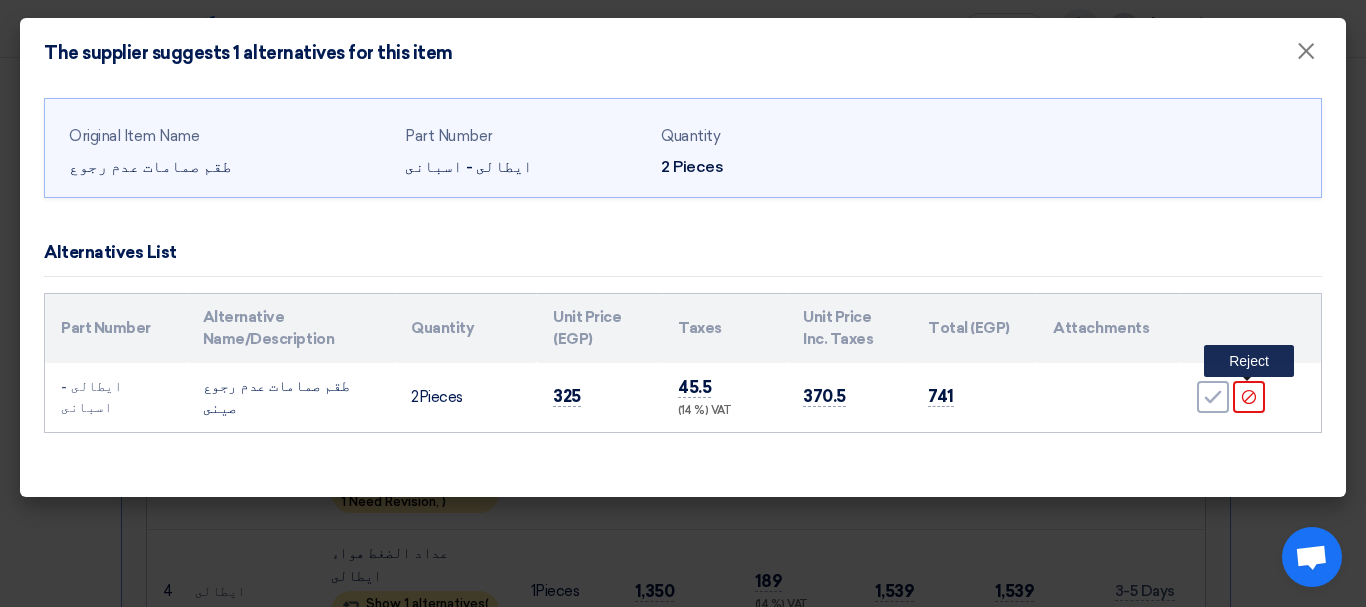 click on "Reject" 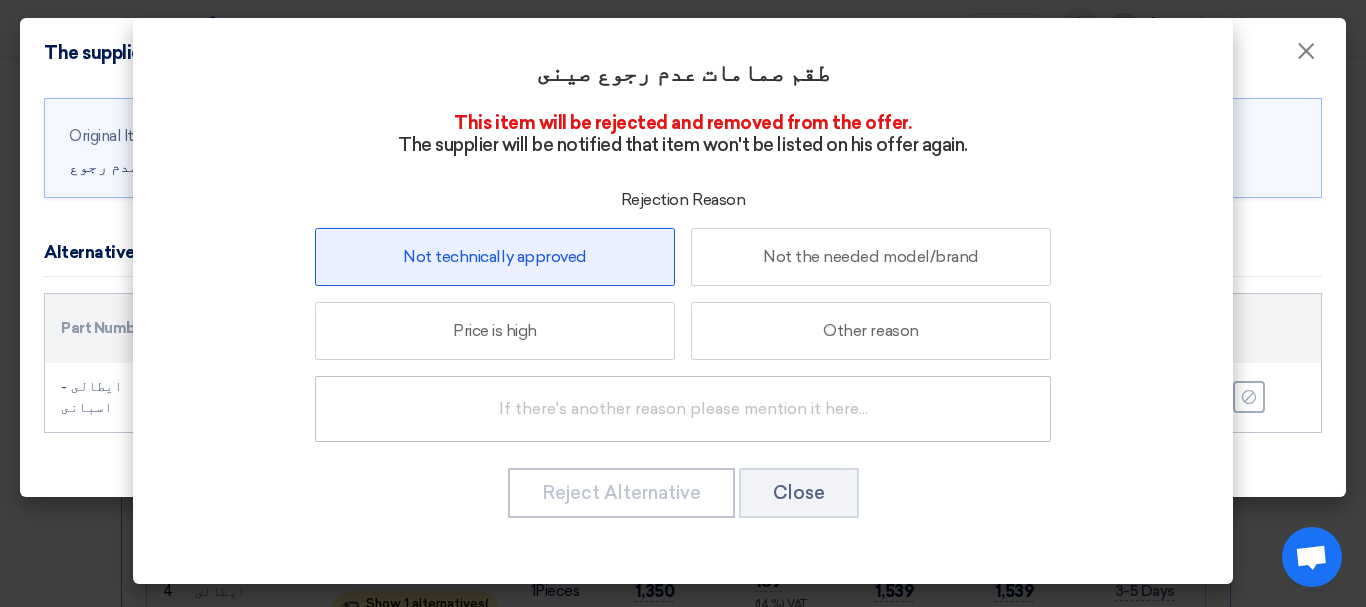click on "Not technically approved" 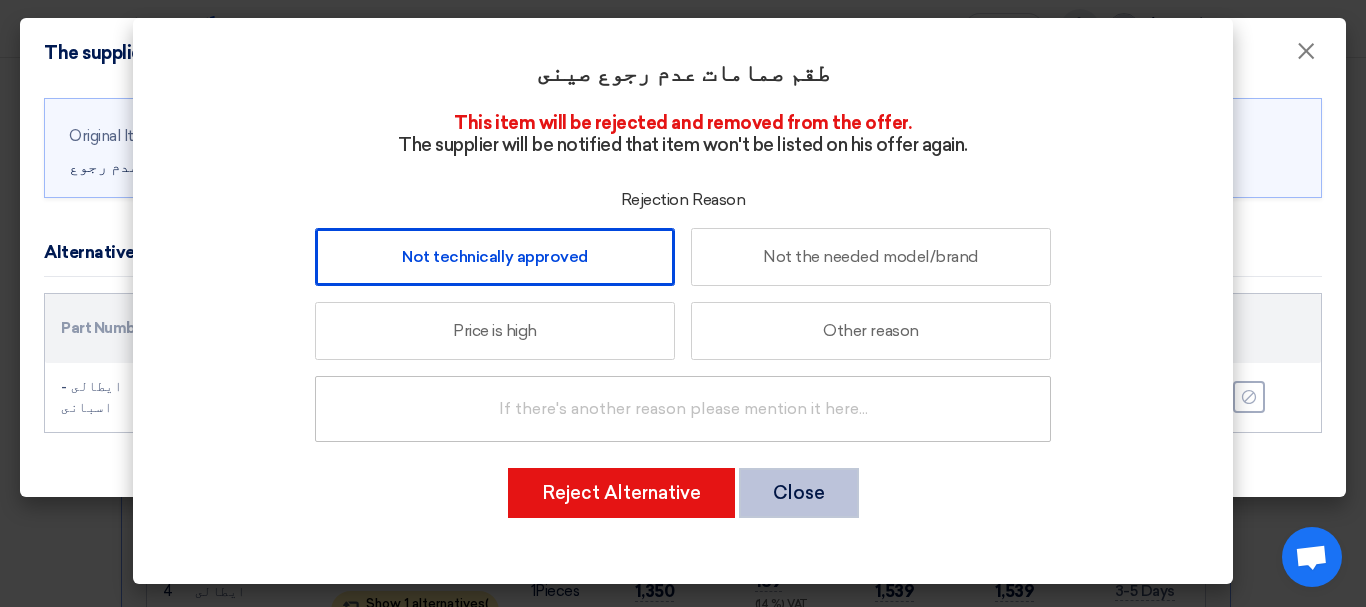 click on "Close" 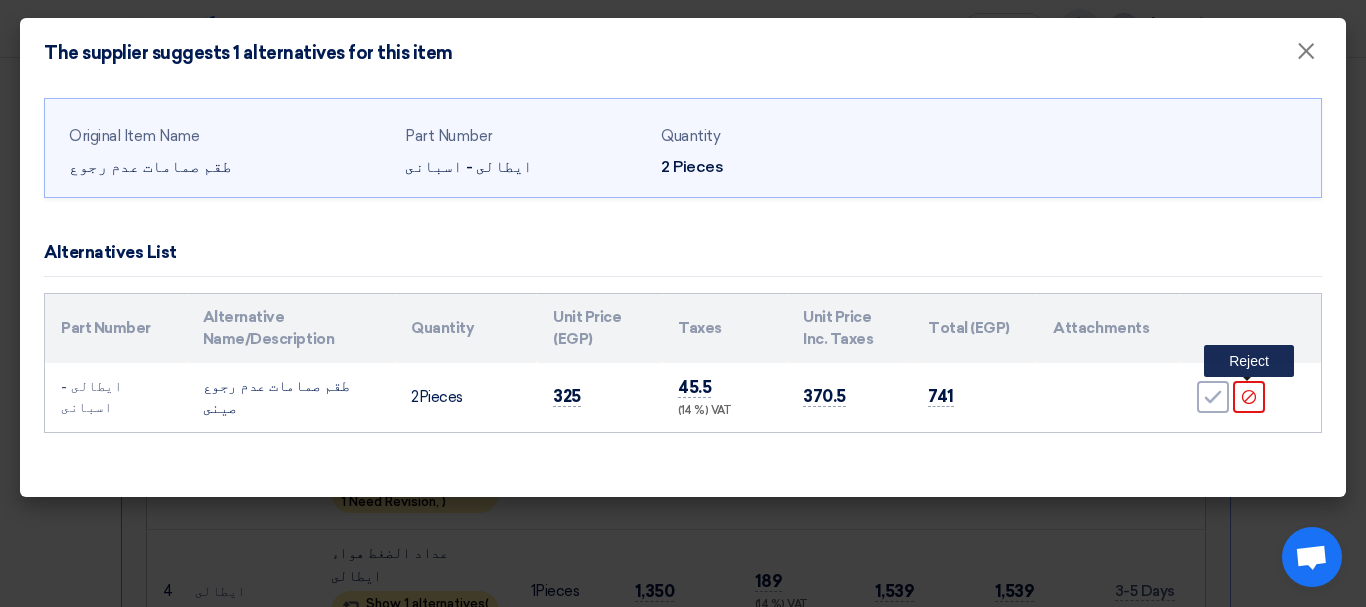 click on "Reject" 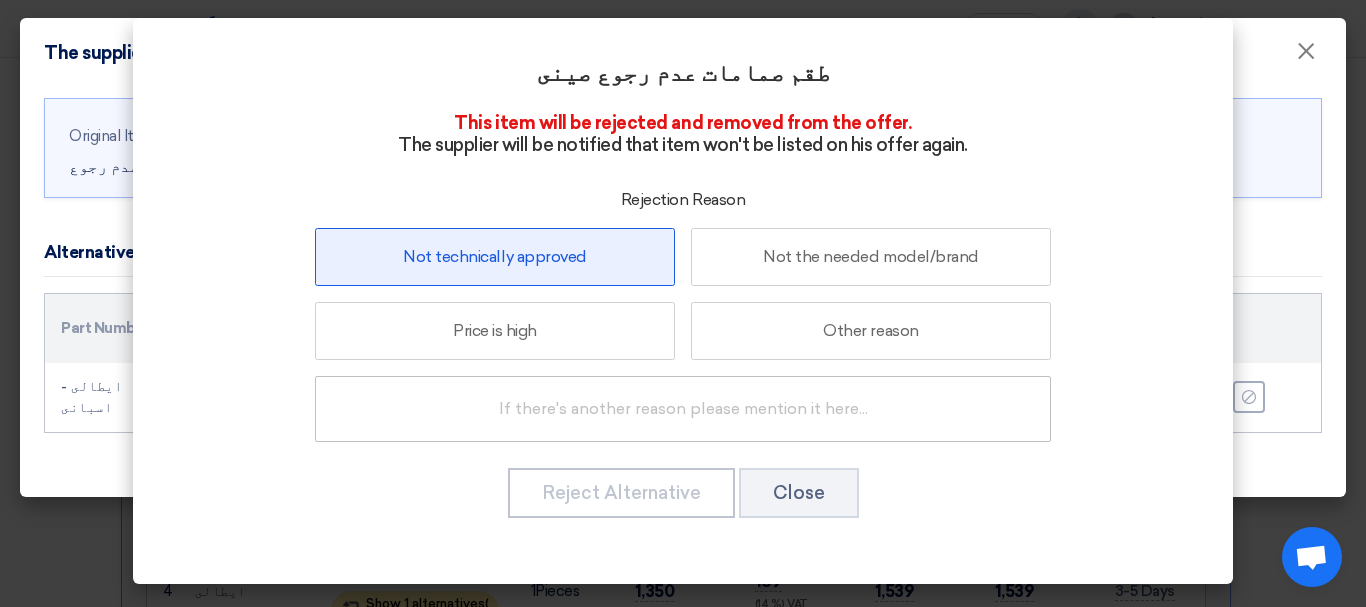 click on "Not technically approved" 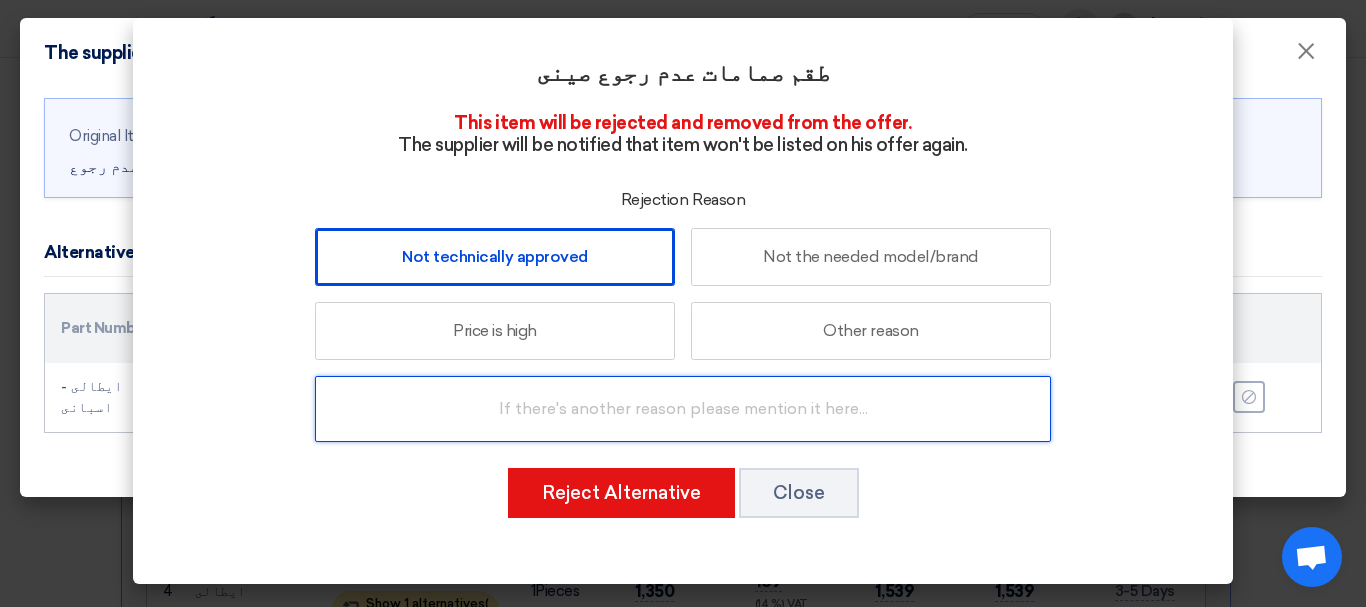 click 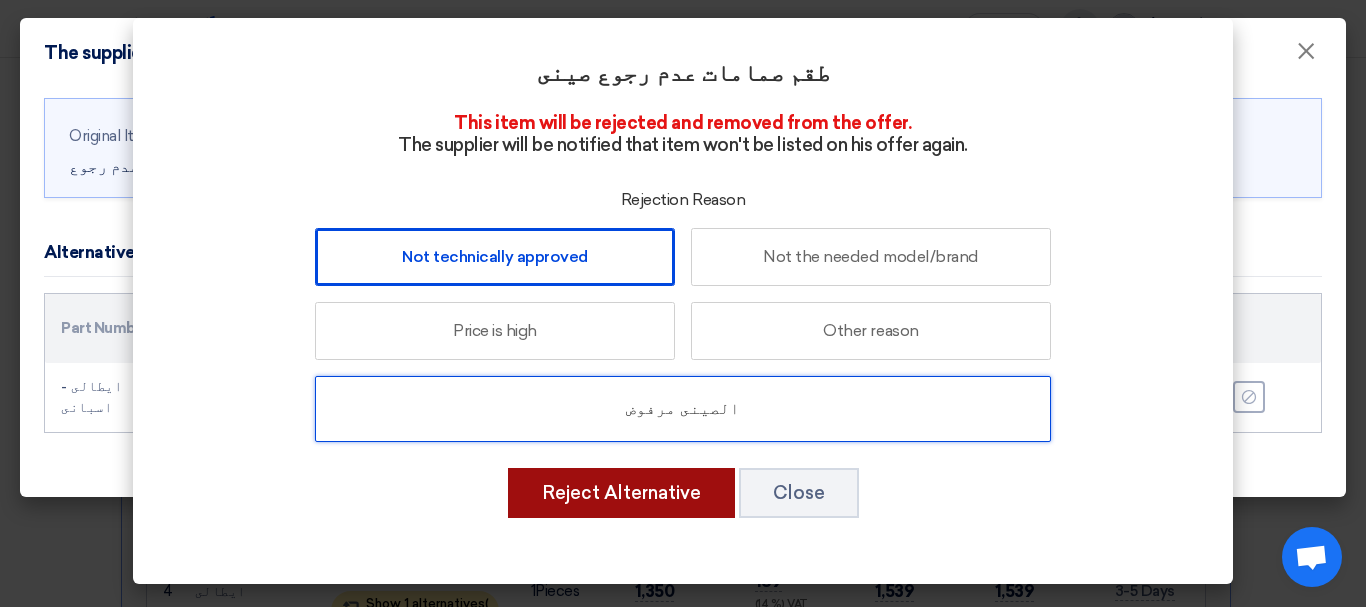 type on "الصينى مرفوض" 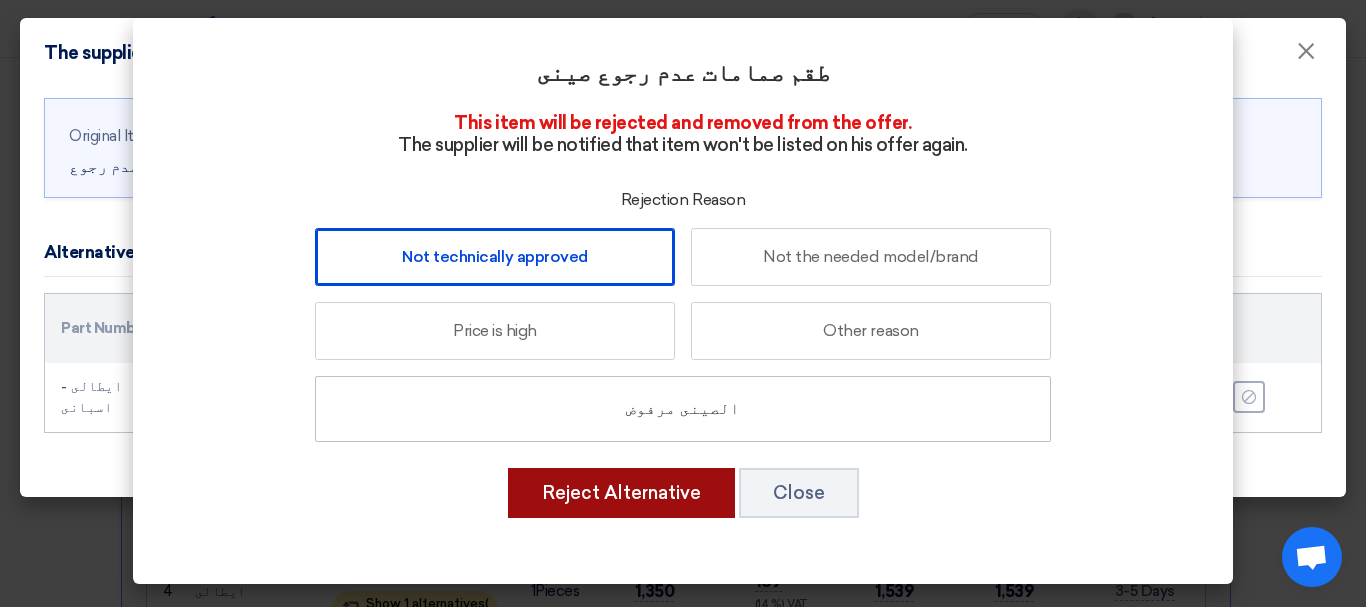 click on "Reject Alternative" 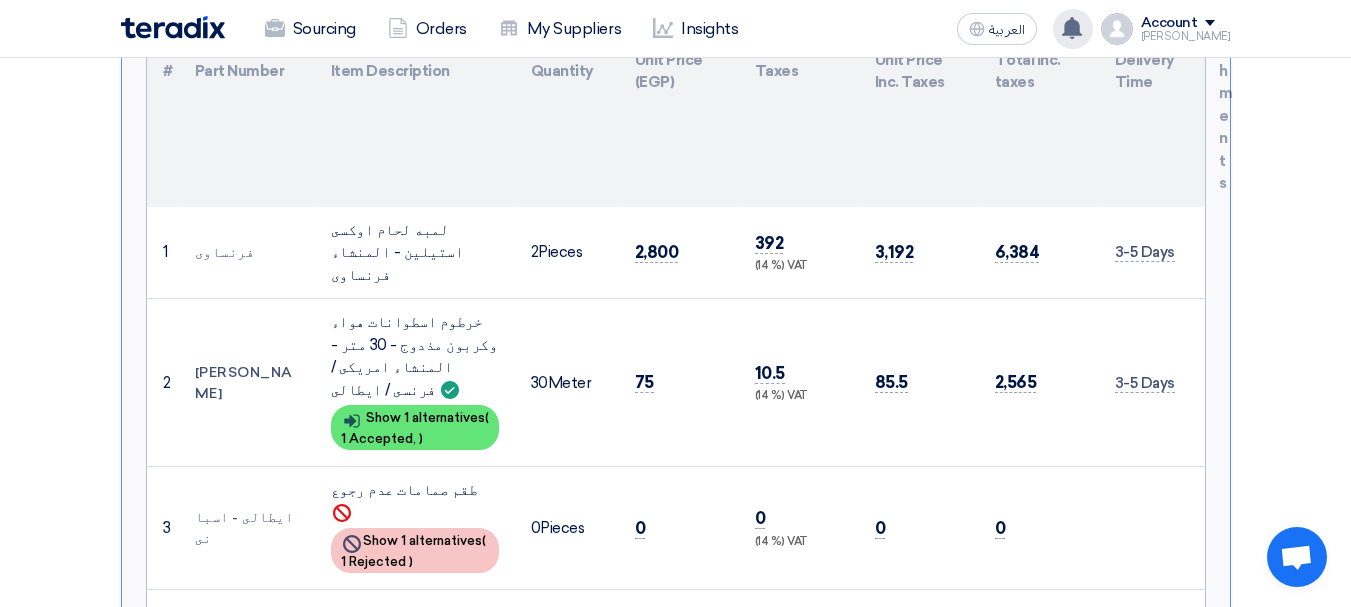 scroll, scrollTop: 1270, scrollLeft: 0, axis: vertical 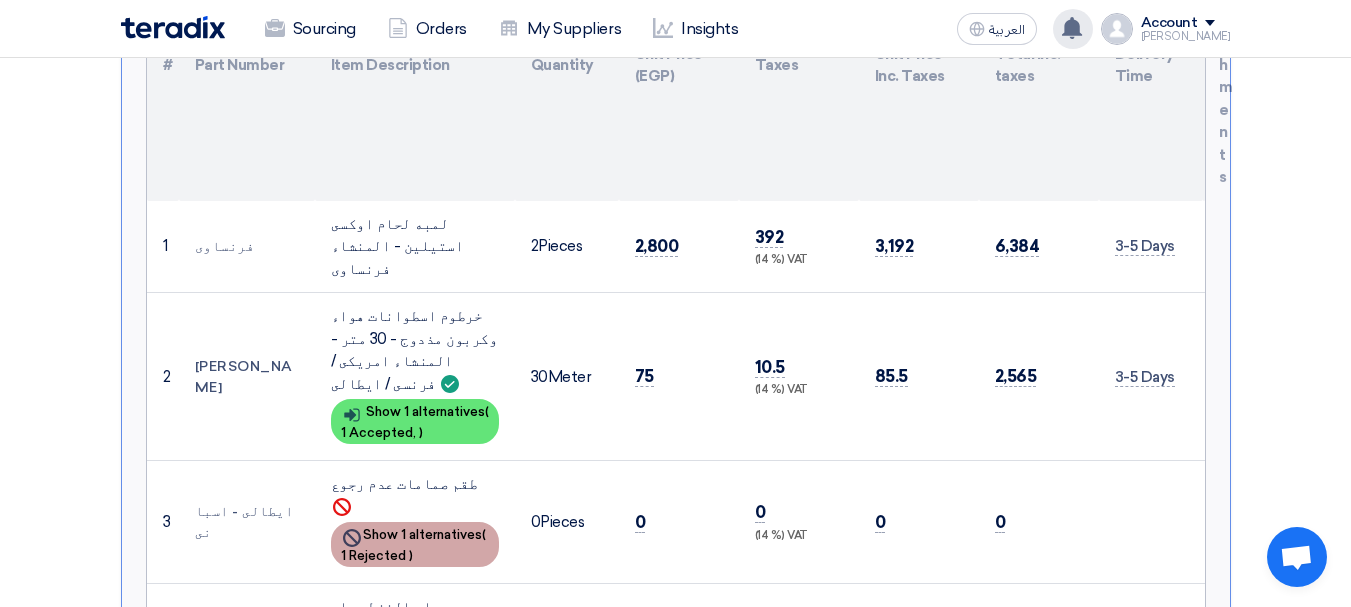 click on "Show details
Show 1 alternatives
(
1 Rejected
)" at bounding box center [415, 544] 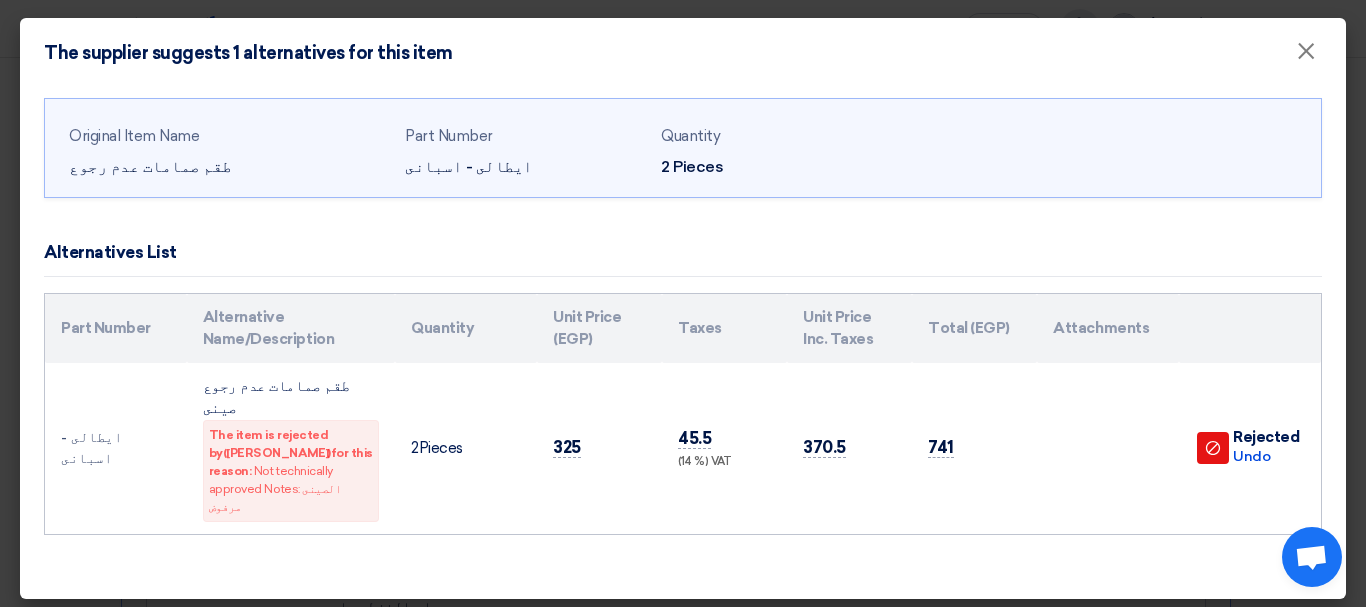click on "The supplier suggests 1 alternatives for this item
×
Original Item Name
طقم صمامات عدم رجوع
Part Number
ايطالى - اسبانى
Quantity
2 Pieces
Alternatives List
Part Number
Alternative Name/Description
Quantity
Unit Price (EGP)
Taxes
2" 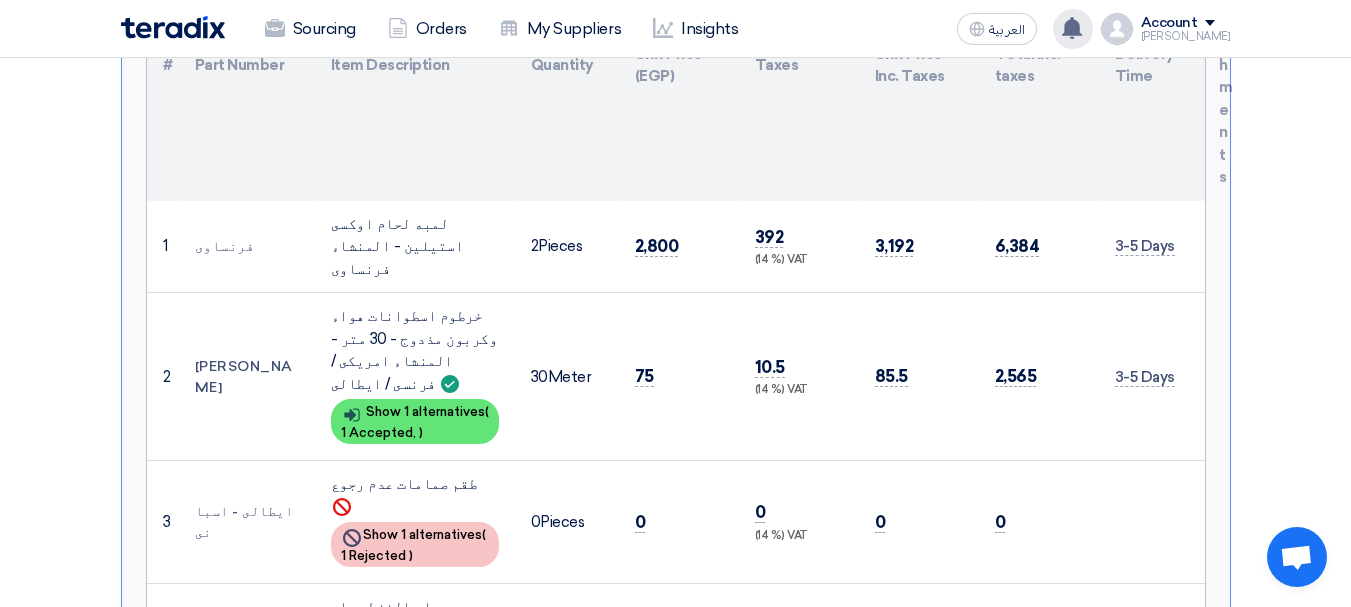 click on "1 Need Revision," at bounding box center [390, 678] 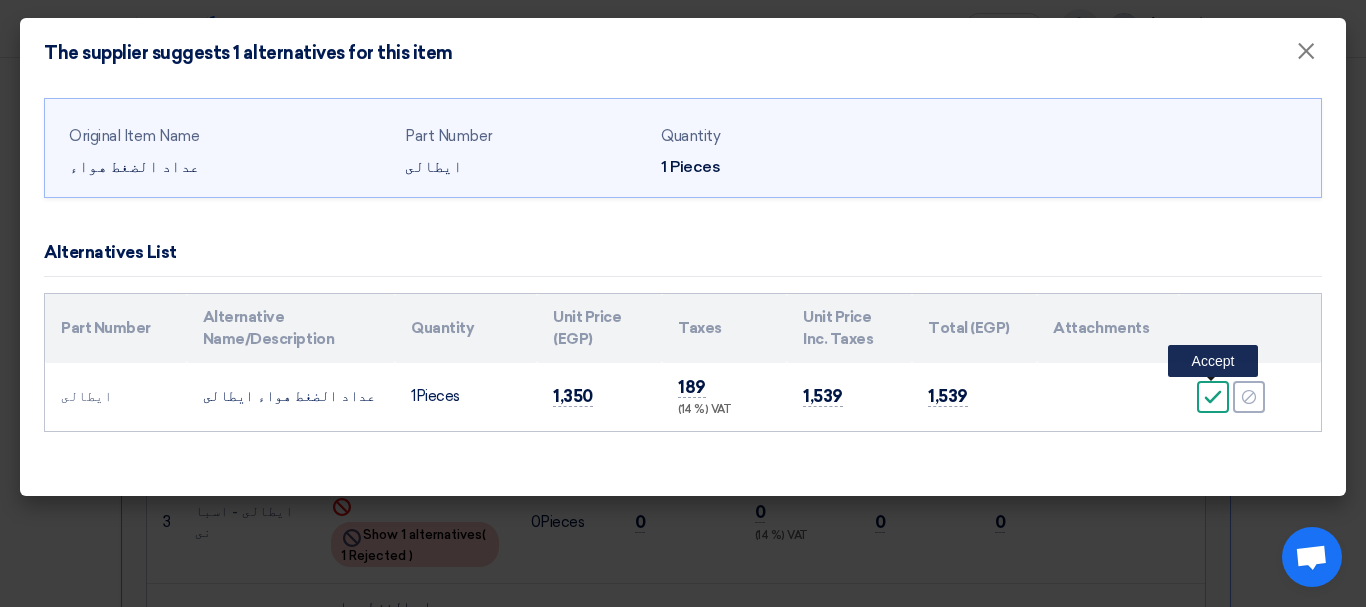click on "Accept" 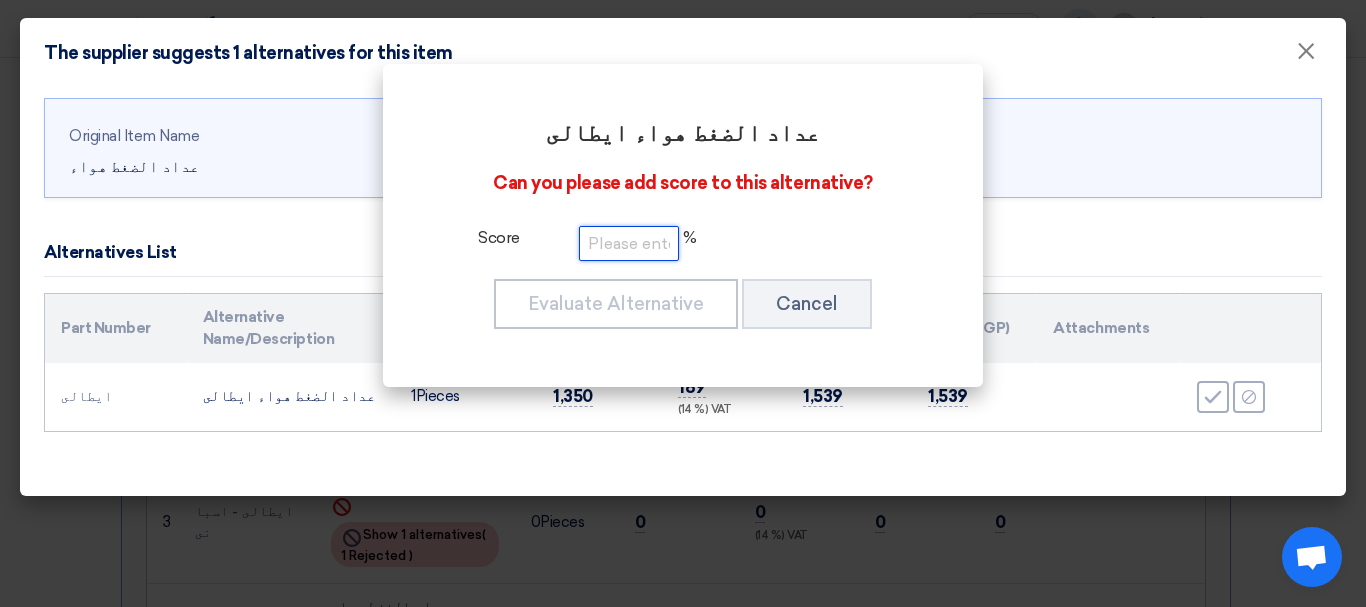 drag, startPoint x: 625, startPoint y: 245, endPoint x: 617, endPoint y: 222, distance: 24.351591 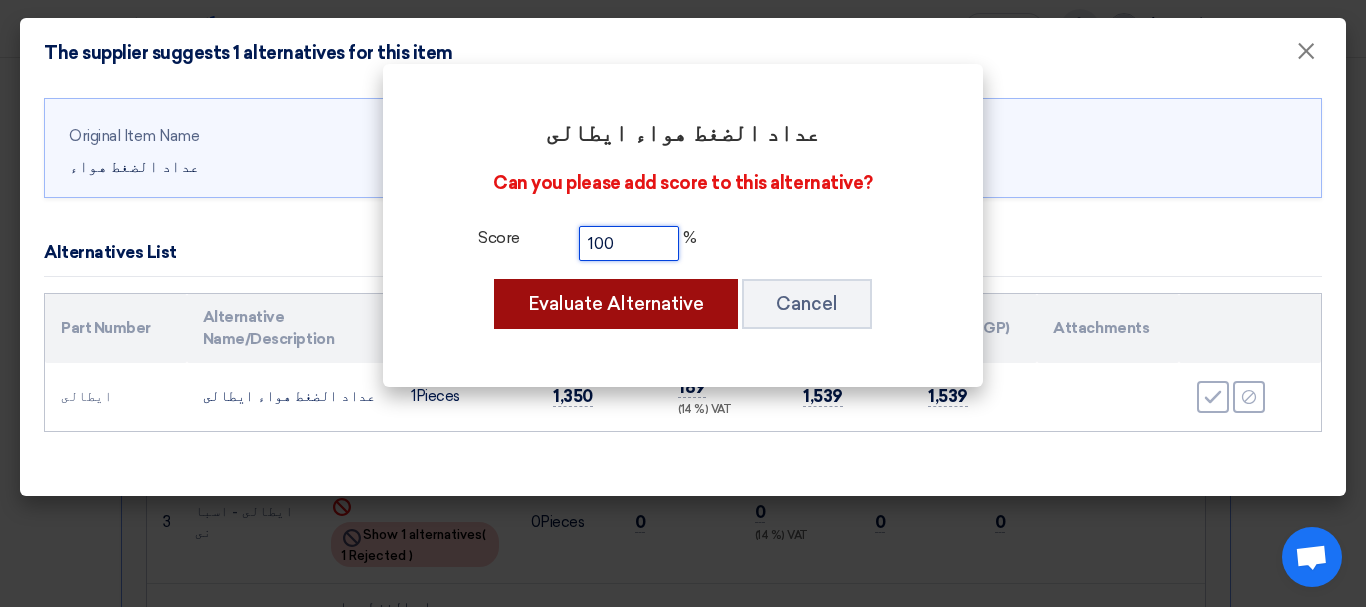 type on "100" 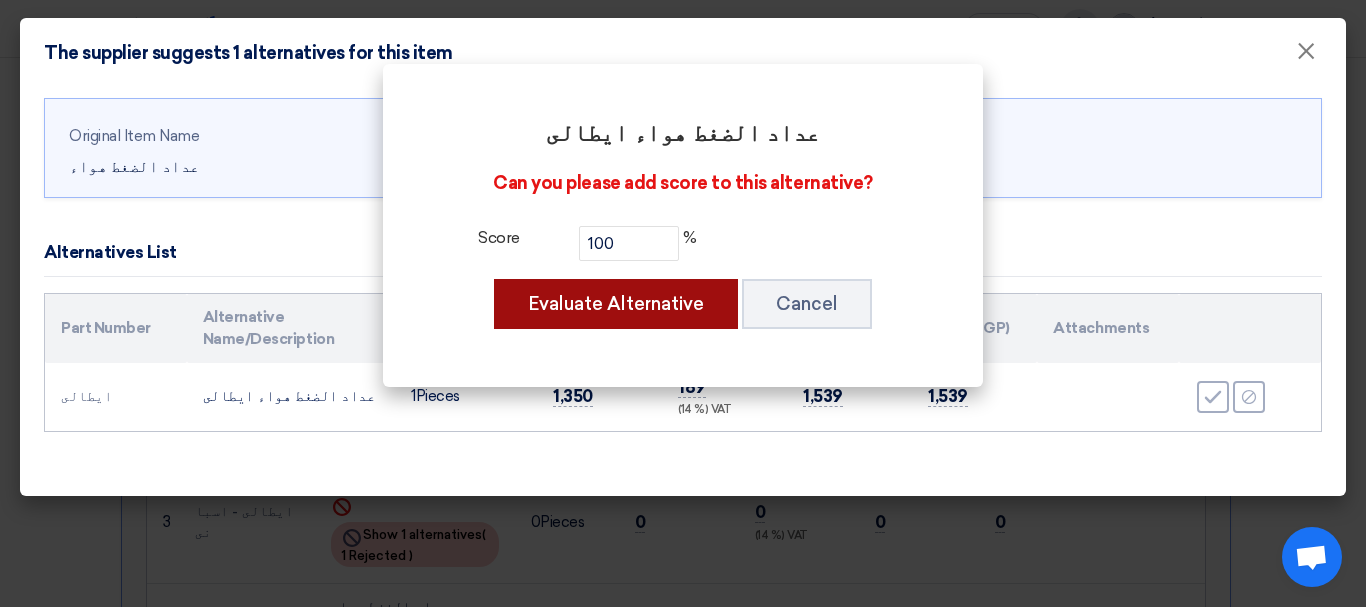 click on "Evaluate Alternative" 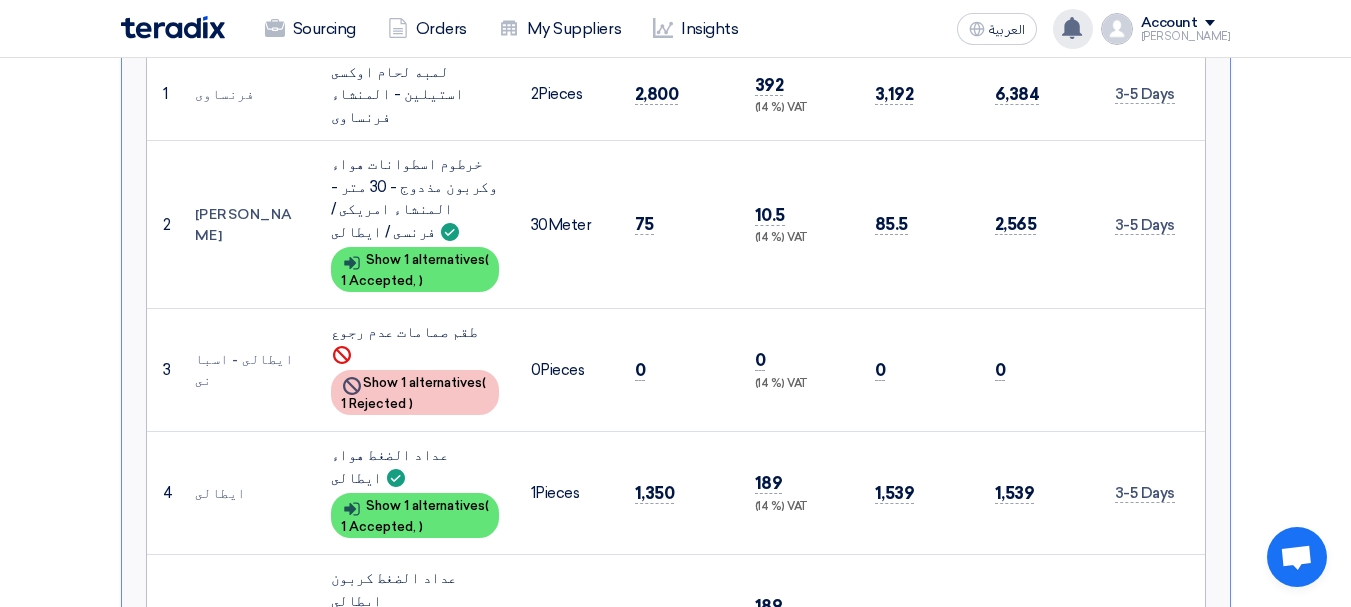 scroll, scrollTop: 1470, scrollLeft: 0, axis: vertical 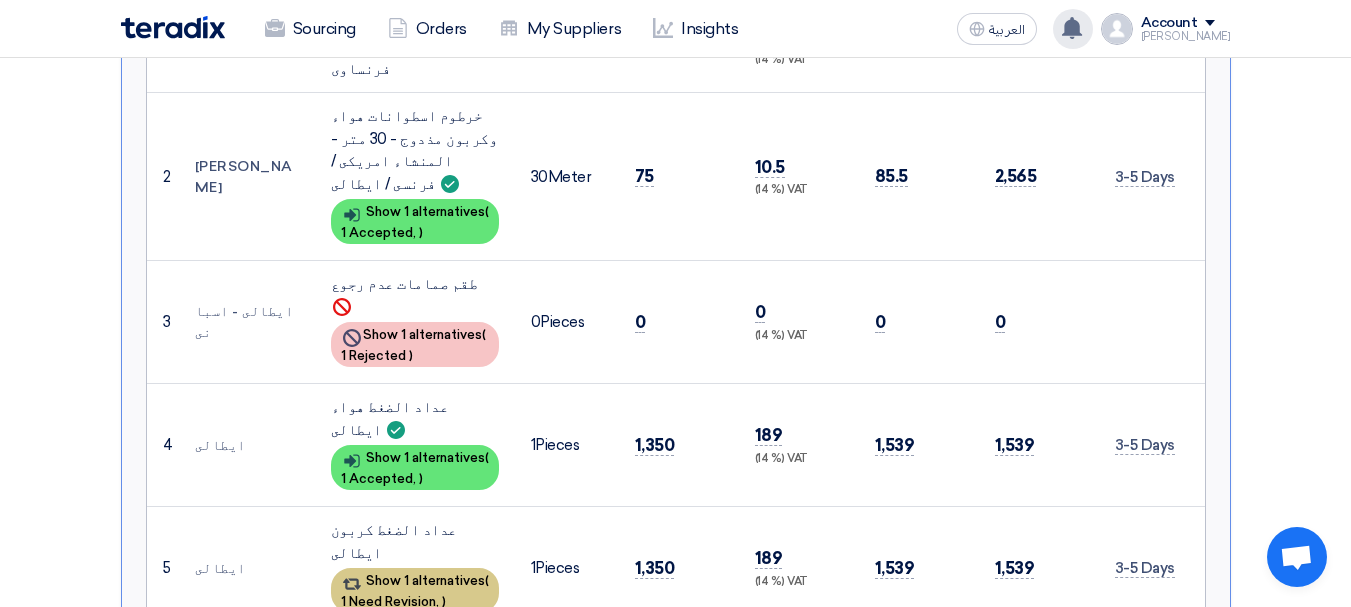 click on "Show 1 alternatives
(
1 Need Revision,
)" at bounding box center [415, 590] 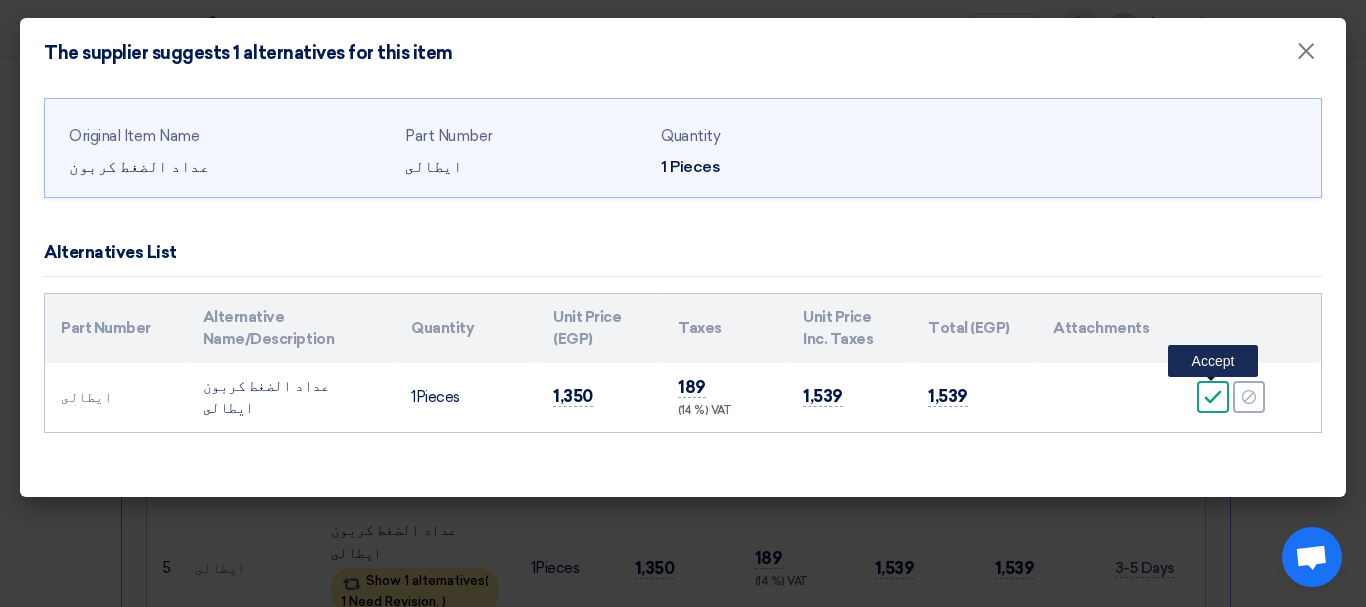 click on "Accept" 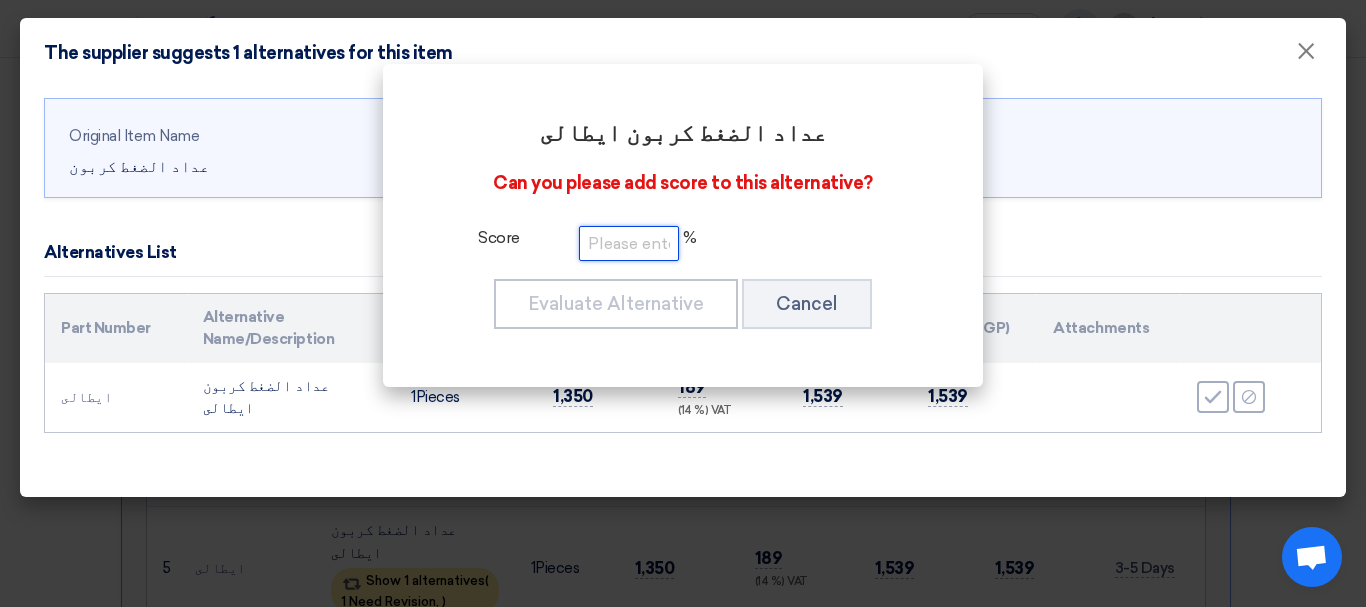 click 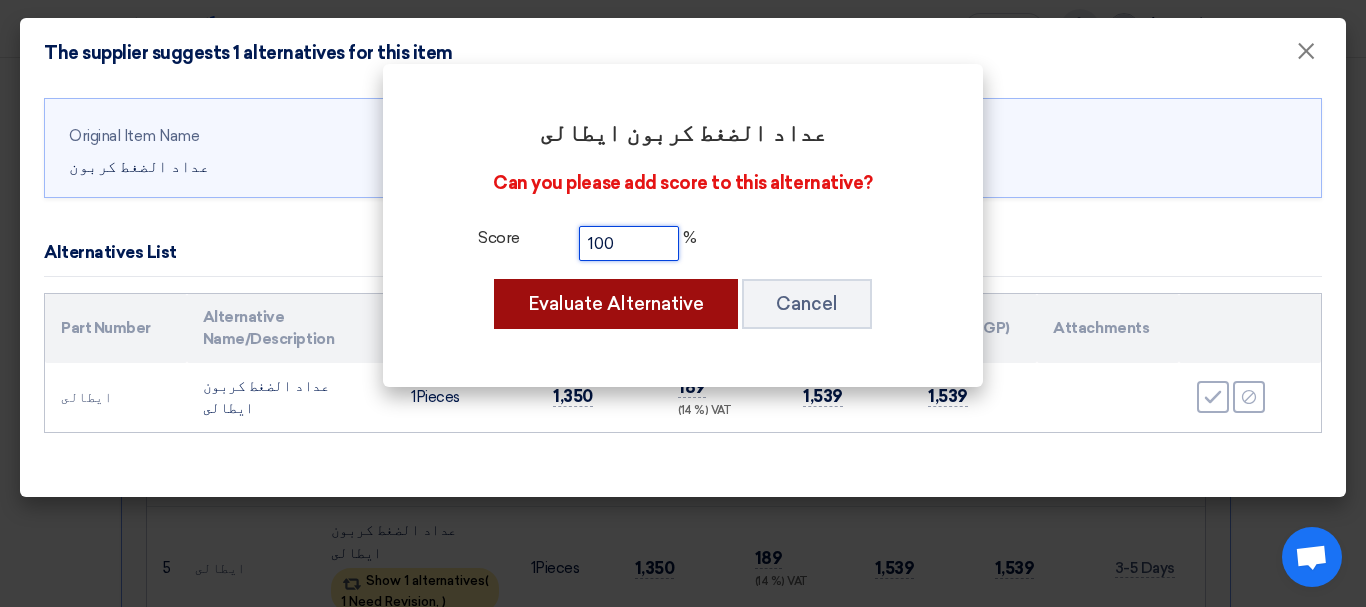 type on "100" 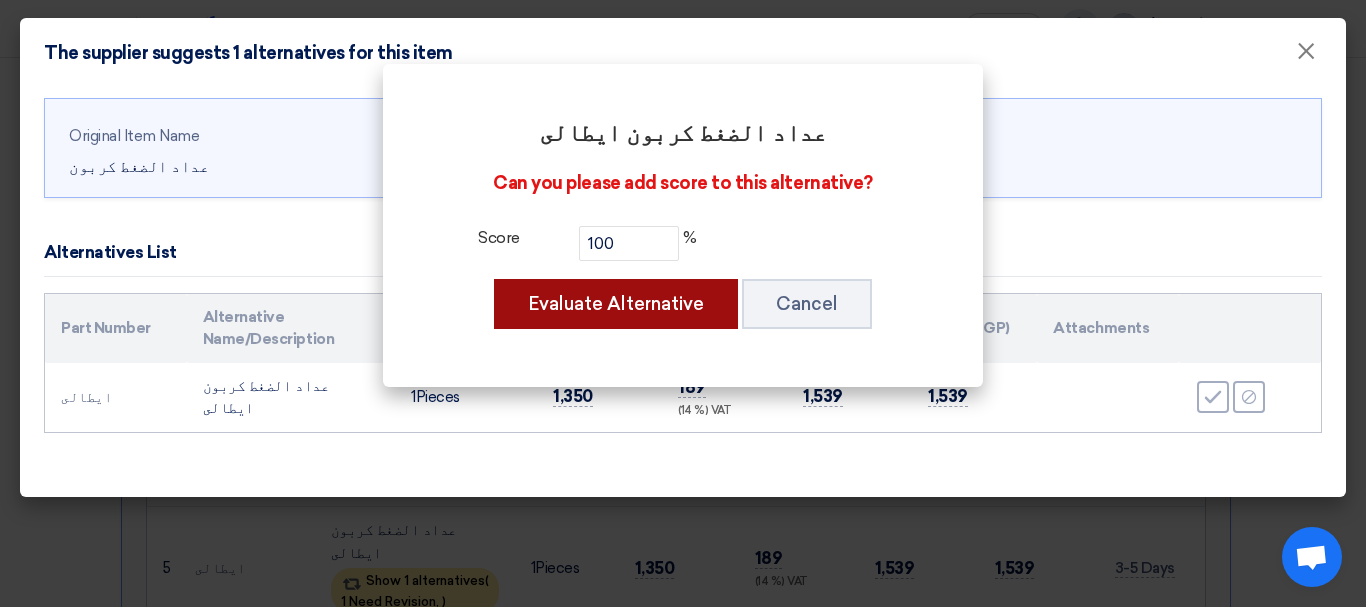 click on "Evaluate Alternative" 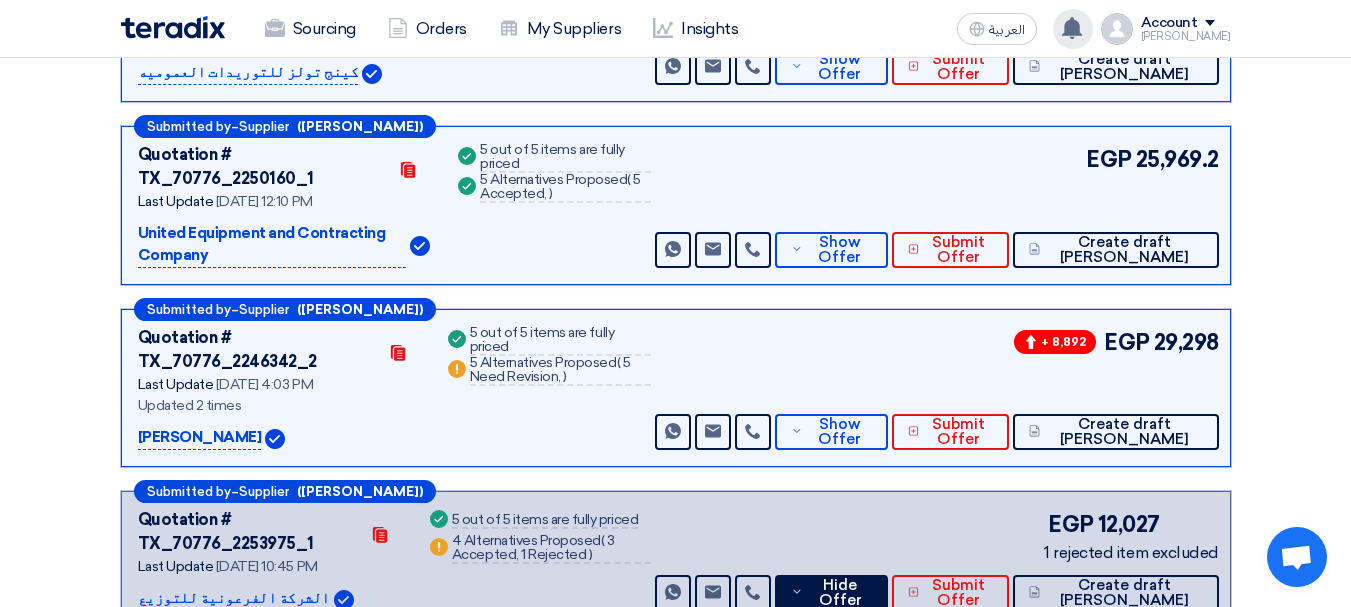 scroll, scrollTop: 870, scrollLeft: 0, axis: vertical 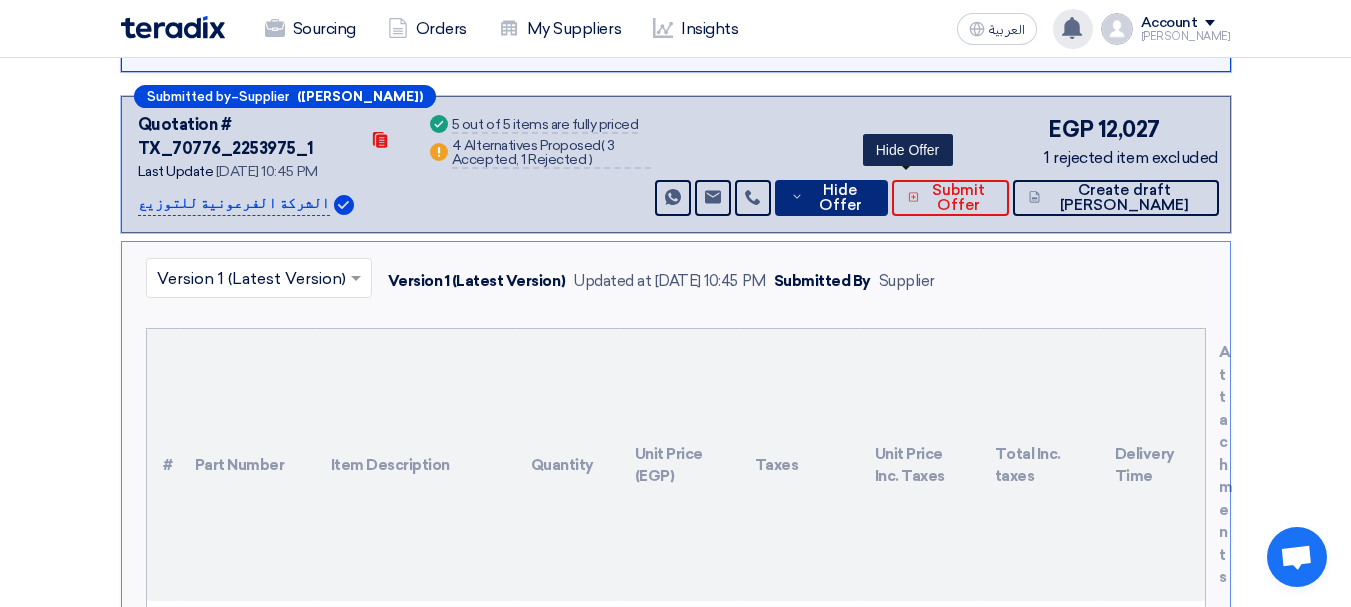 click on "Hide Offer" at bounding box center (840, 198) 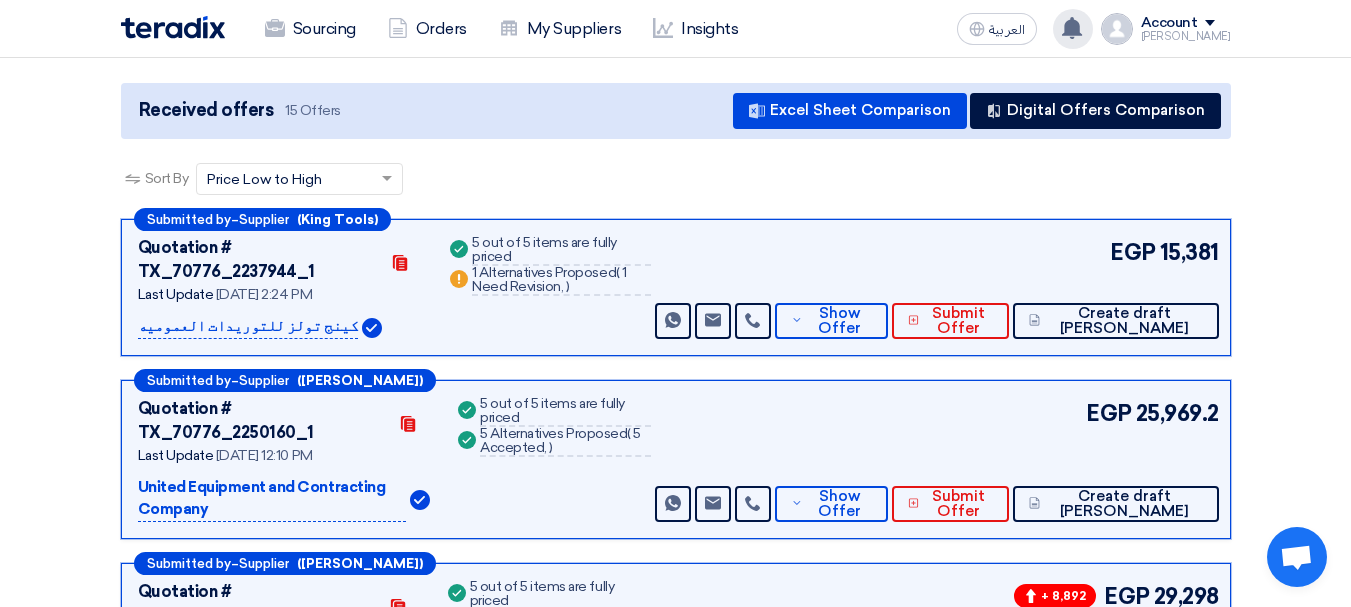 scroll, scrollTop: 0, scrollLeft: 0, axis: both 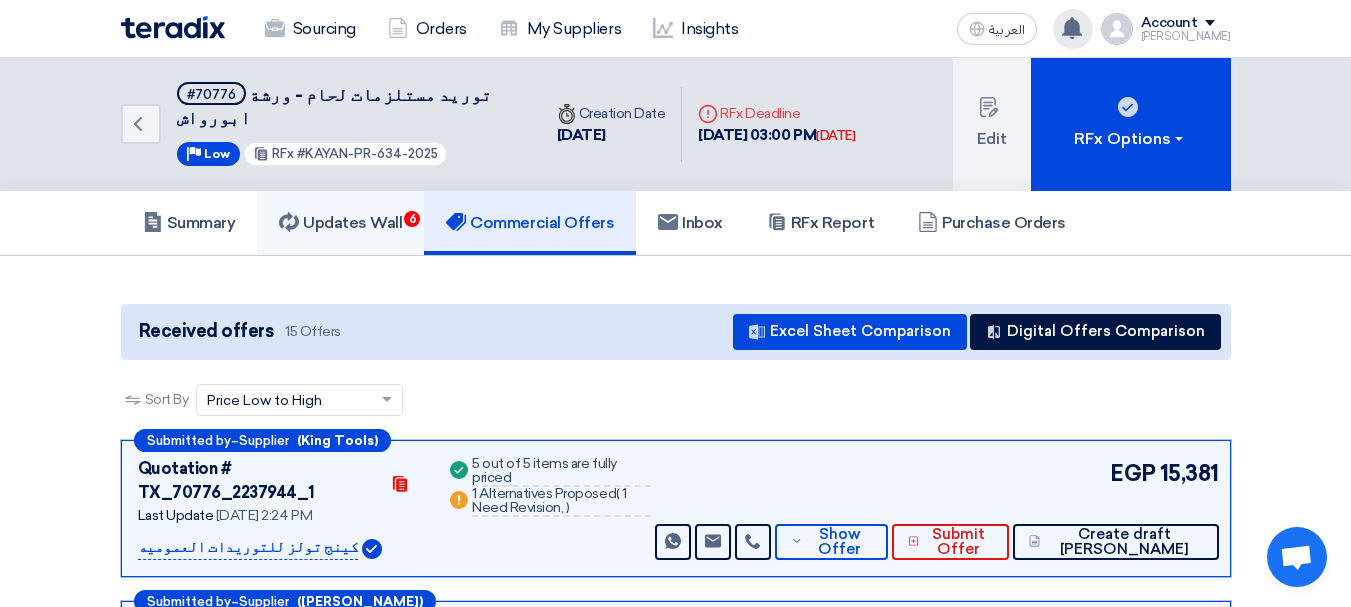 click on "Updates Wall
6" 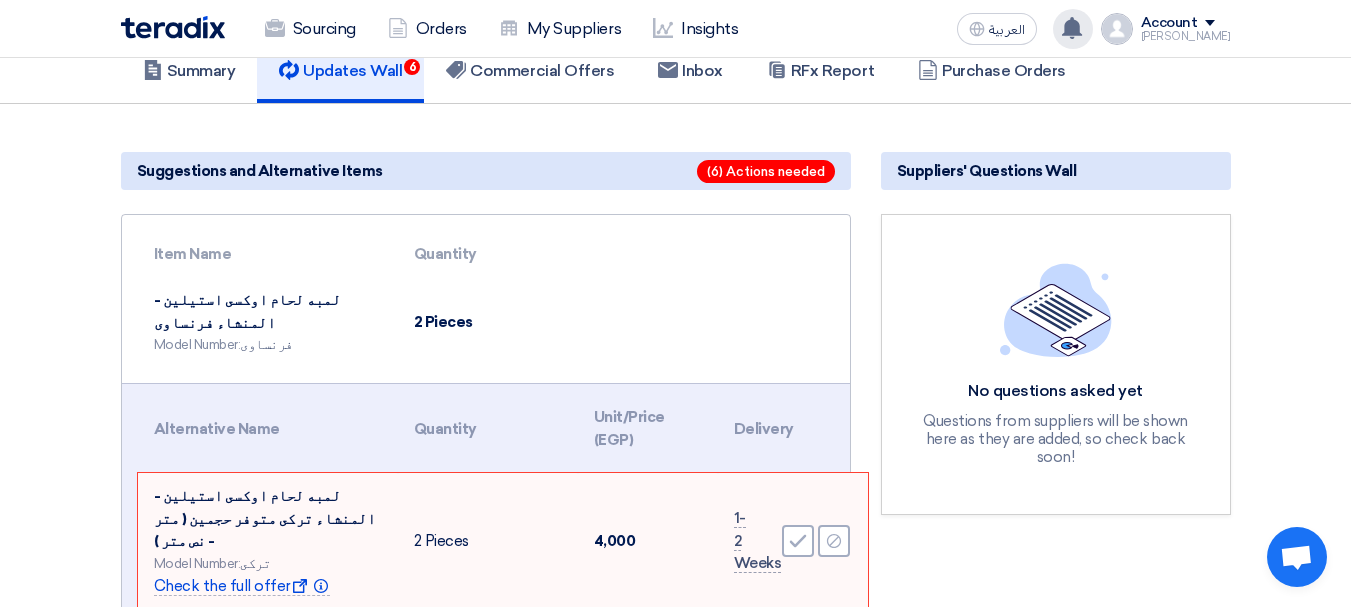 scroll, scrollTop: 200, scrollLeft: 0, axis: vertical 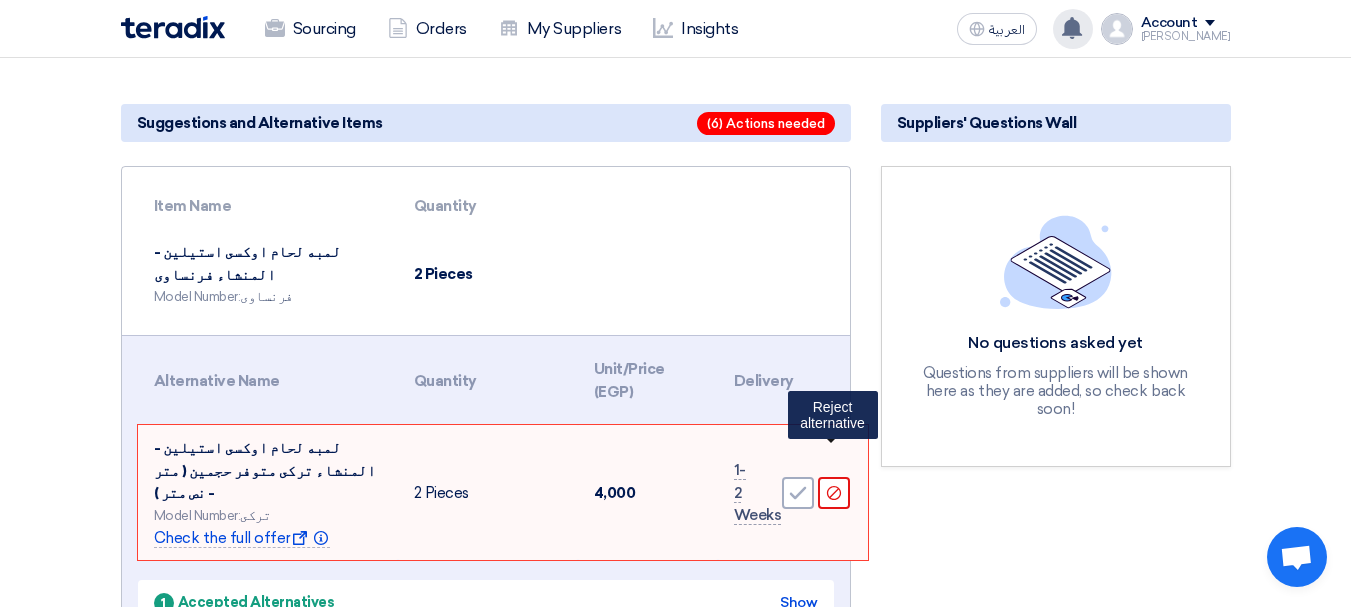 click 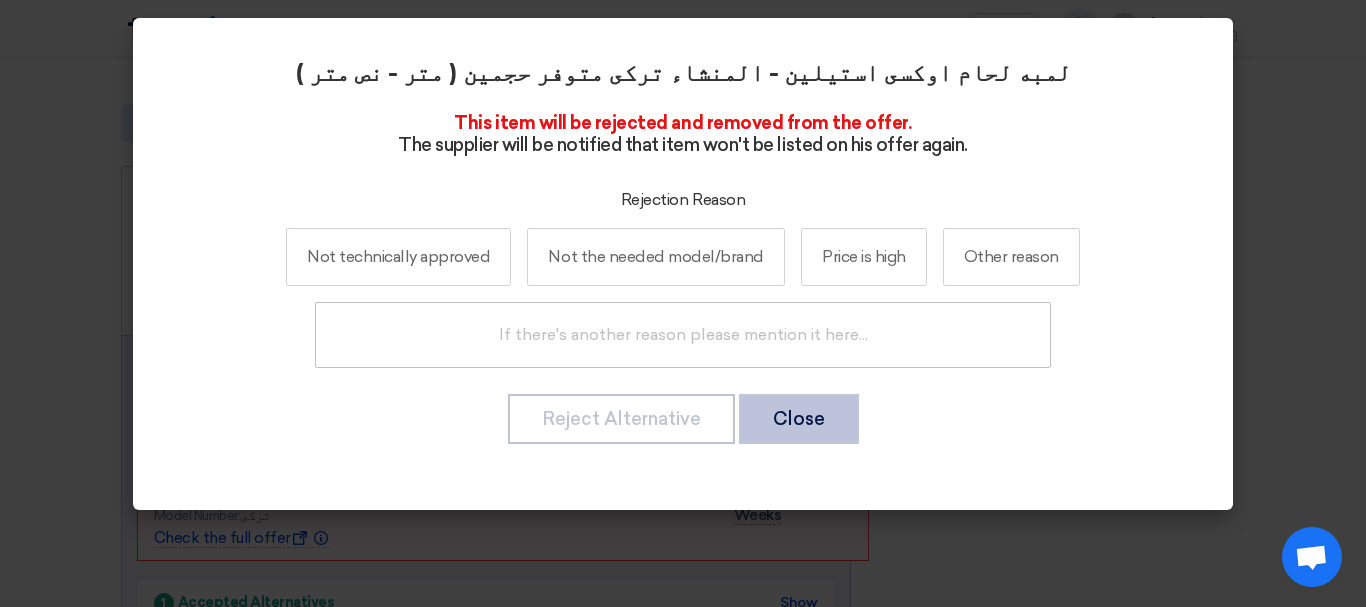 click on "Close" 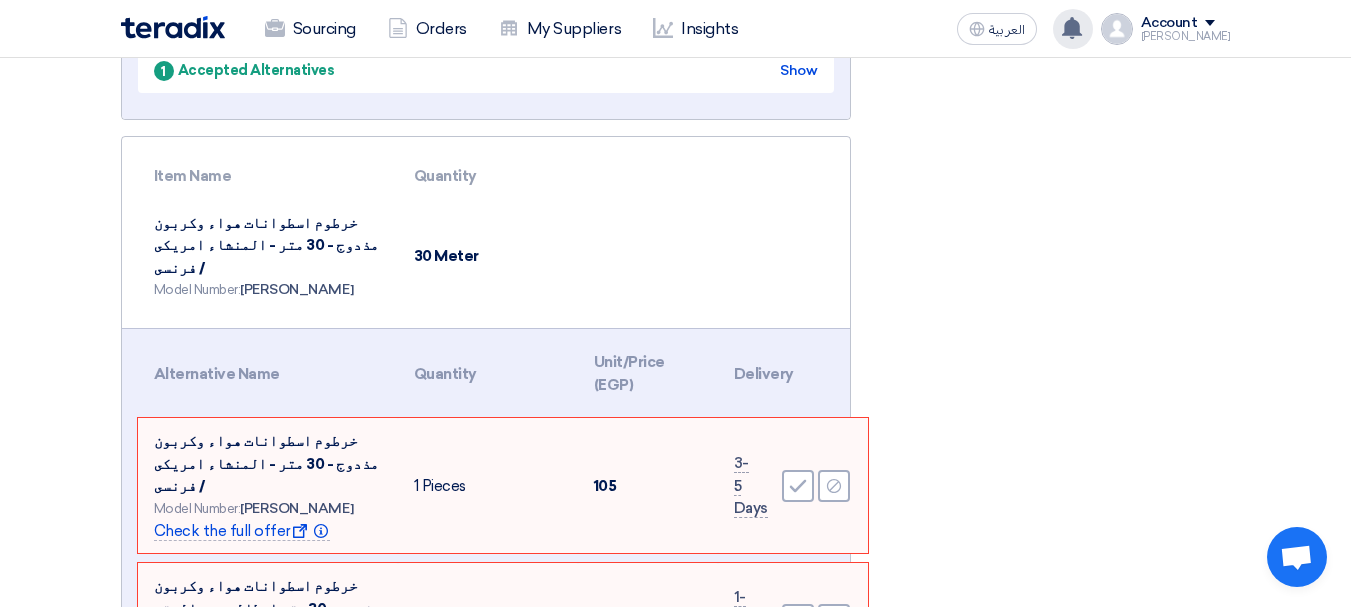 scroll, scrollTop: 800, scrollLeft: 0, axis: vertical 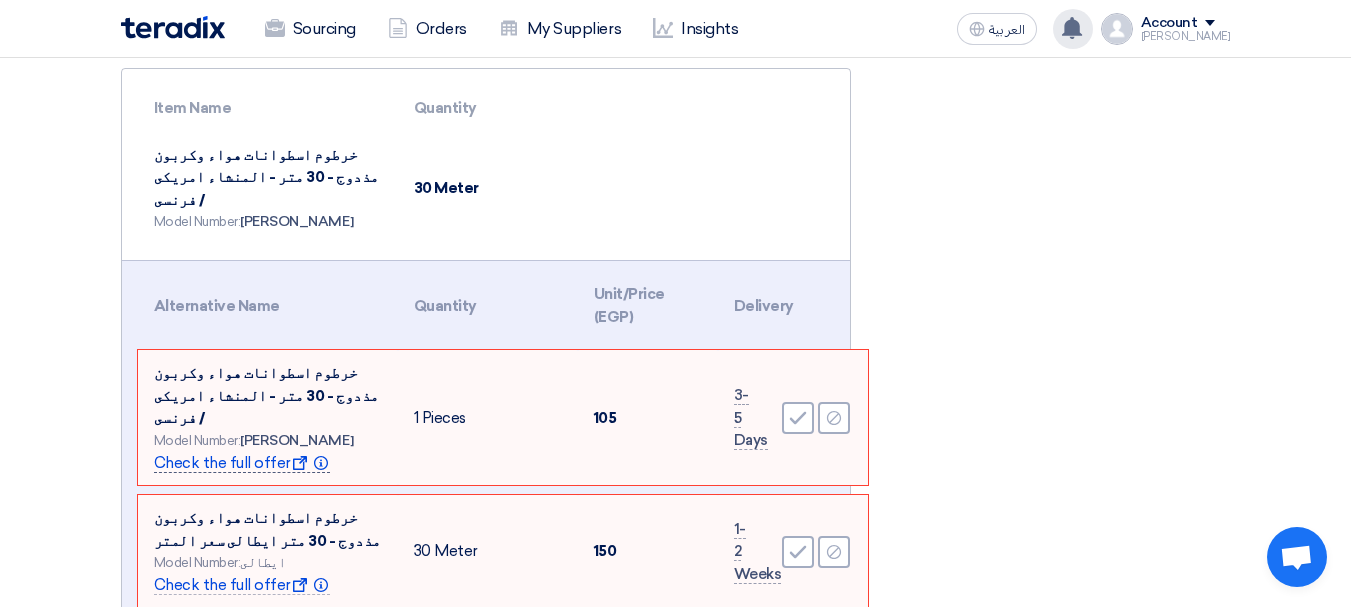 drag, startPoint x: 230, startPoint y: 347, endPoint x: 177, endPoint y: 346, distance: 53.009434 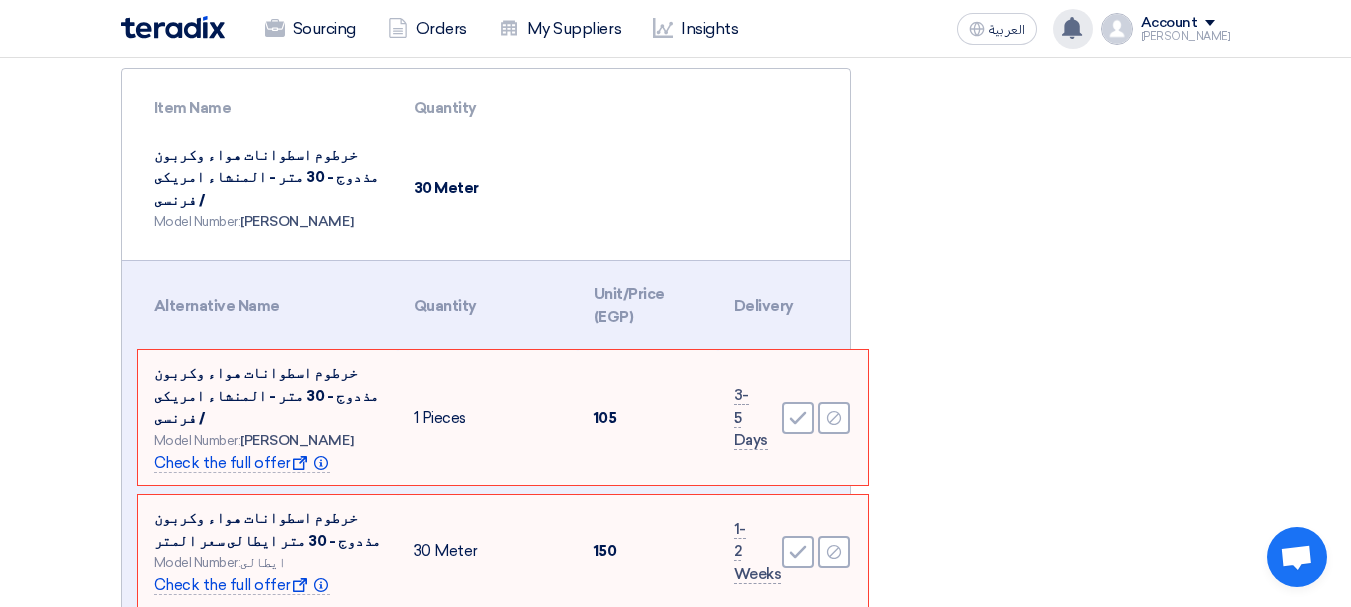 drag, startPoint x: 166, startPoint y: 354, endPoint x: 113, endPoint y: 351, distance: 53.08484 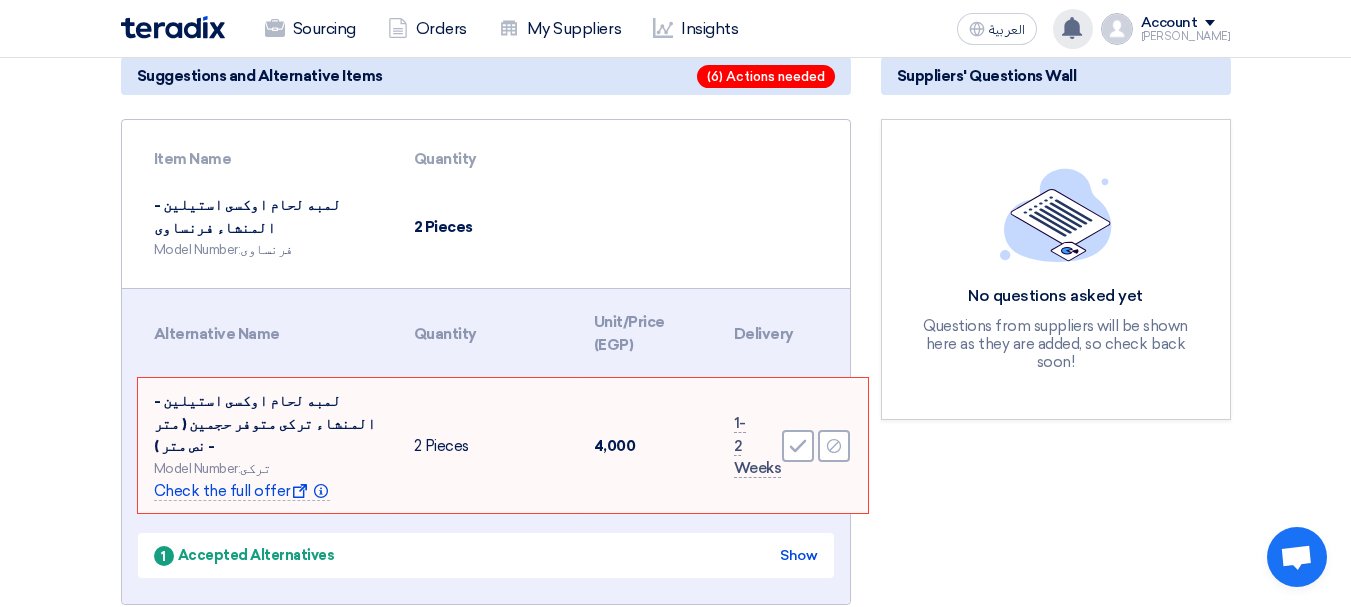 scroll, scrollTop: 0, scrollLeft: 0, axis: both 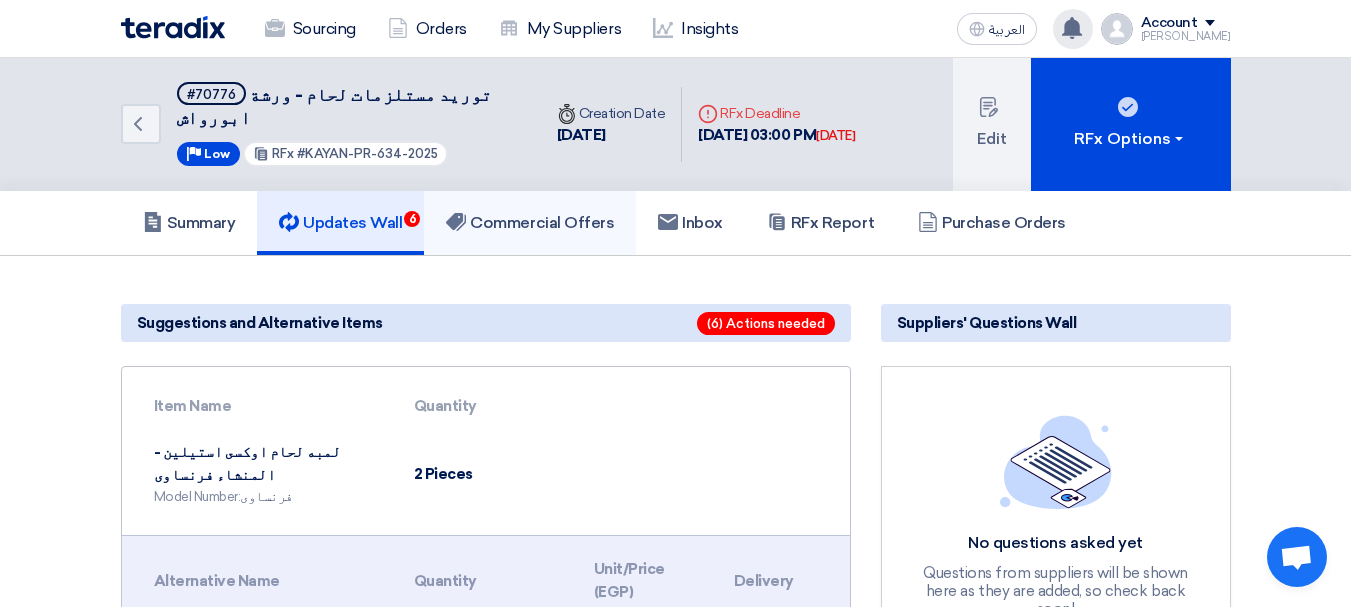 click on "Commercial Offers" 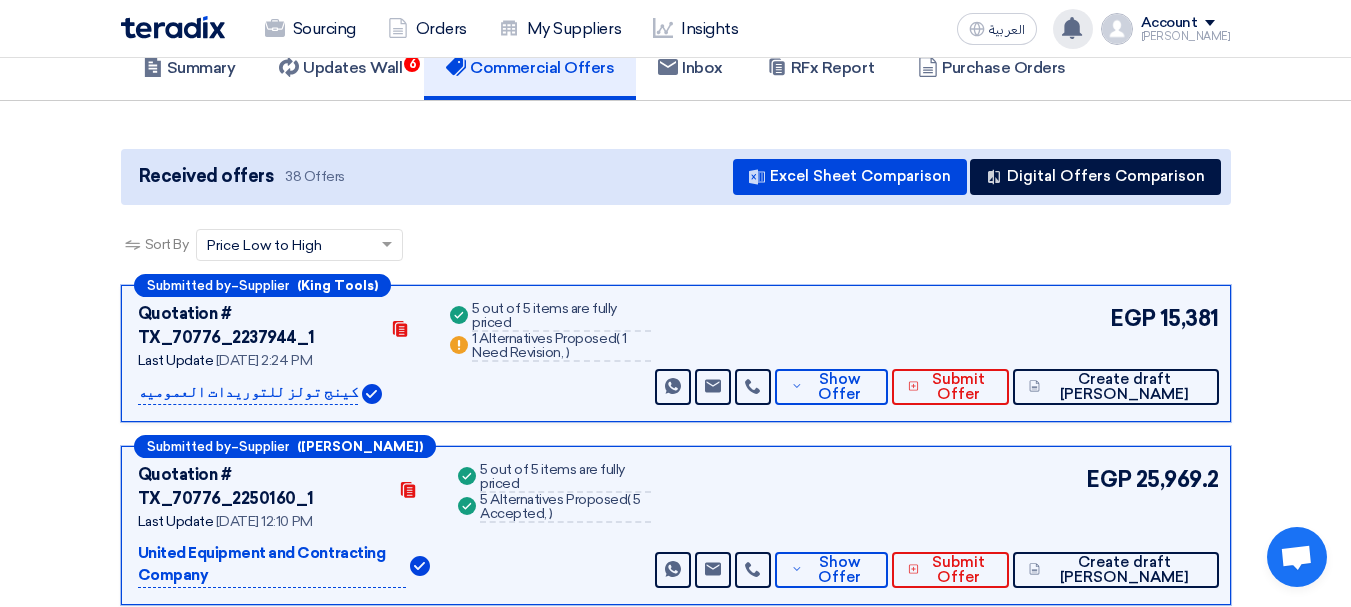 scroll, scrollTop: 200, scrollLeft: 0, axis: vertical 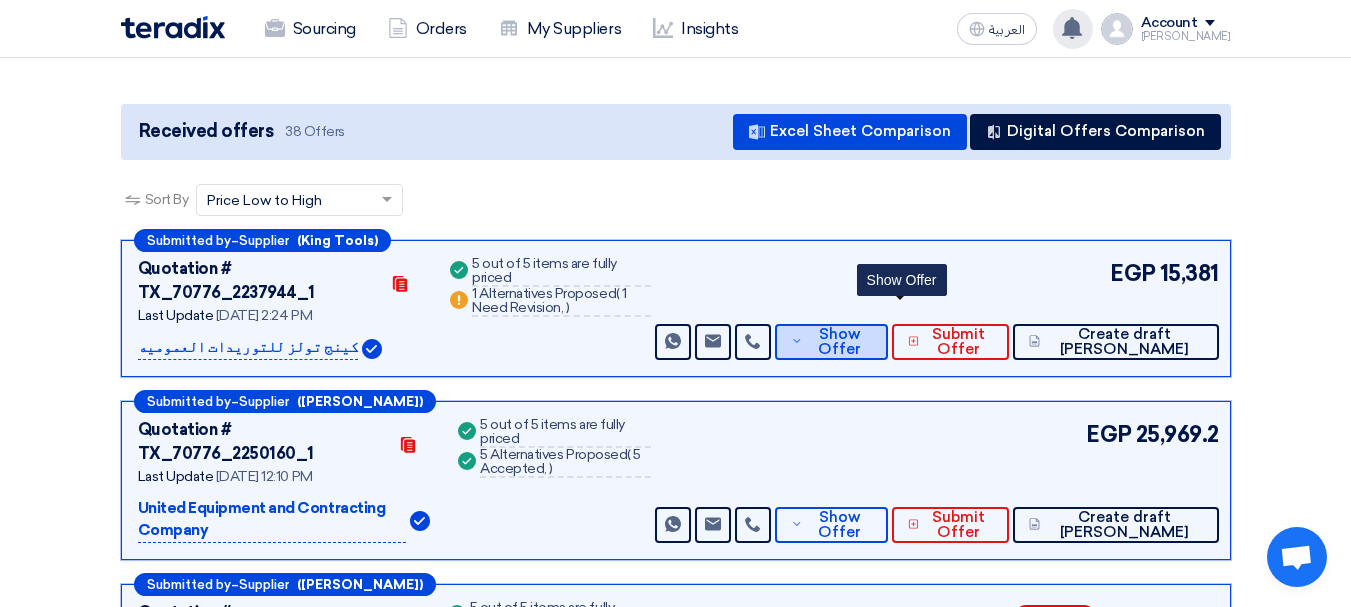 click on "Show Offer" at bounding box center [840, 342] 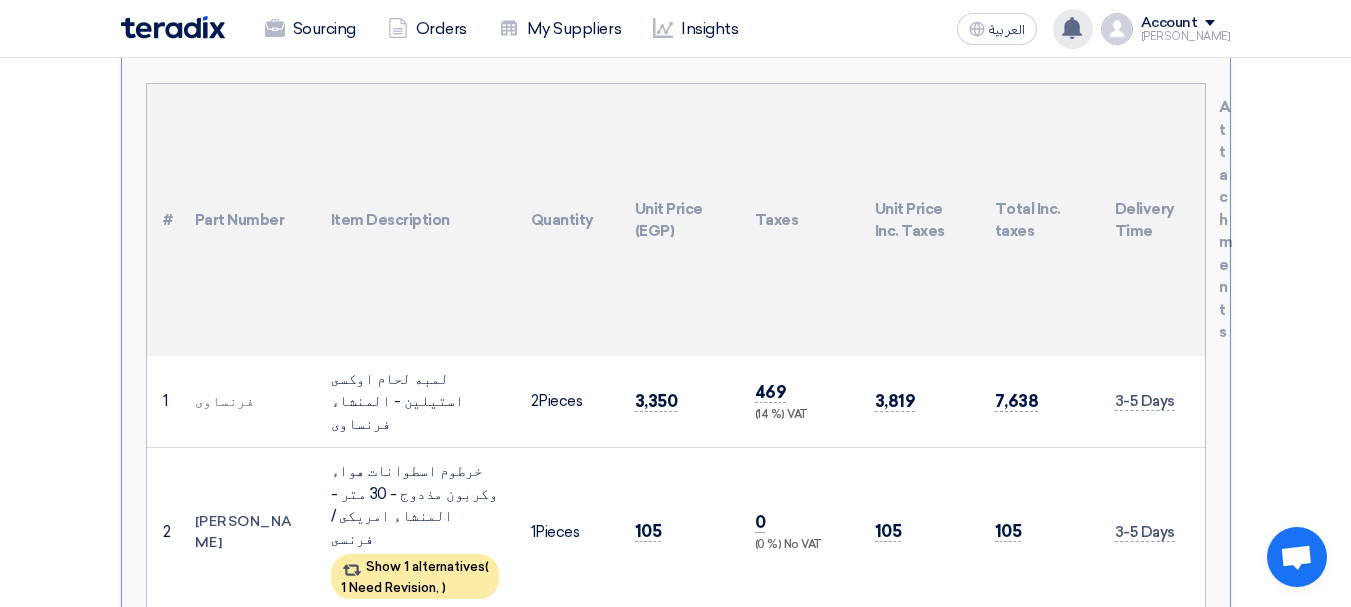 scroll, scrollTop: 600, scrollLeft: 0, axis: vertical 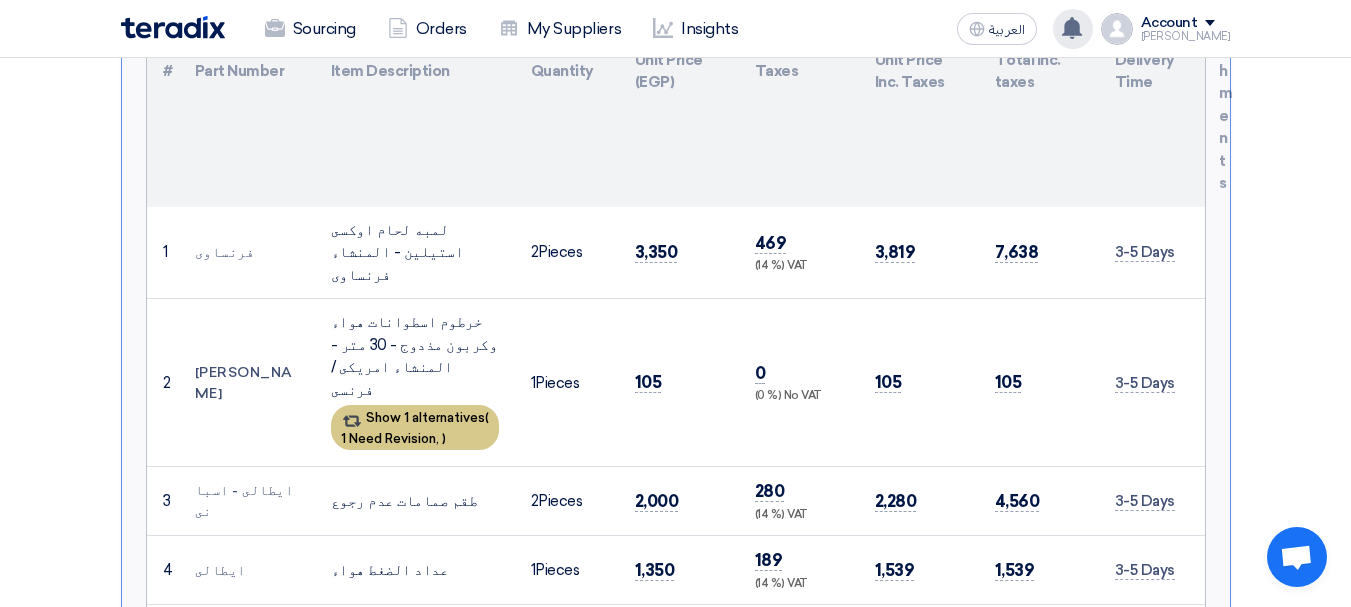click on "Show 1 alternatives
(
1 Need Revision,
)" at bounding box center [415, 427] 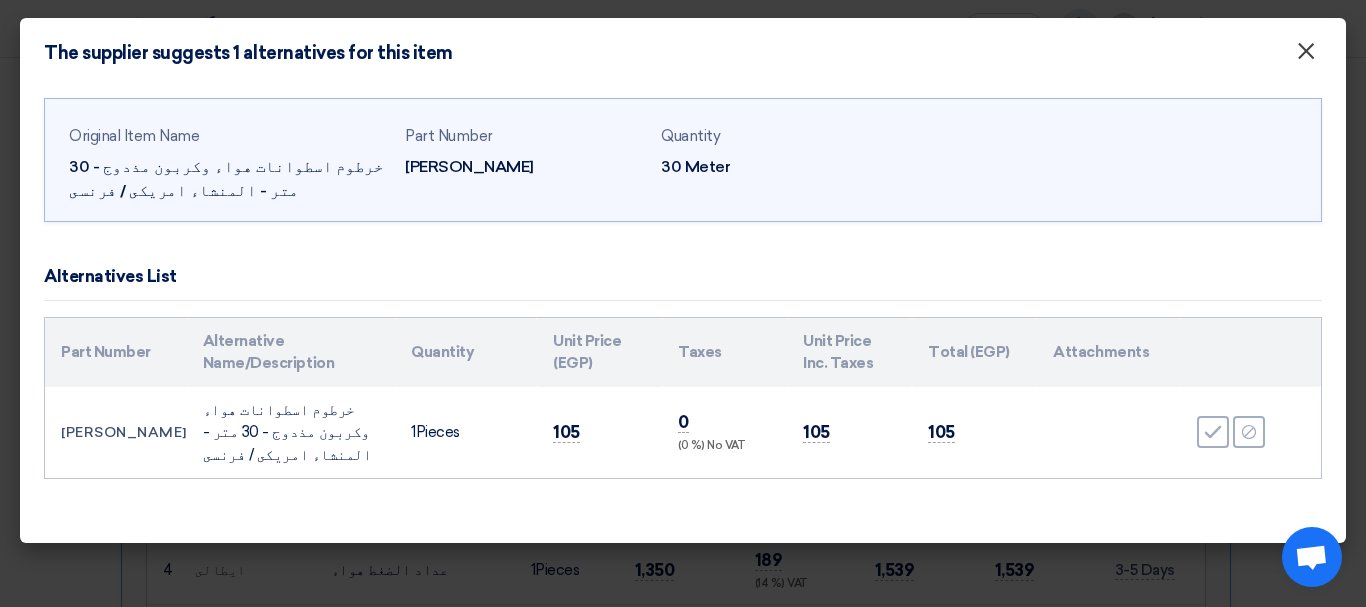 drag, startPoint x: 1304, startPoint y: 51, endPoint x: 1295, endPoint y: 62, distance: 14.21267 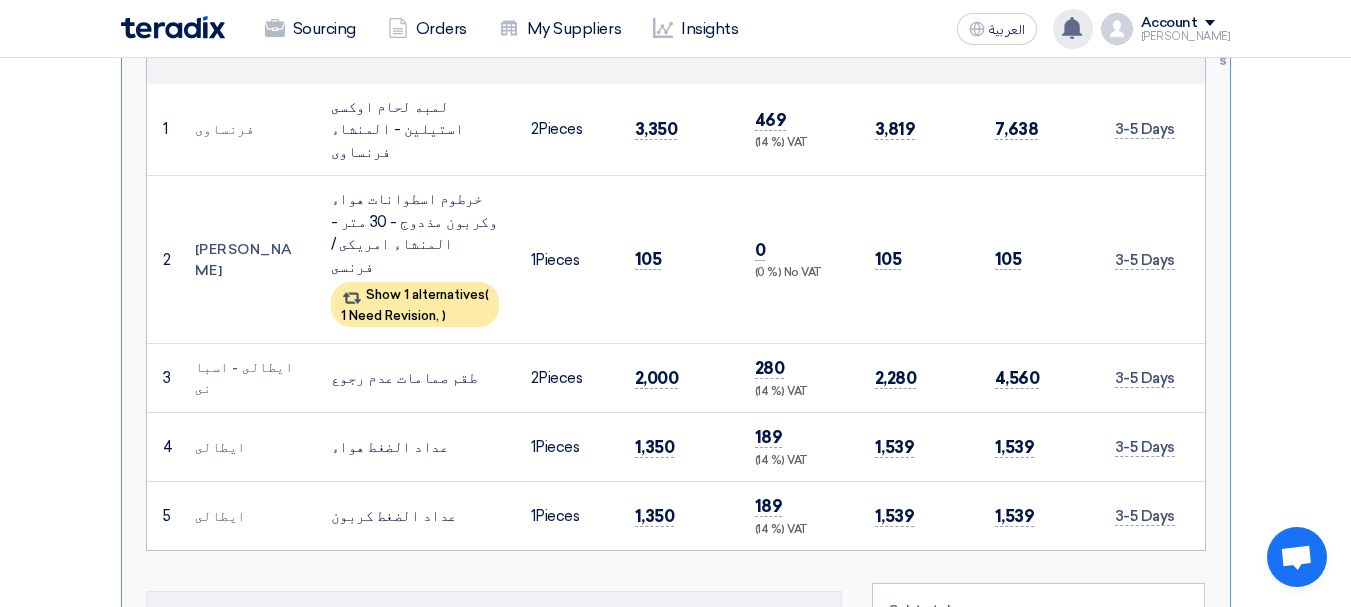 scroll, scrollTop: 938, scrollLeft: 0, axis: vertical 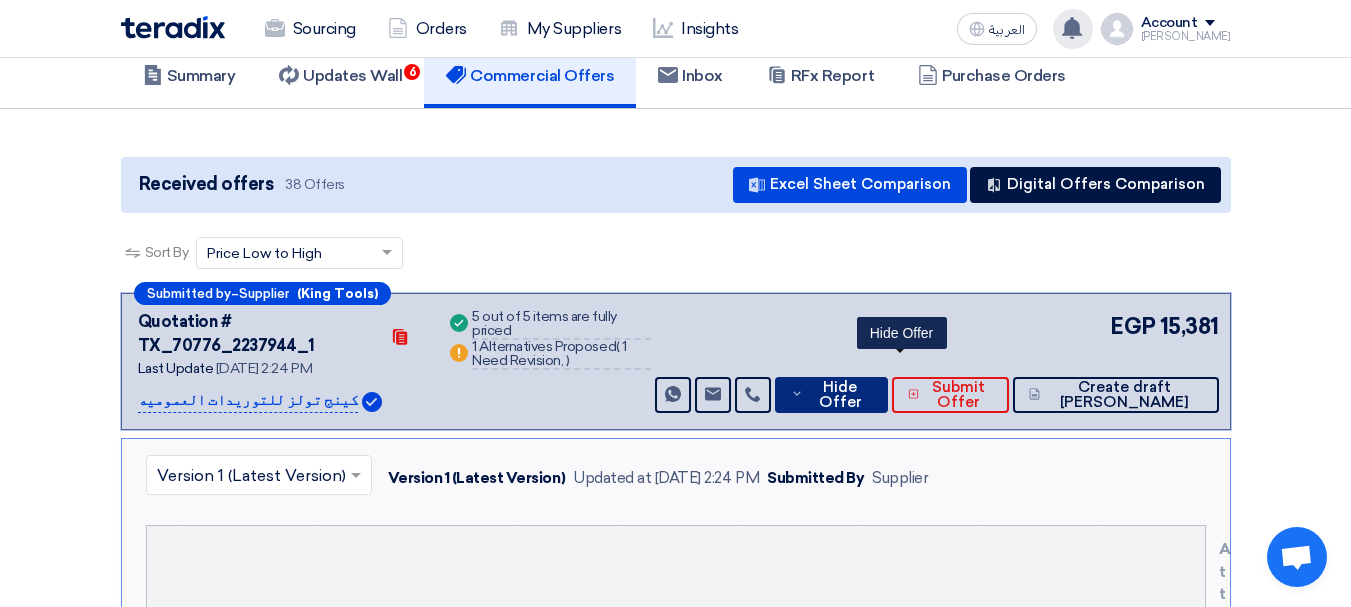 click on "Hide Offer" at bounding box center (840, 395) 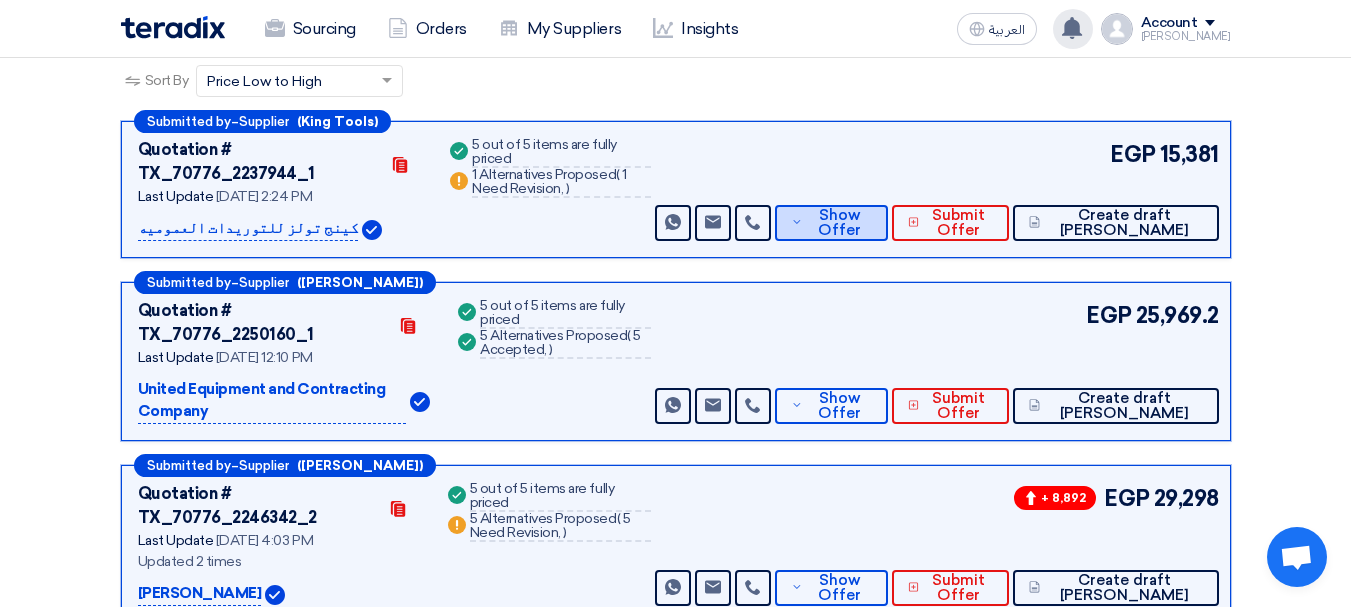 scroll, scrollTop: 147, scrollLeft: 0, axis: vertical 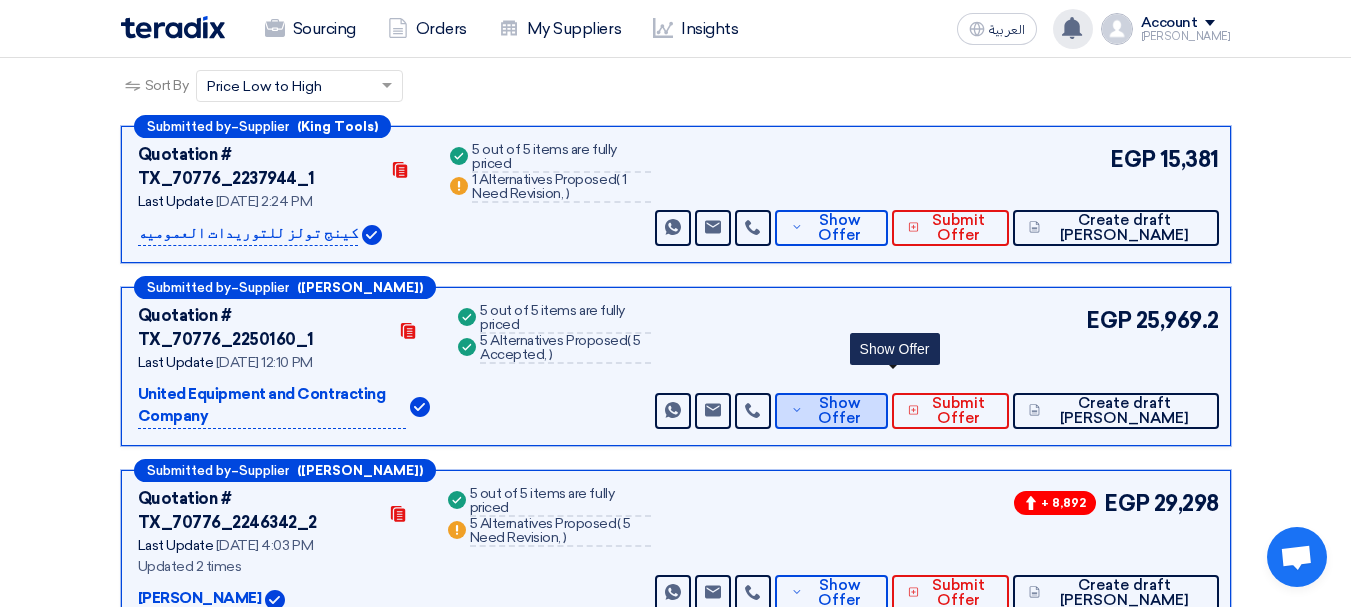 click on "Show Offer" at bounding box center [840, 411] 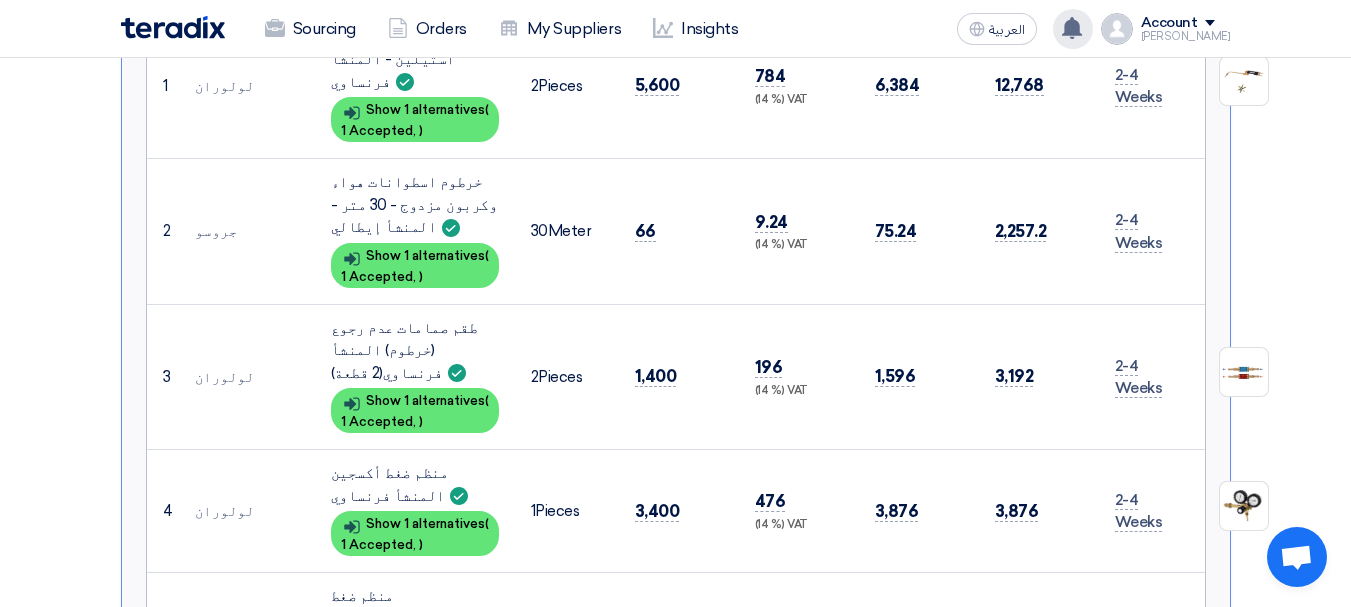 scroll, scrollTop: 914, scrollLeft: 0, axis: vertical 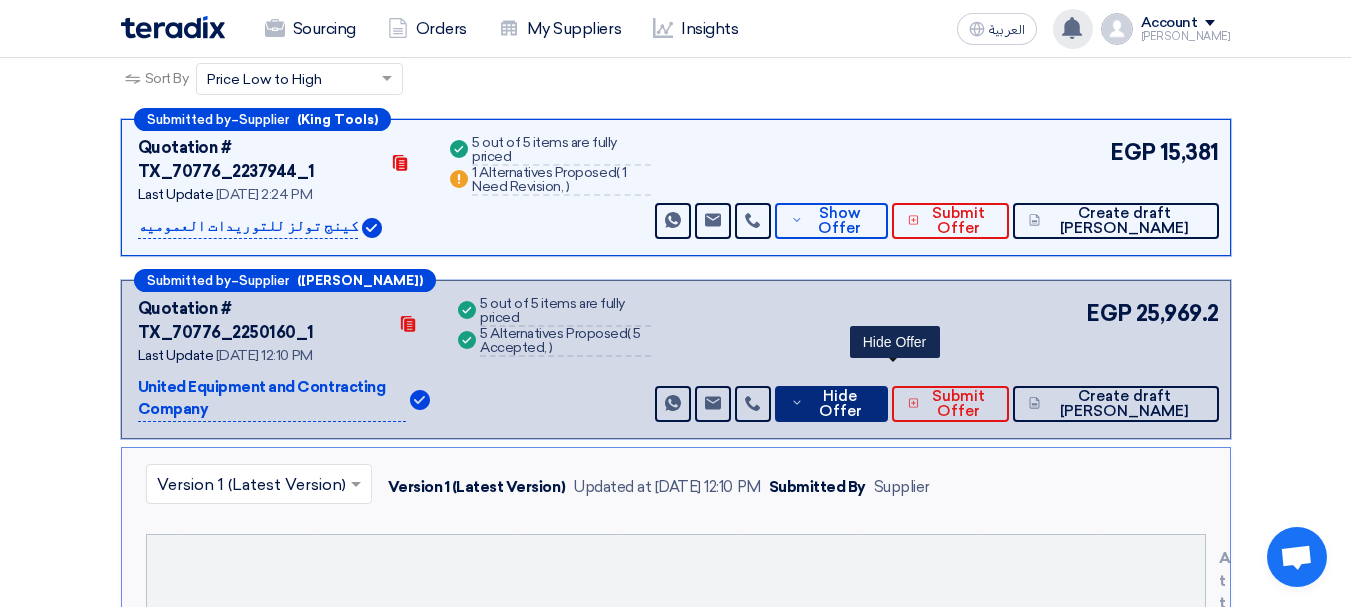 click on "Hide Offer" at bounding box center [840, 404] 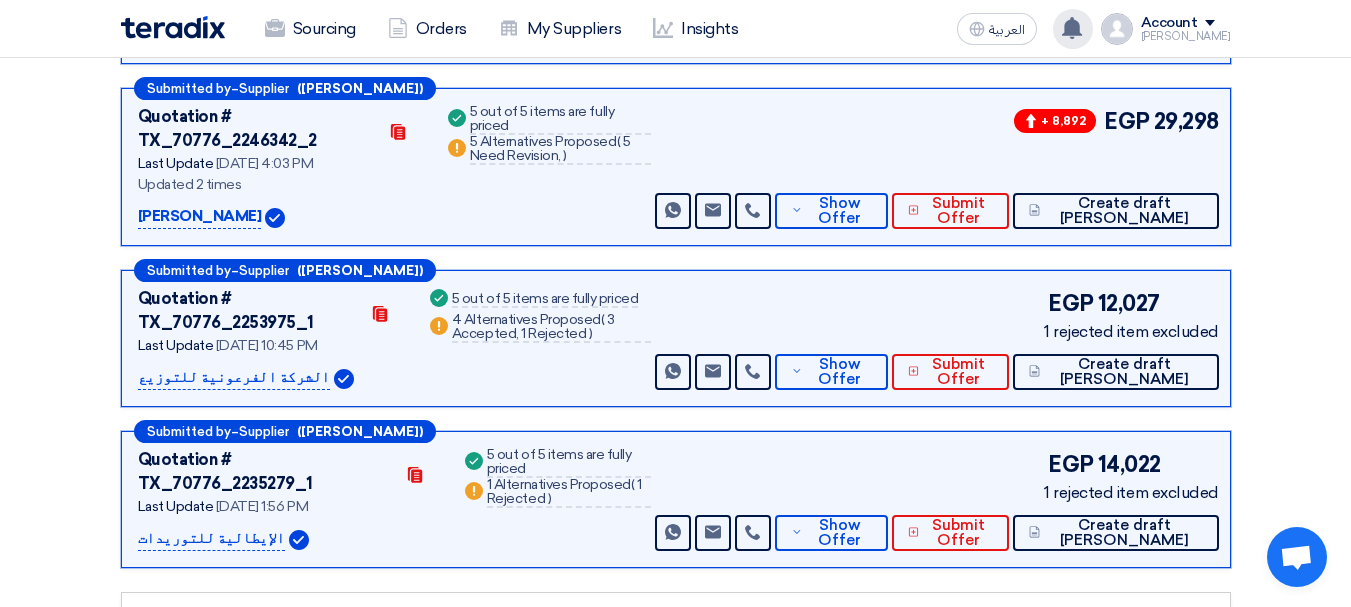 scroll, scrollTop: 721, scrollLeft: 0, axis: vertical 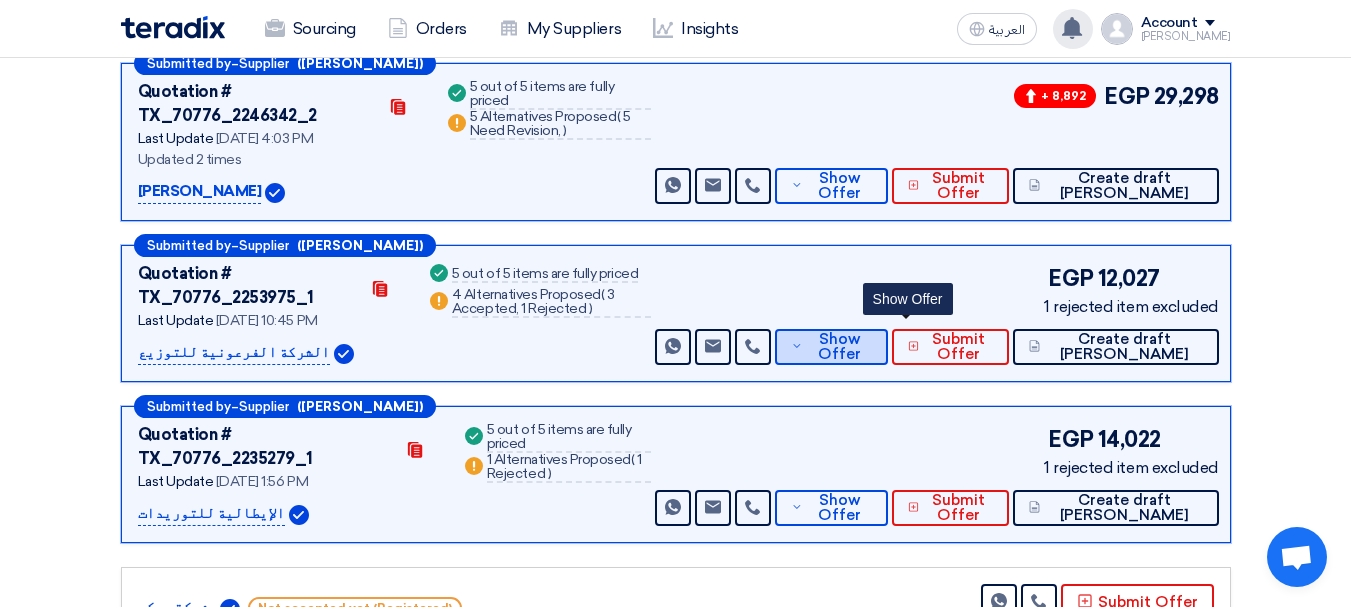 click on "Show Offer" at bounding box center [840, 347] 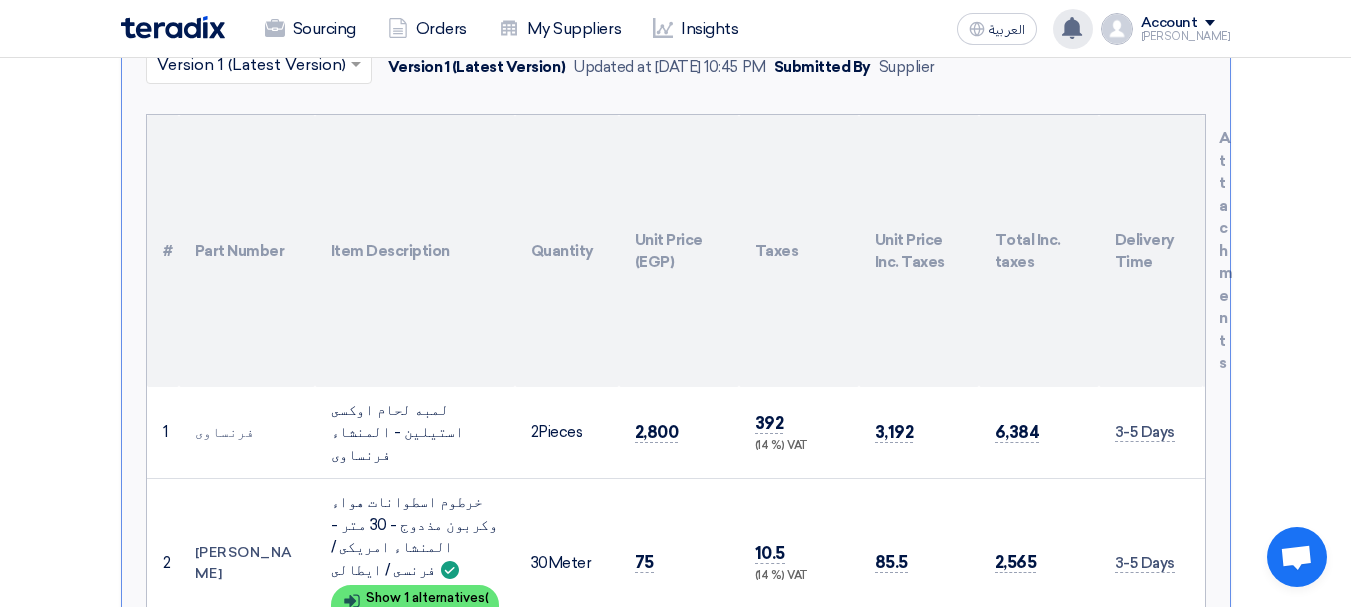 scroll, scrollTop: 1121, scrollLeft: 0, axis: vertical 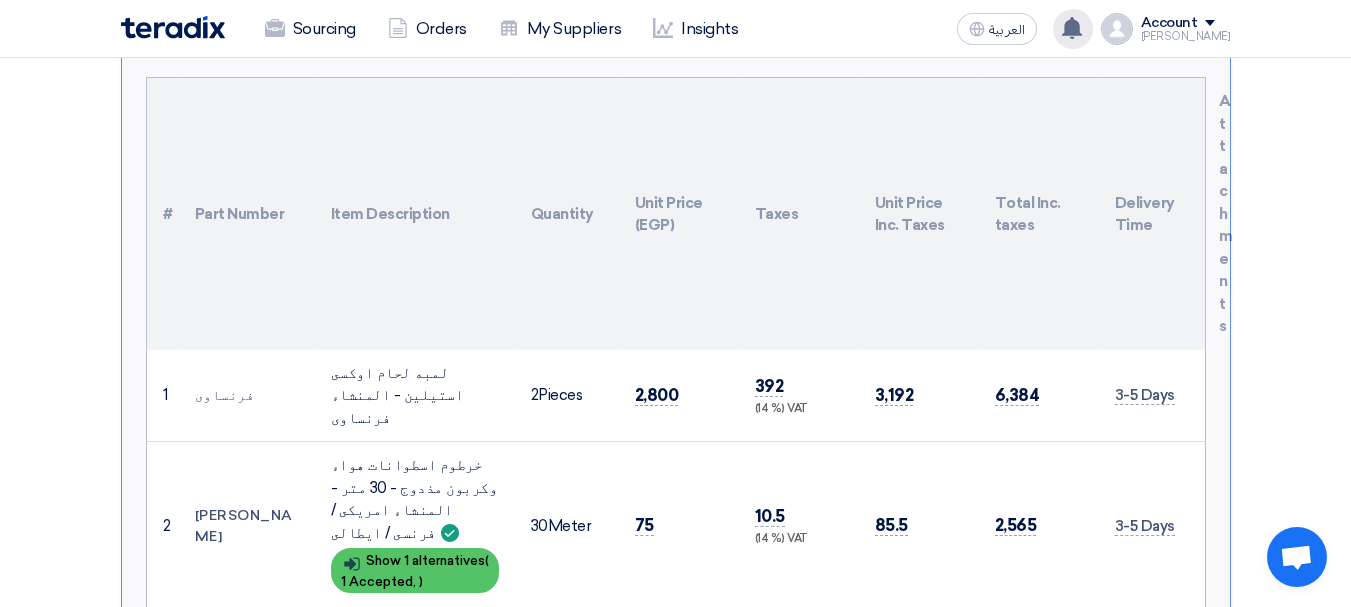 click on "Show details
Show 1 alternatives
(
1 Accepted,
)" at bounding box center [415, 570] 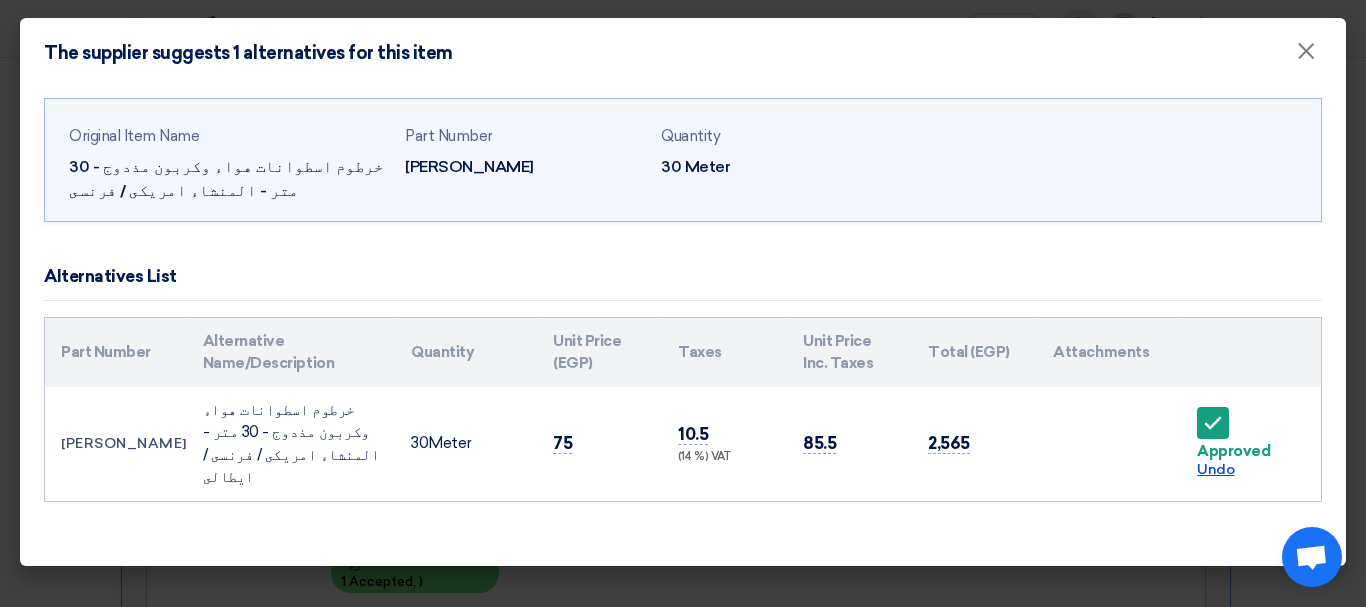click on "Undo" 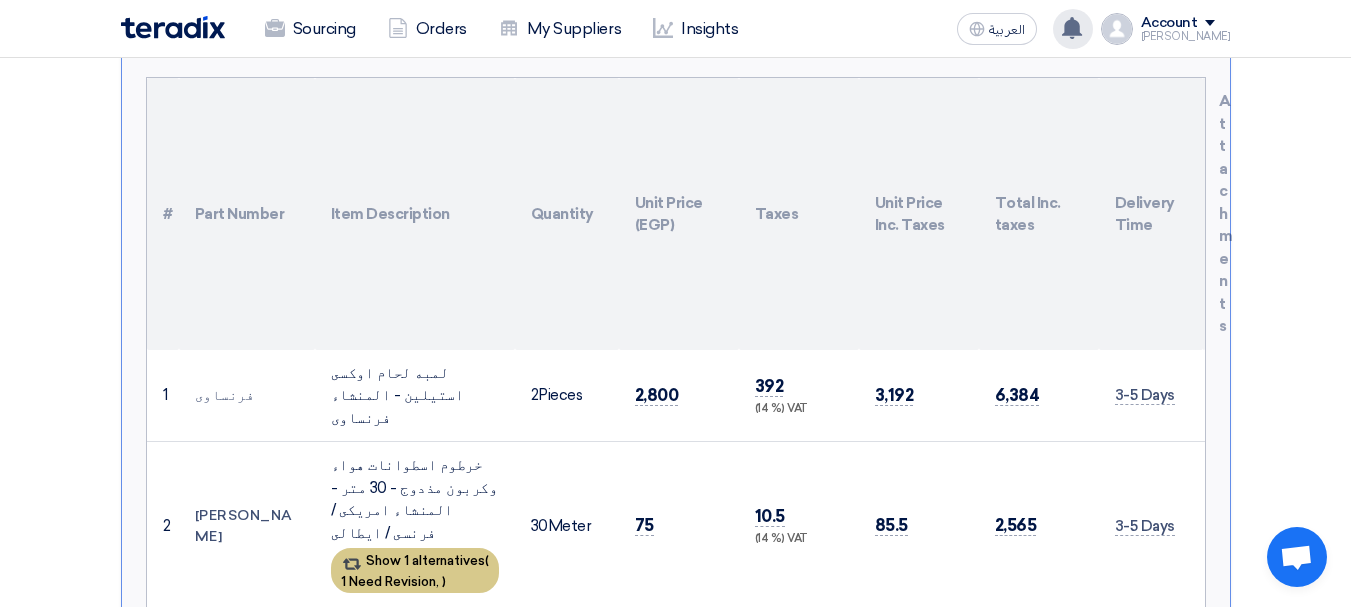 click on "Show 1 alternatives
(
1 Need Revision,
)" at bounding box center (415, 570) 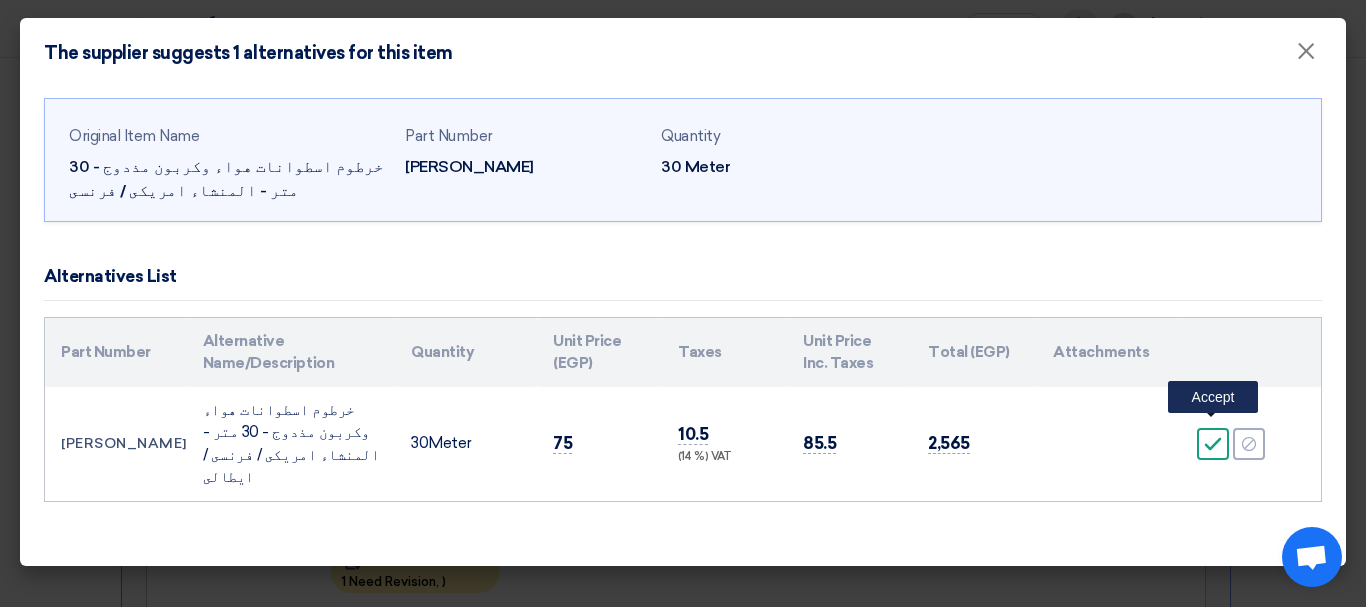 click on "Accept" 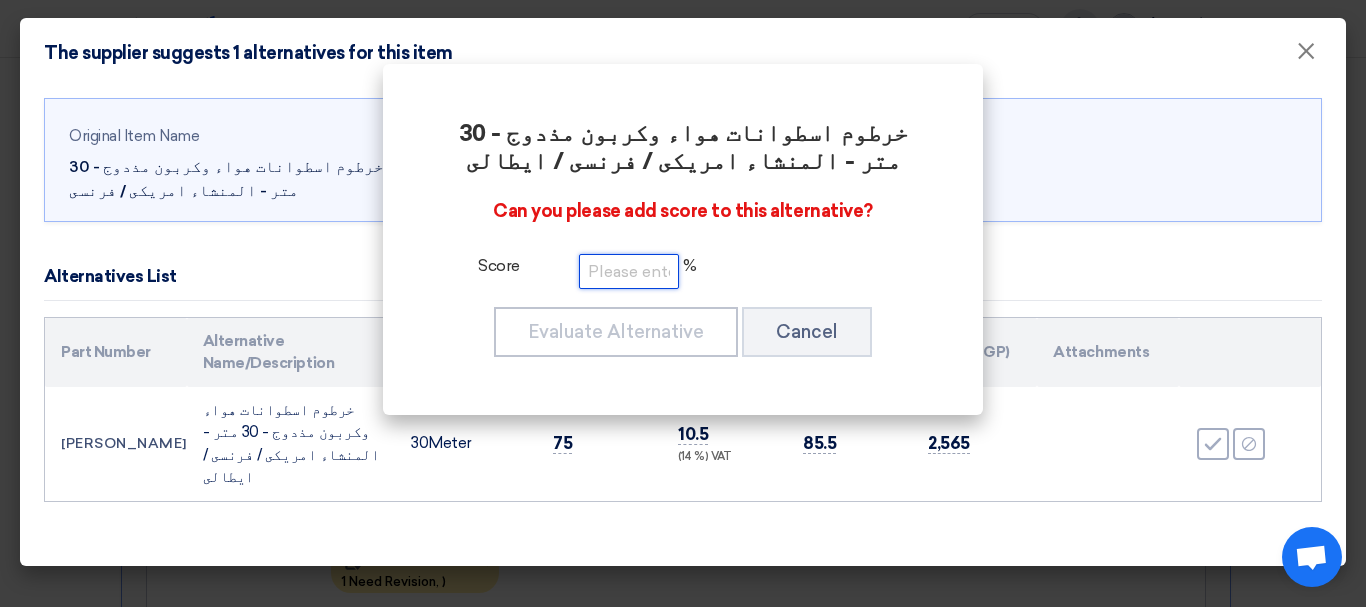 click 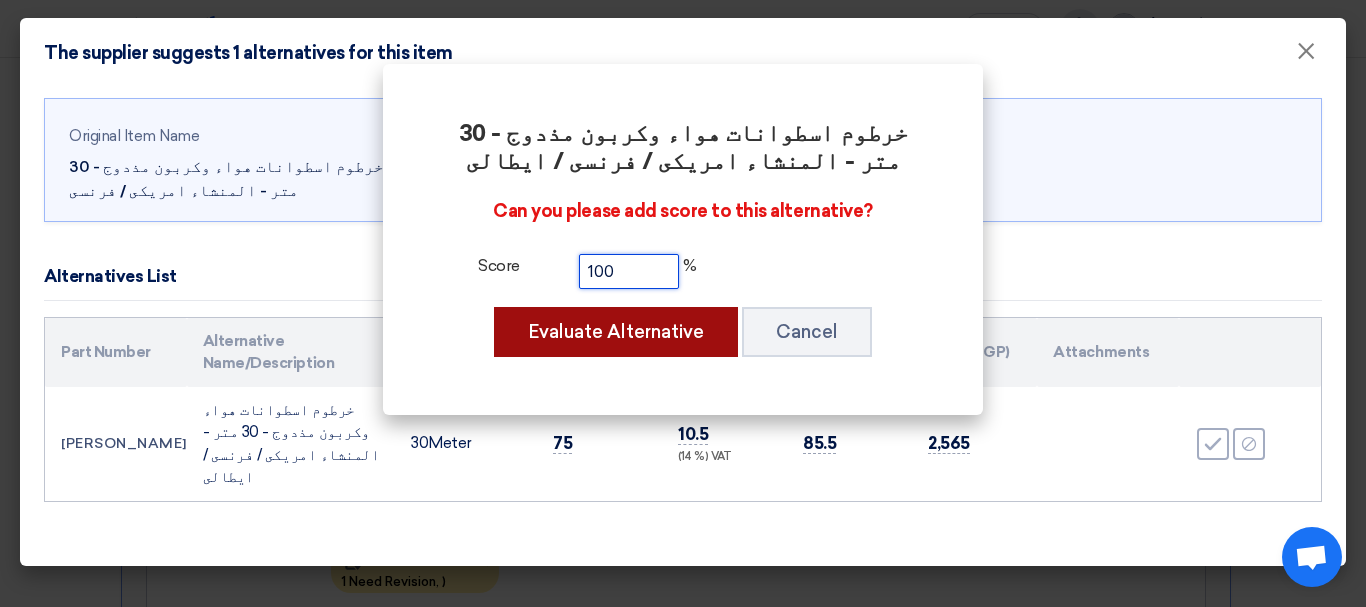 type on "100" 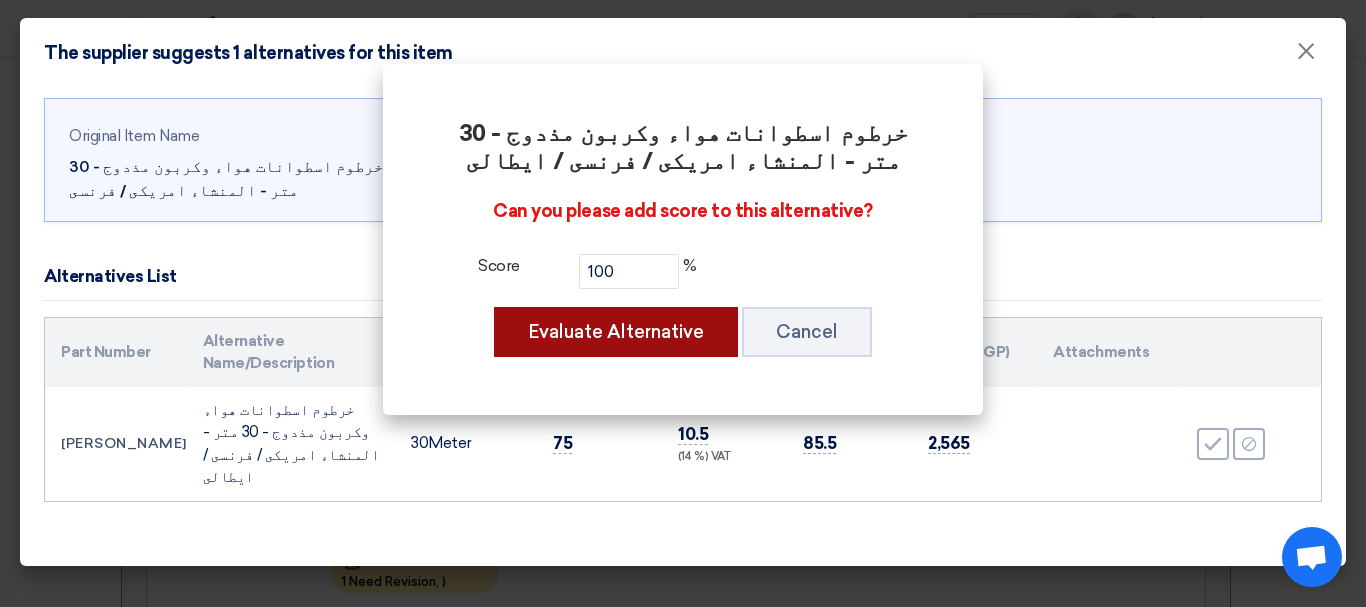 click on "Evaluate Alternative" 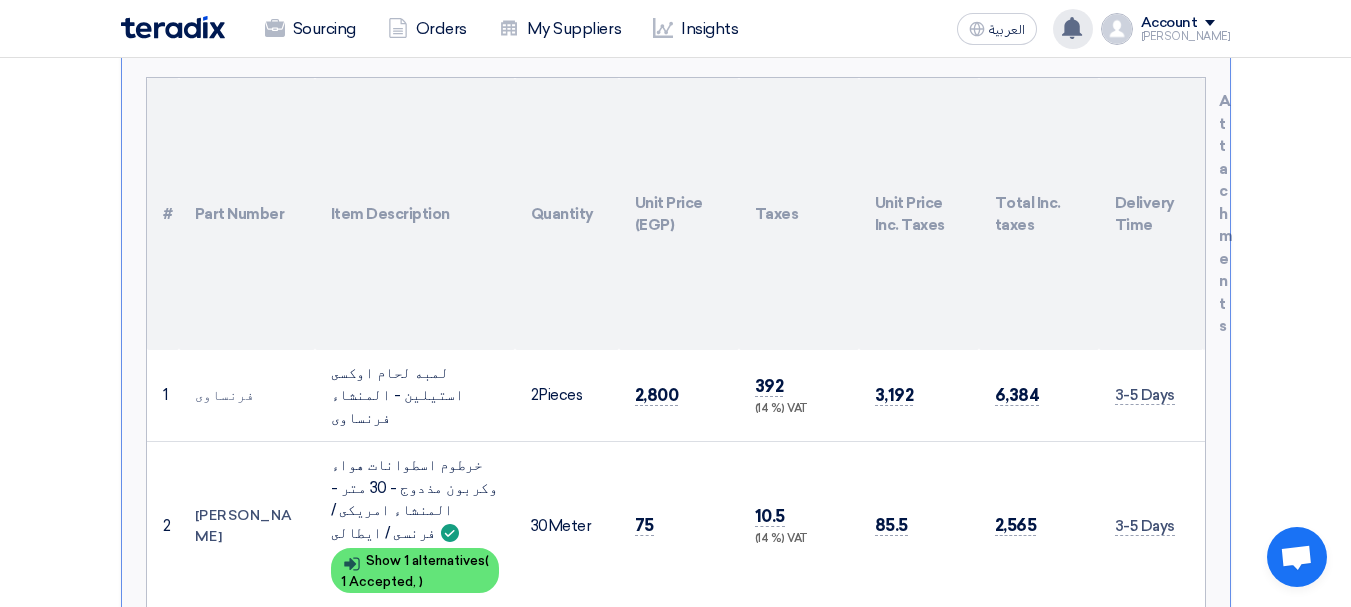 click on "1 Rejected" at bounding box center (373, 704) 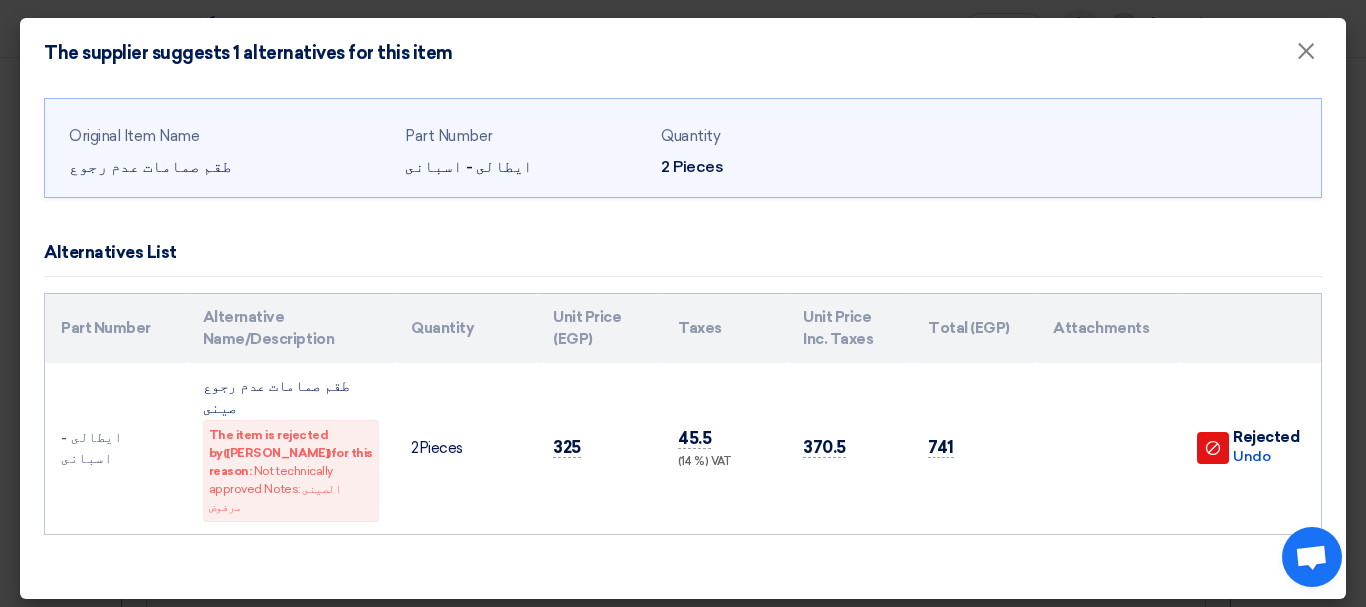 click on "The supplier suggests 1 alternatives for this item
×
Original Item Name
طقم صمامات عدم رجوع
Part Number
ايطالى - اسبانى
Quantity
2 Pieces
Alternatives List
Part Number
Alternative Name/Description
Quantity
Unit Price (EGP)
Taxes
2" 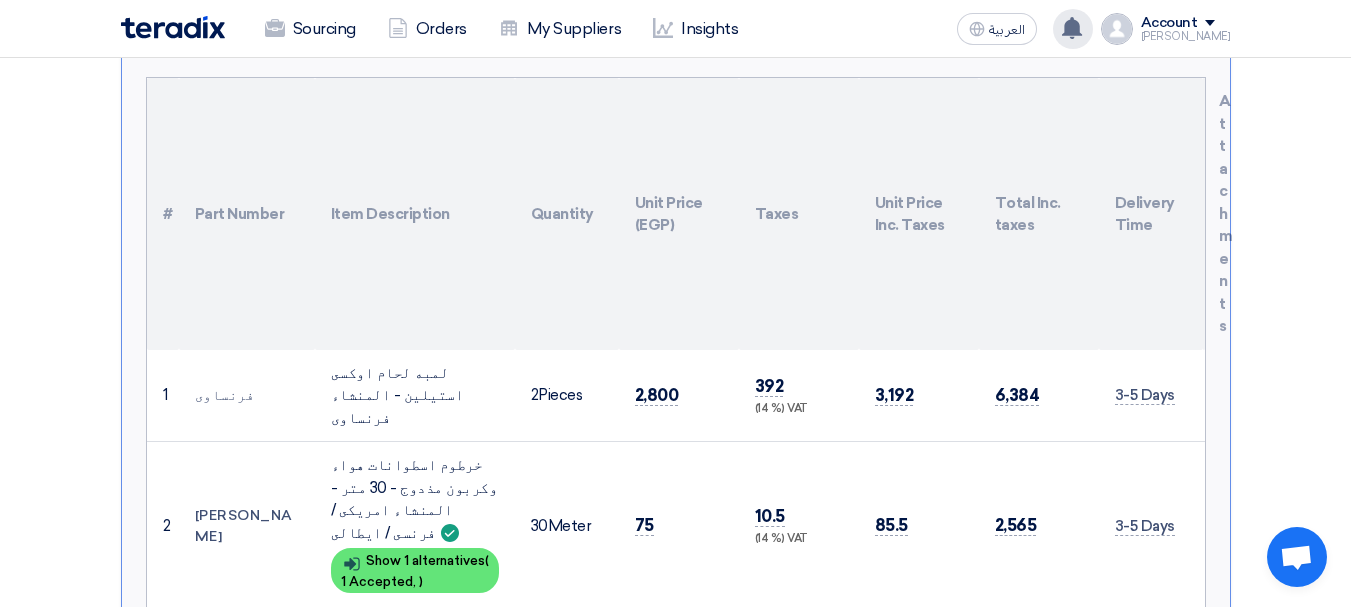 click on "1 Rejected" at bounding box center (373, 704) 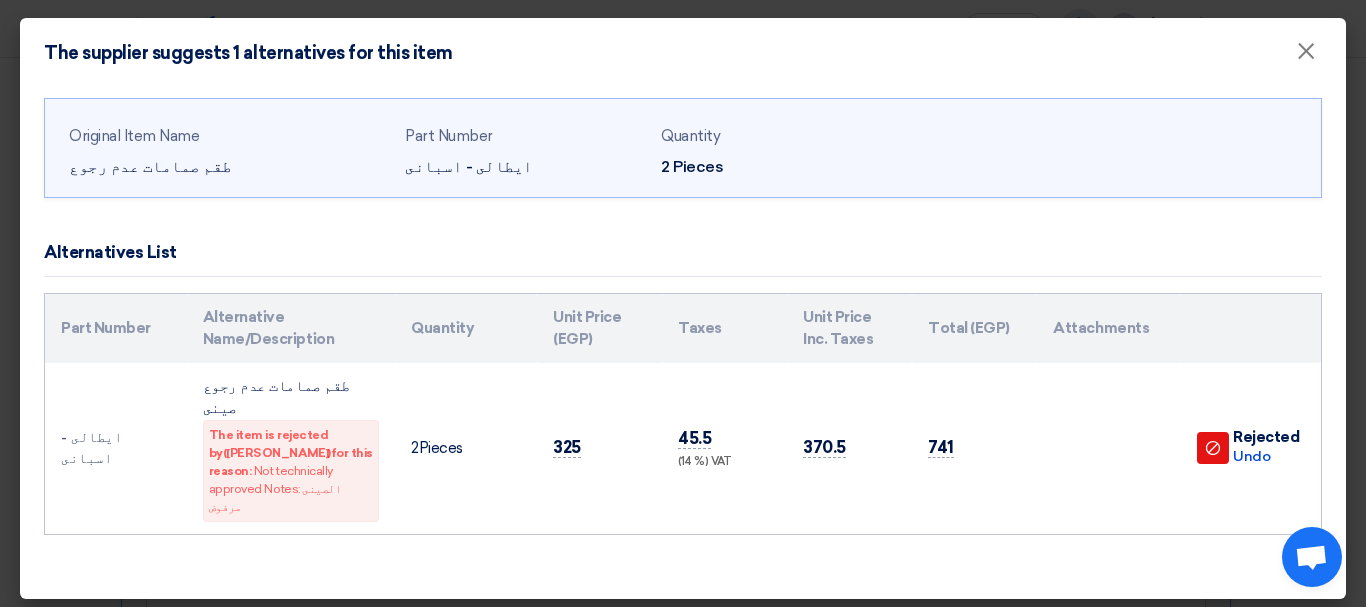 click on "The supplier suggests 1 alternatives for this item
×
Original Item Name
طقم صمامات عدم رجوع
Part Number
ايطالى - اسبانى
Quantity
2 Pieces
Alternatives List
Part Number
Alternative Name/Description
Quantity
Unit Price (EGP)
Taxes
2" 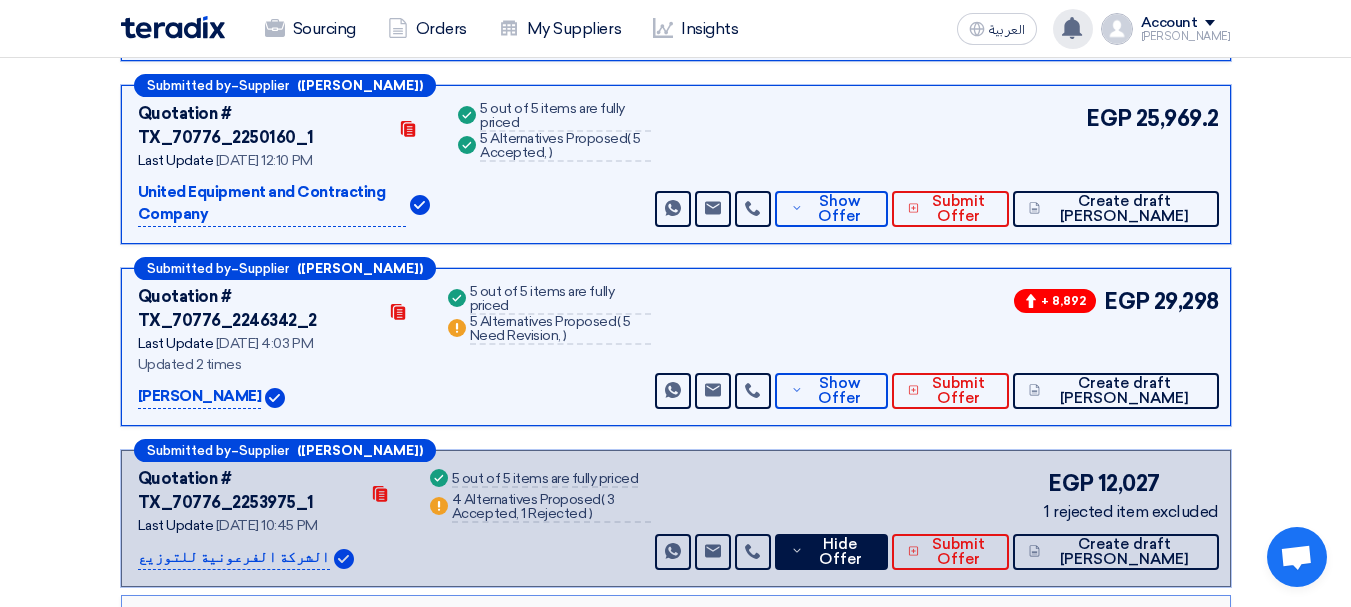 scroll, scrollTop: 521, scrollLeft: 0, axis: vertical 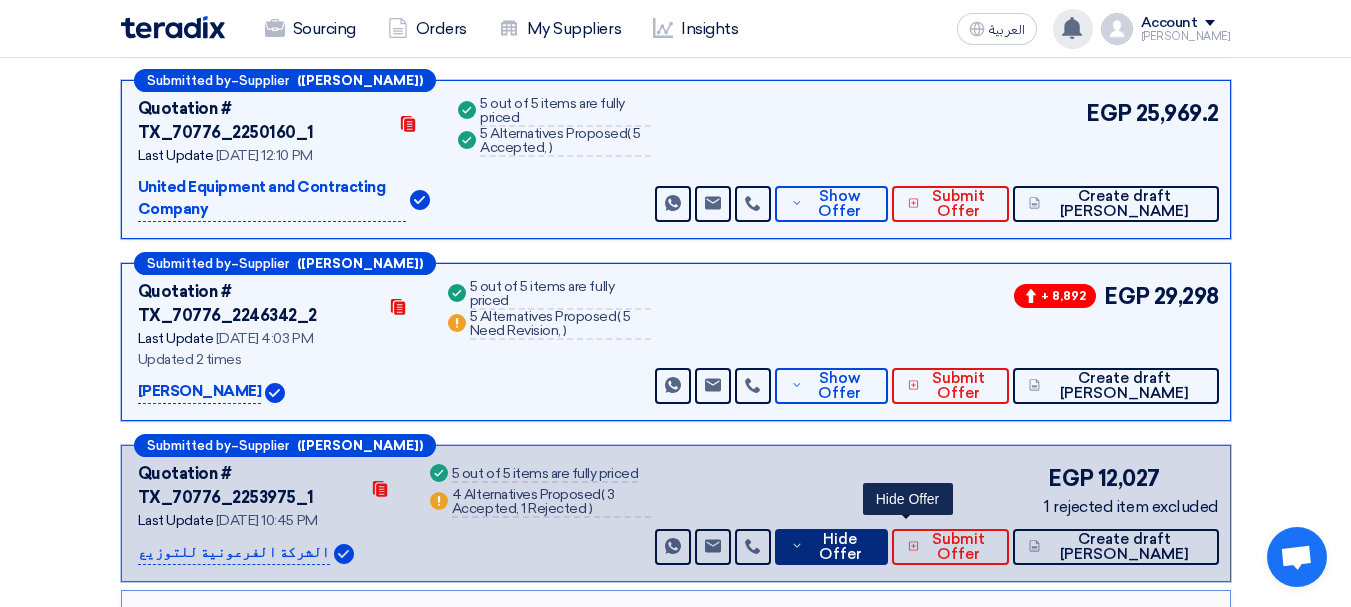 click on "Hide Offer" at bounding box center (840, 547) 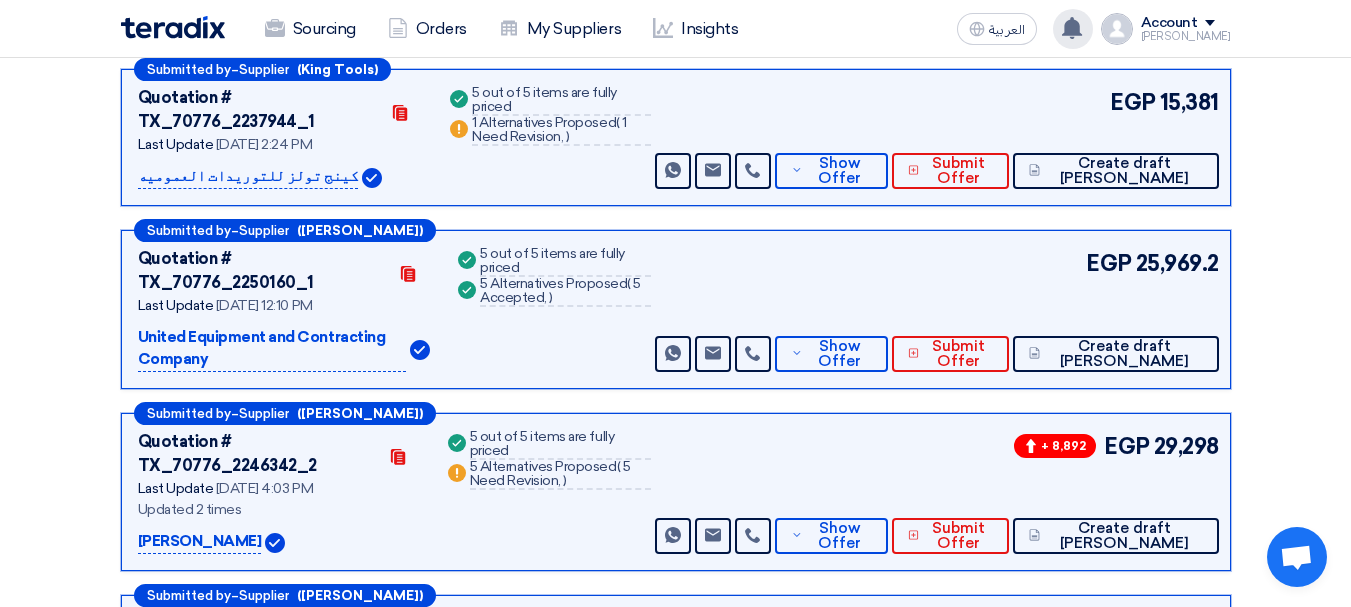 scroll, scrollTop: 0, scrollLeft: 0, axis: both 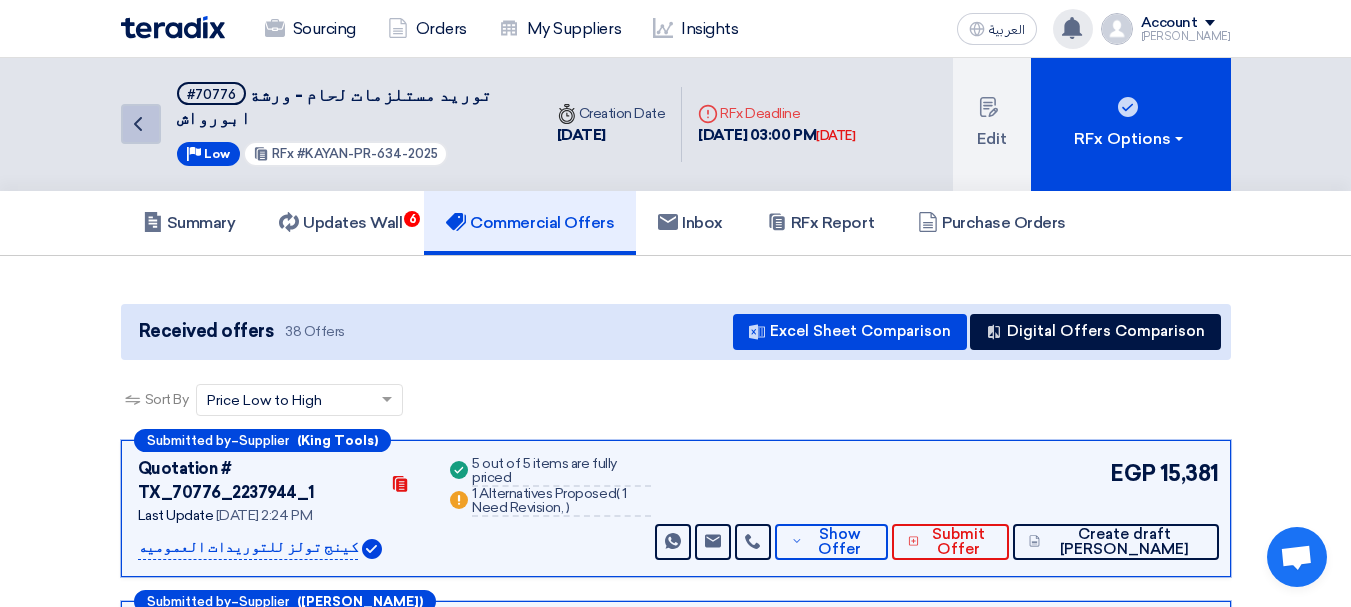 click on "Back" 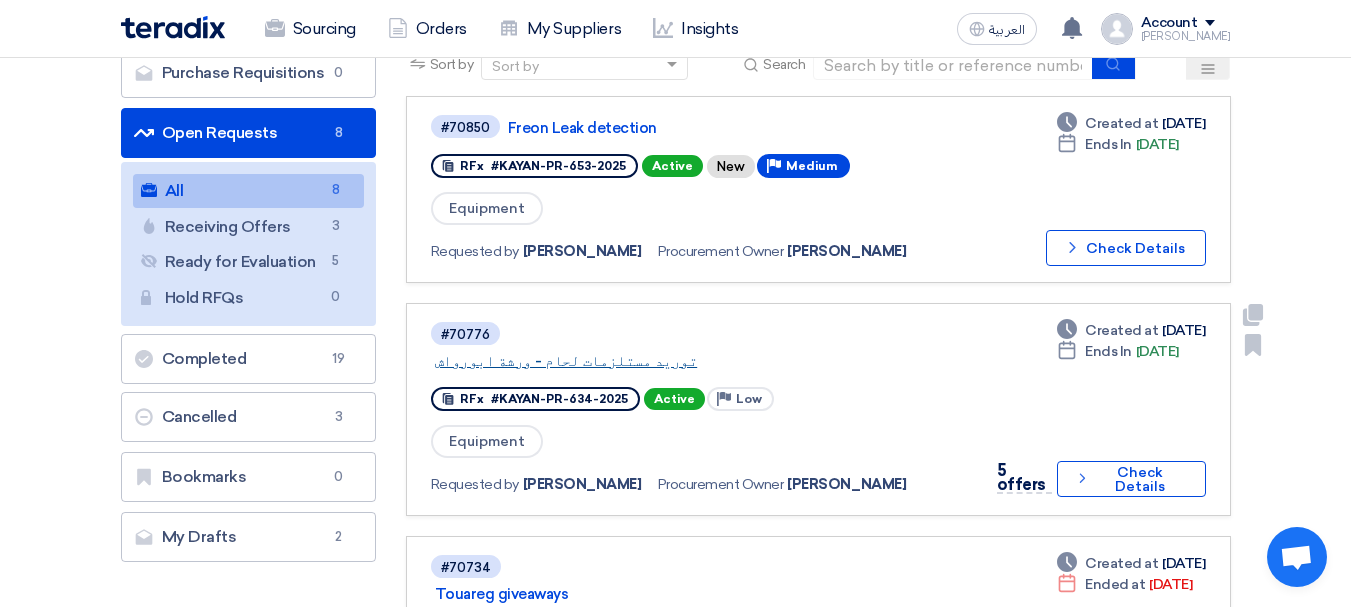 scroll, scrollTop: 200, scrollLeft: 0, axis: vertical 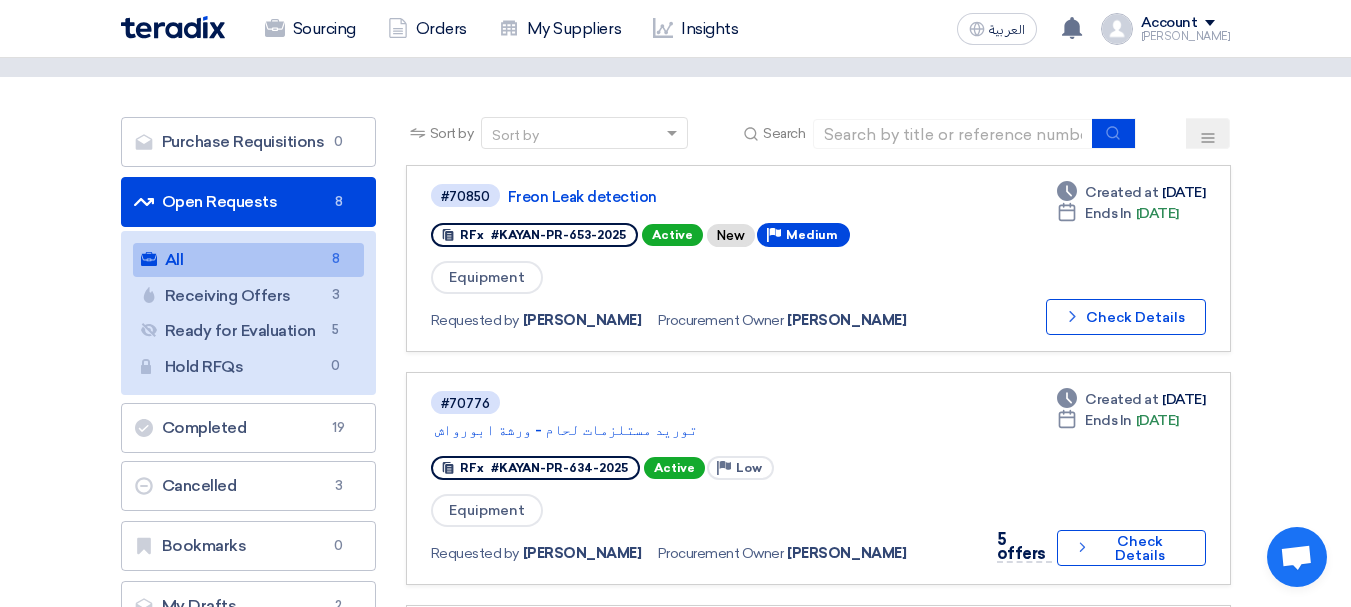 drag, startPoint x: 603, startPoint y: 194, endPoint x: 827, endPoint y: 34, distance: 275.2744 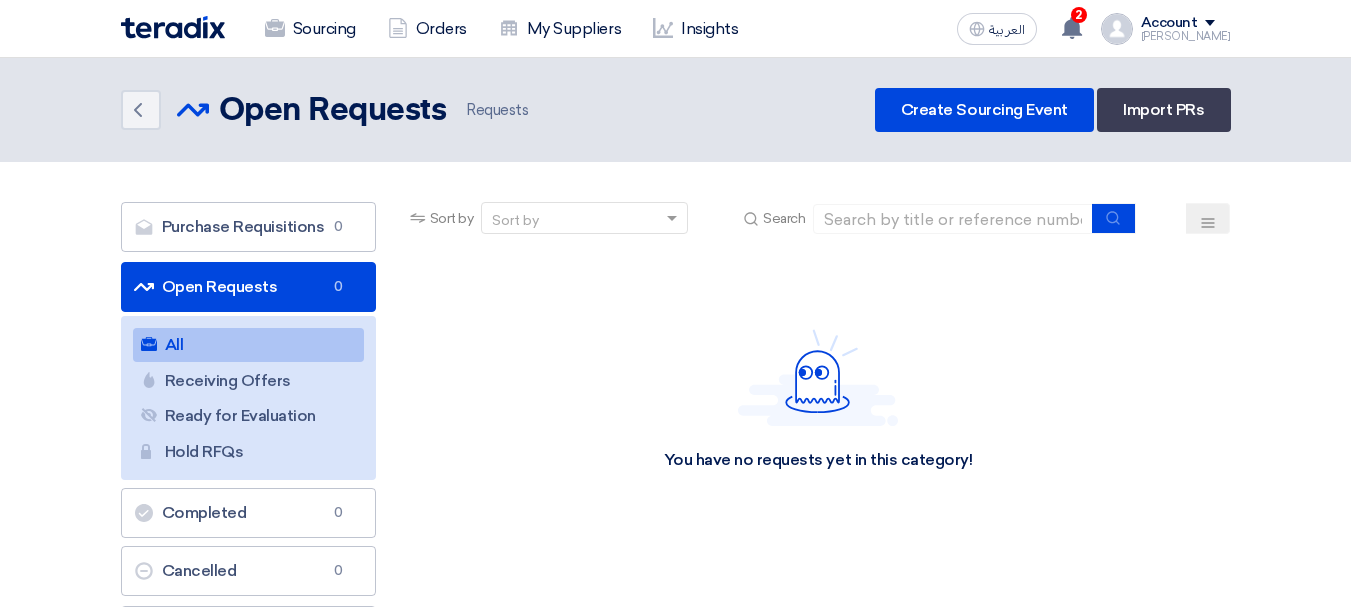 scroll, scrollTop: 0, scrollLeft: 0, axis: both 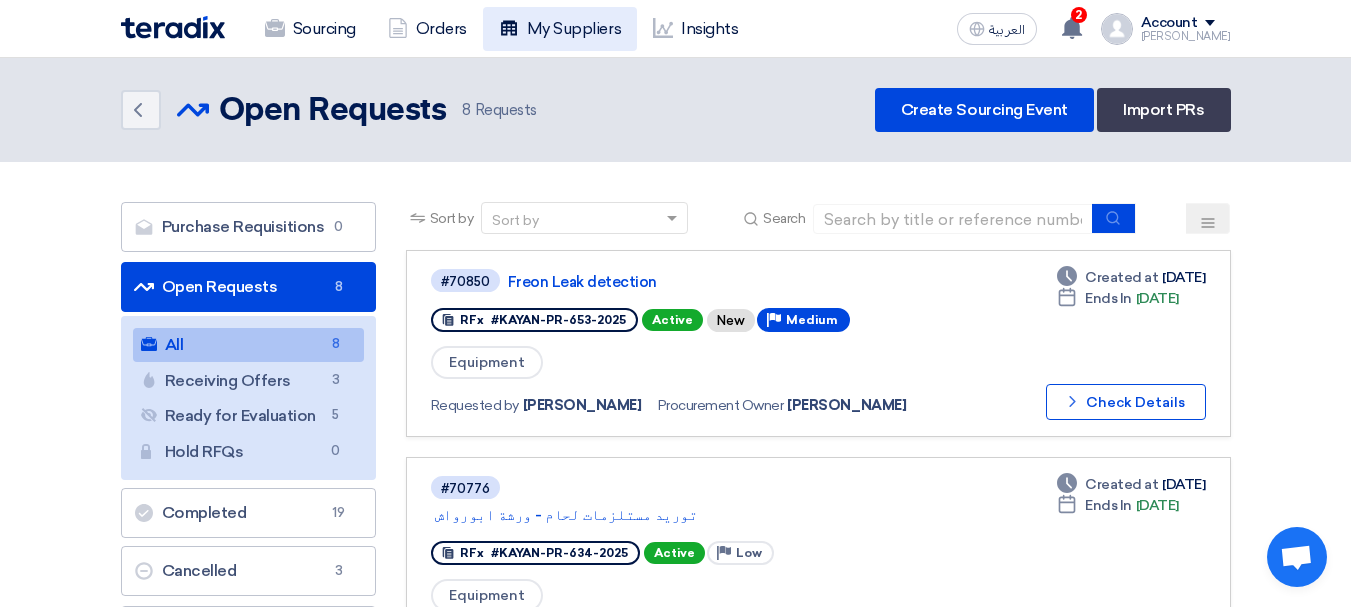 click on "My Suppliers" 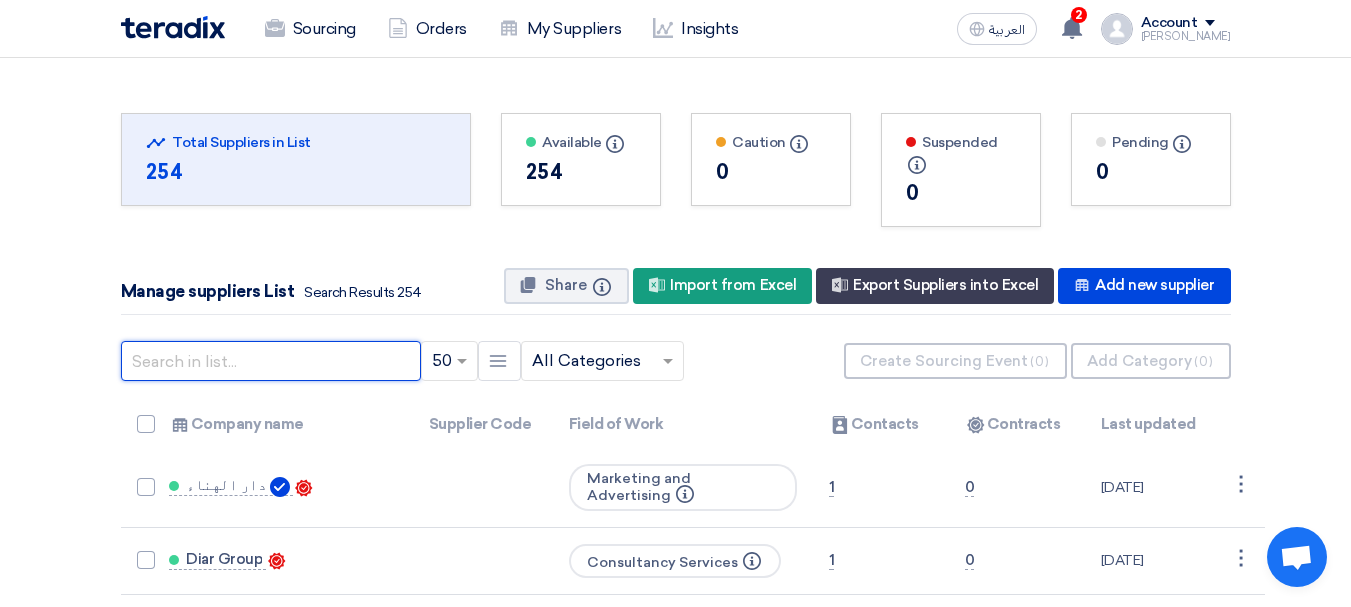 click 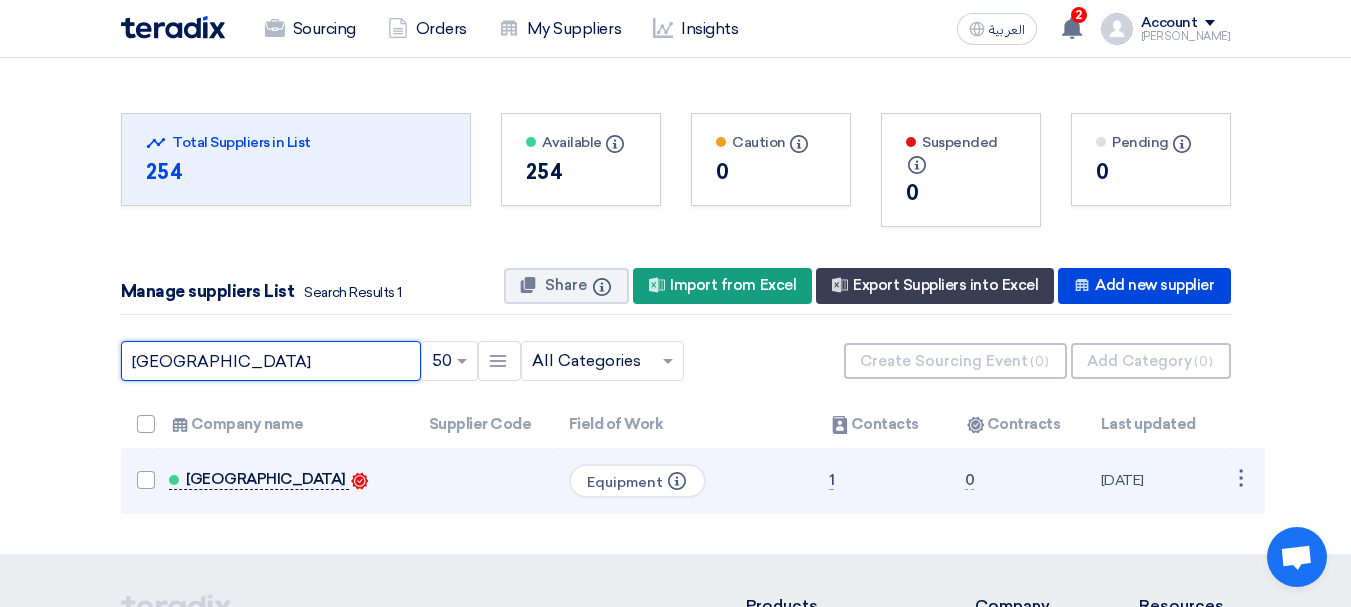 type on "[GEOGRAPHIC_DATA]" 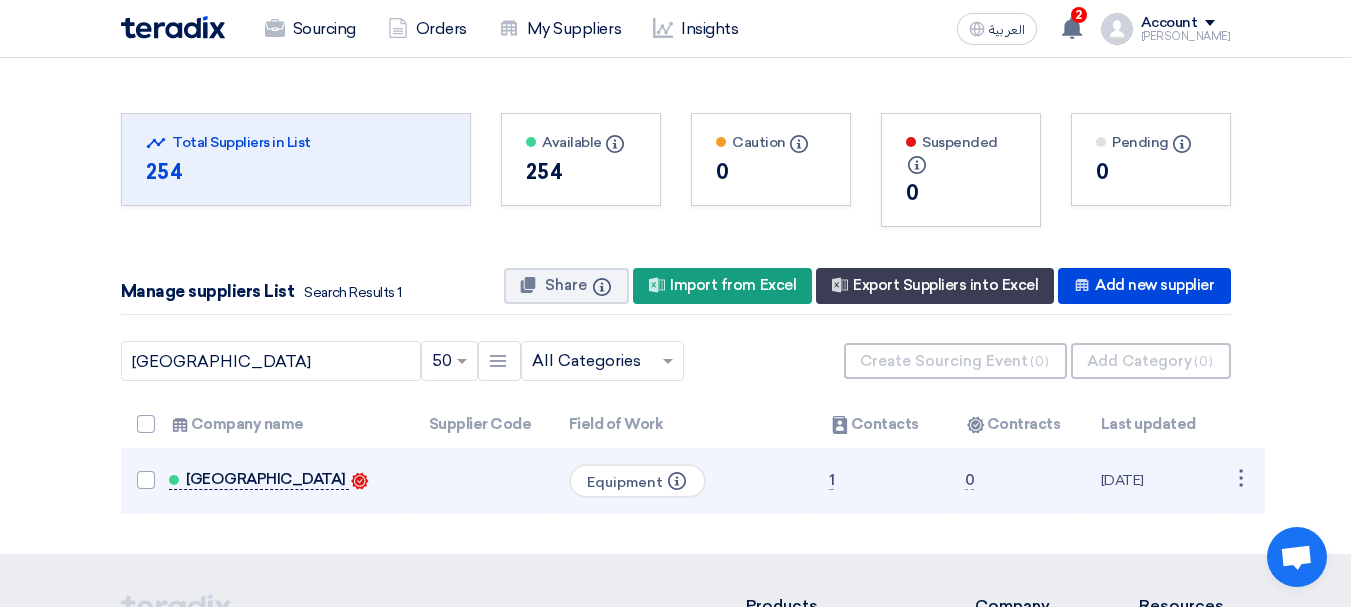 click on "[GEOGRAPHIC_DATA]" 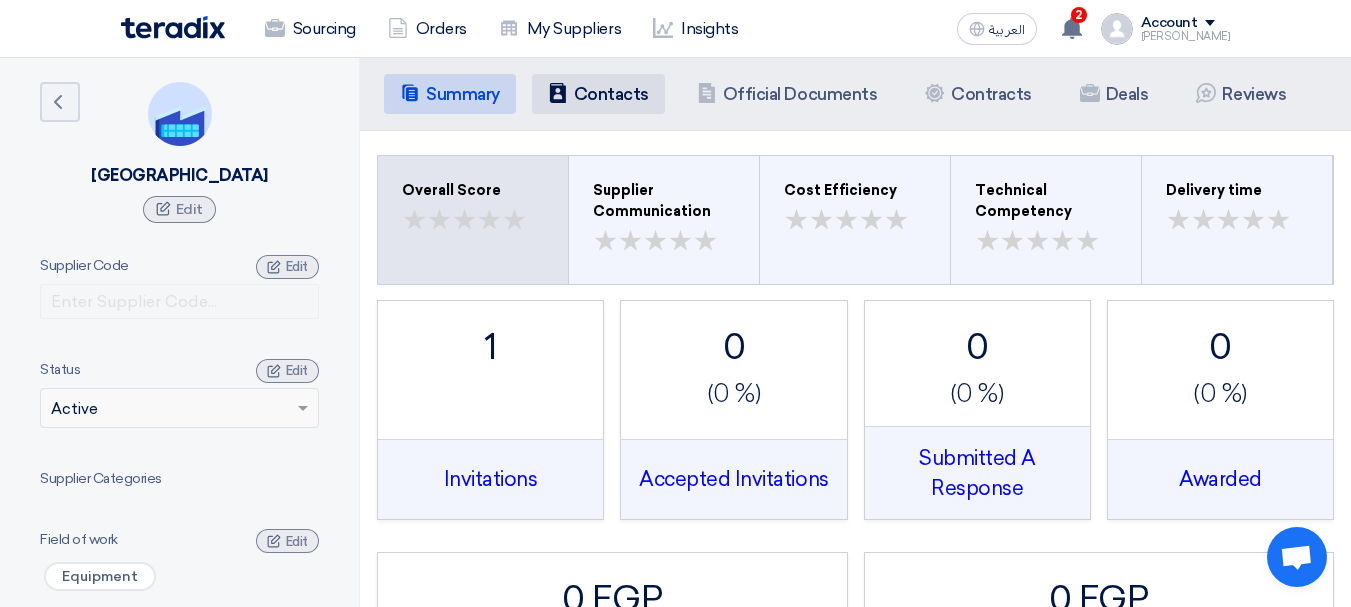 click on "Contacts" 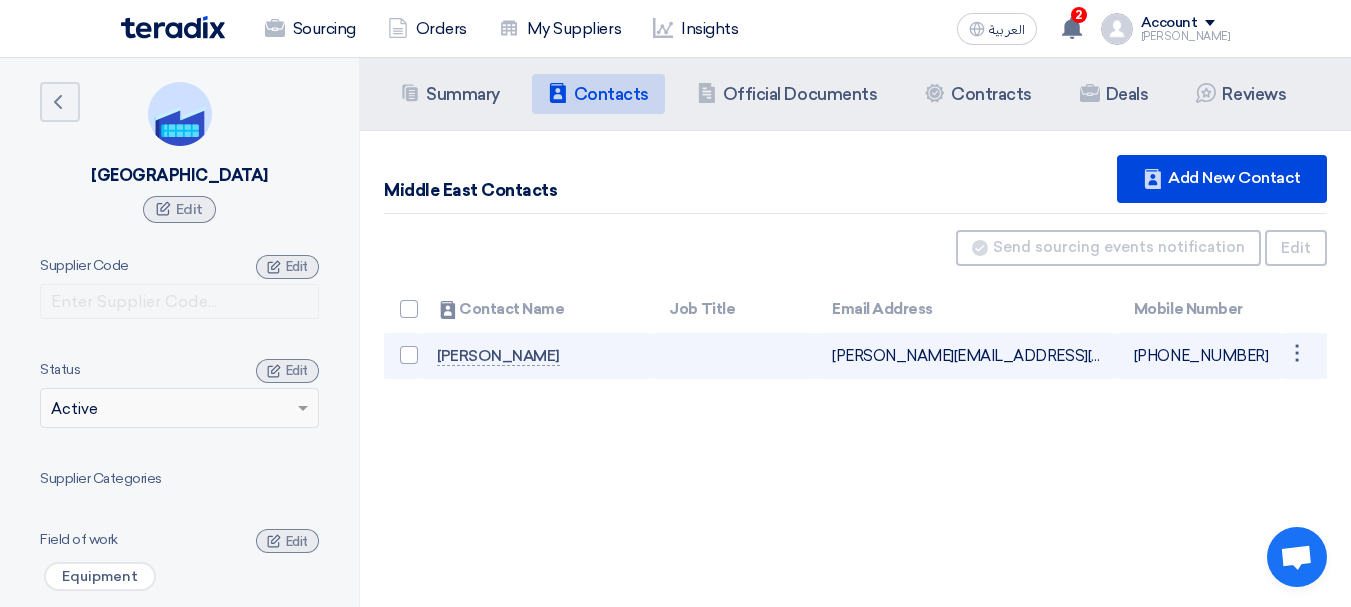 click on "[PHONE_NUMBER]" 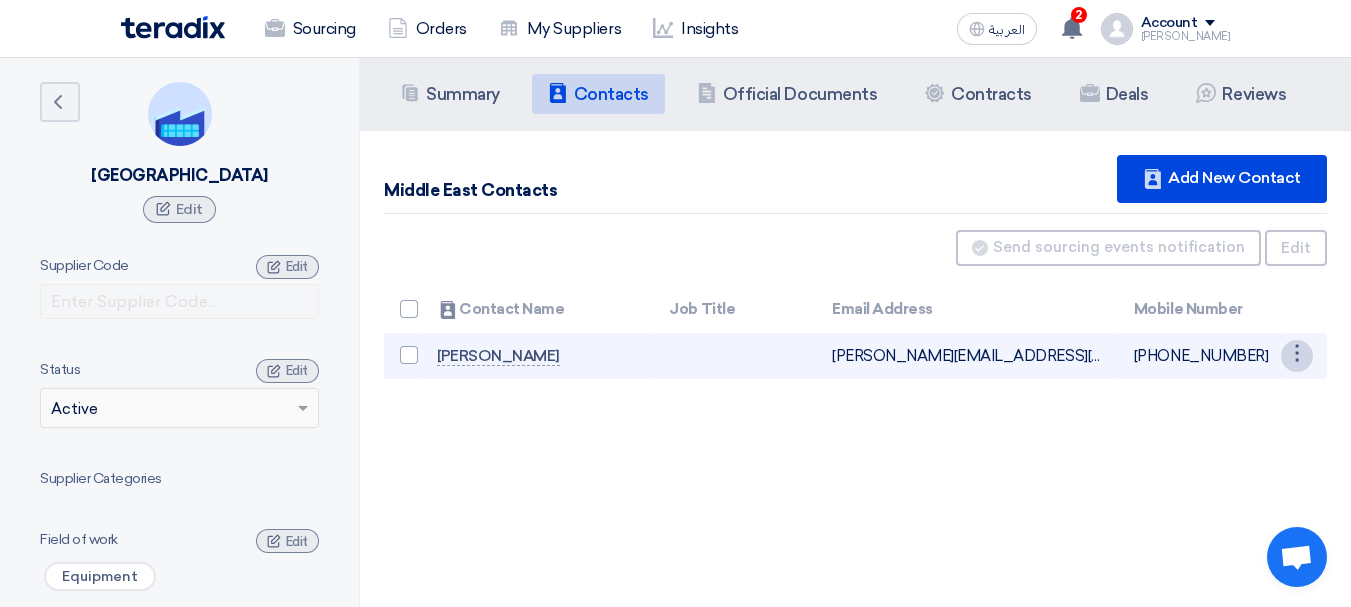 click on "⋮" at bounding box center [1297, 356] 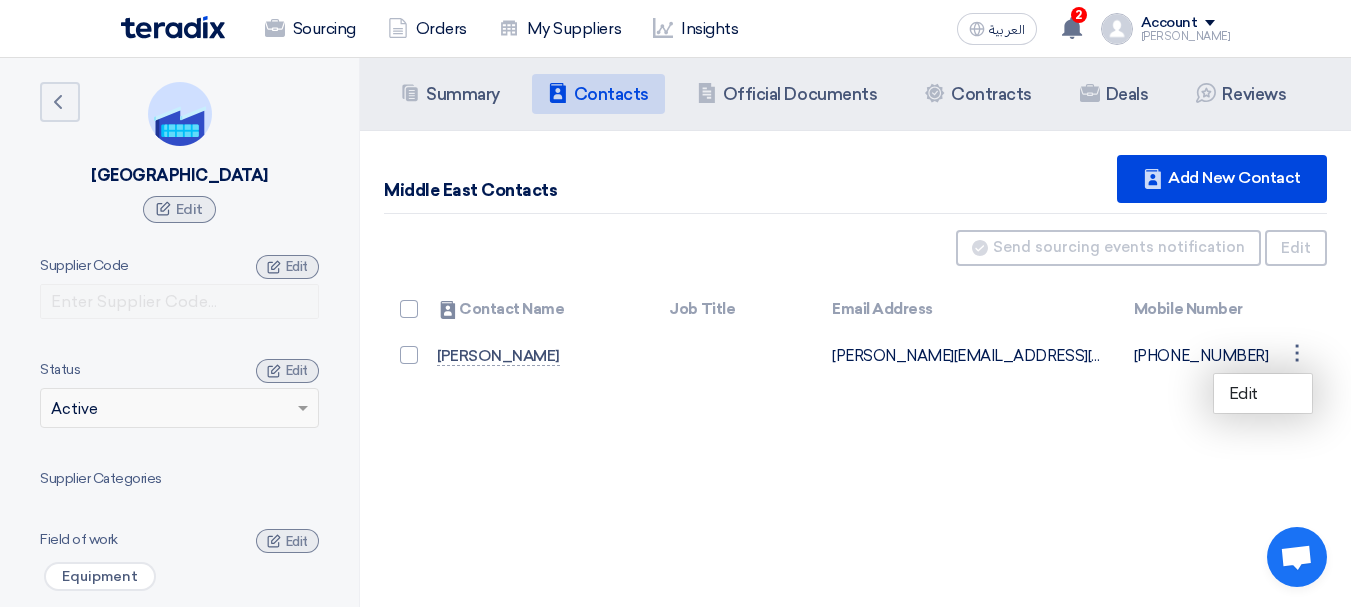 click on "×
Active" 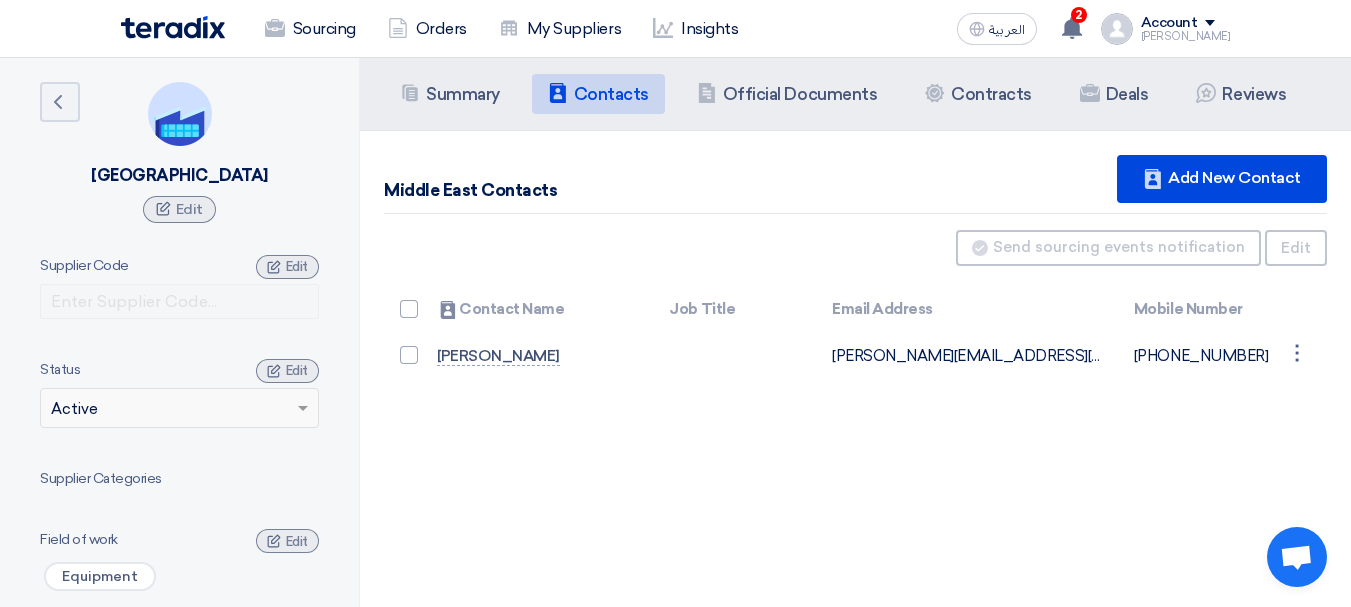 click 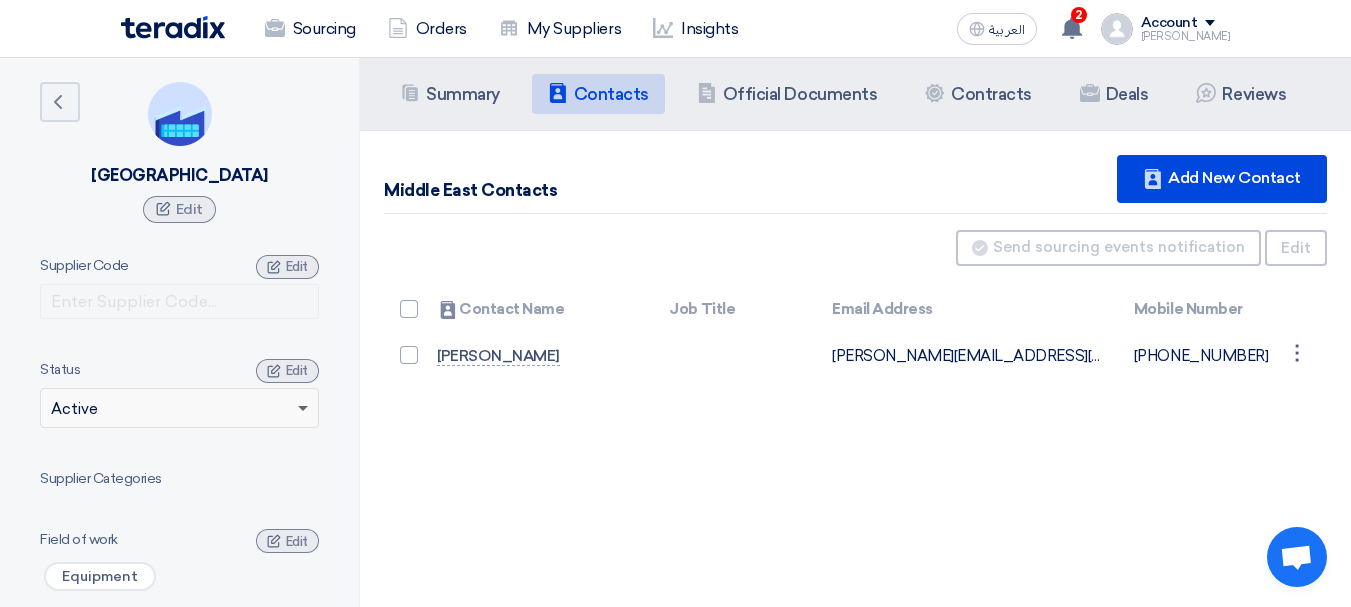 click 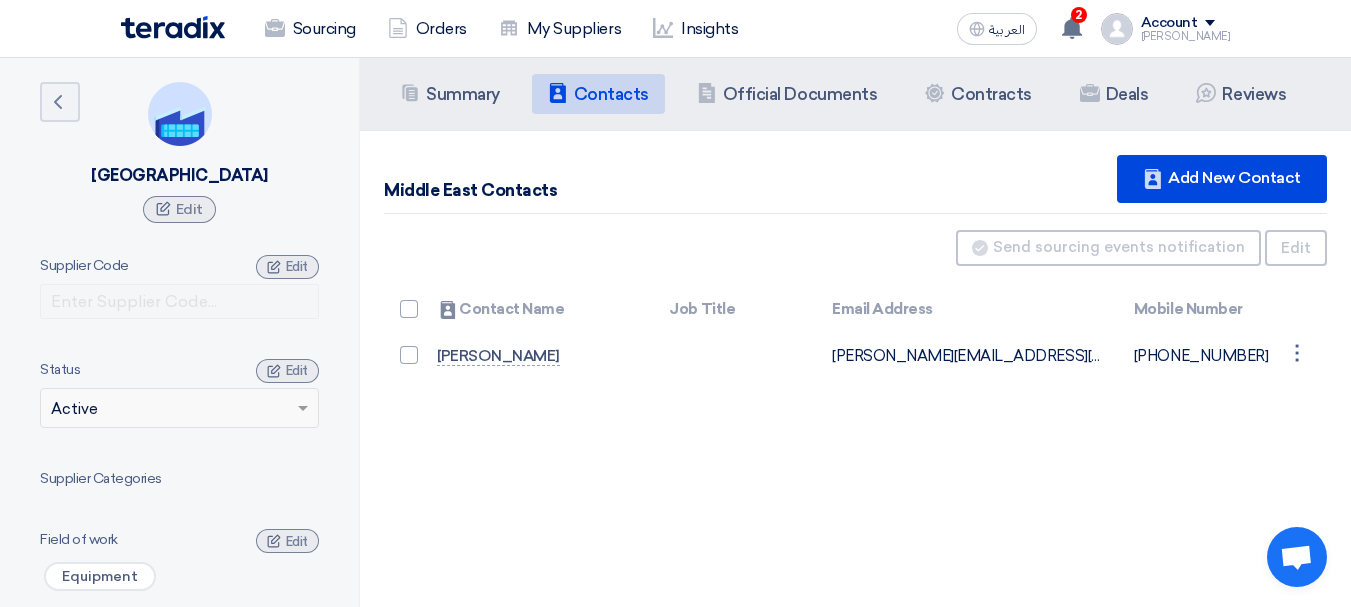 click on "×
Active" 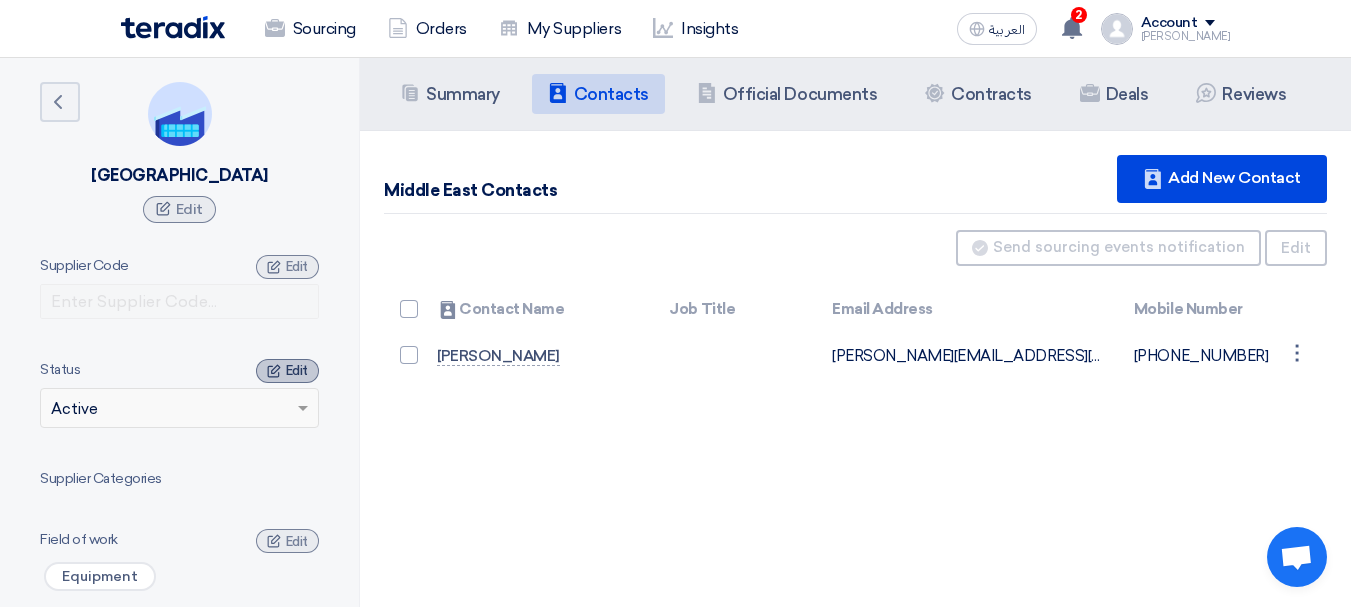 click on "Edit" 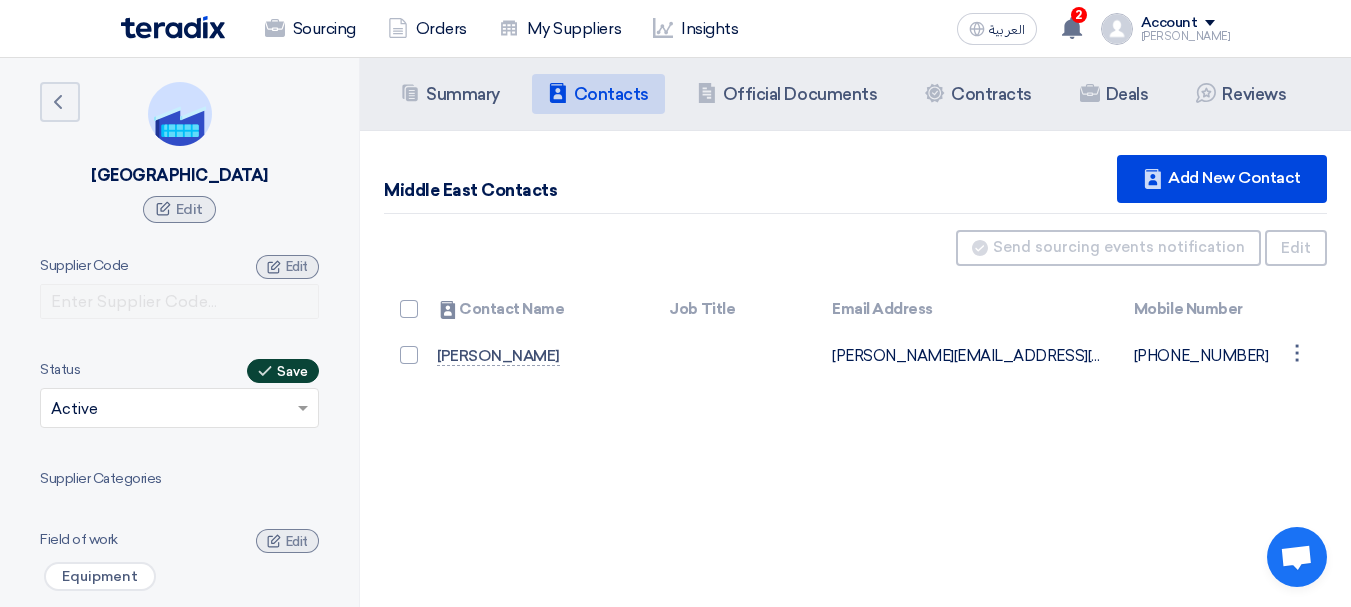 click on "Save" 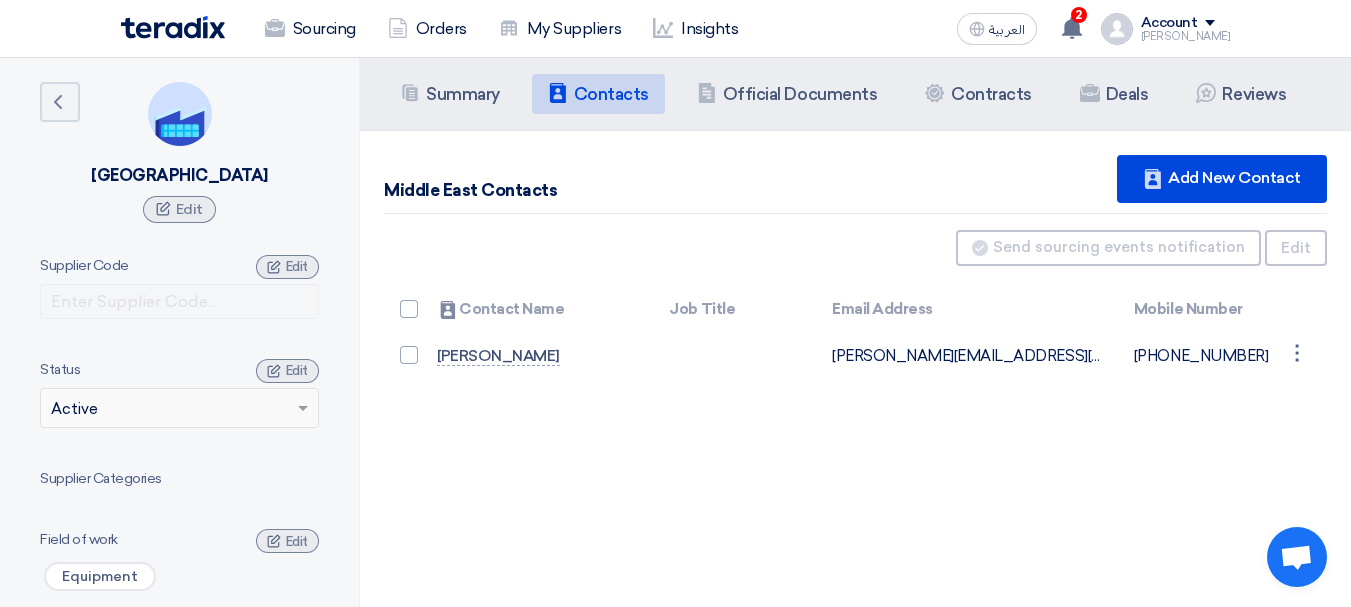 click on "×
Active" 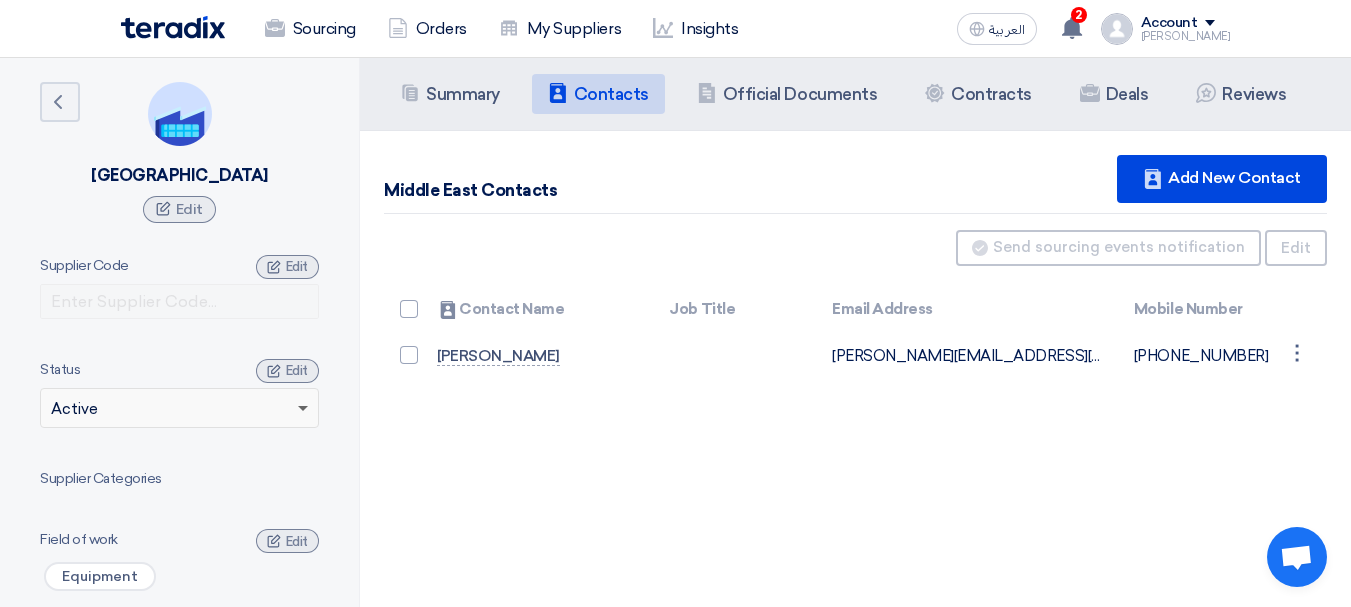 click 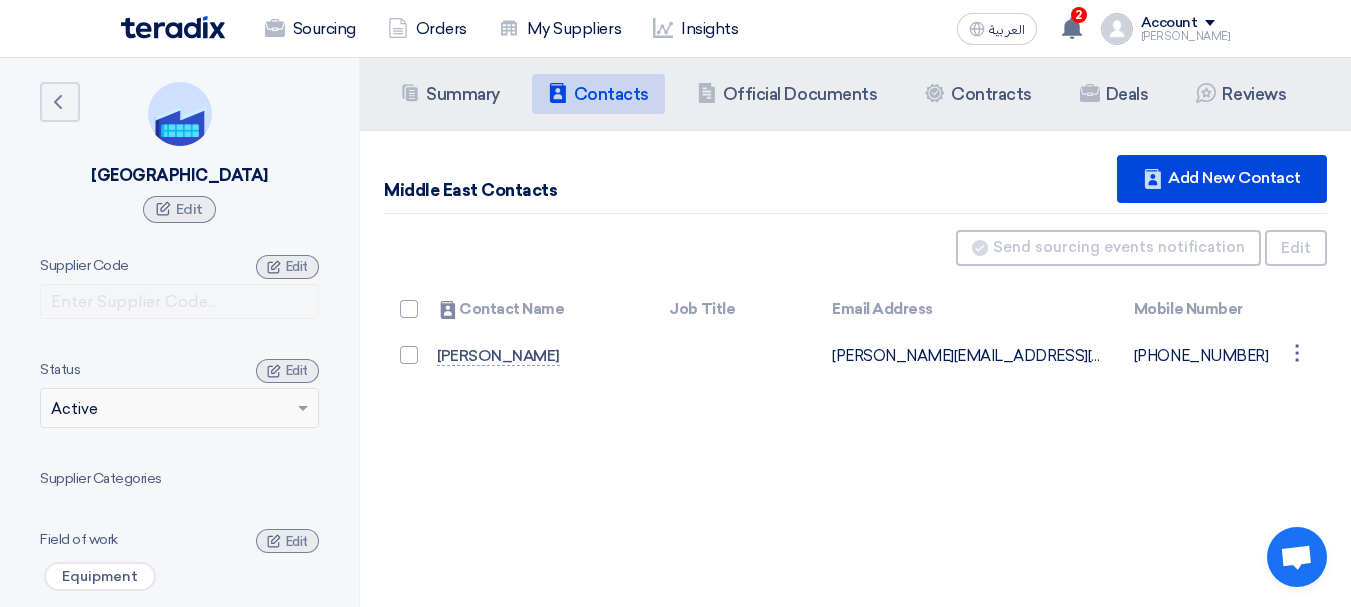 click on "Active" 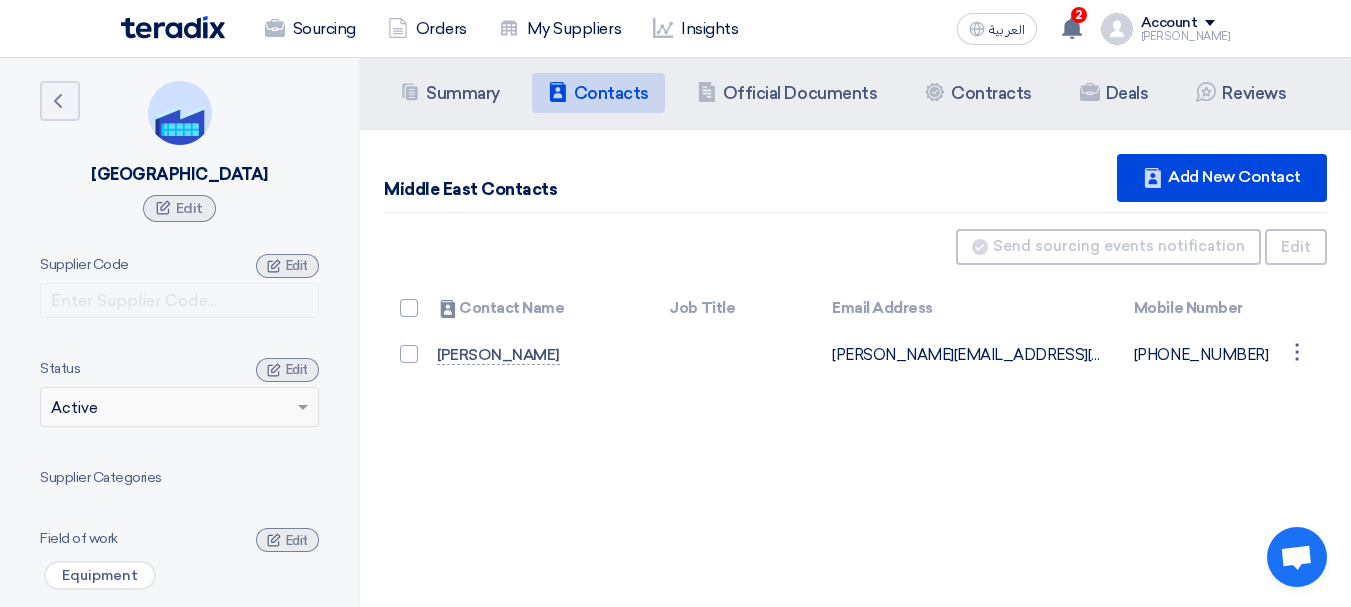 scroll, scrollTop: 0, scrollLeft: 0, axis: both 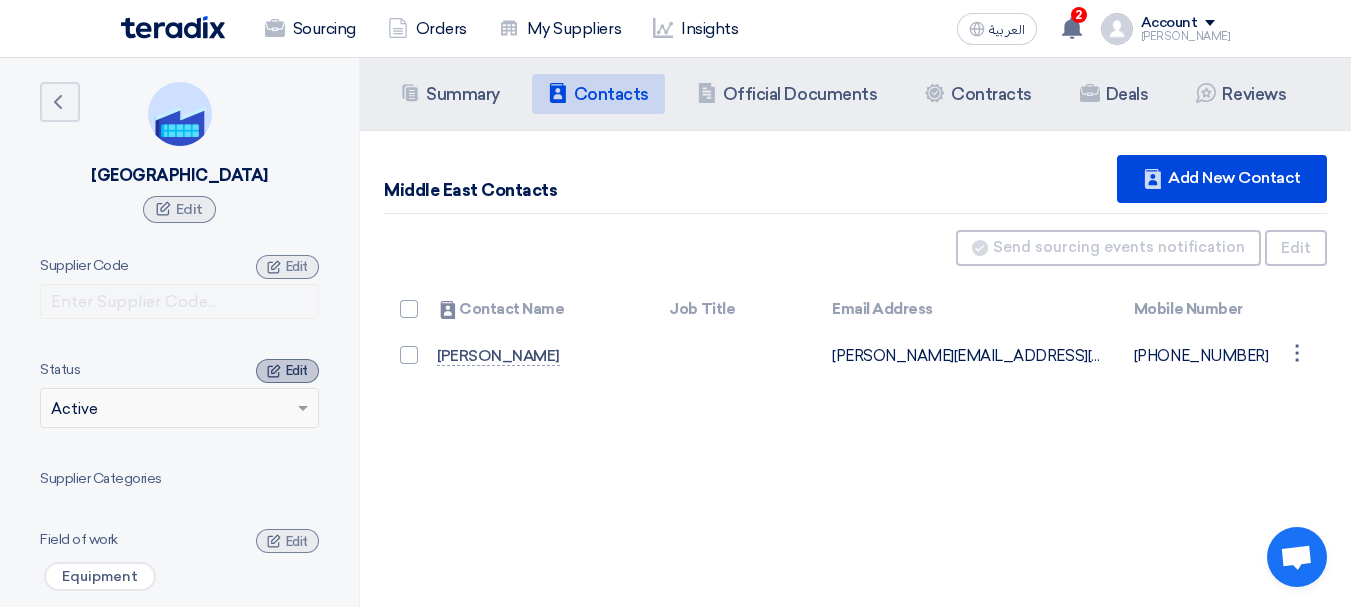click on "Edit" 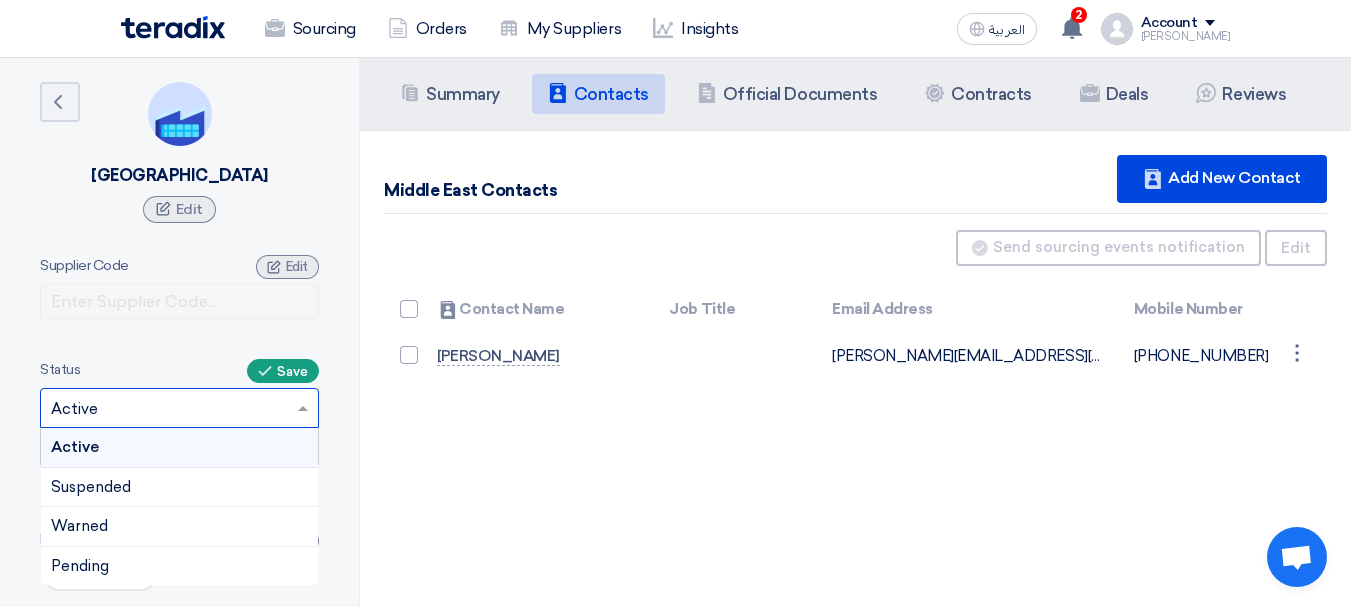 click 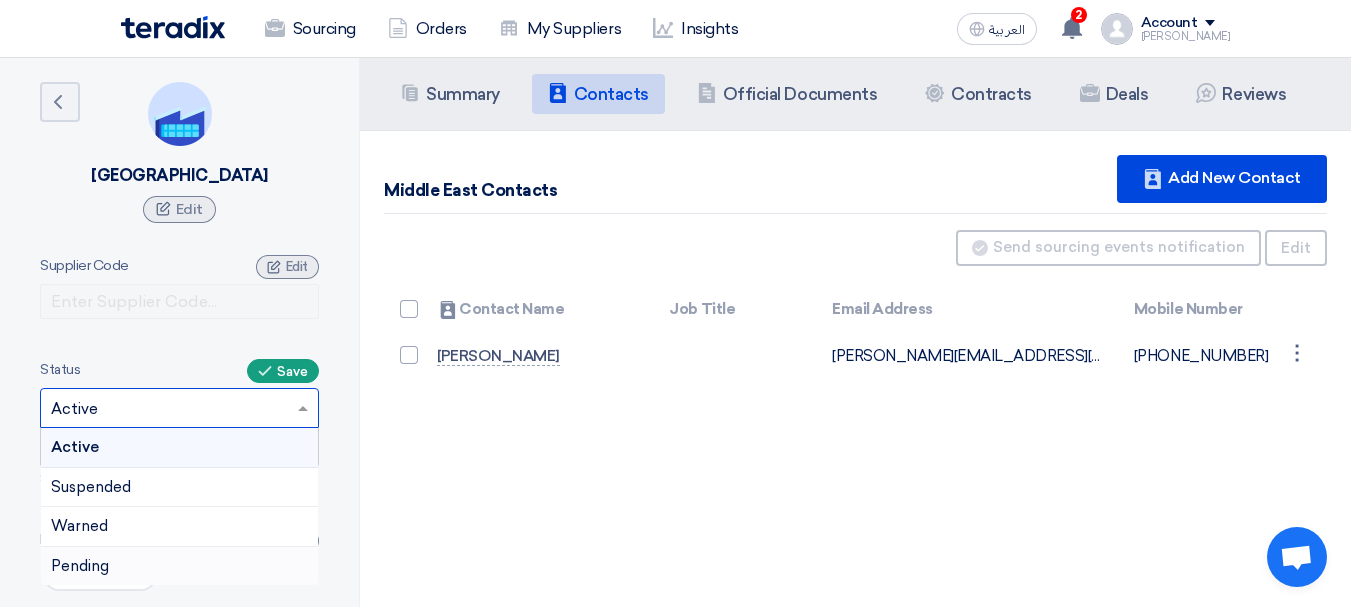 click on "Pending" at bounding box center [179, 566] 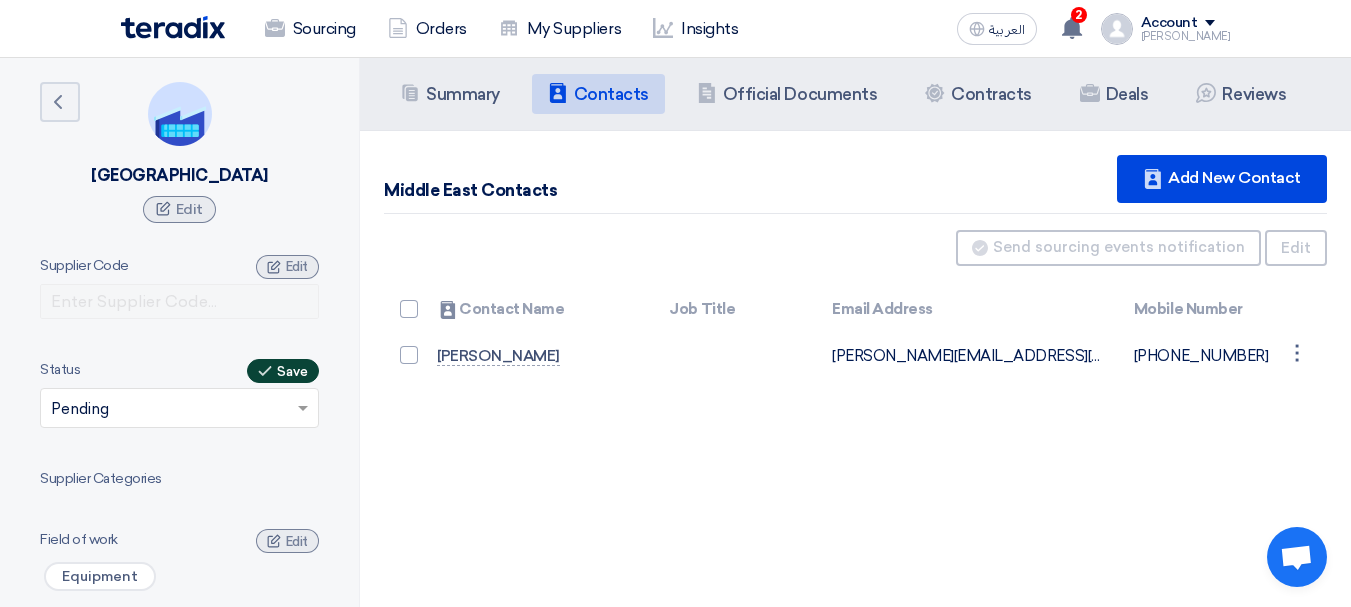 click on "Save" 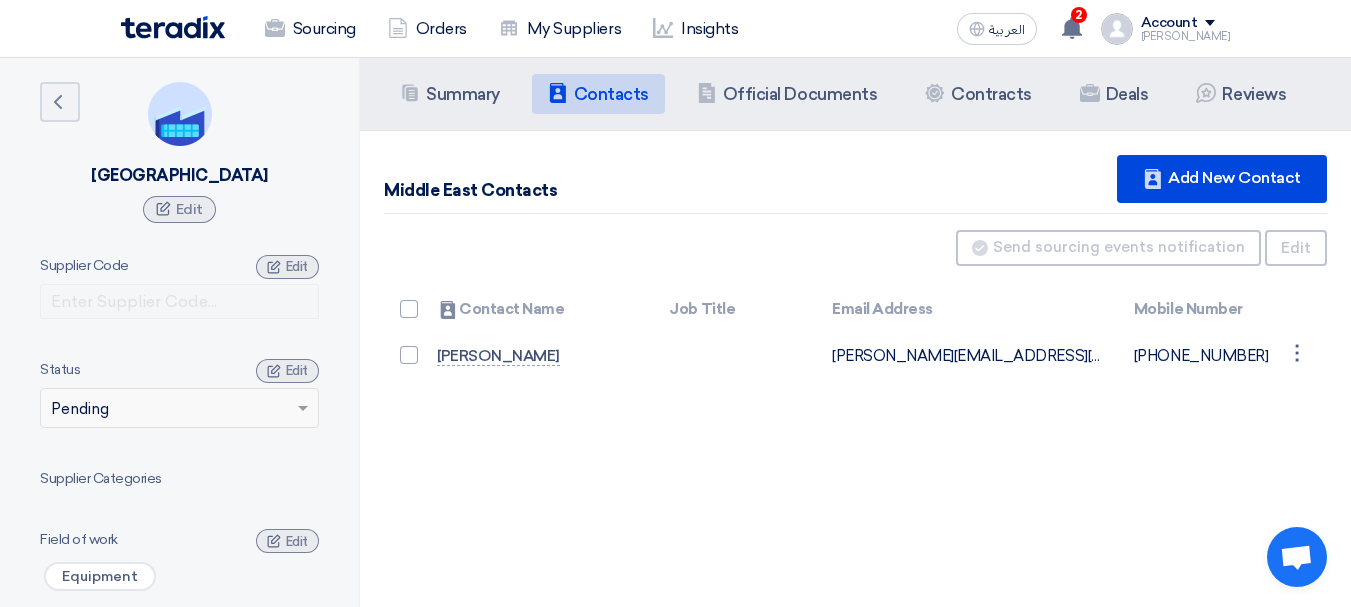 click on "Summary
Summary
Contacts
Contacts
Company Officials
Official Documents
Contracts
Contracts
Deals
Contracts
Reviews
Middle East Contacts
Contacts
⋮" 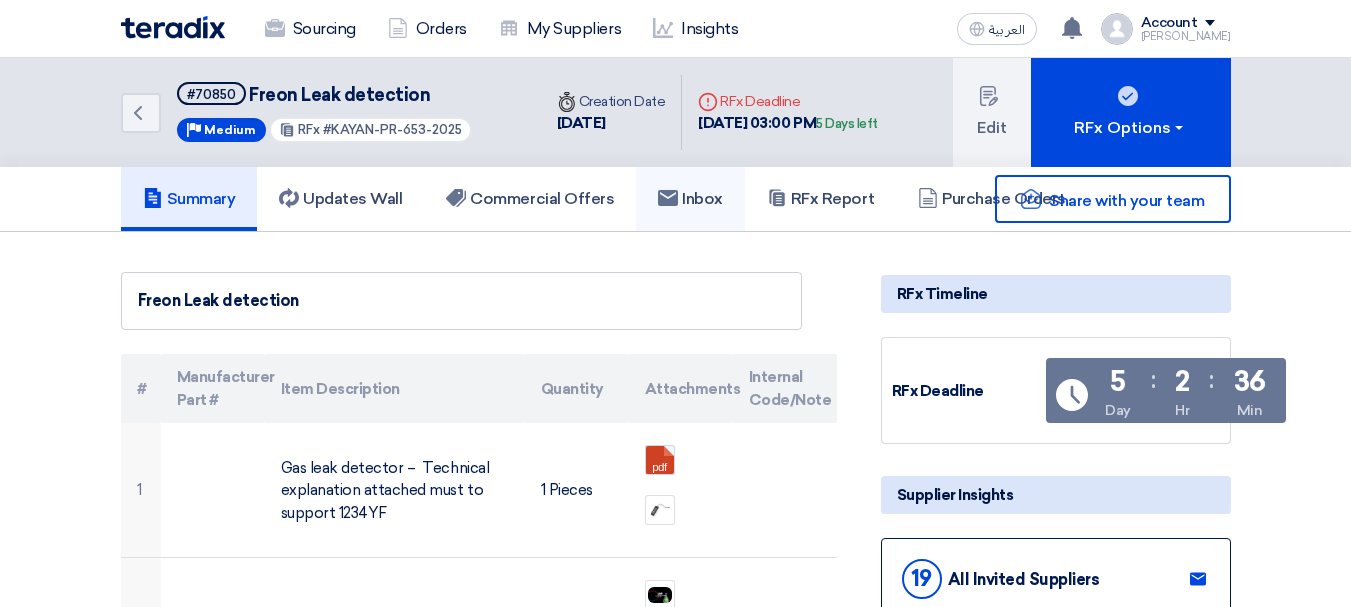 scroll, scrollTop: 0, scrollLeft: 0, axis: both 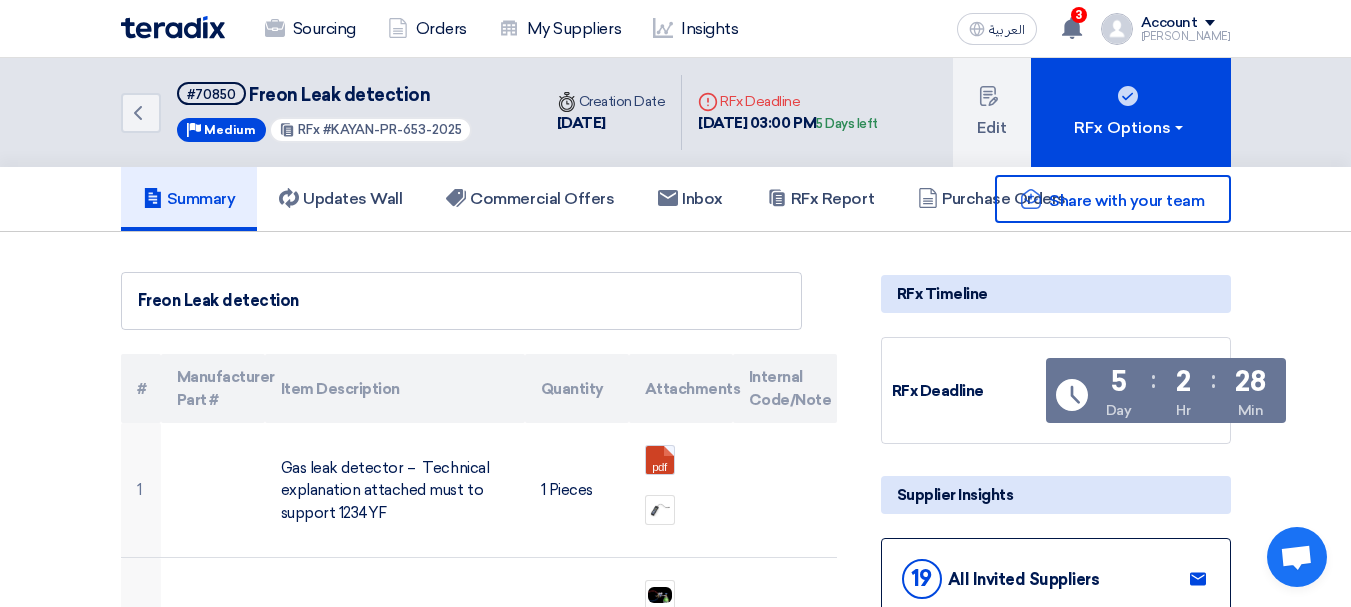click on "Freon Leak detection
#
Manufacturer Part #
Item Description
Quantity
Attachments
Internal Code/Note
1
Gas leak detector –
Technical explanation attached
must to support 1234YF
1 Pieces
pdf" 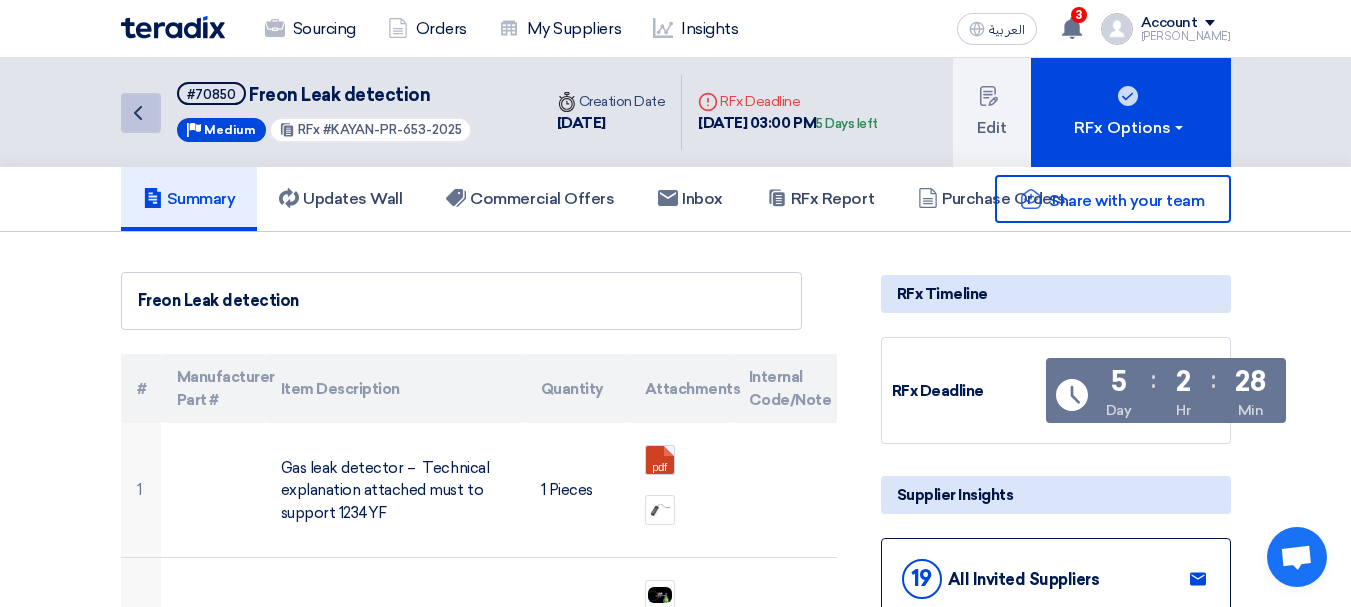 click on "Back" 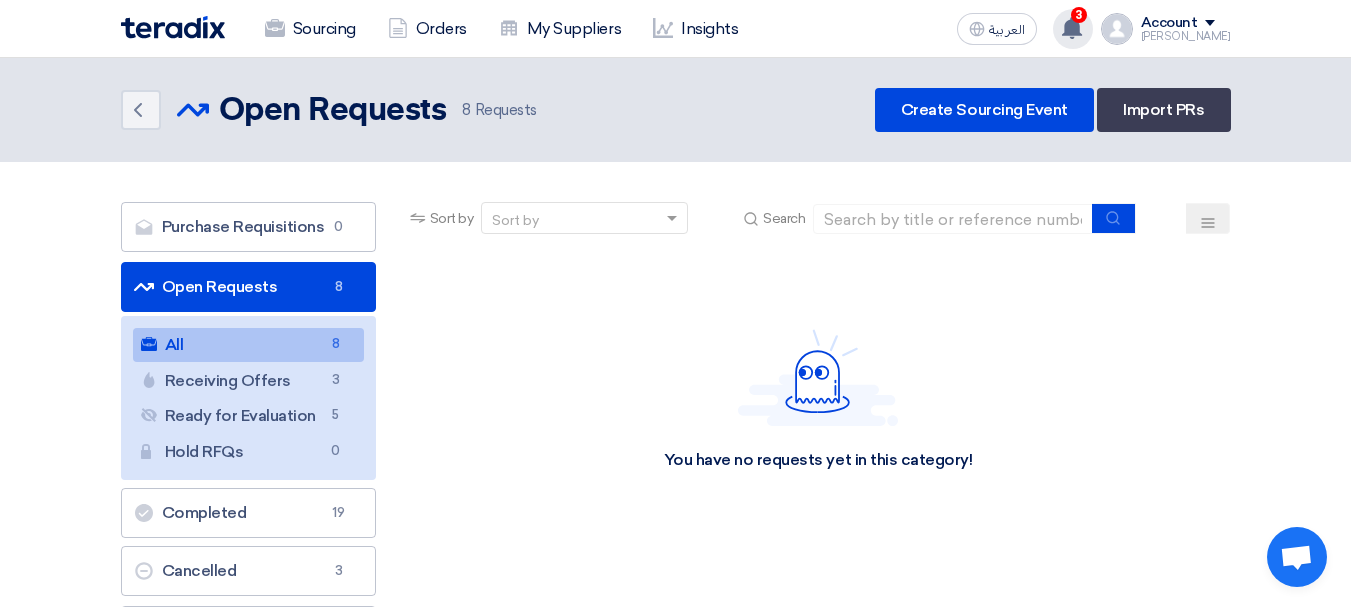 click 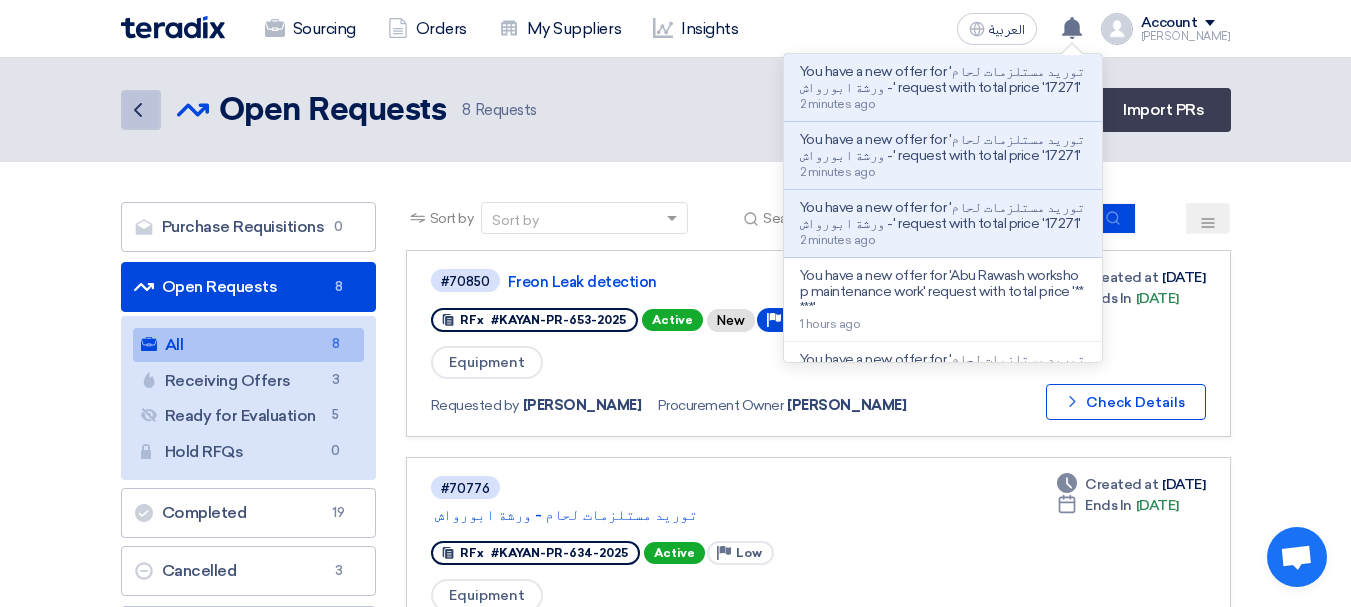 click on "Back" 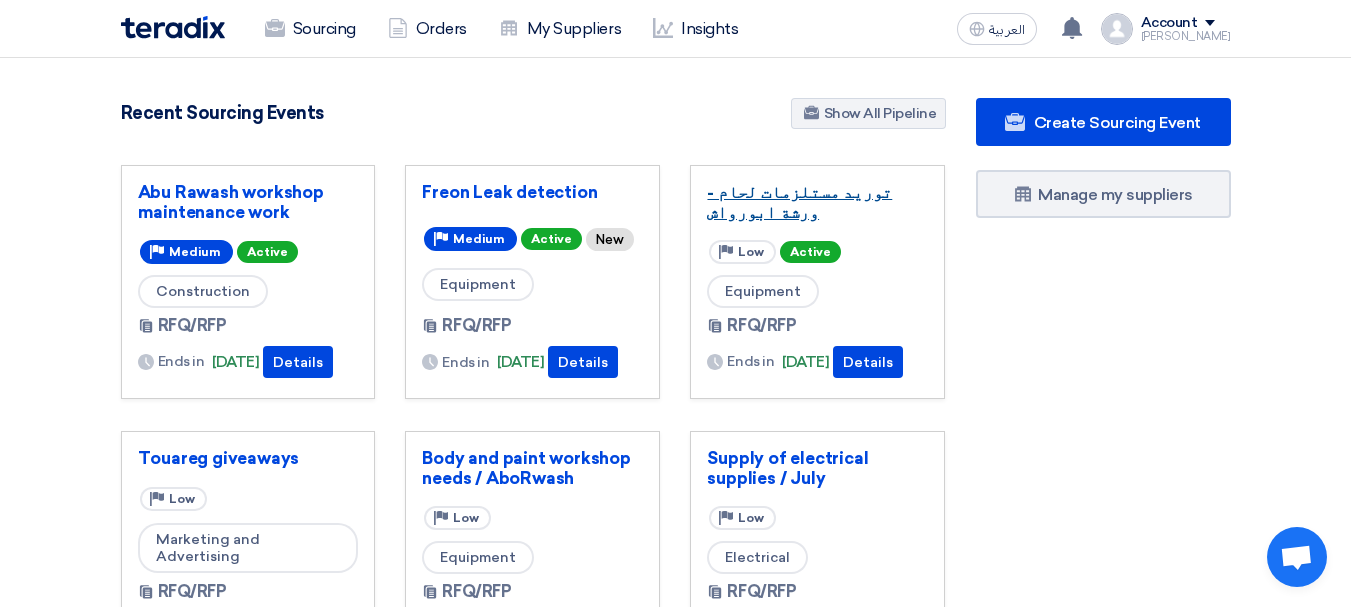 click on "توريد مستلزمات لحام - ورشة ابورواش" 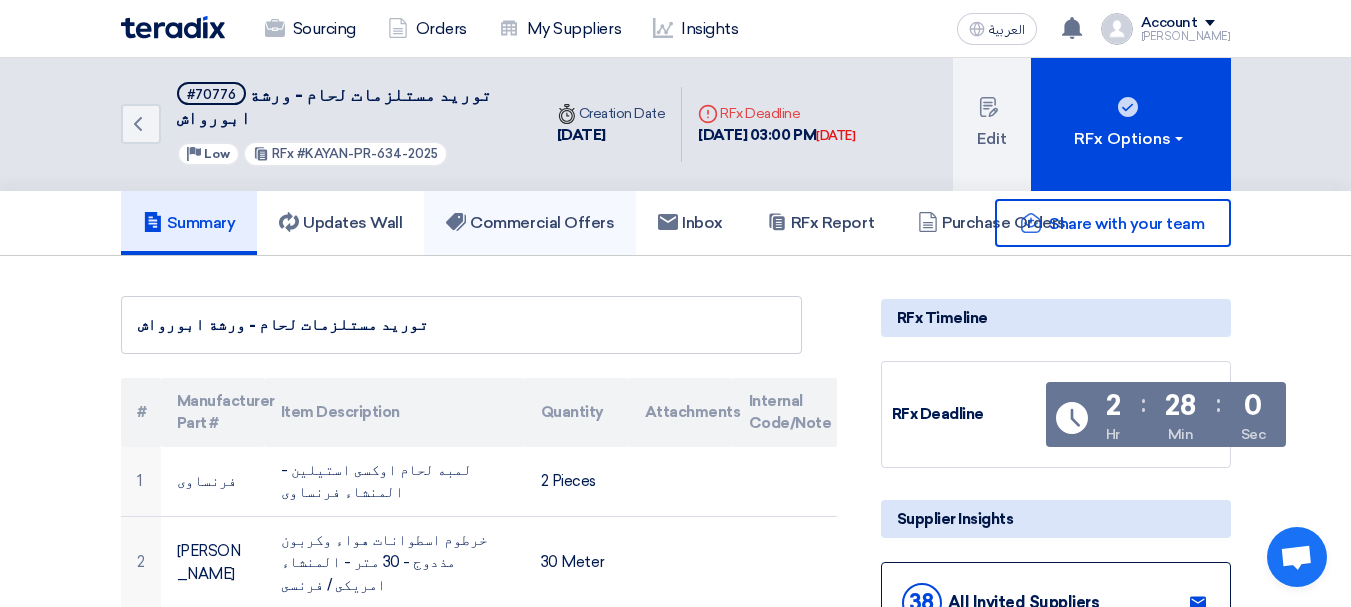 click on "Commercial Offers" 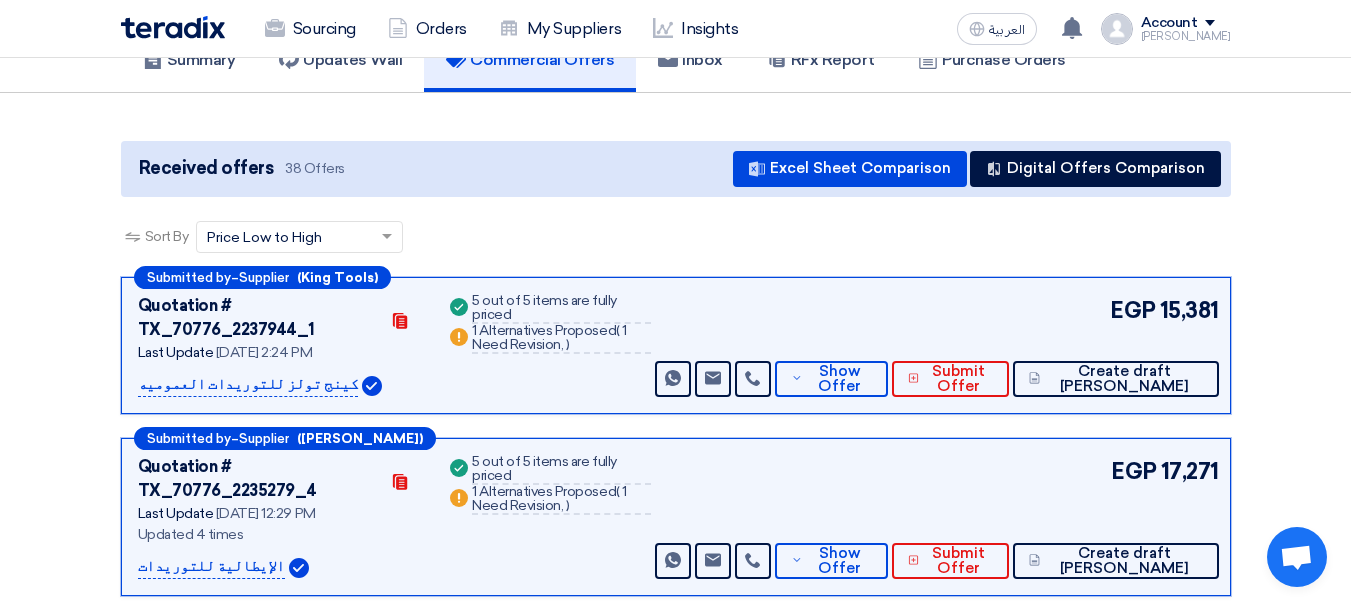 scroll, scrollTop: 200, scrollLeft: 0, axis: vertical 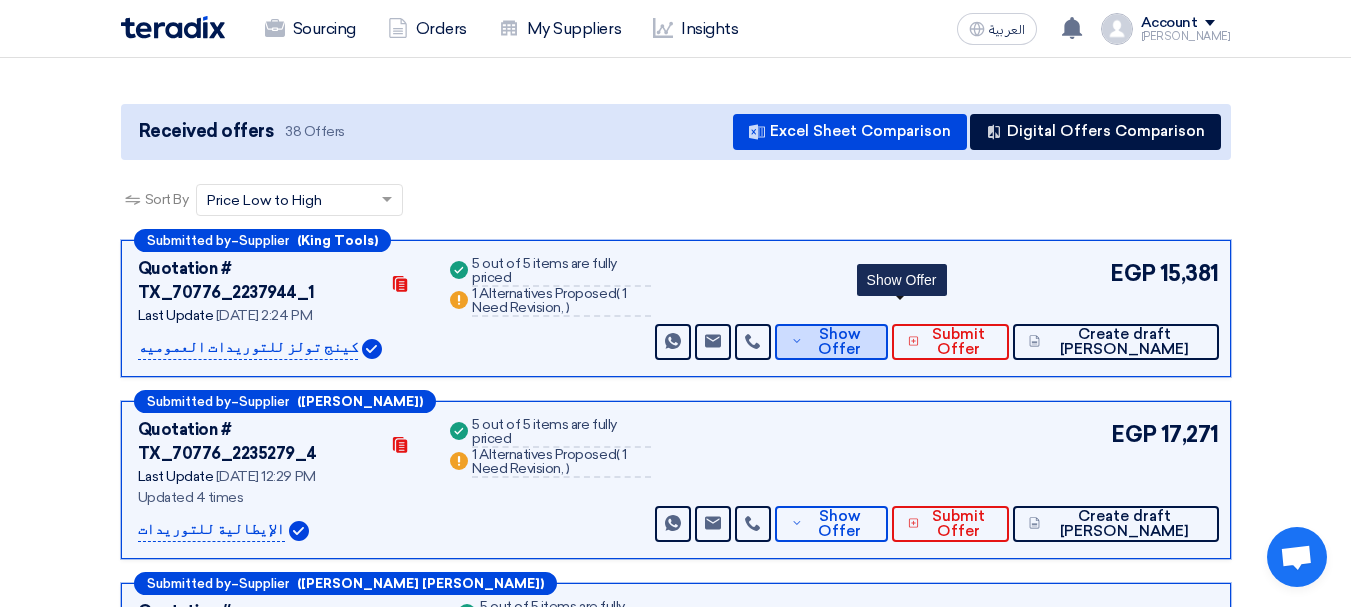 click on "Show Offer" at bounding box center (840, 342) 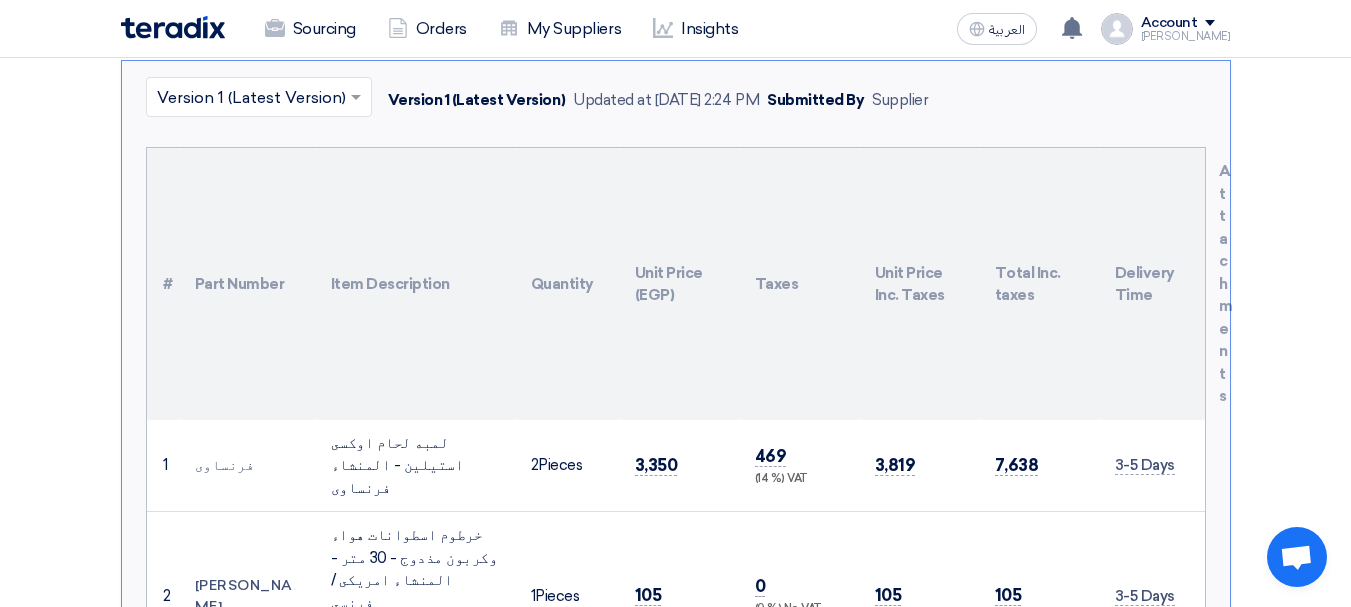 scroll, scrollTop: 600, scrollLeft: 0, axis: vertical 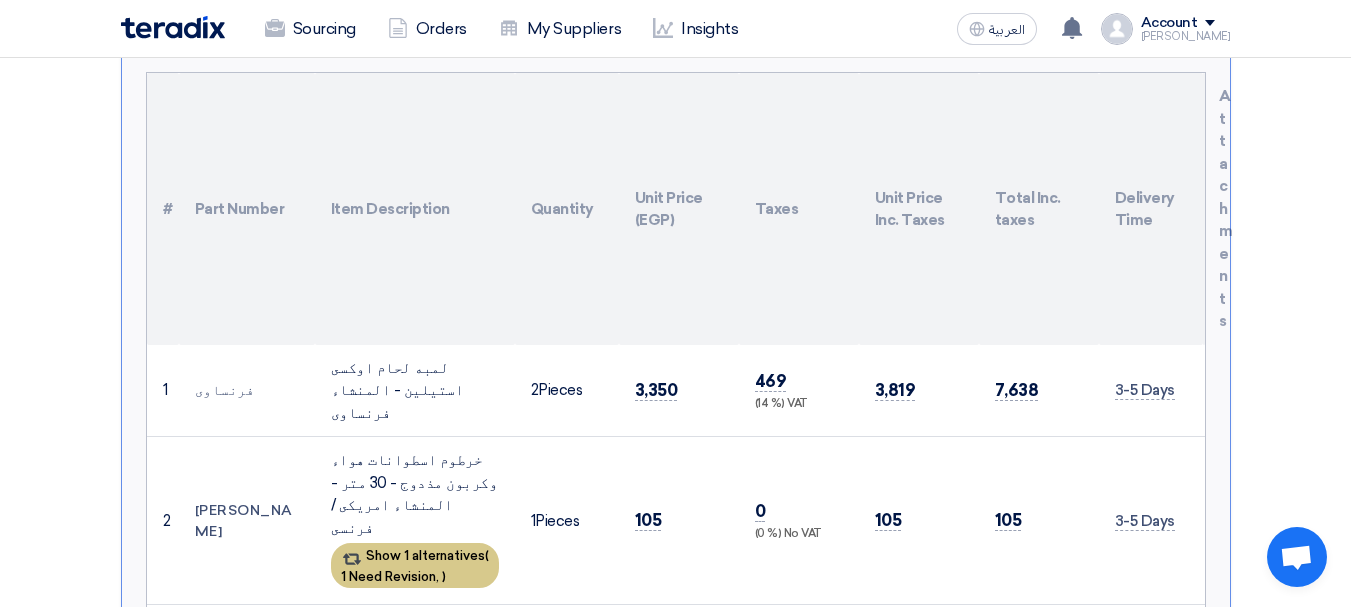 click on "Show 1 alternatives
(
1 Need Revision,
)" at bounding box center (415, 565) 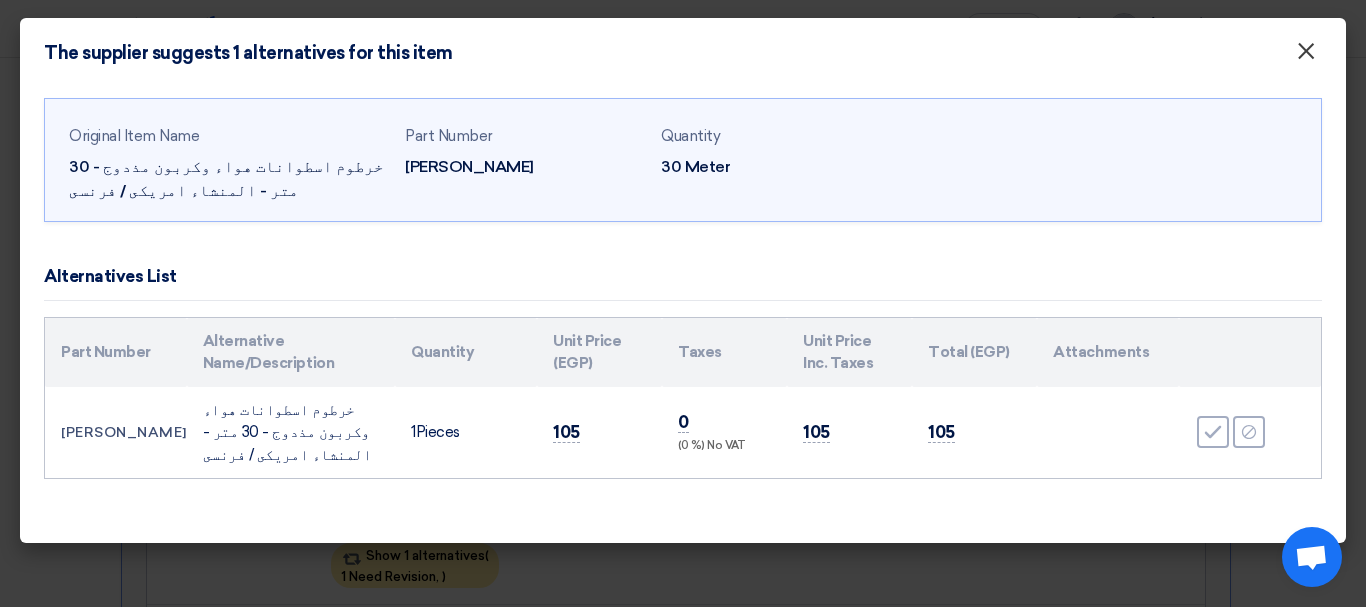 click on "×" 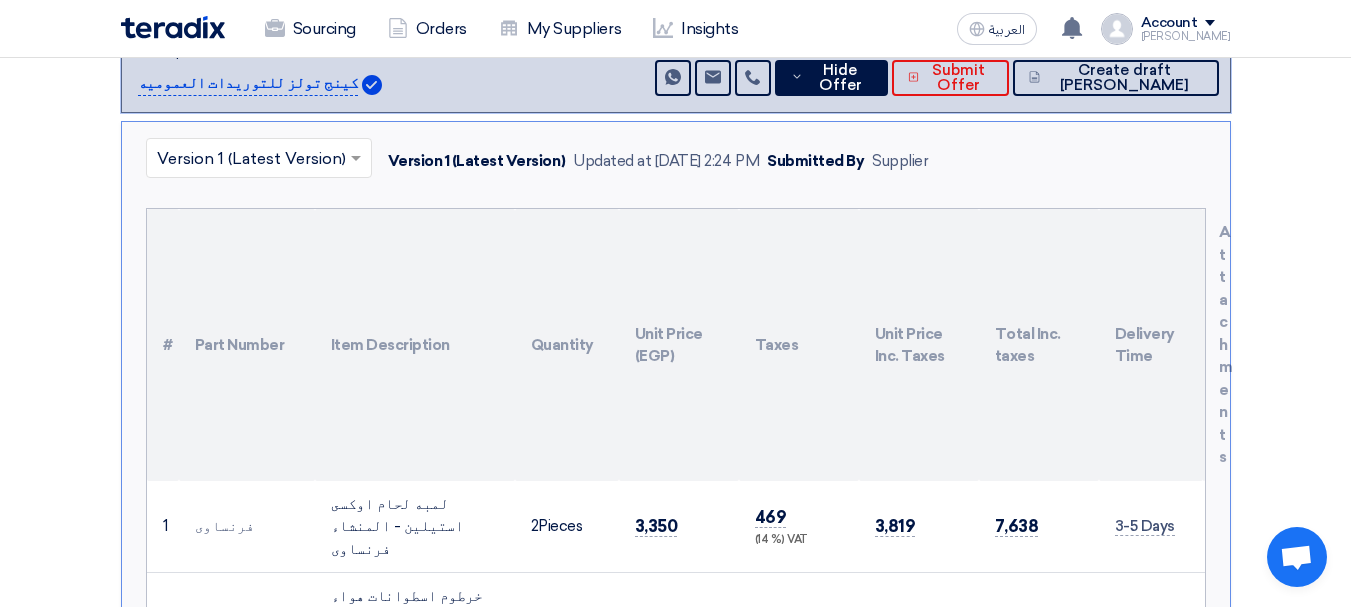 scroll, scrollTop: 0, scrollLeft: 0, axis: both 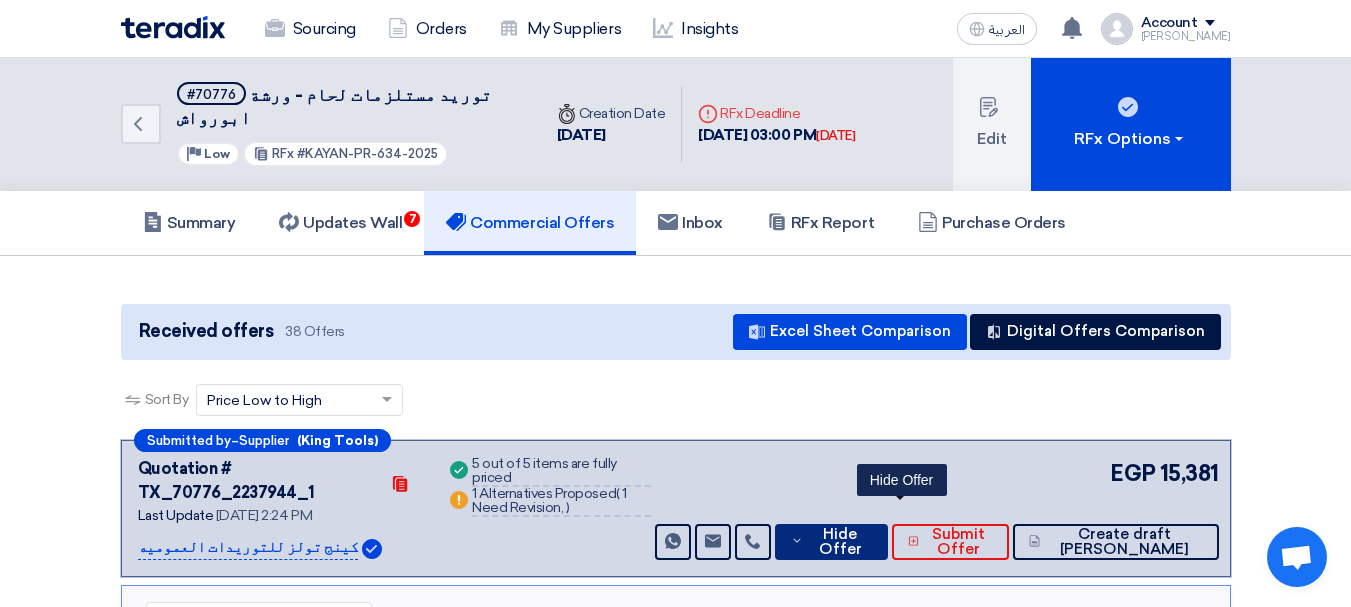 click on "Hide Offer" at bounding box center (840, 542) 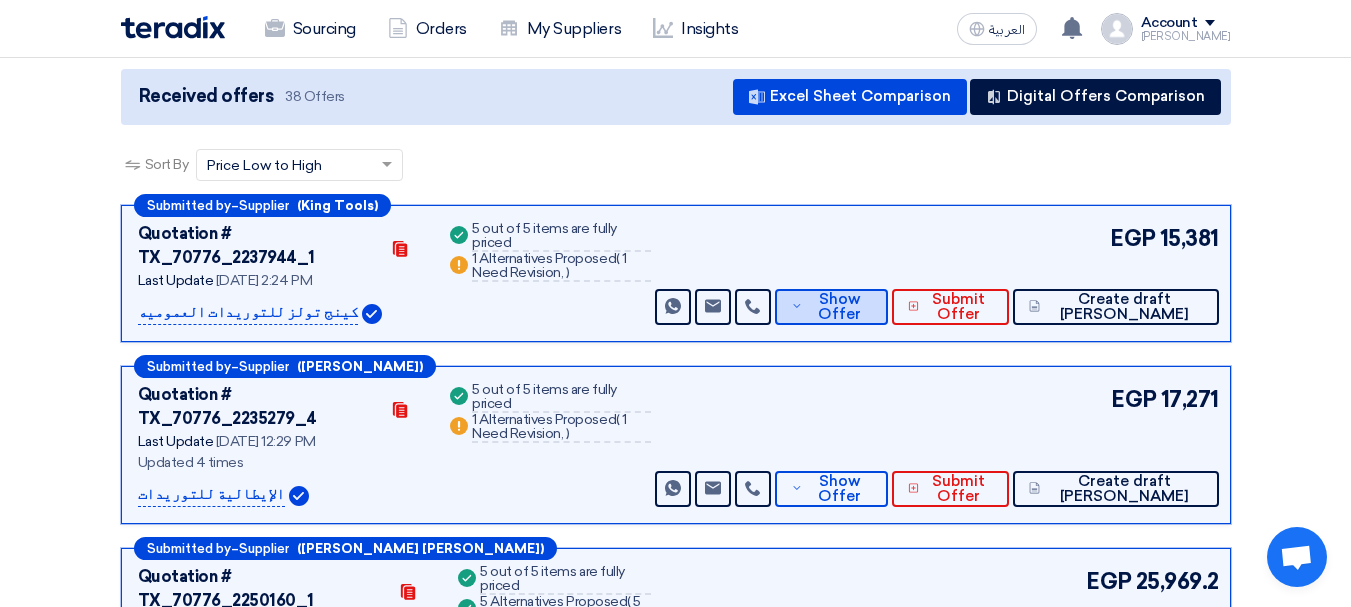 scroll, scrollTop: 200, scrollLeft: 0, axis: vertical 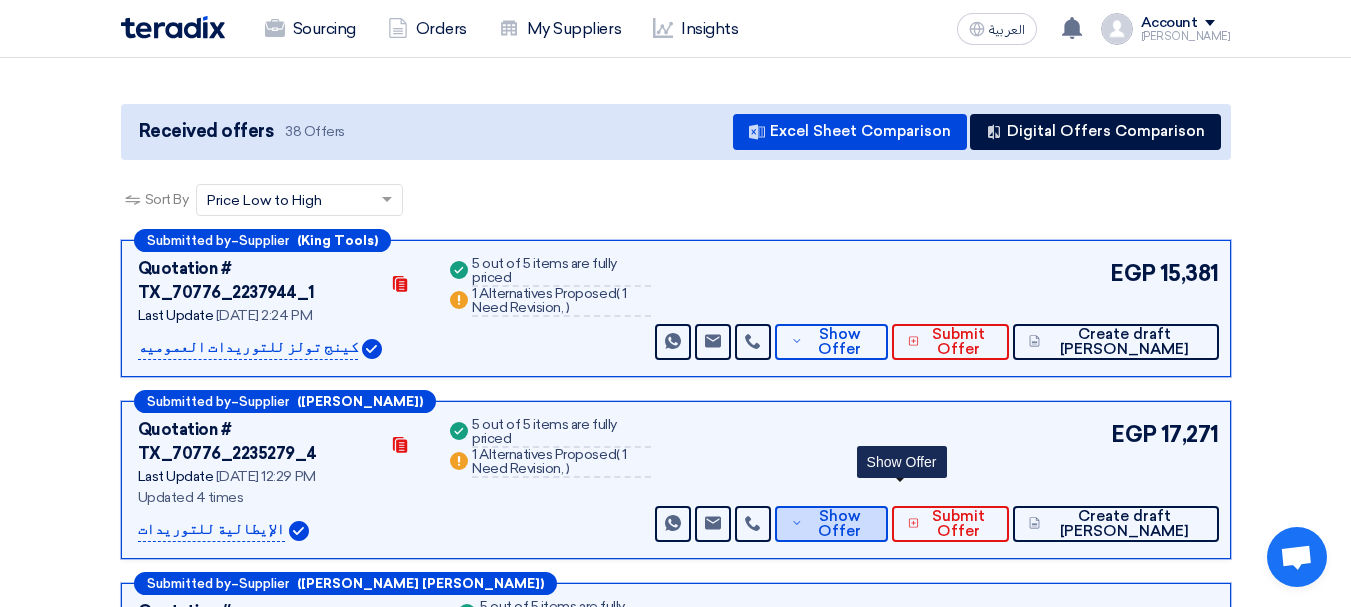 click on "Show Offer" at bounding box center [840, 524] 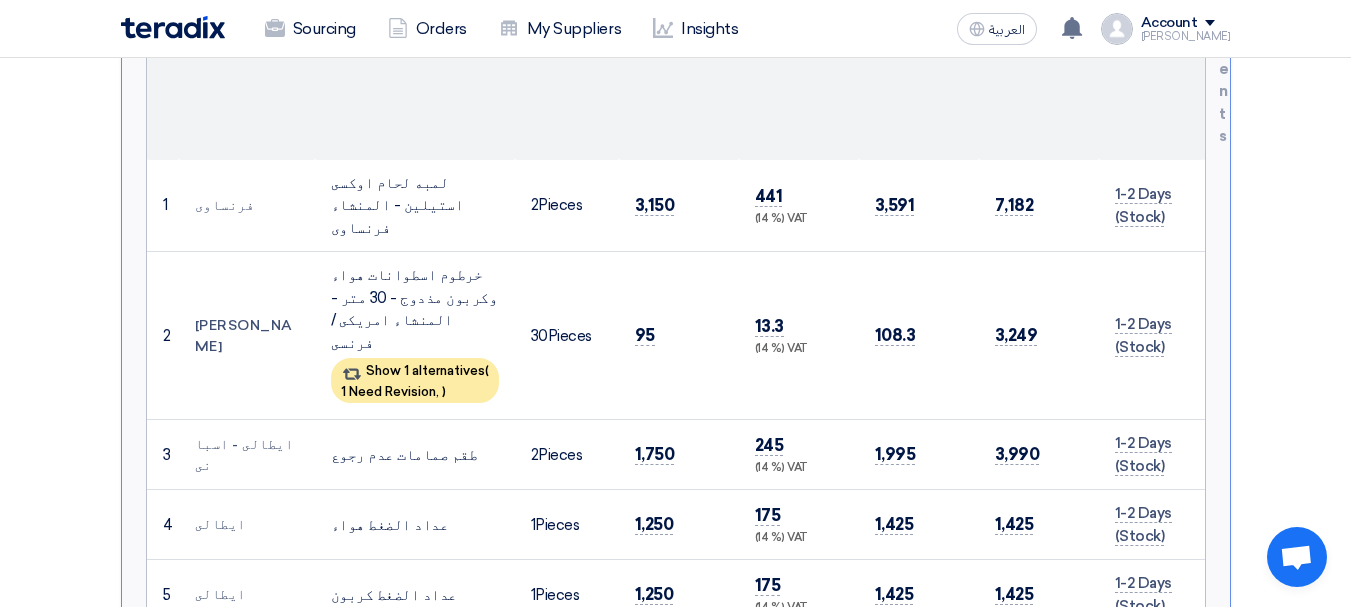scroll, scrollTop: 800, scrollLeft: 0, axis: vertical 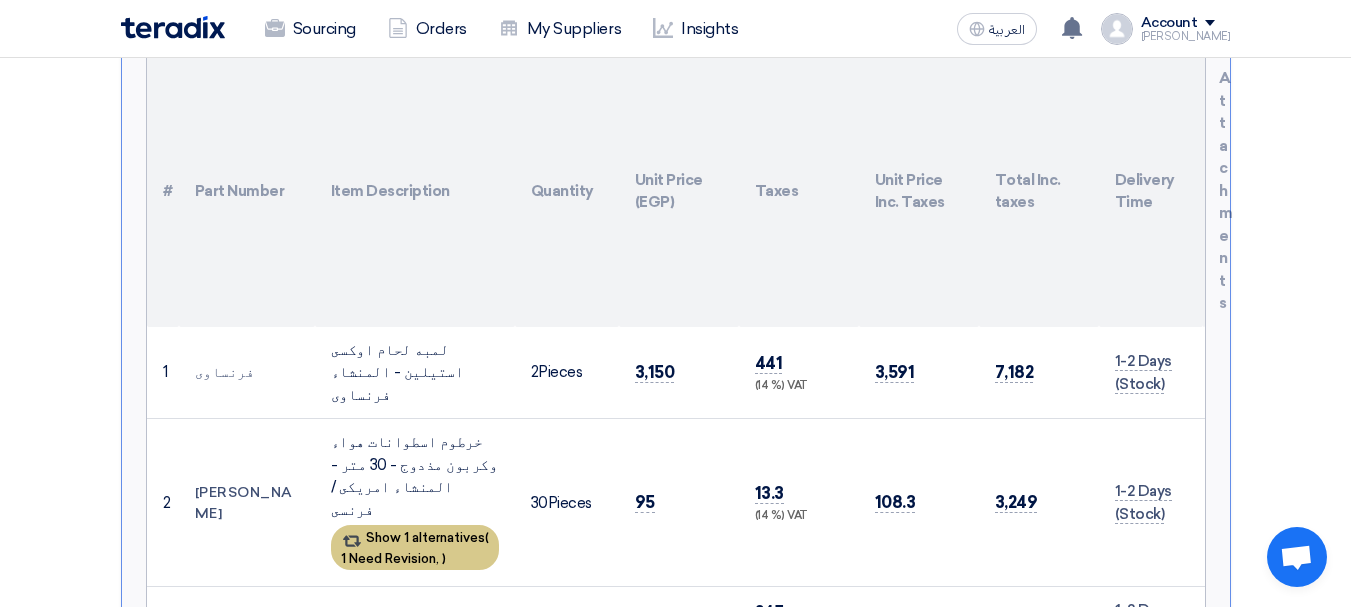 click on "Show 1 alternatives
(
1 Need Revision,
)" at bounding box center [415, 547] 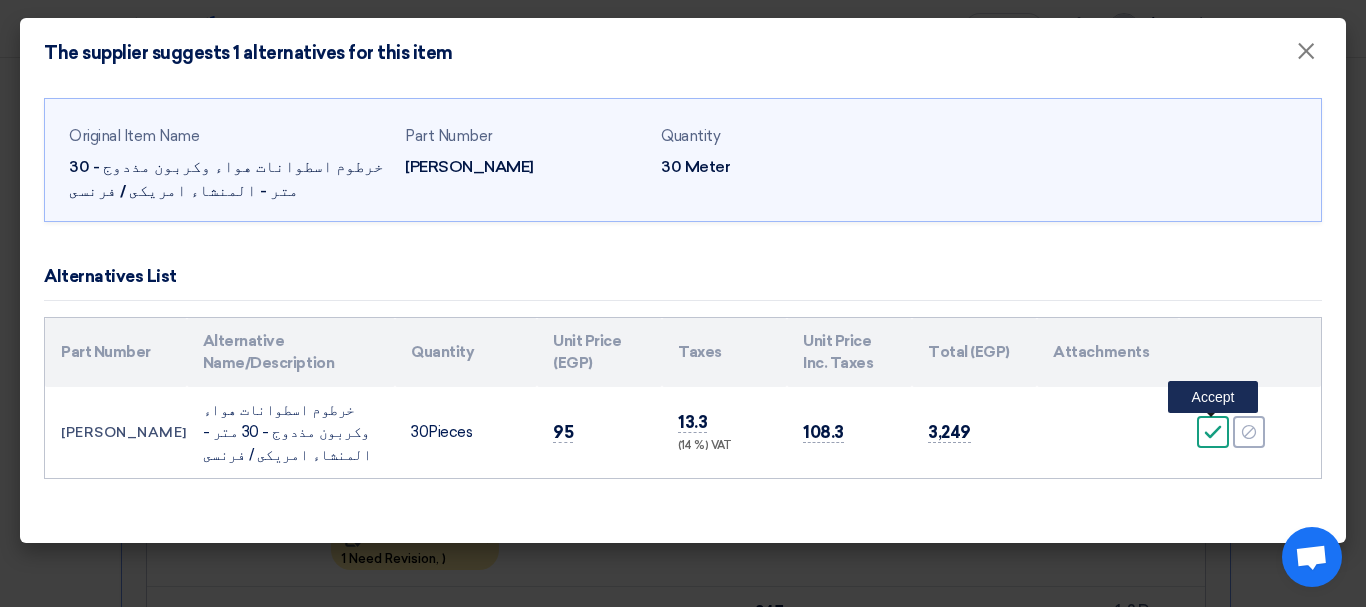 click on "Accept" 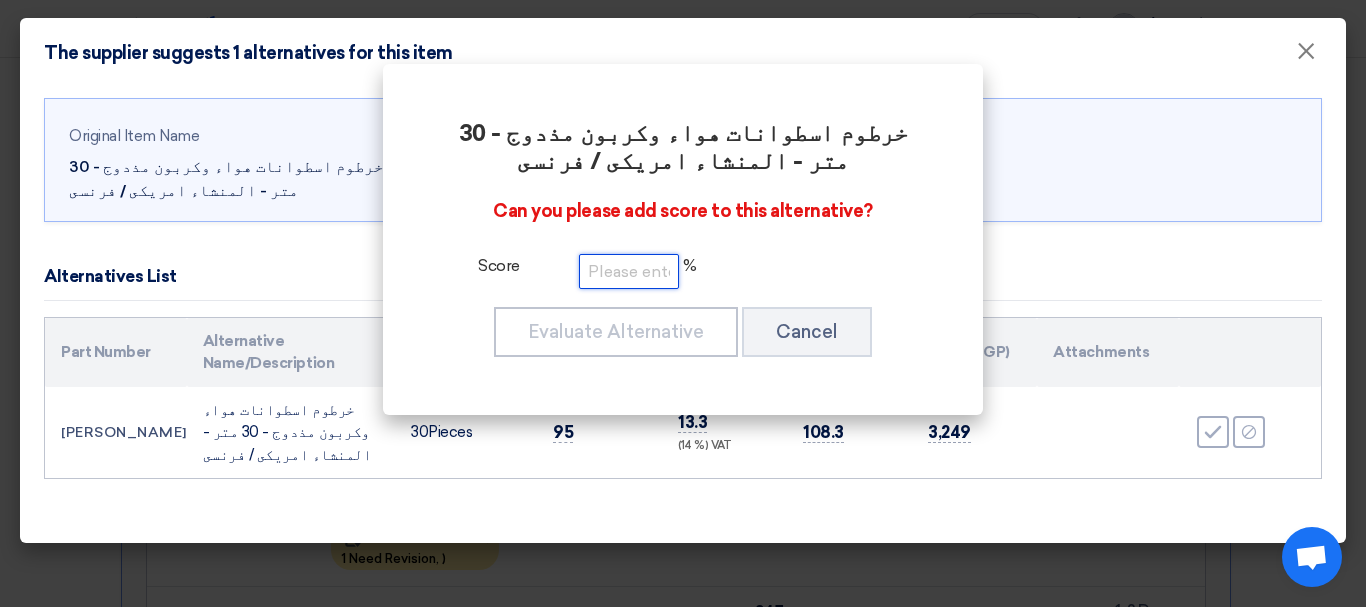 click 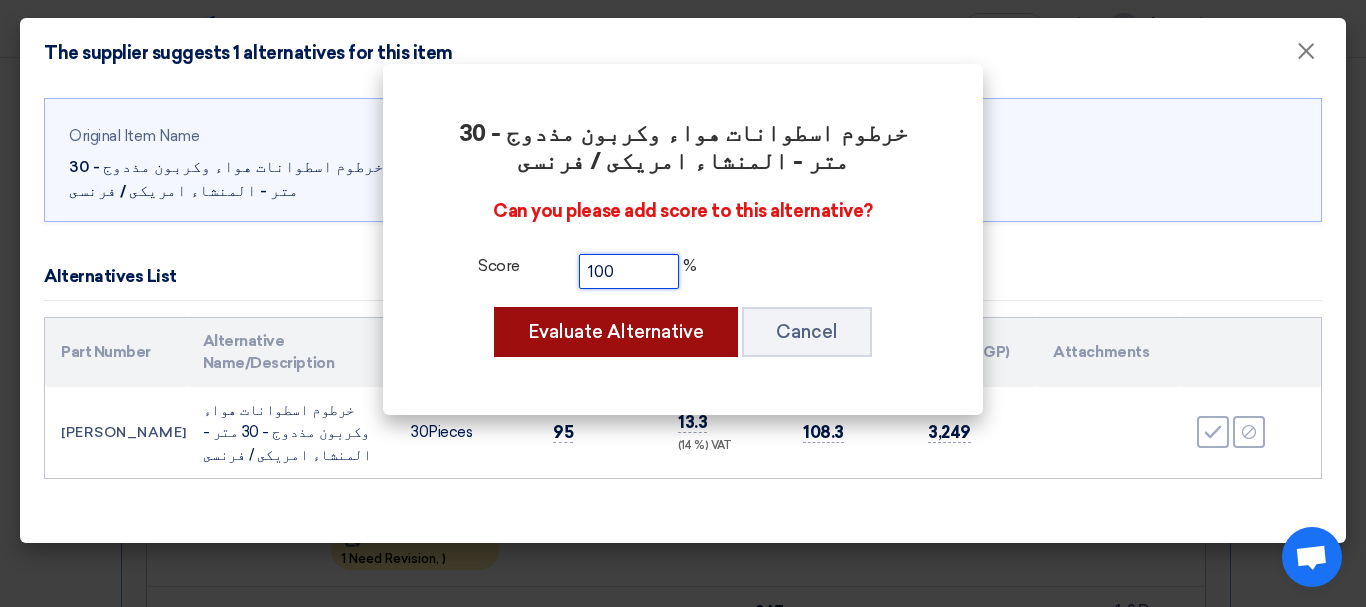 type on "100" 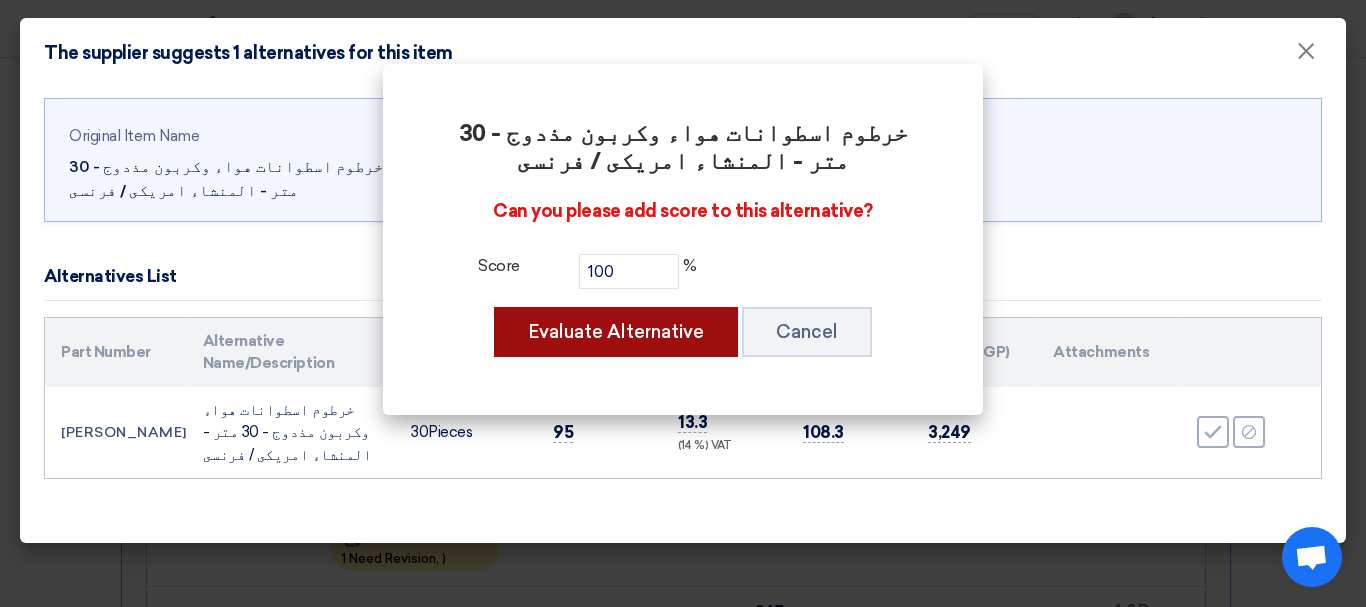 click on "Evaluate Alternative" 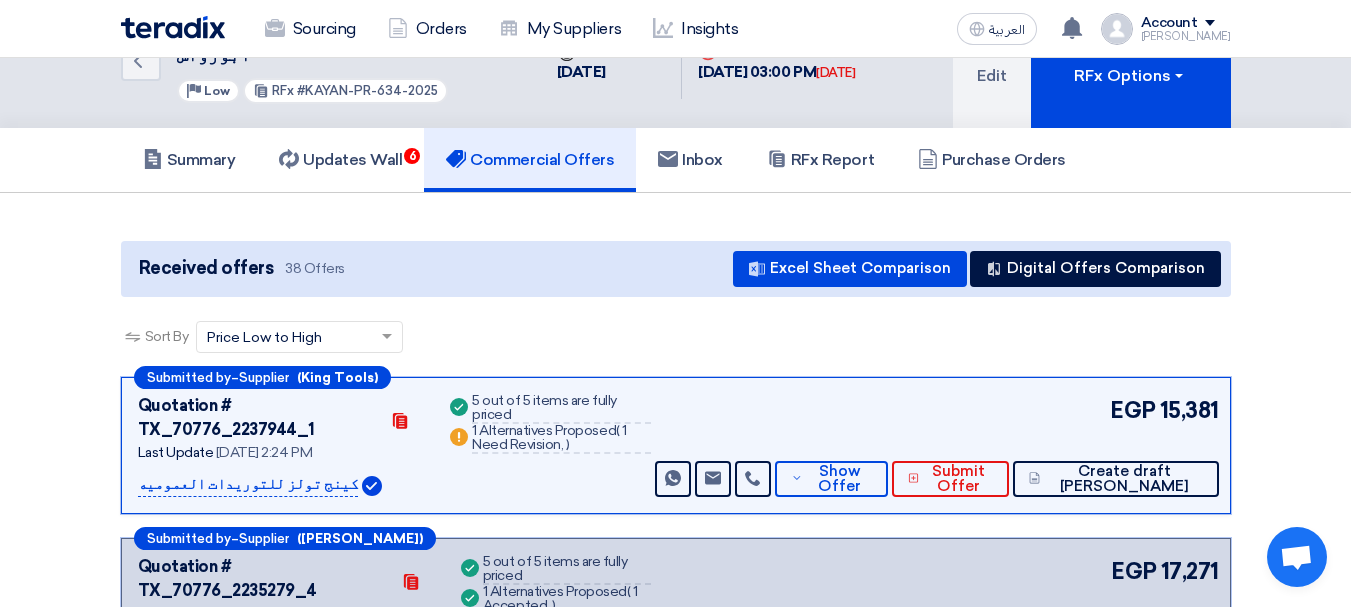 scroll, scrollTop: 200, scrollLeft: 0, axis: vertical 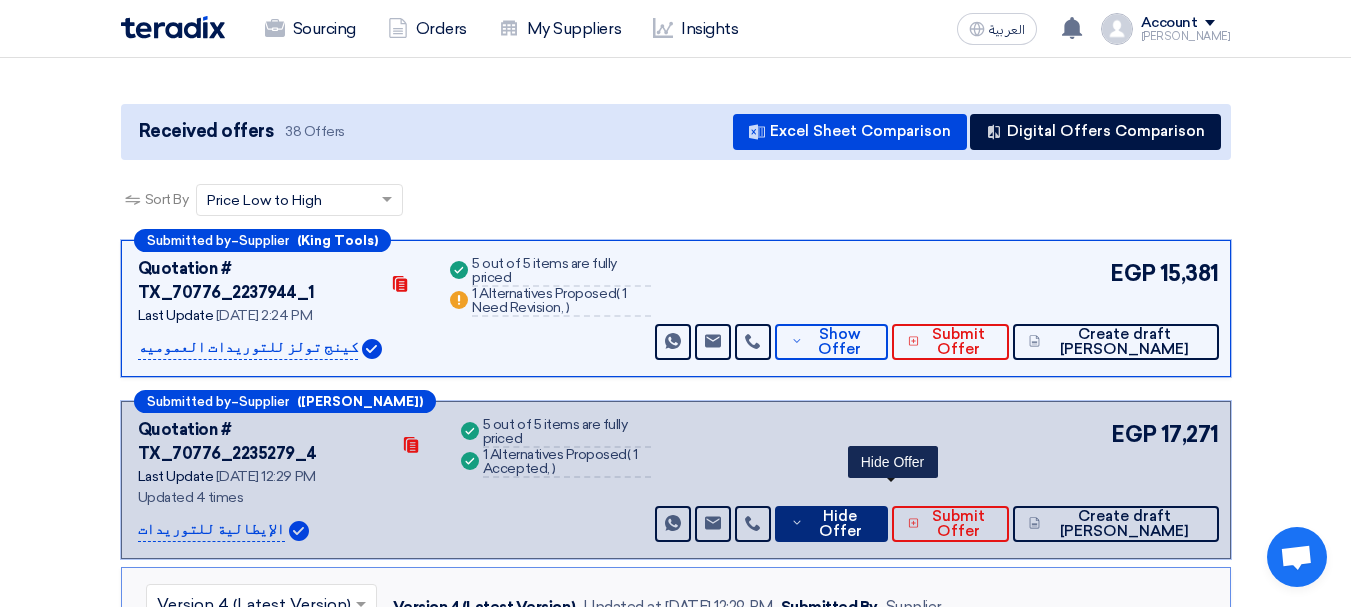 click on "Hide Offer" at bounding box center (840, 524) 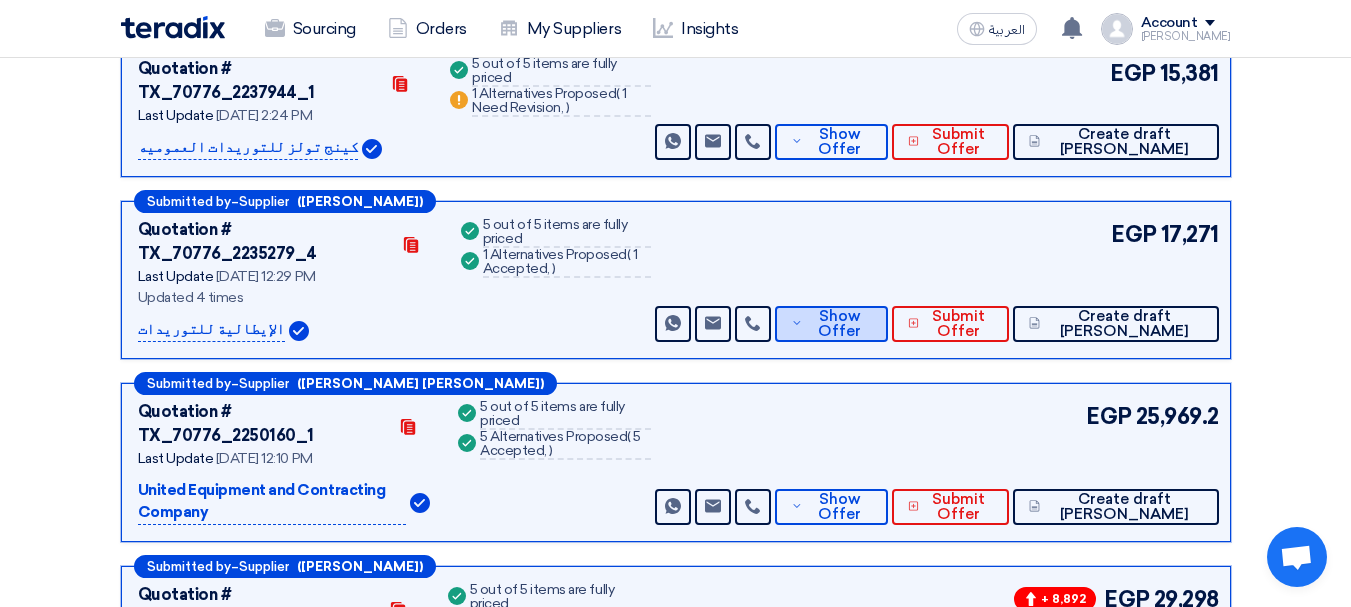 scroll, scrollTop: 600, scrollLeft: 0, axis: vertical 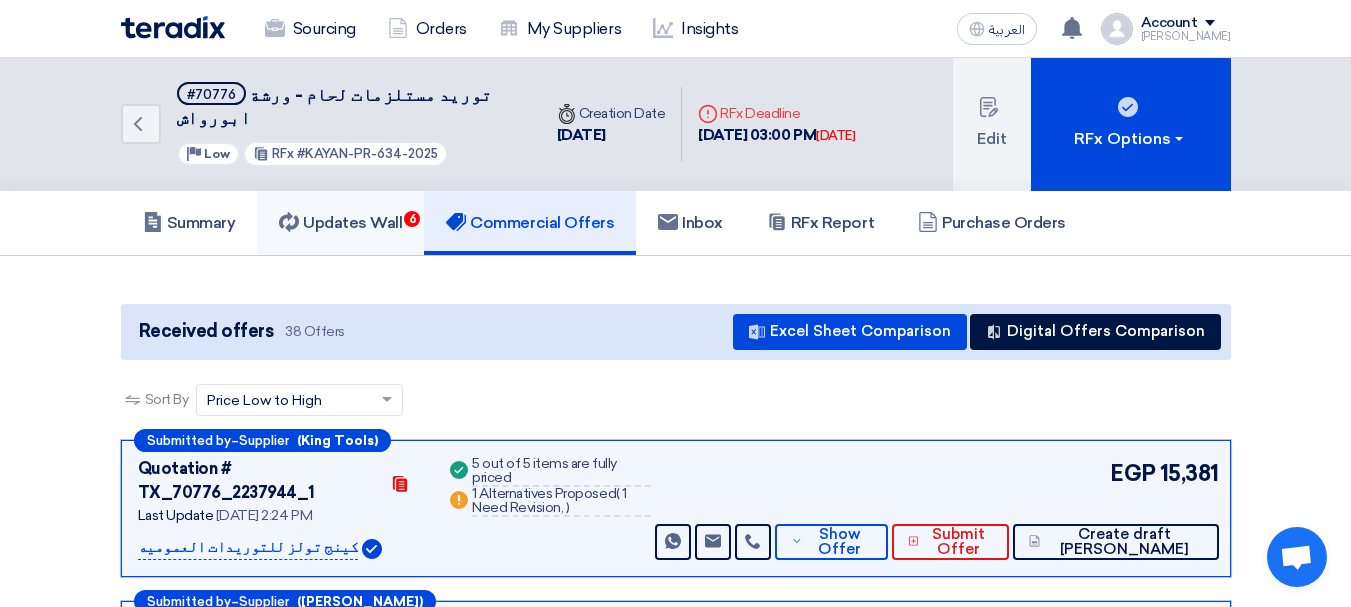 click on "Updates Wall
6" 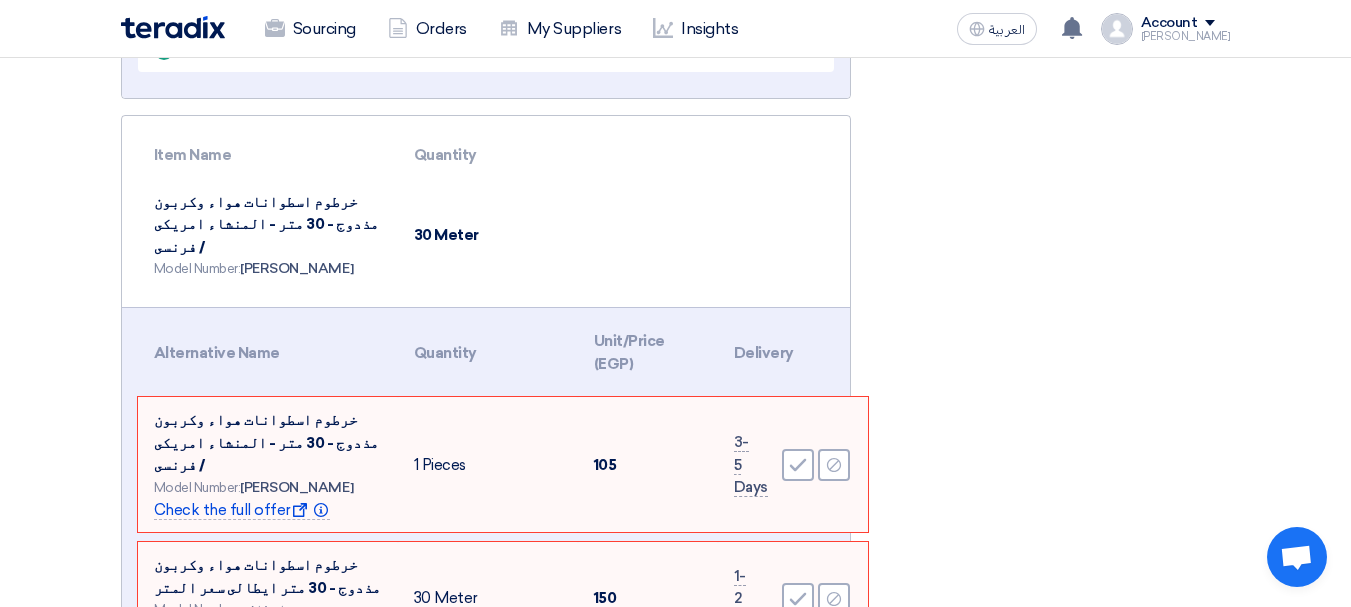 scroll, scrollTop: 800, scrollLeft: 0, axis: vertical 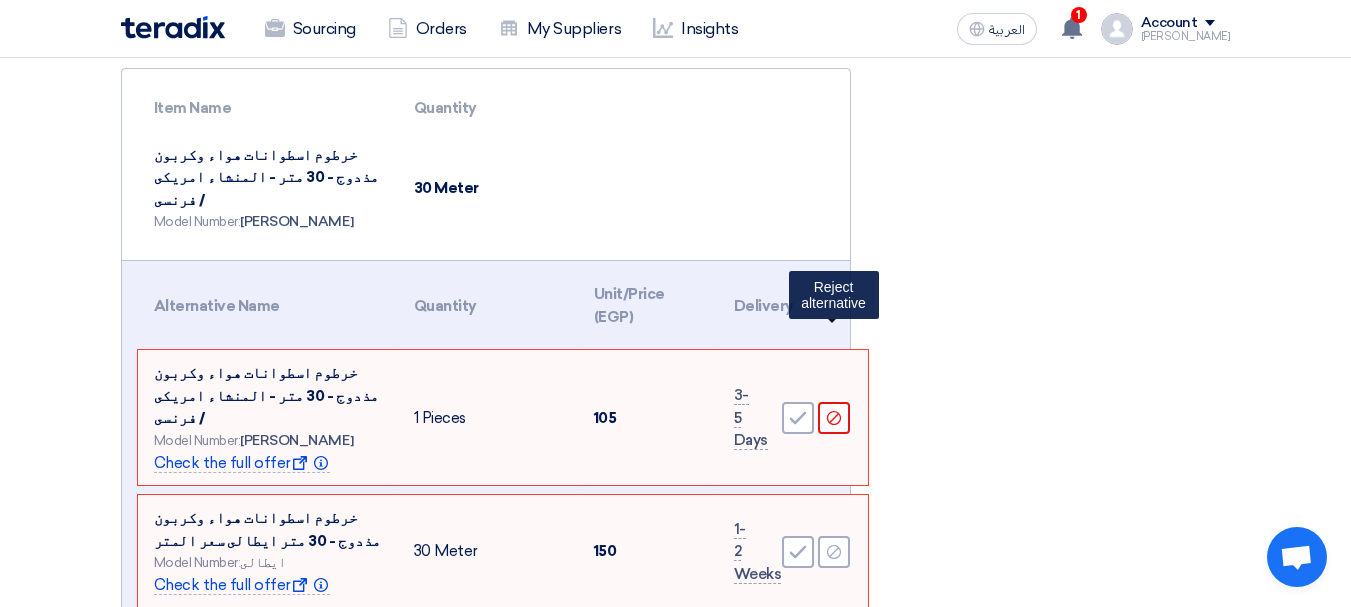 click on "Reject" 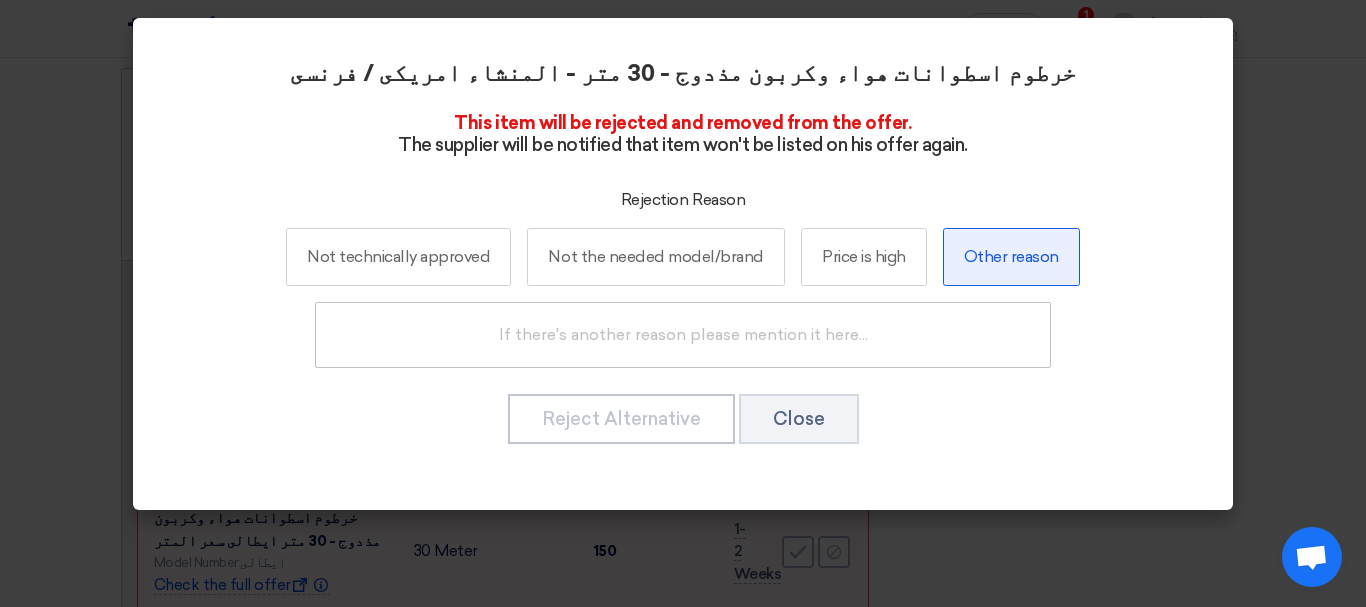 click on "Other reason" 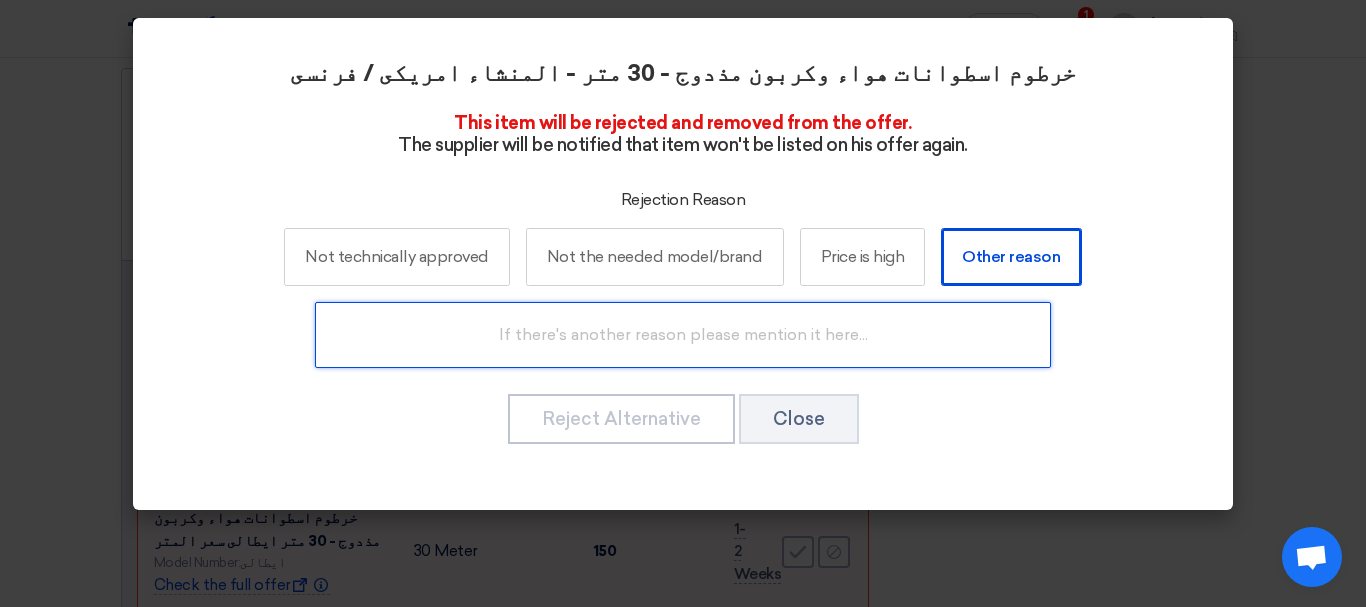 click 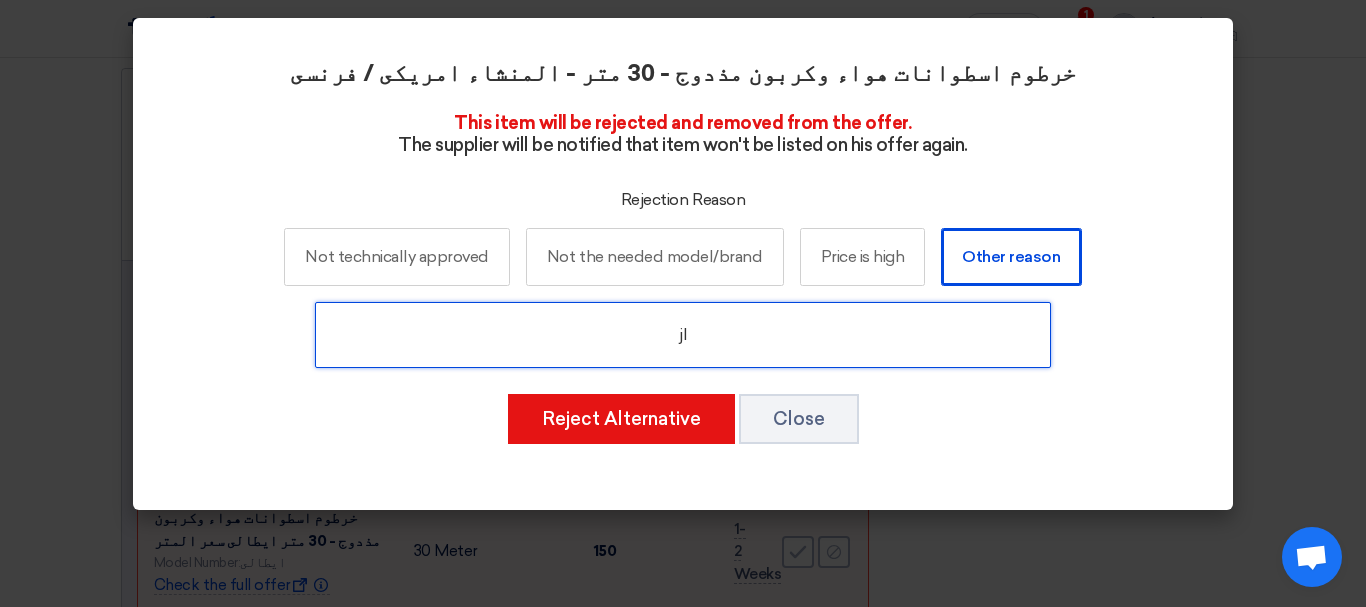 type on "j" 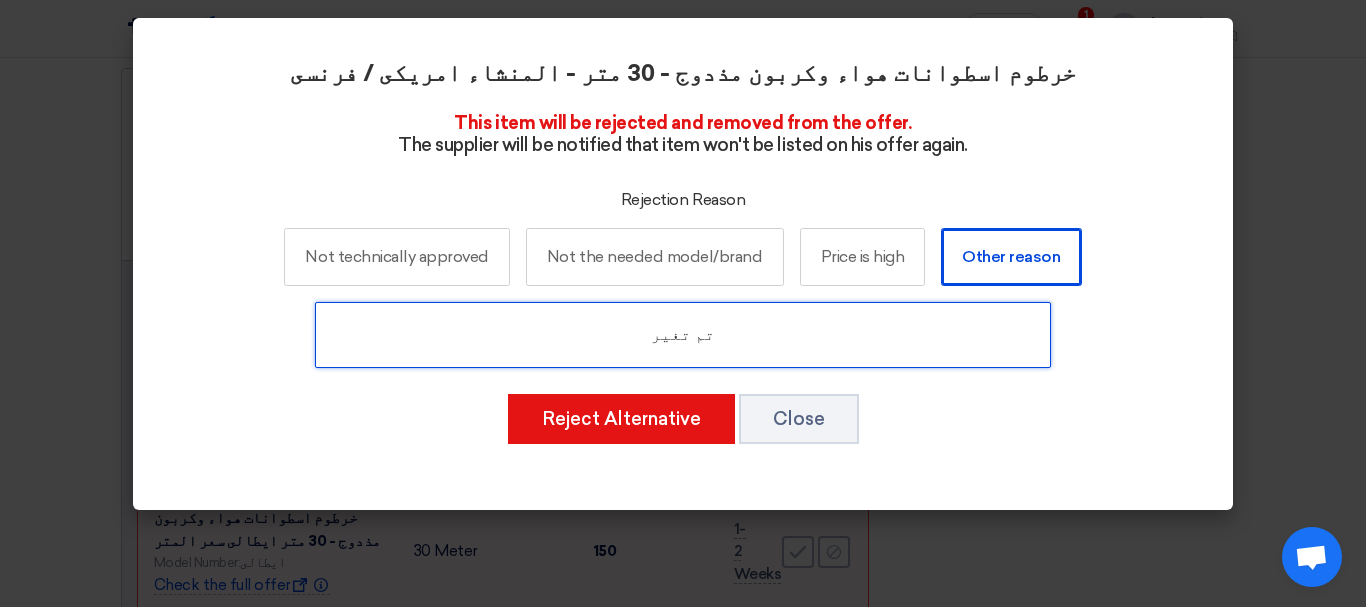 type on "تم تغير" 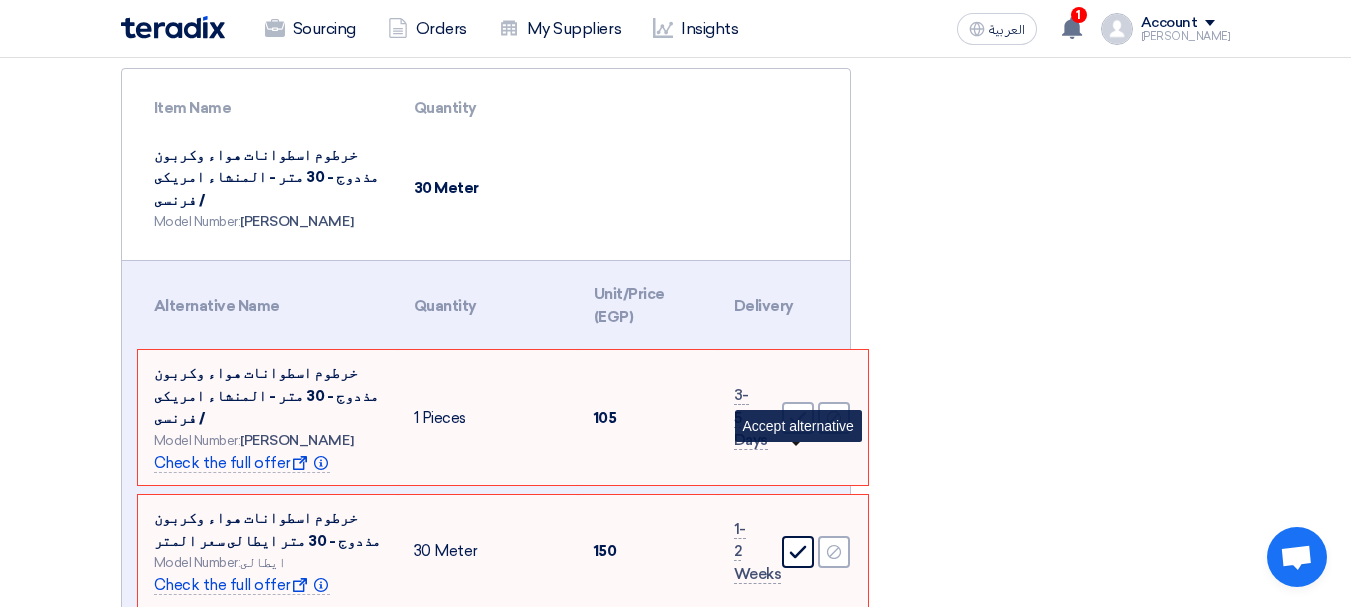 click on "Accept" 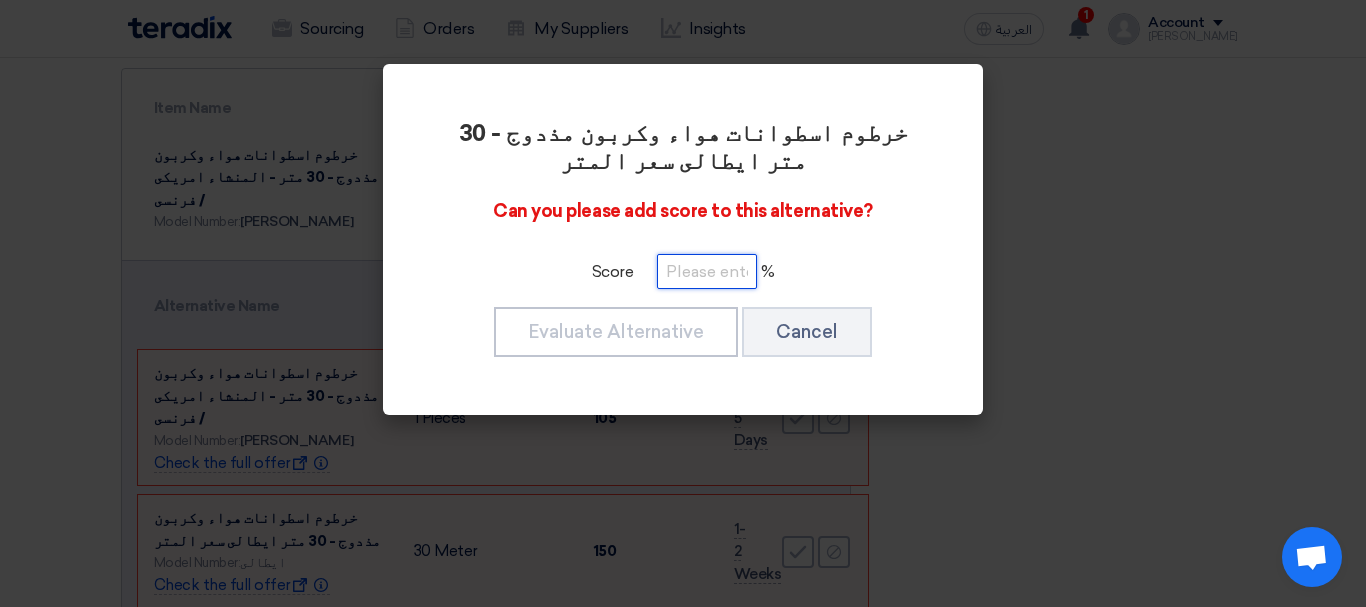 click 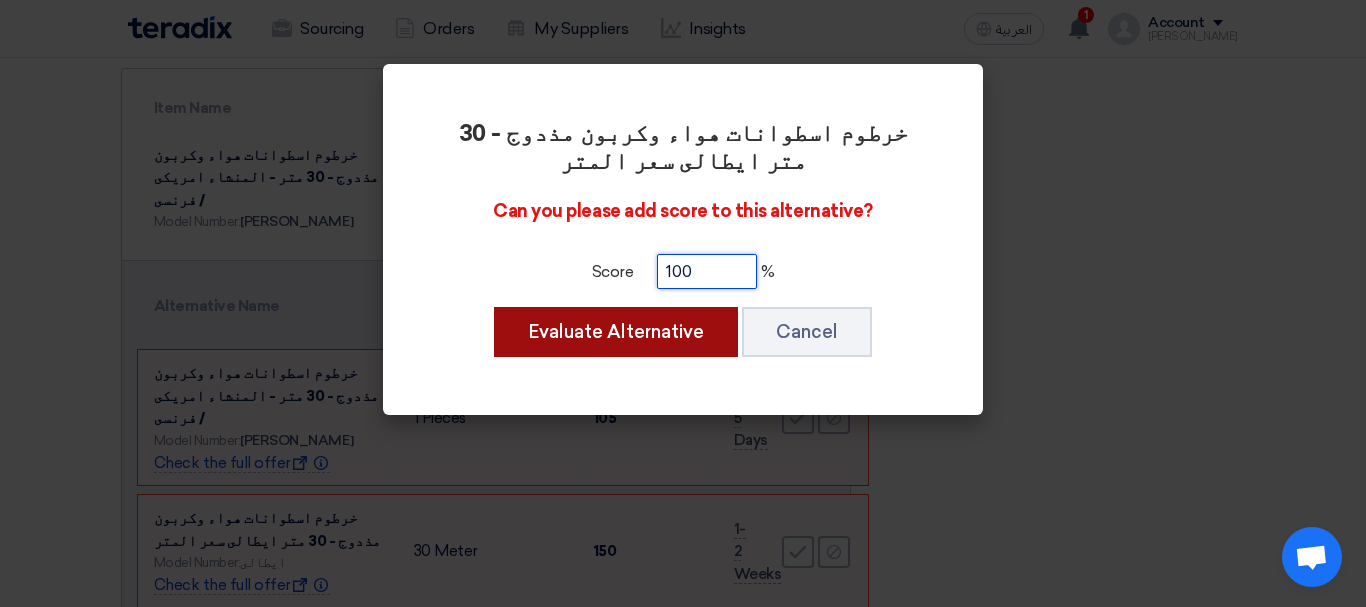 type on "100" 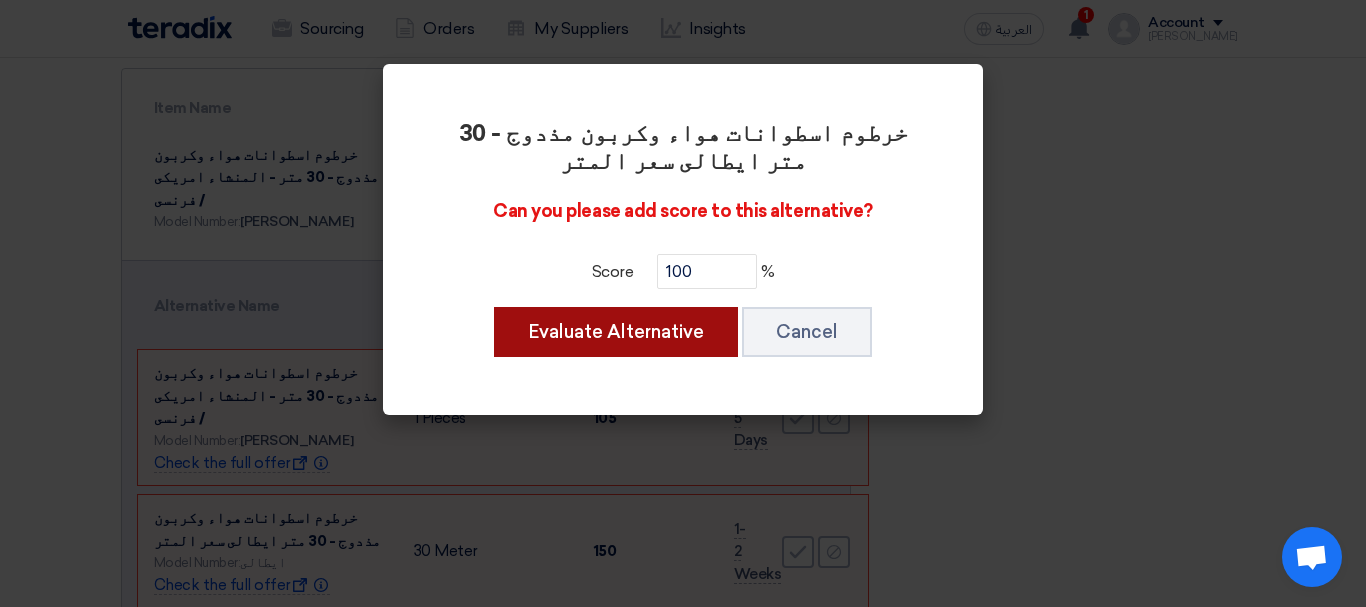 click on "Evaluate Alternative" 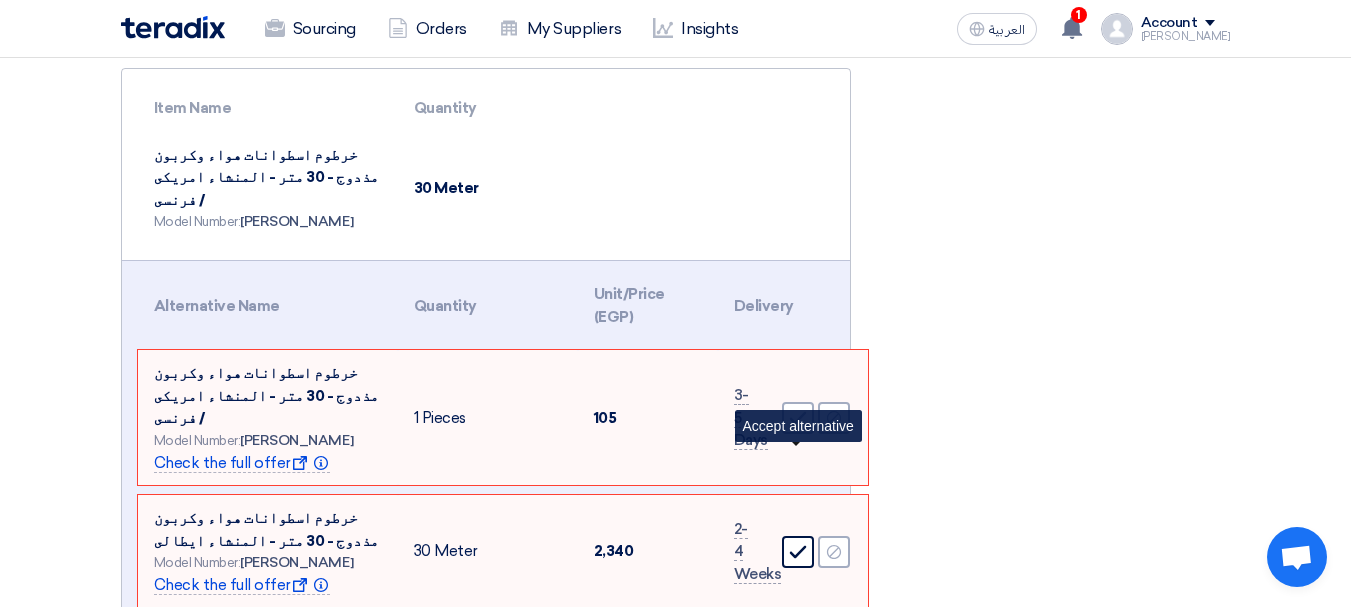 click 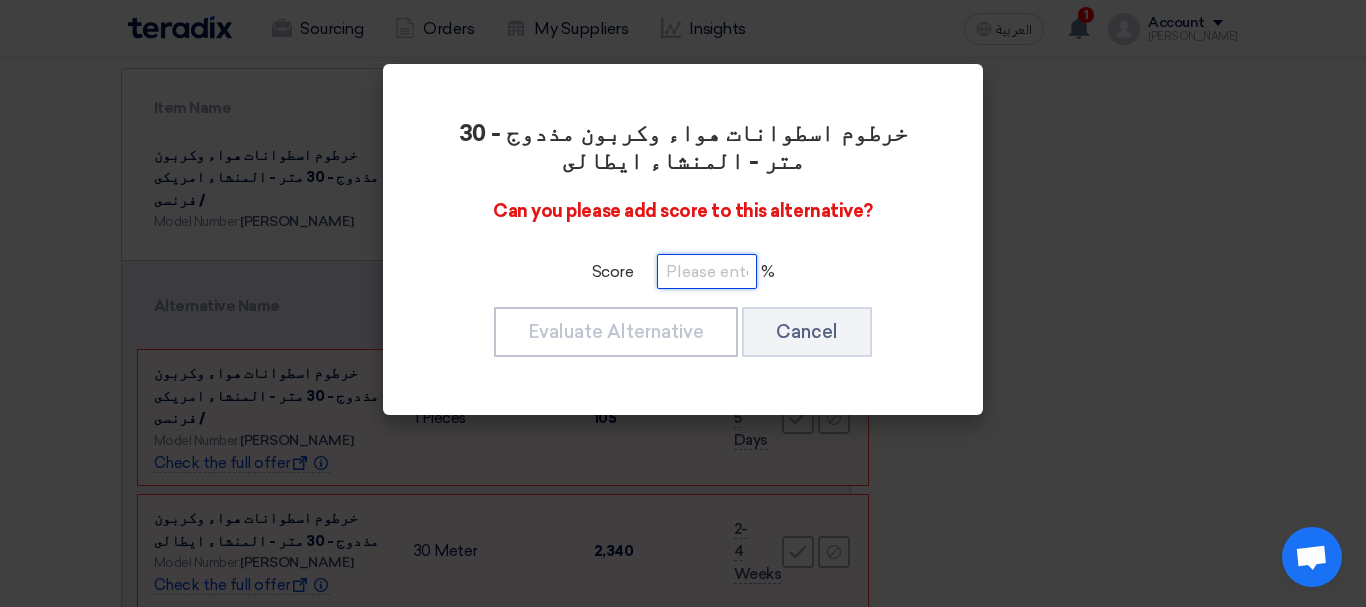 click 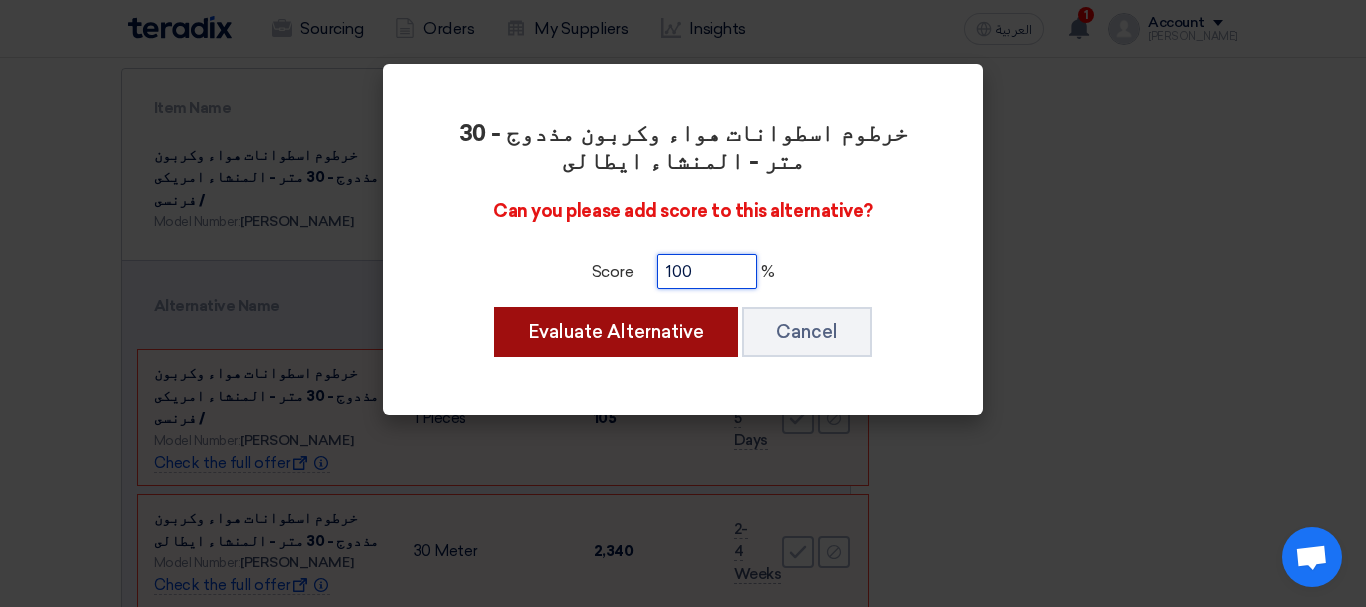 type on "100" 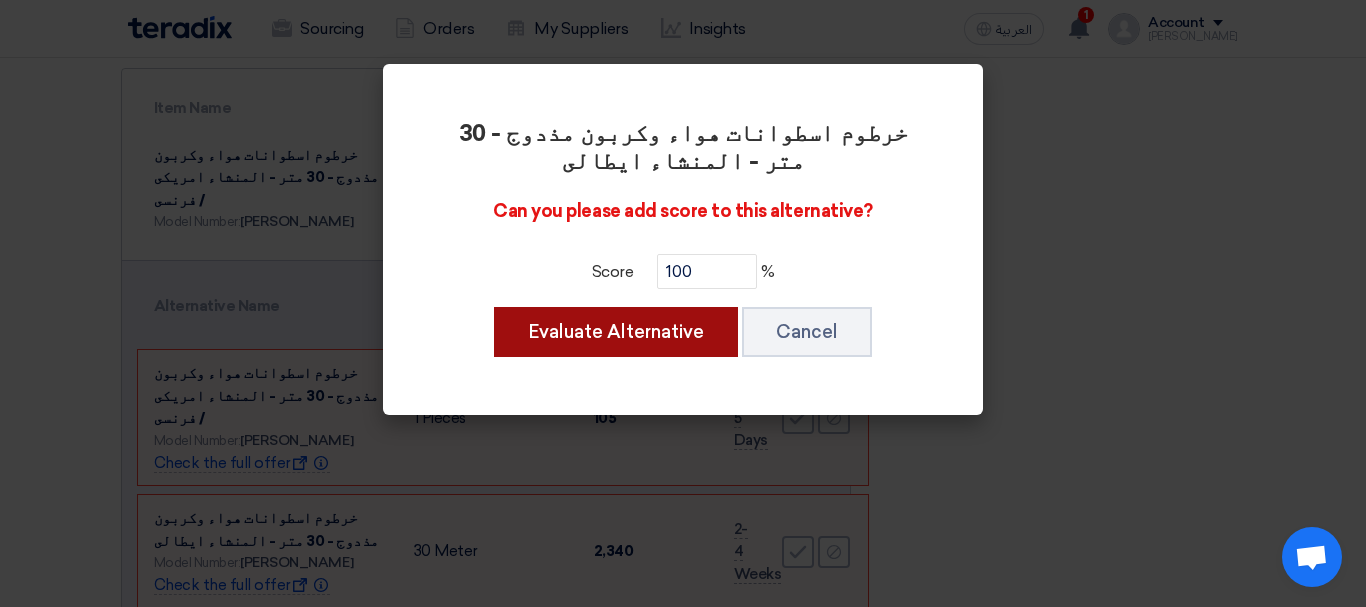 click on "Evaluate Alternative" 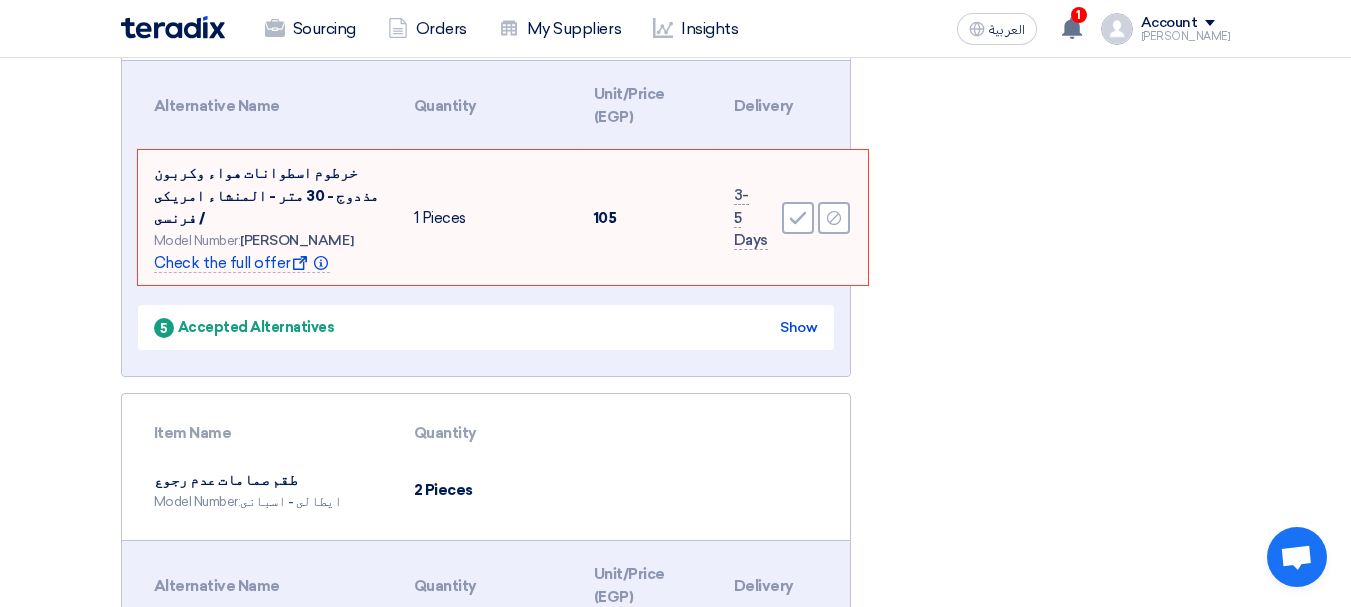 scroll, scrollTop: 1200, scrollLeft: 0, axis: vertical 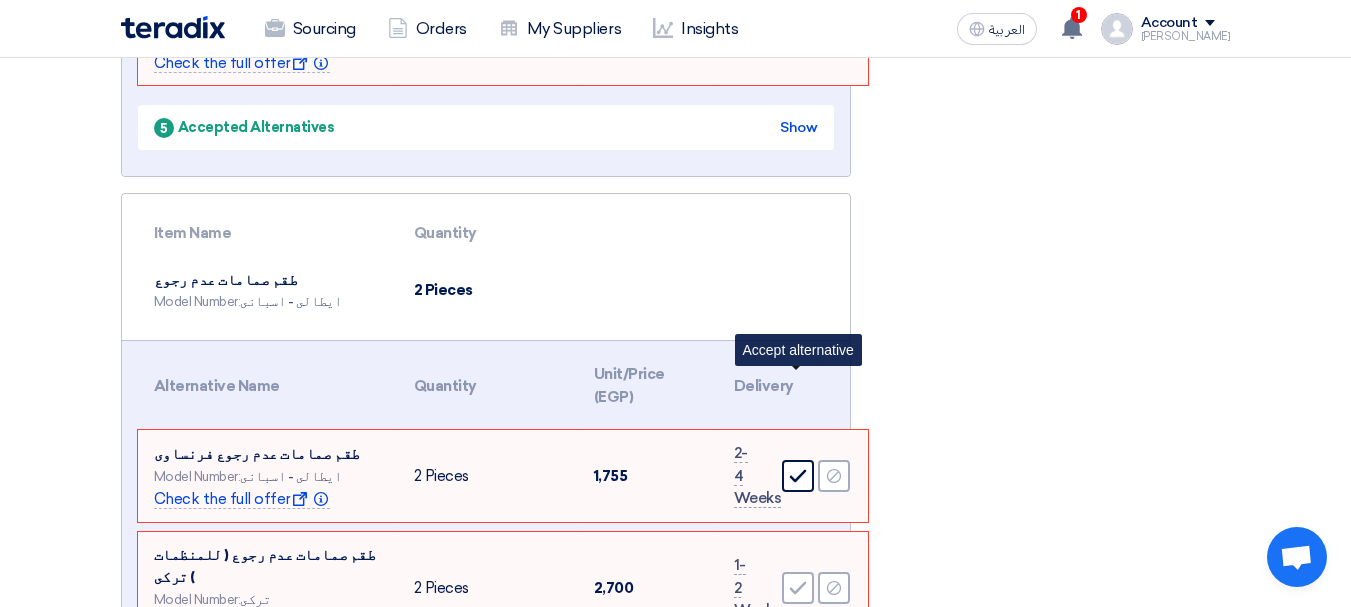 click on "Accept" 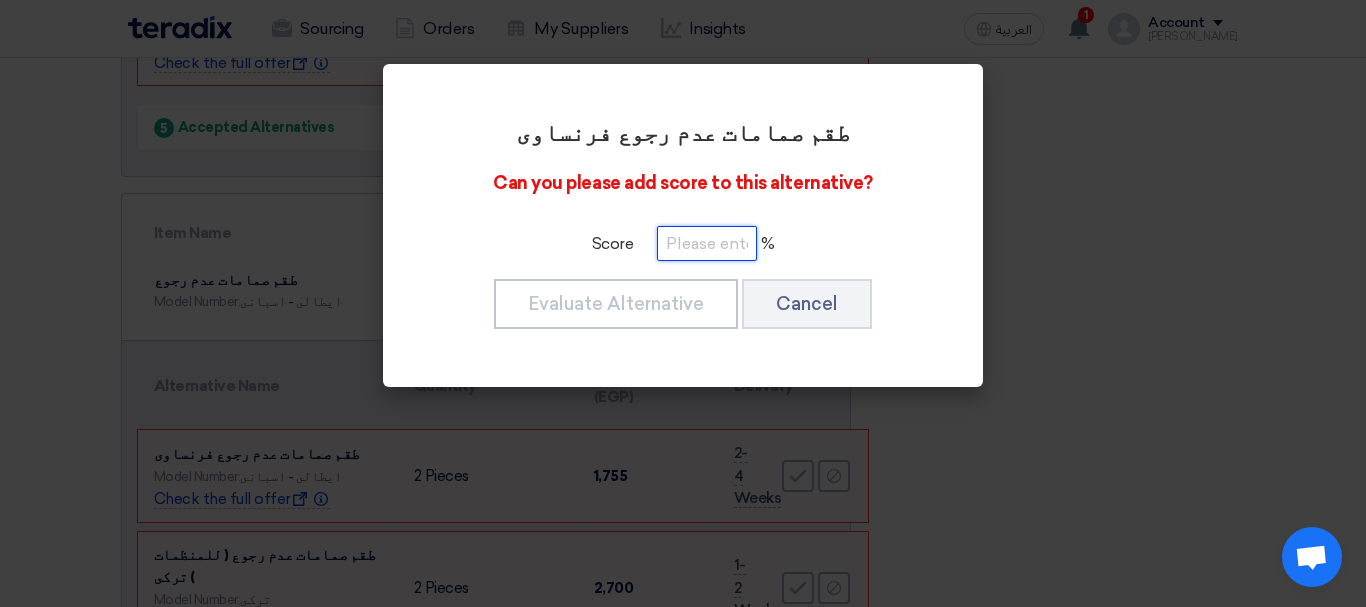 click 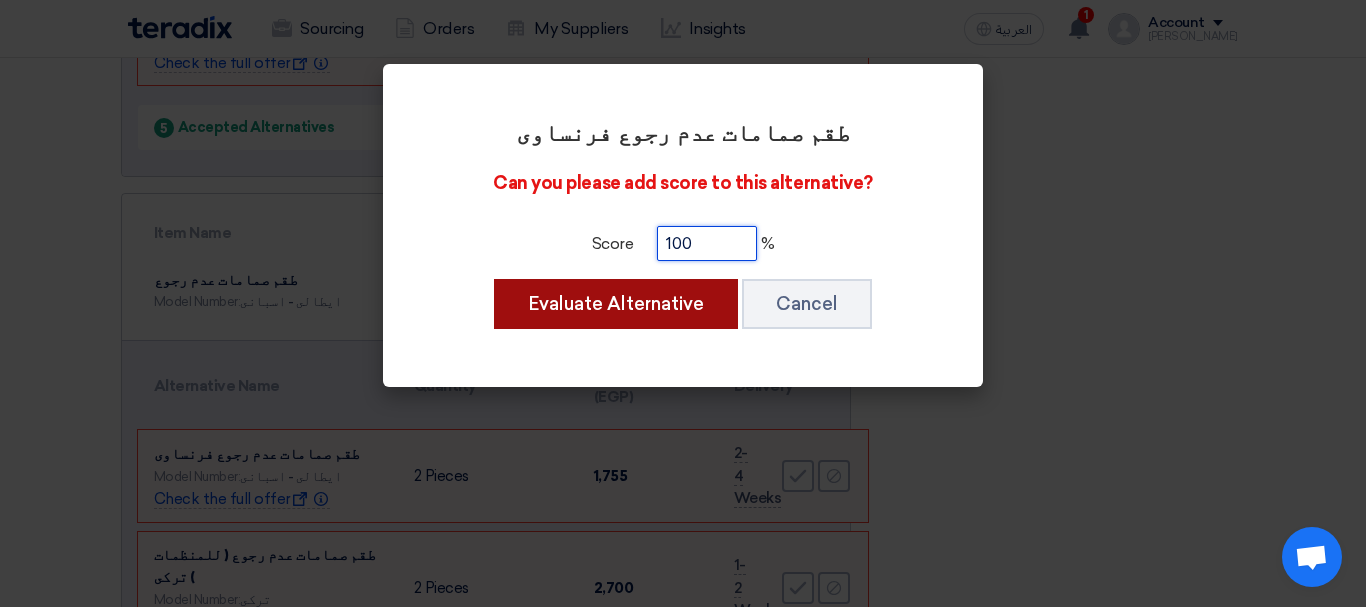 type on "100" 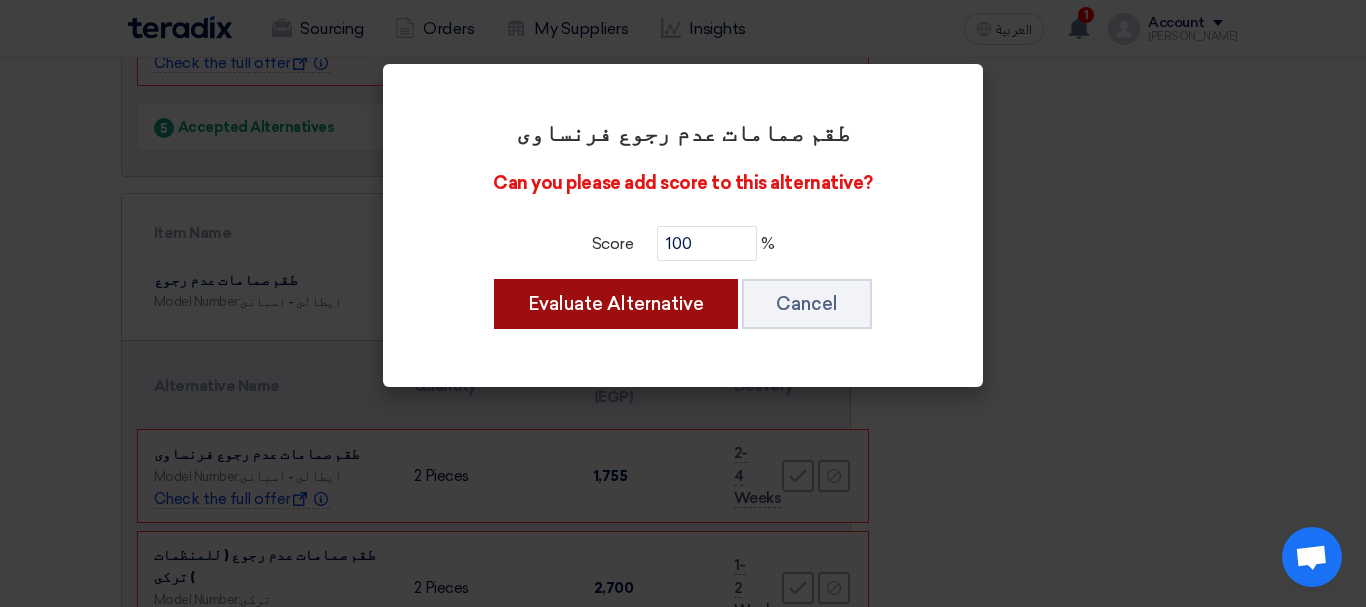 drag, startPoint x: 651, startPoint y: 297, endPoint x: 661, endPoint y: 301, distance: 10.770329 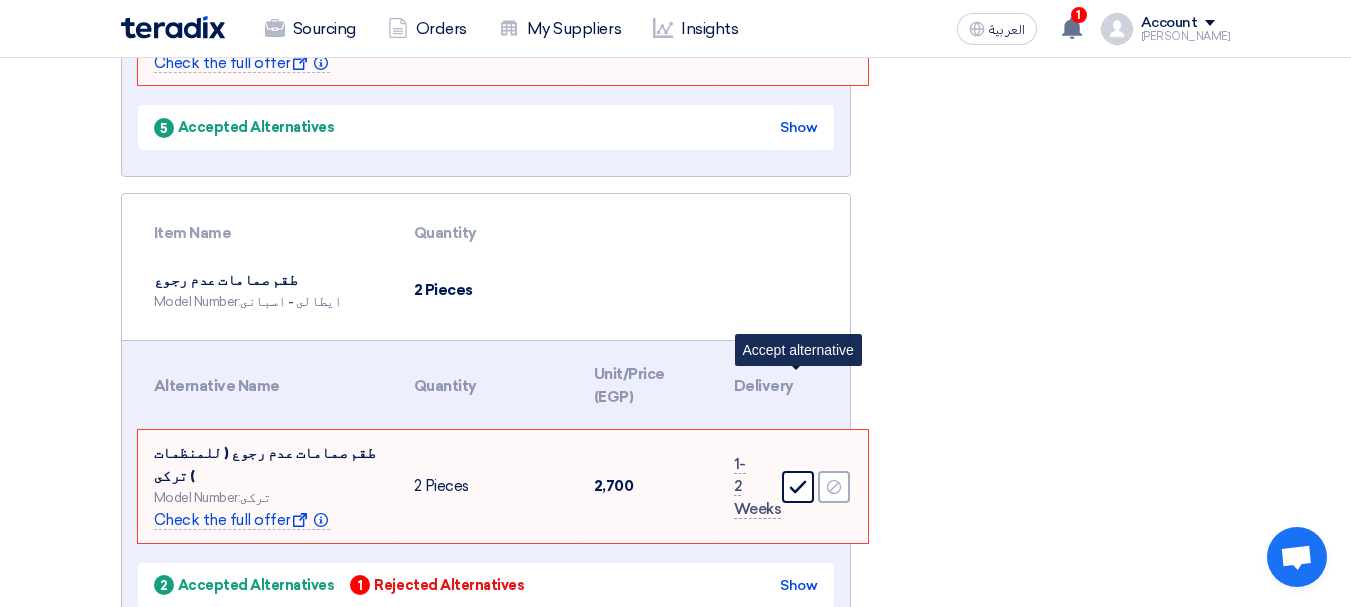 click 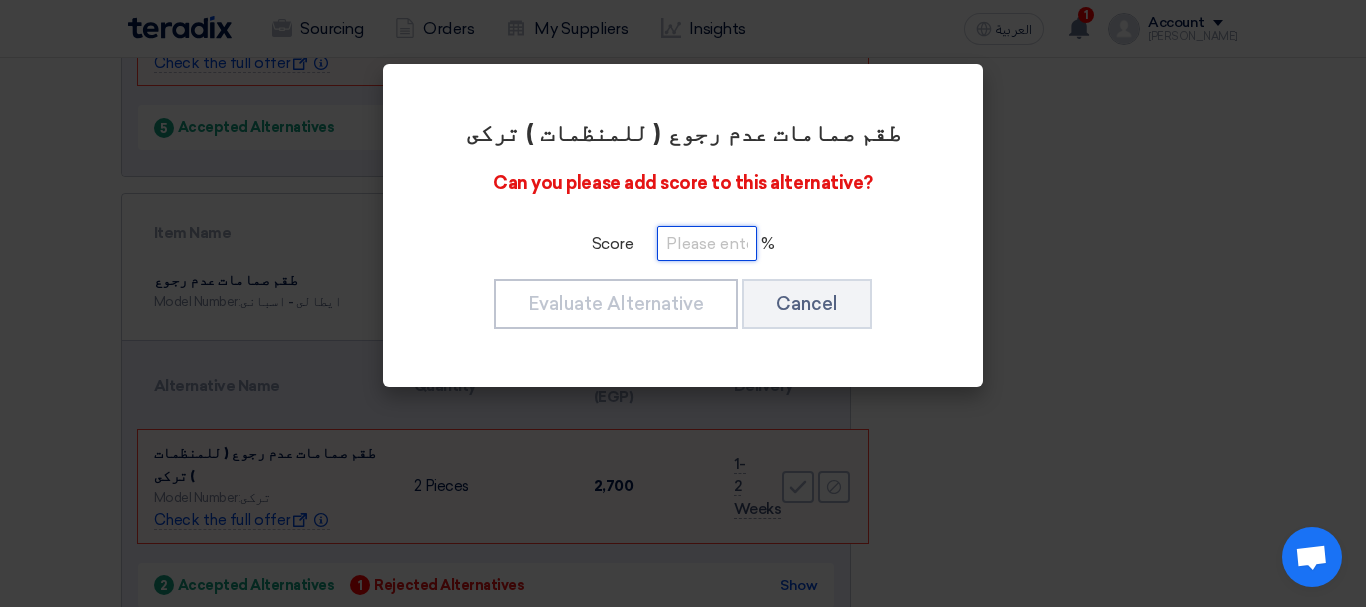 click 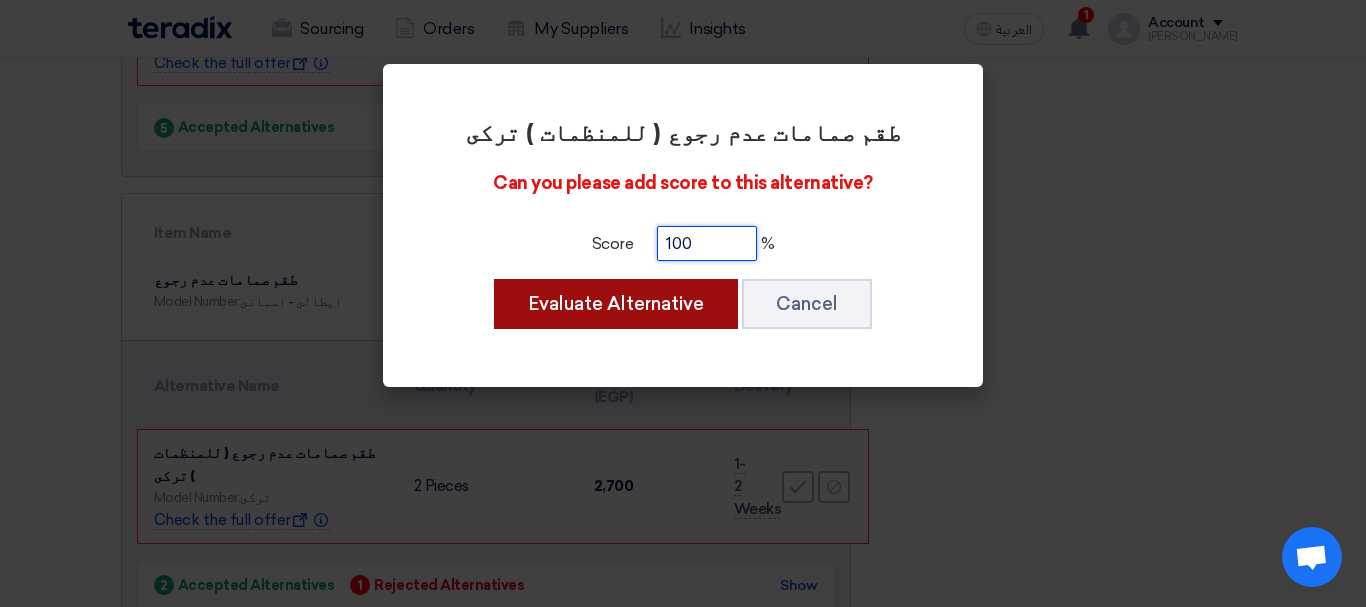 type on "100" 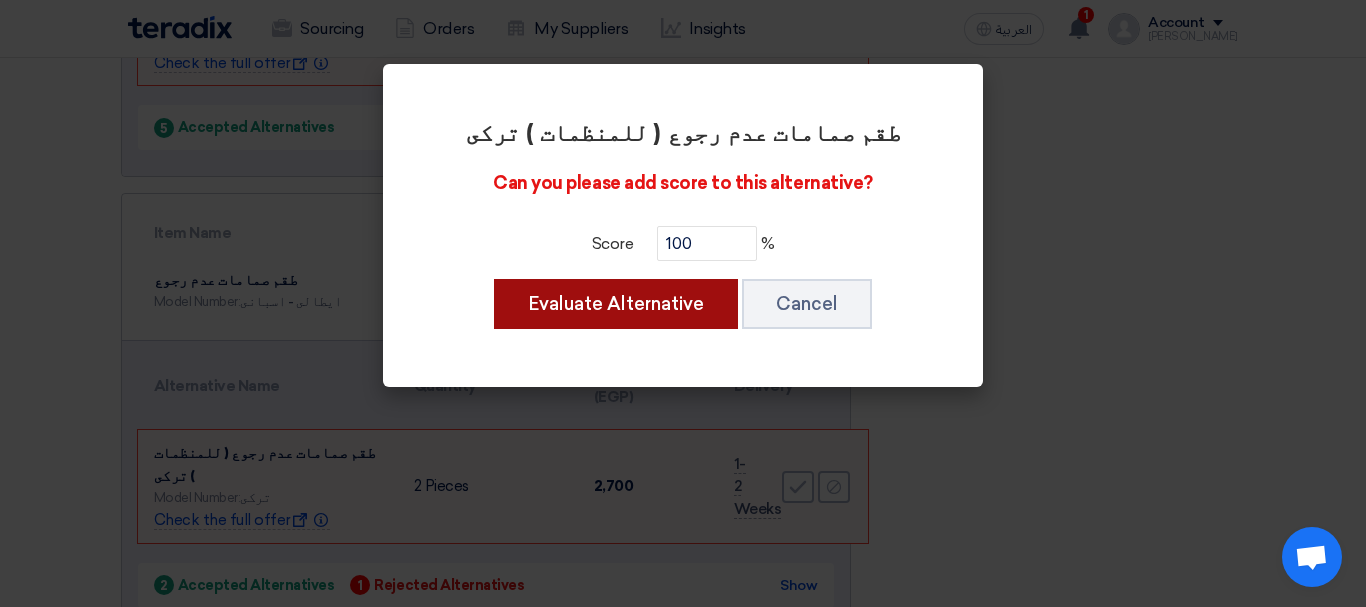 click on "Evaluate Alternative" 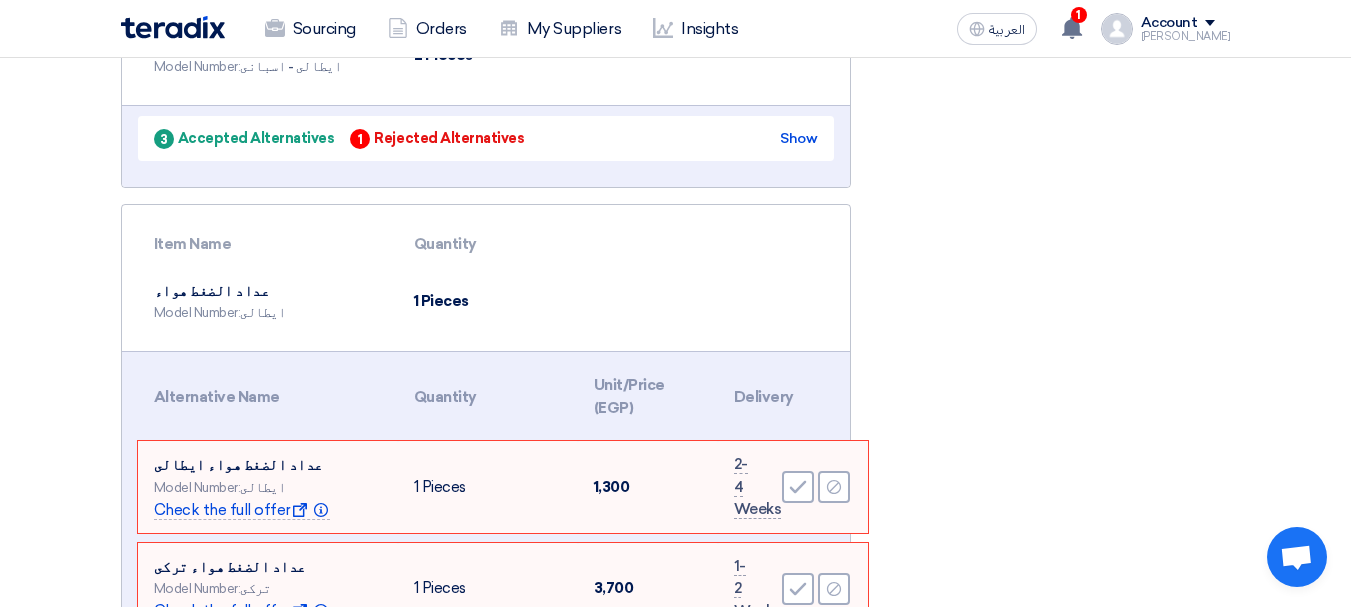 scroll, scrollTop: 1400, scrollLeft: 0, axis: vertical 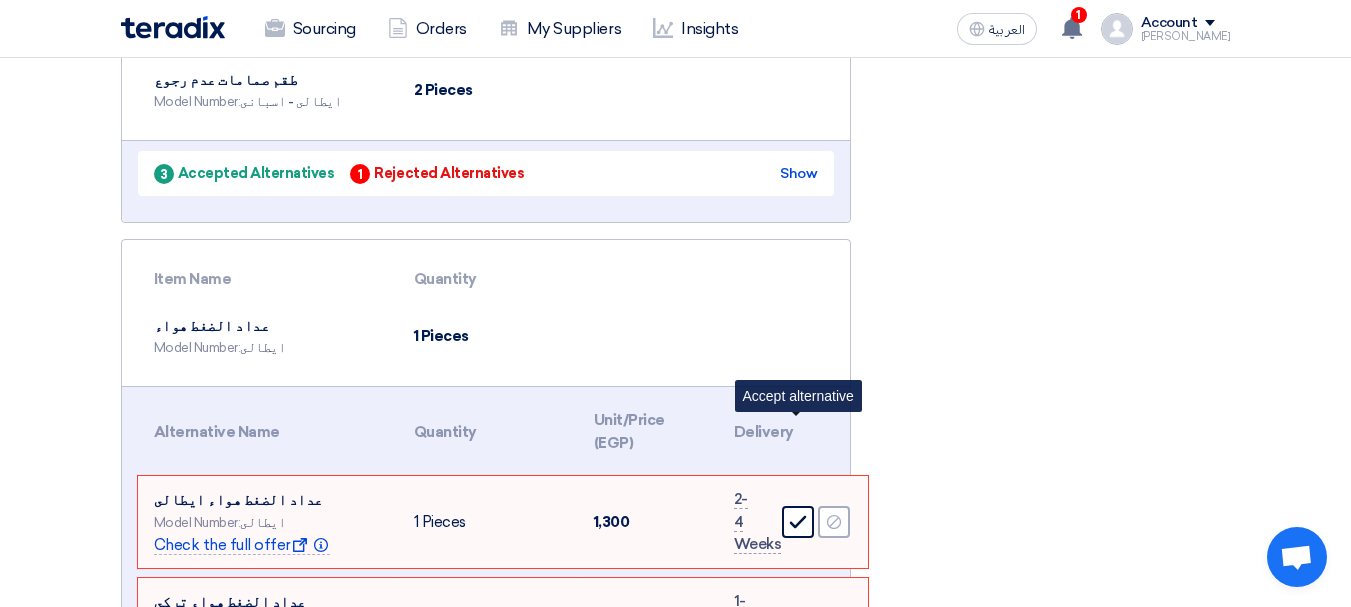 click on "Accept" 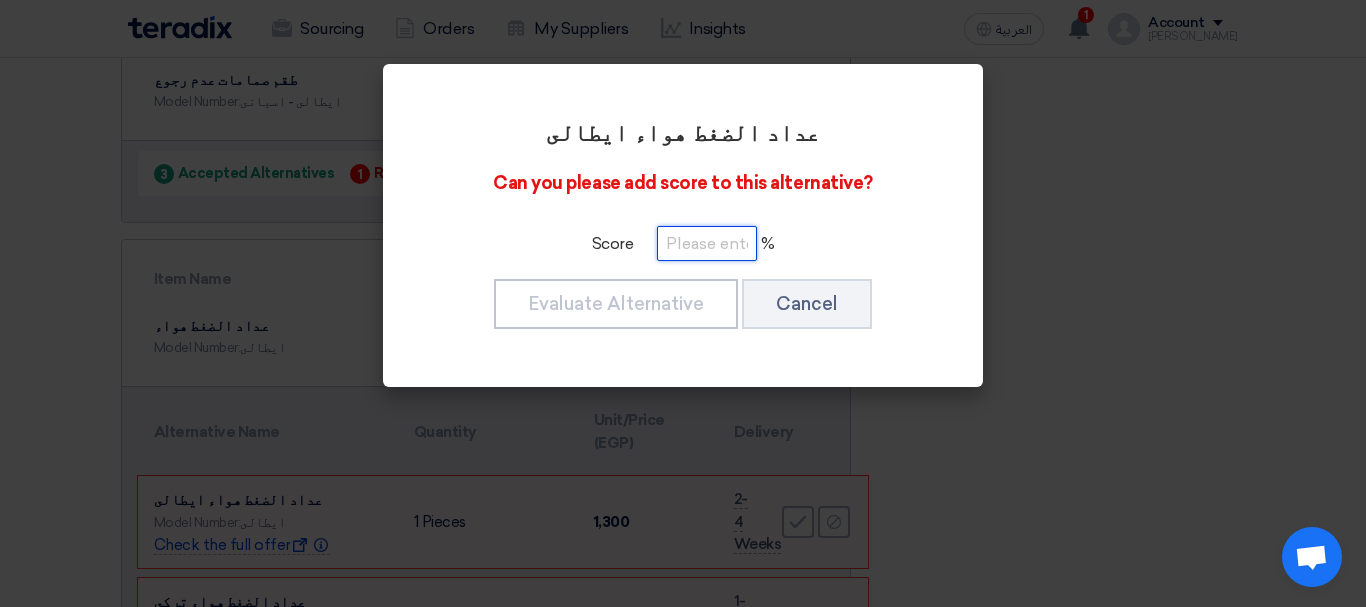 click 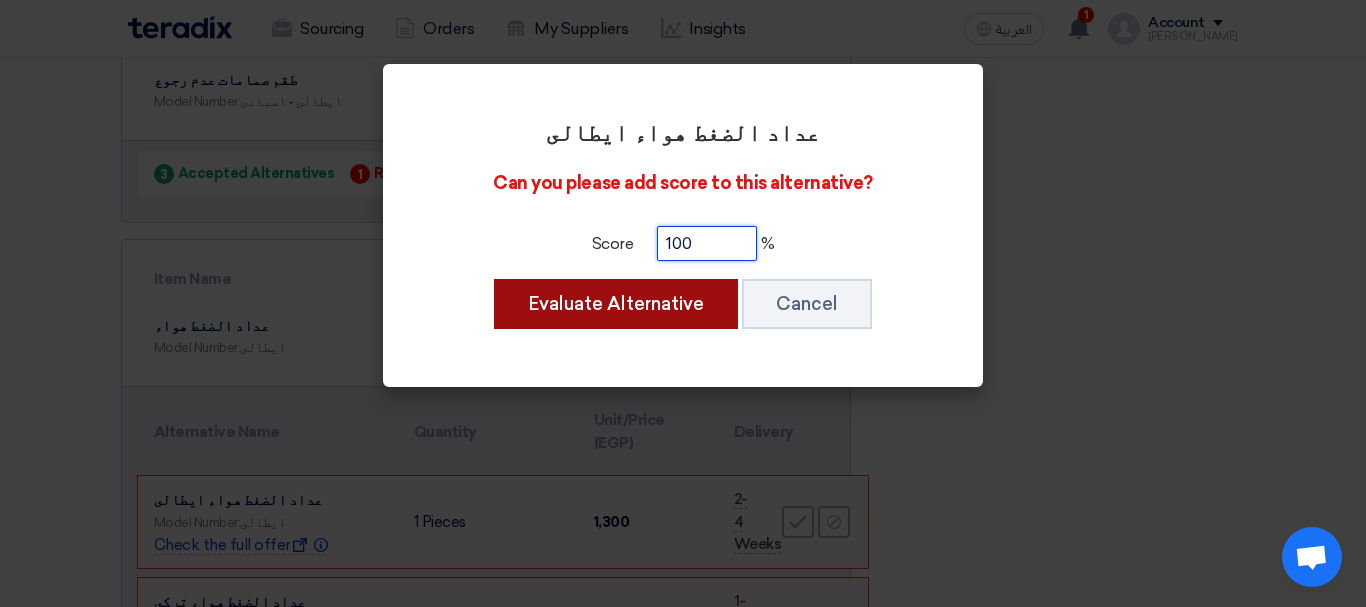 type on "100" 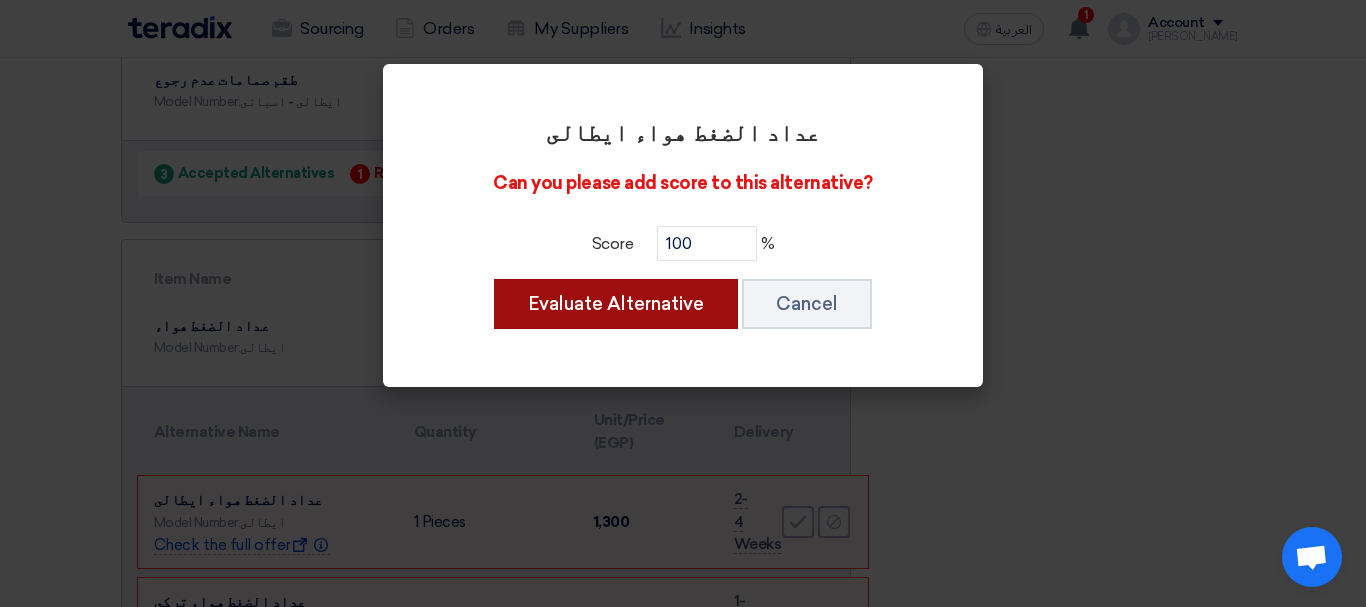 click on "Evaluate Alternative" 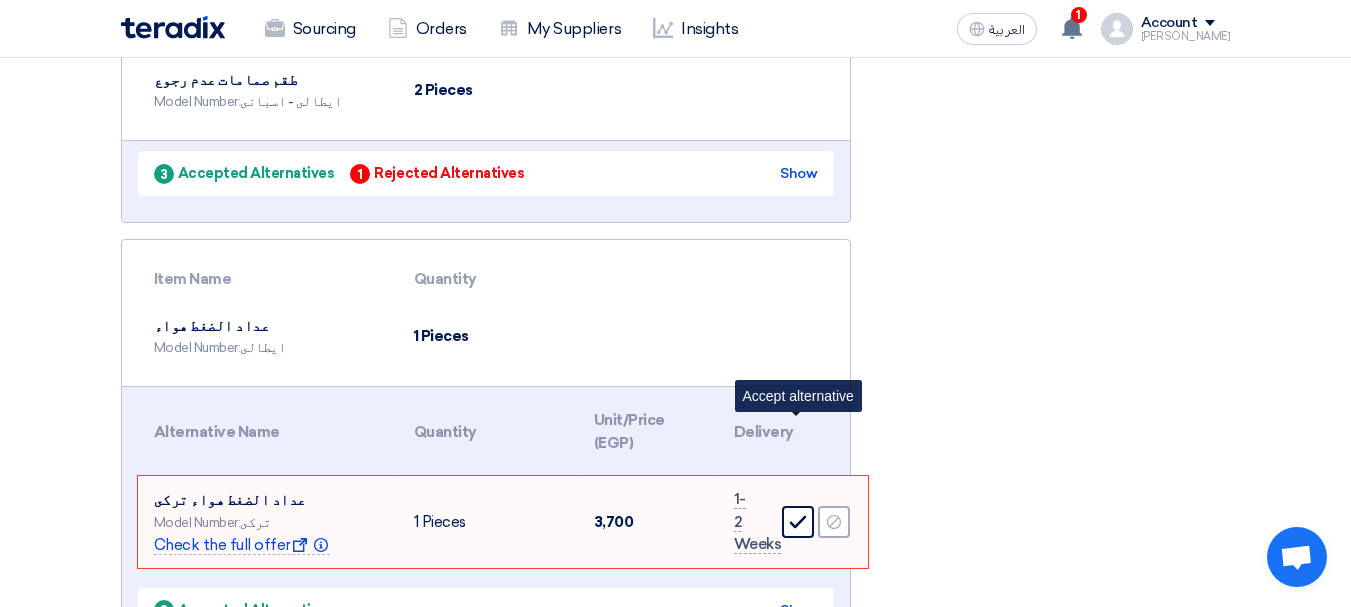 click 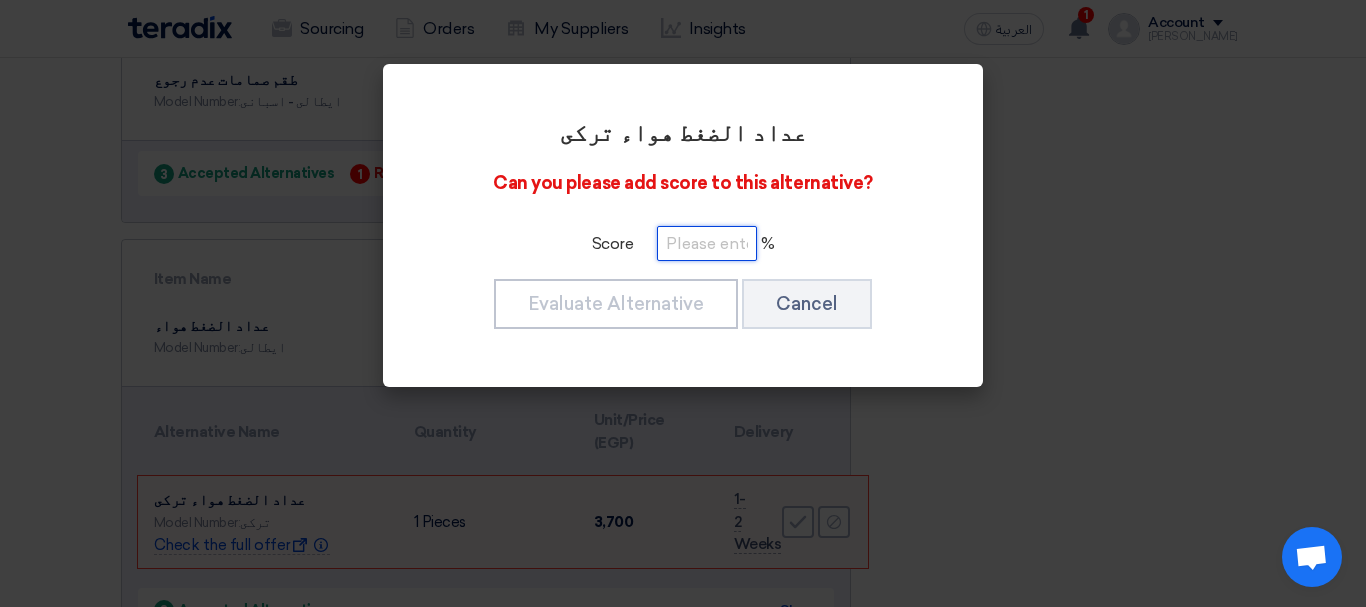 click 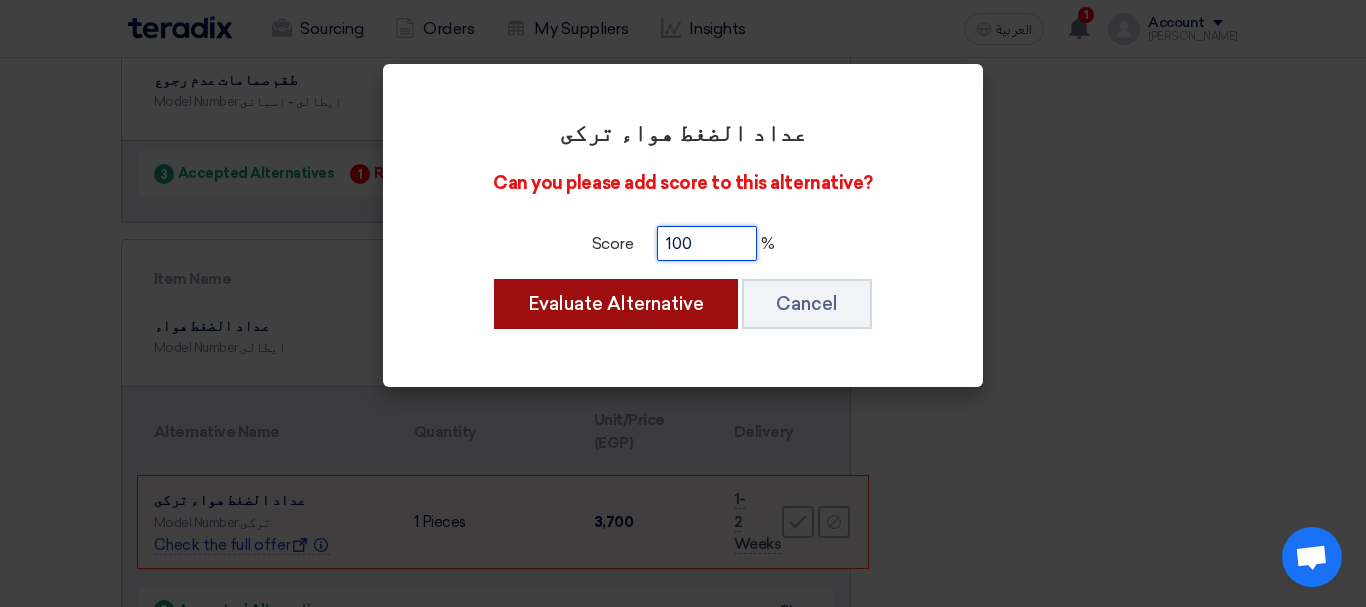 type on "100" 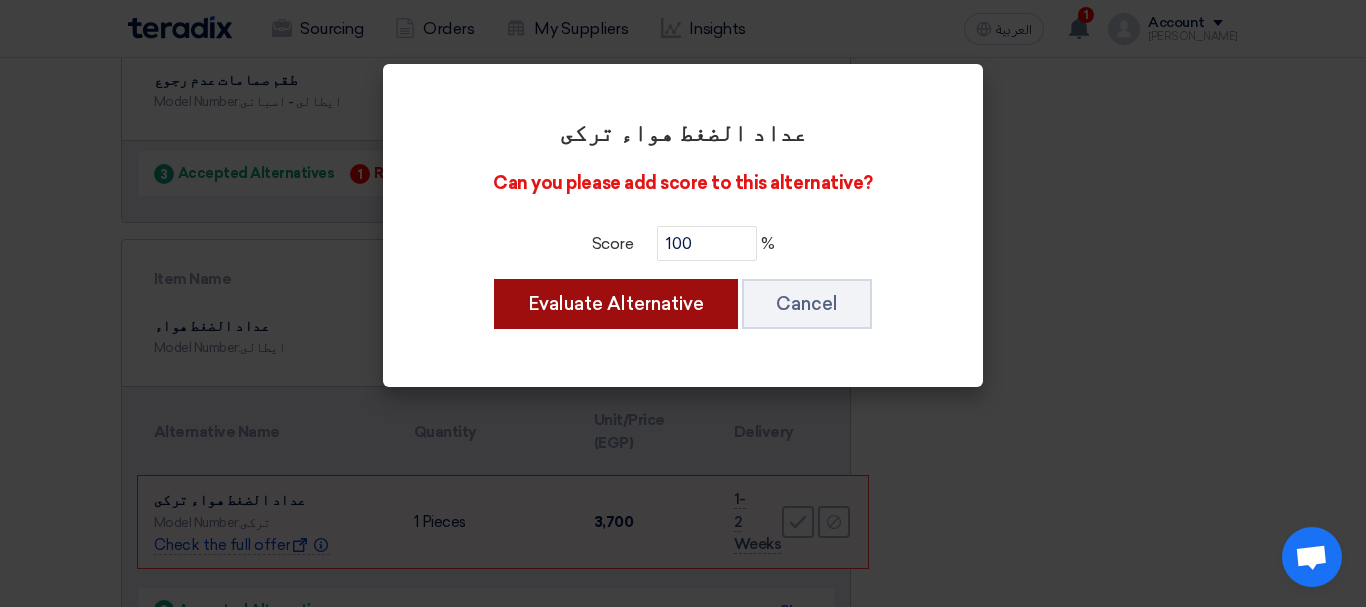click on "Evaluate Alternative" 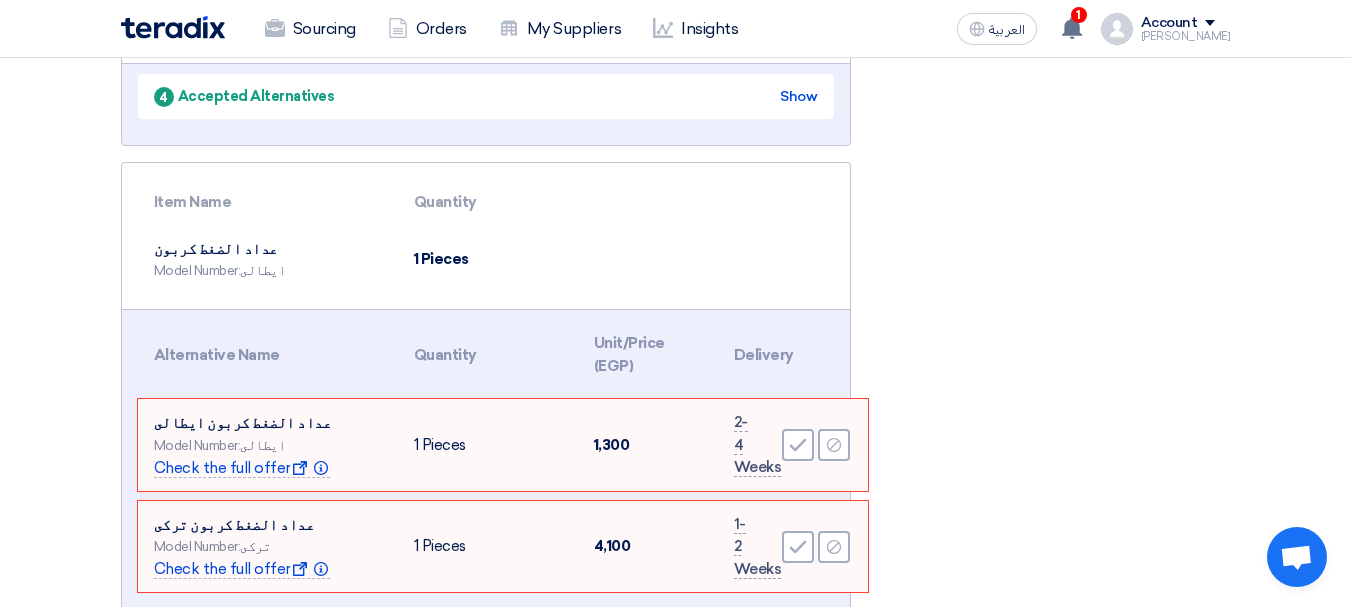 scroll, scrollTop: 1800, scrollLeft: 0, axis: vertical 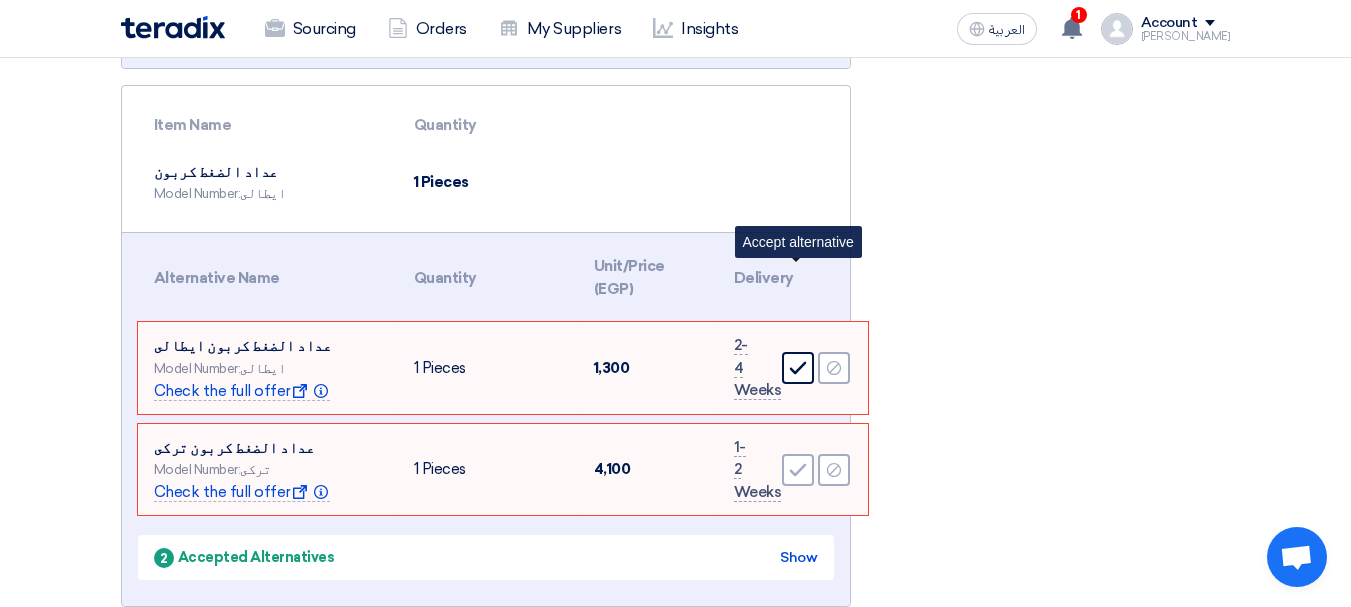 click on "Accept" 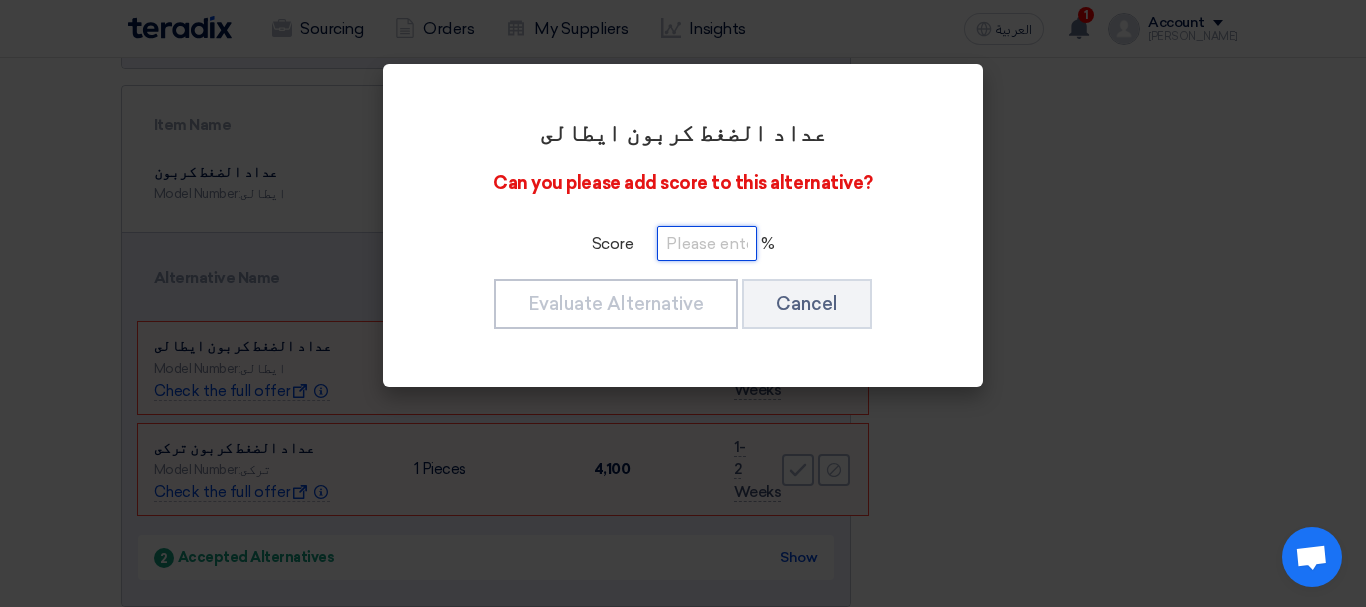 click 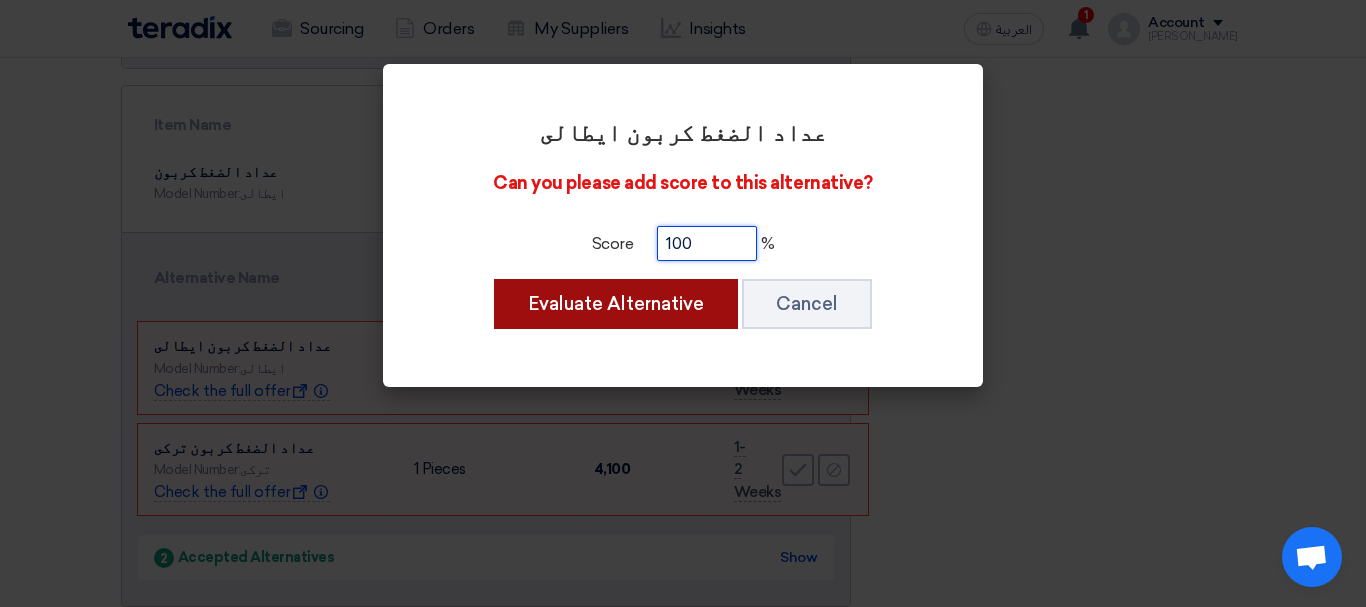 type on "100" 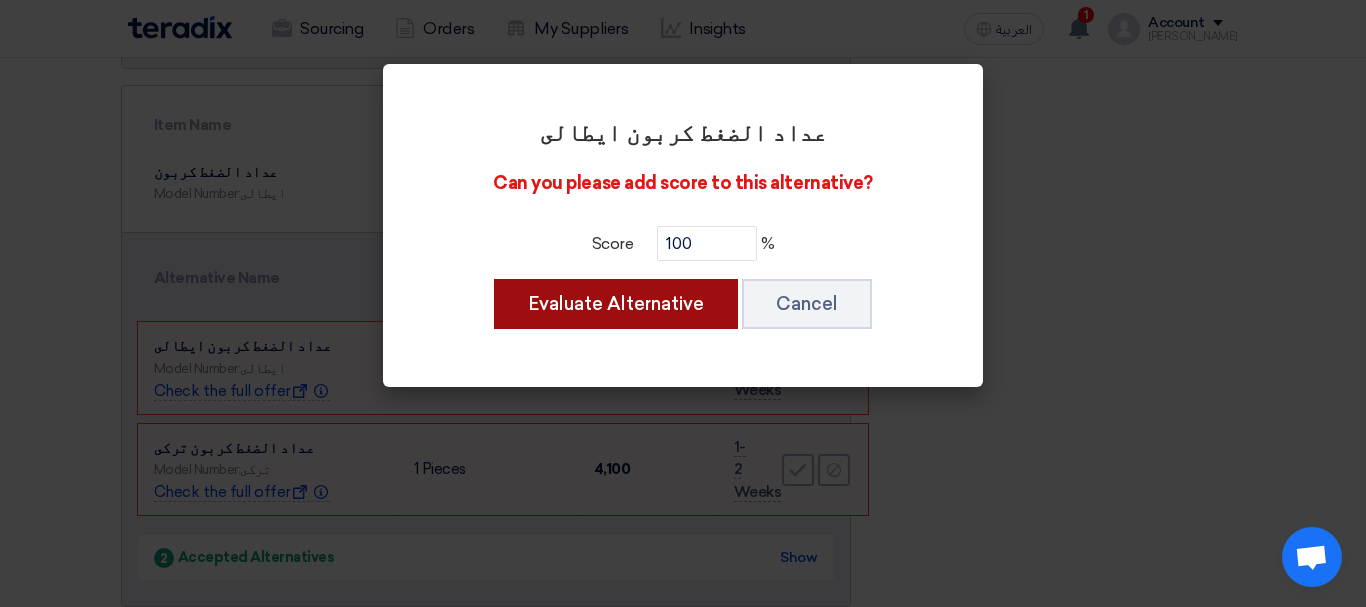 click on "Evaluate Alternative" 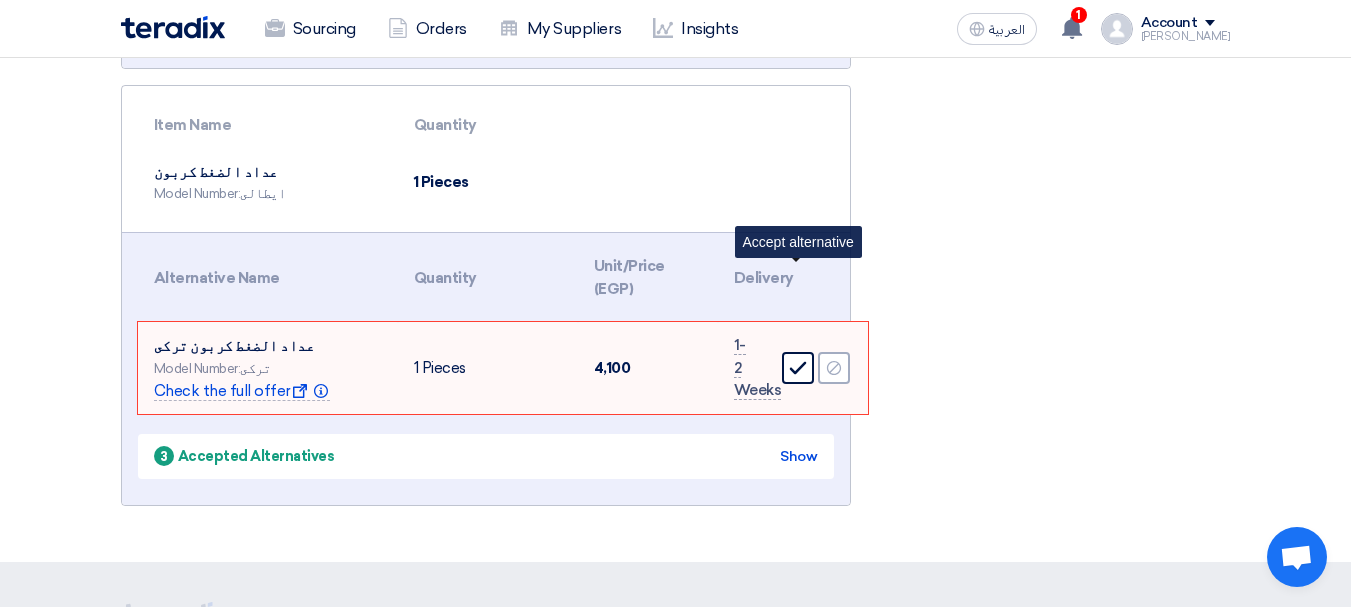 click on "Accept" 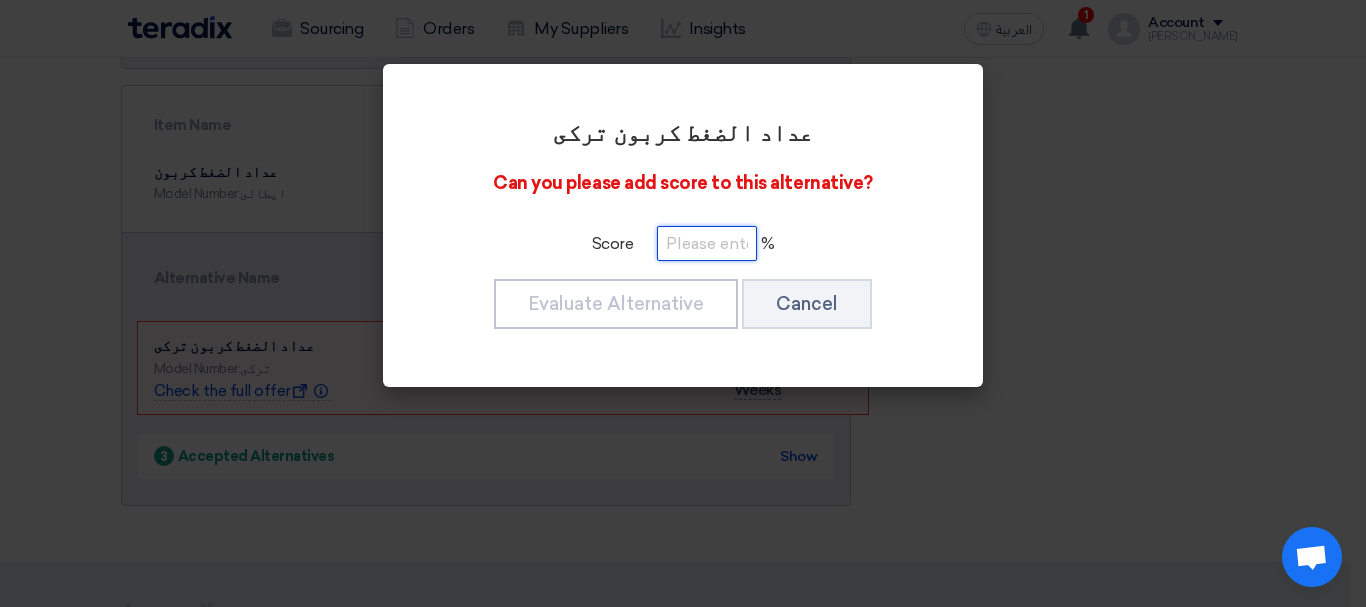 click 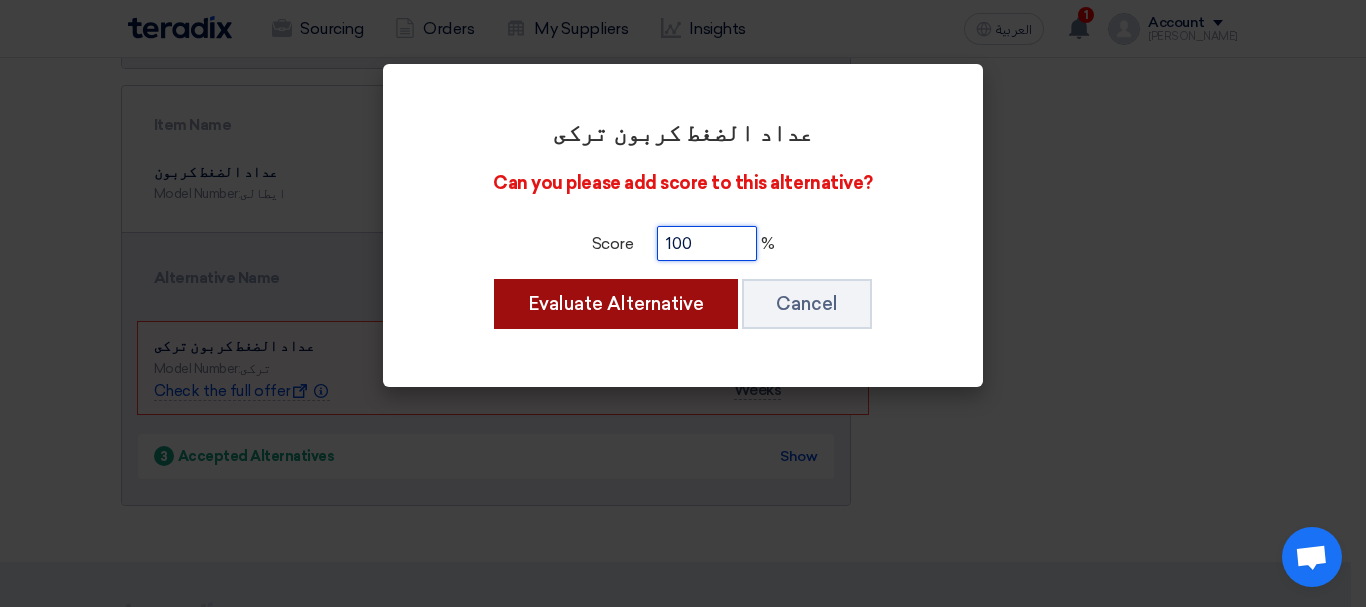 type on "100" 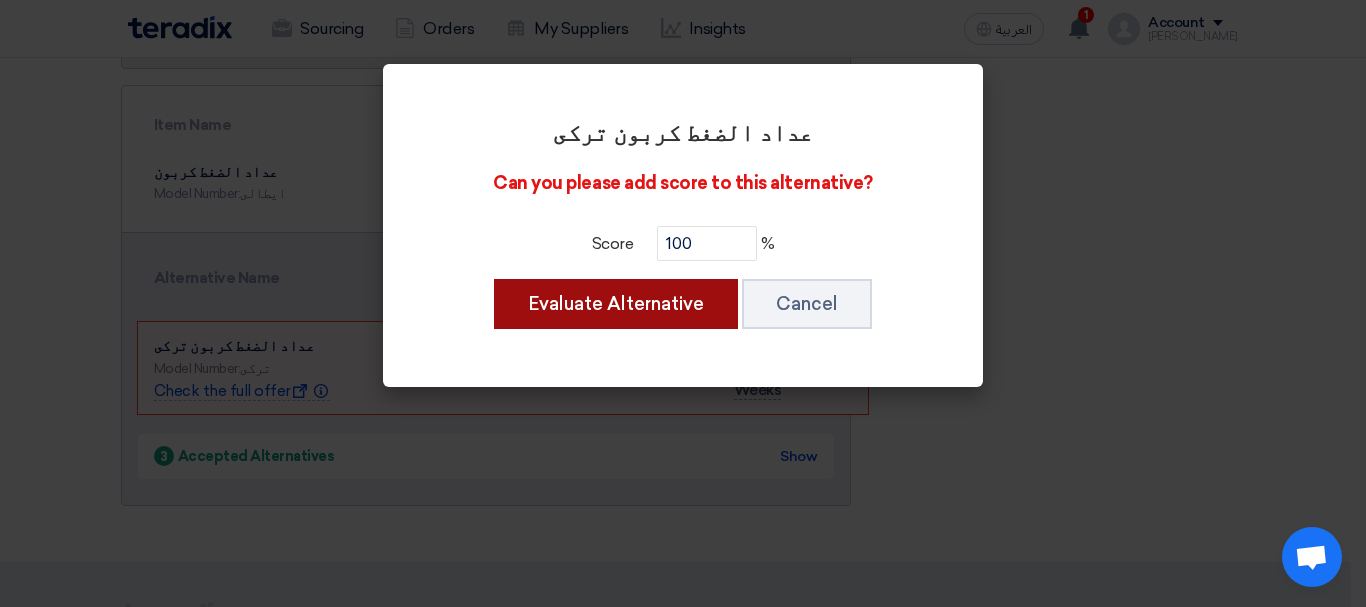 click on "Evaluate Alternative" 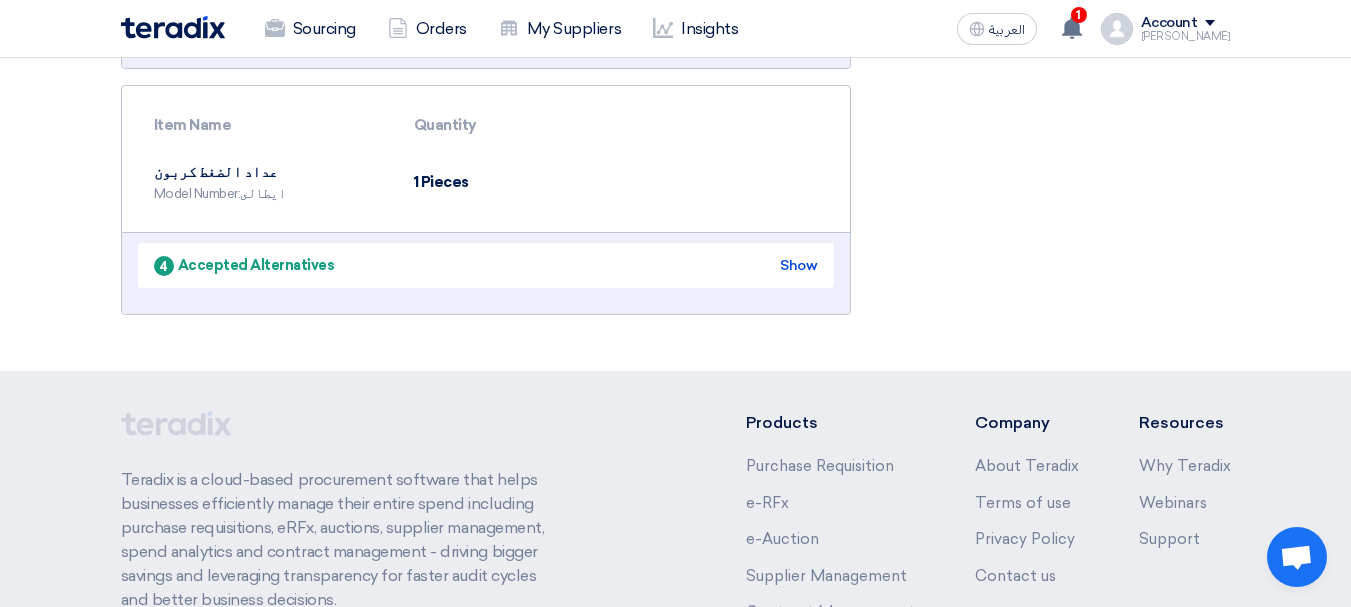 click on "Suppliers' Questions Wall
No questions asked yet
Questions from suppliers will be shown here as they are added, so check back soon!" 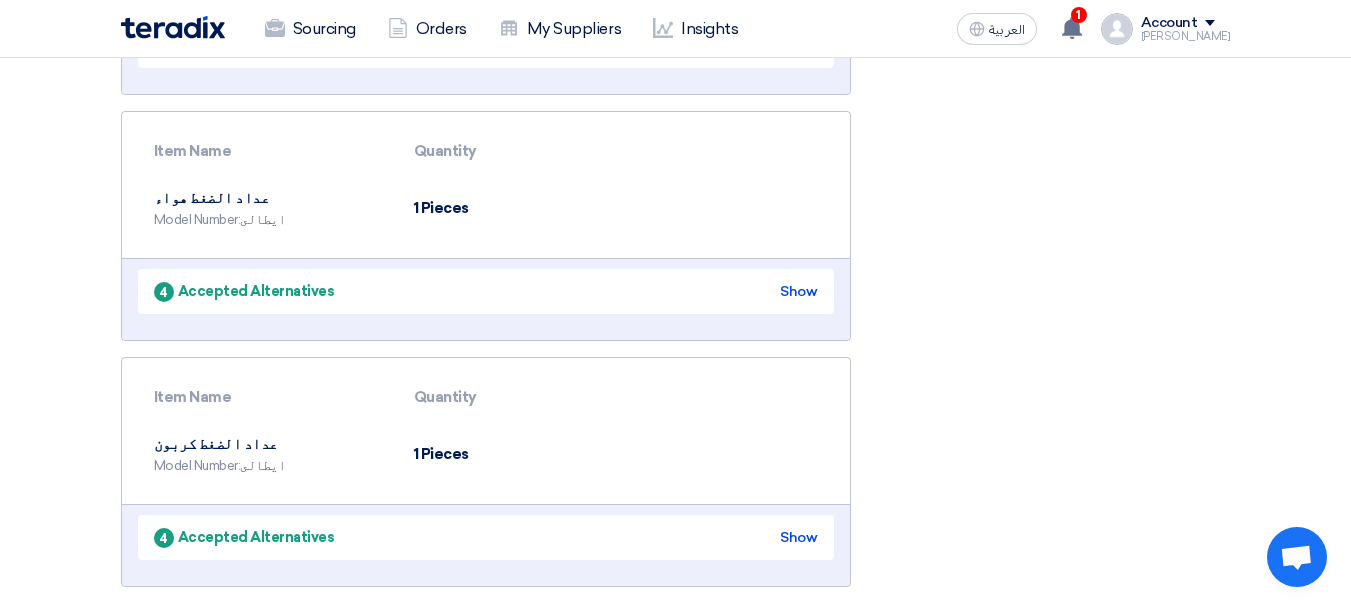 scroll, scrollTop: 1523, scrollLeft: 0, axis: vertical 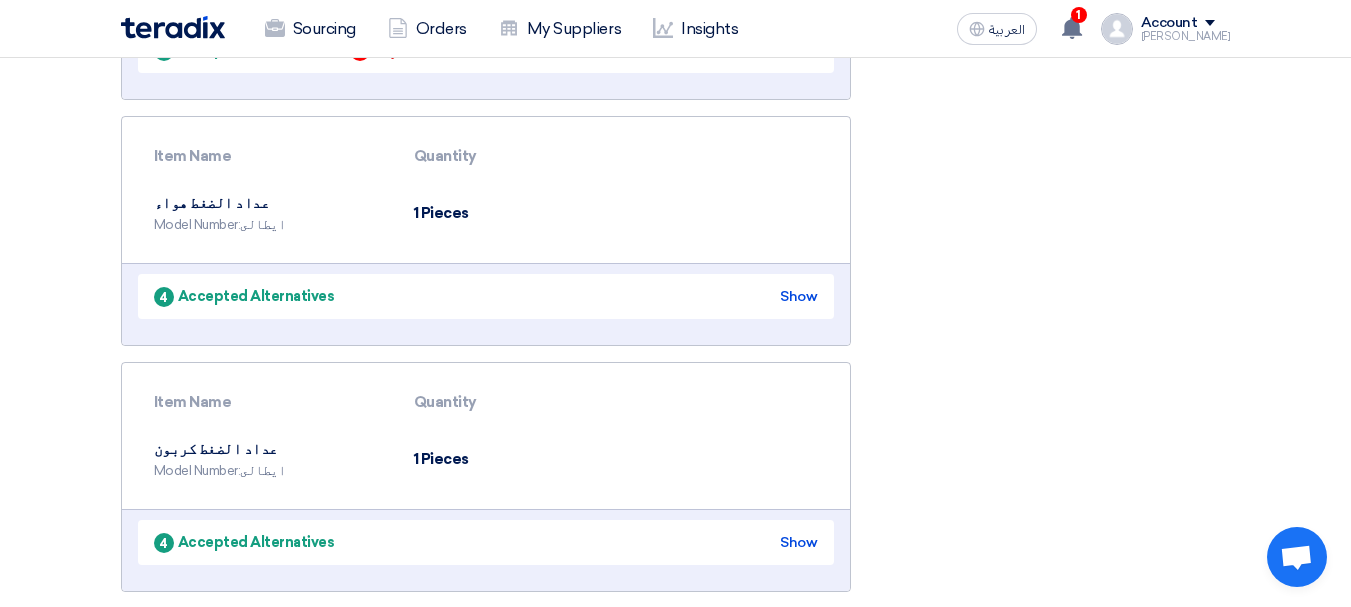 click on "Suggestions and Alternative Items
(2) Actions needed
Item Name
Quantity
لمبه لحام اوكسى استيلين - المنشاء فرنساوى
Model Number:
فرنساوى
2 Pieces
Swipe left to show the rest of the table
Info" 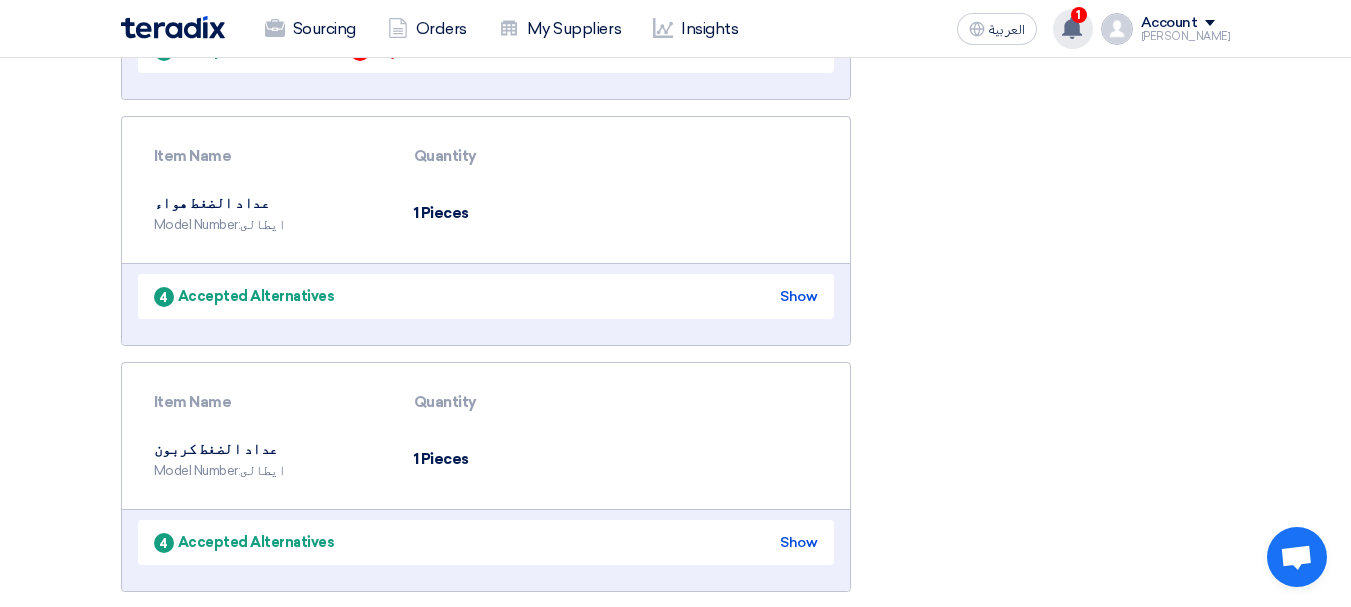 click on "1" 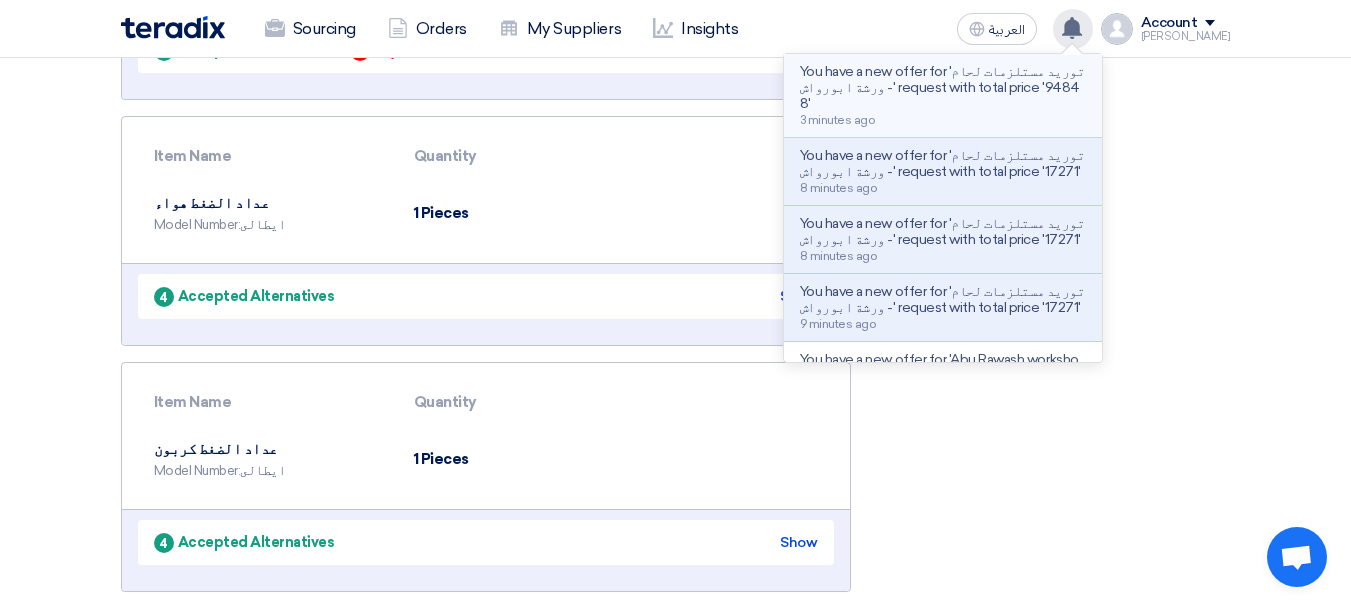 click on "You have a new offer for 'توريد مستلزمات لحام - ورشة ابورواش' request with total price '94848'" 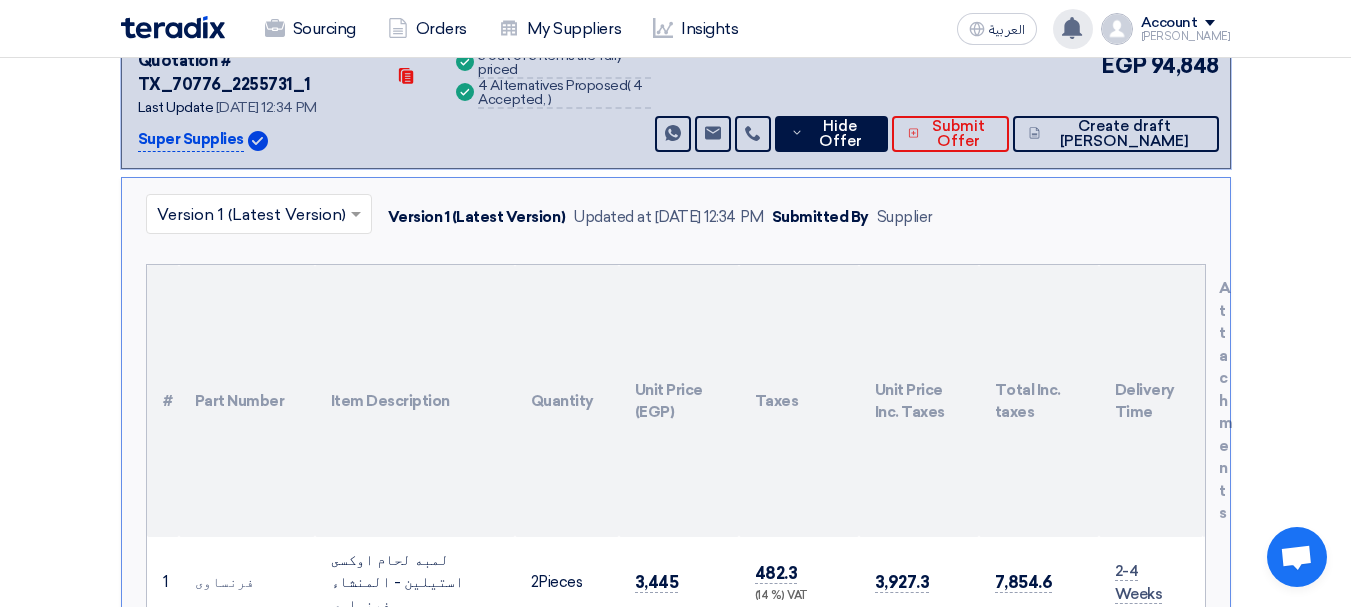 scroll, scrollTop: 931, scrollLeft: 0, axis: vertical 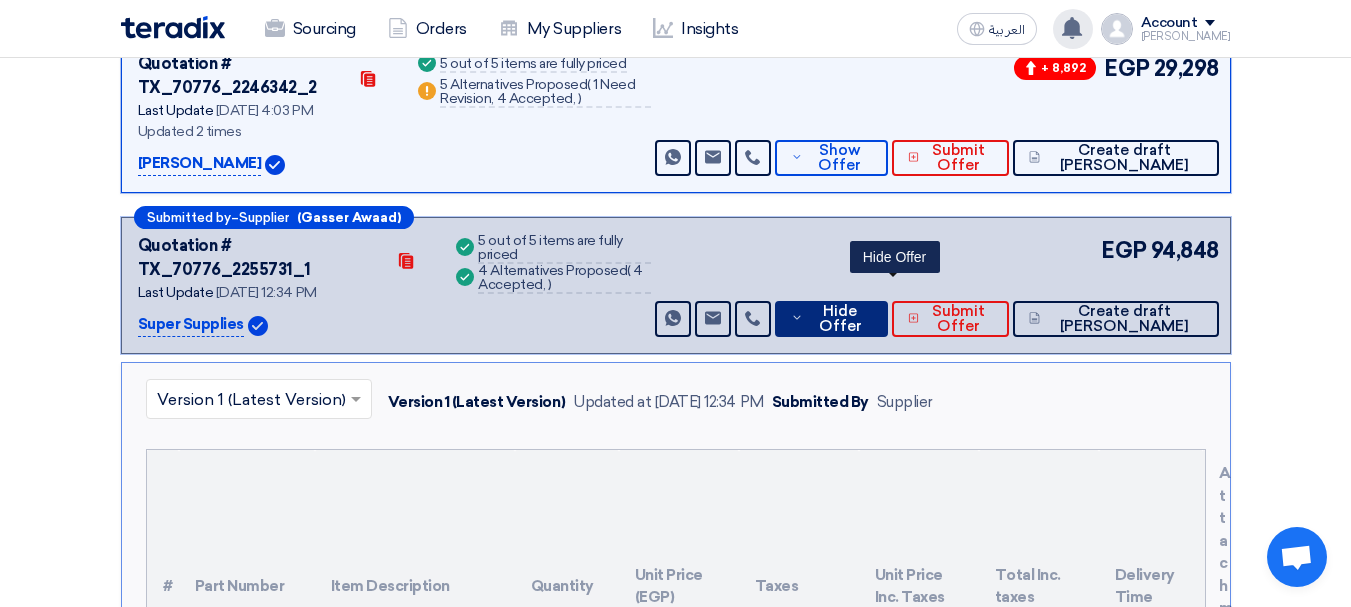 click on "Hide Offer" at bounding box center (831, 319) 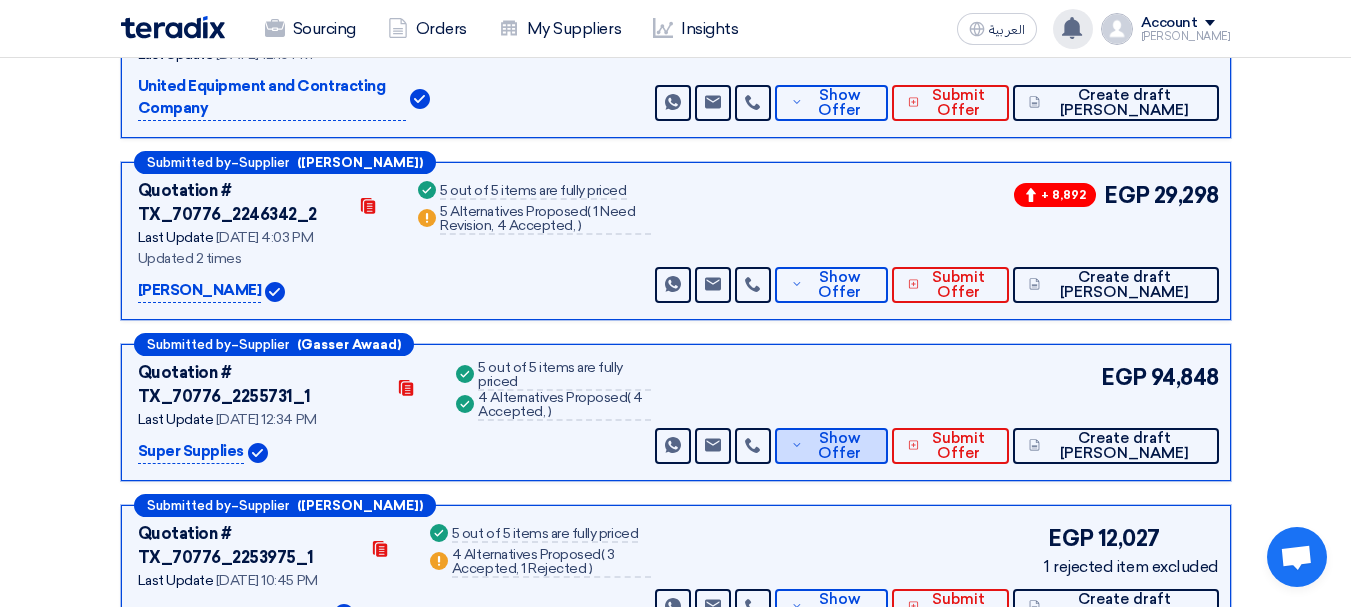 scroll, scrollTop: 711, scrollLeft: 0, axis: vertical 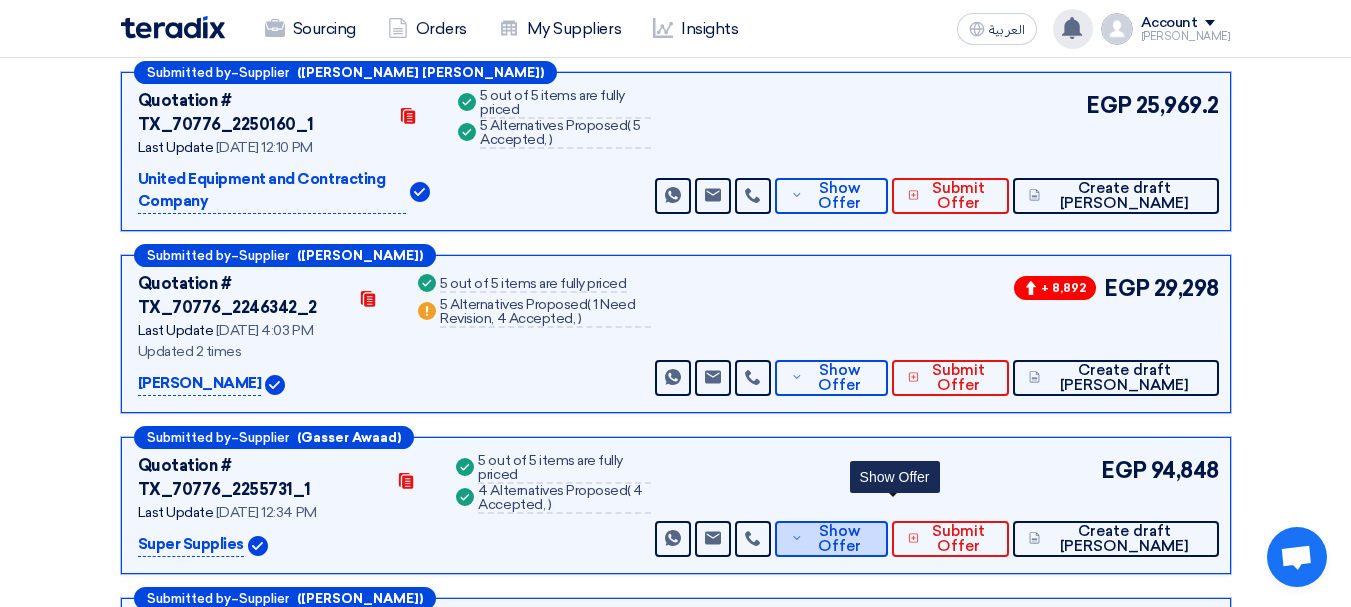click on "Show Offer" at bounding box center (840, 539) 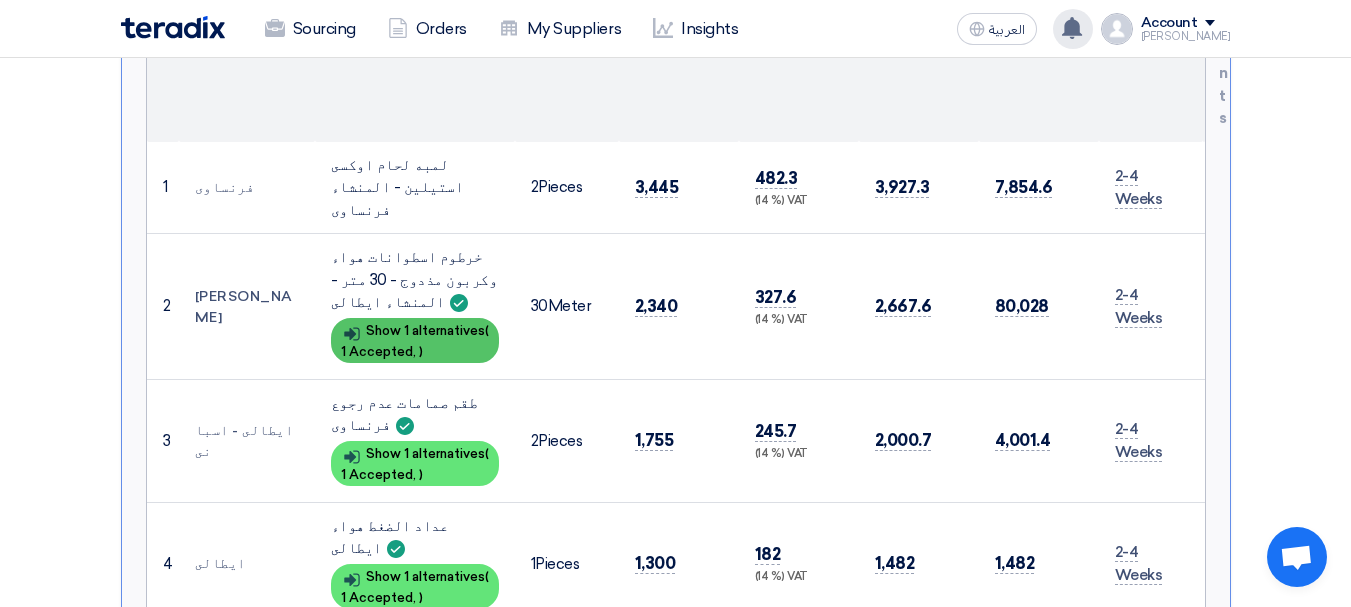 scroll, scrollTop: 1311, scrollLeft: 0, axis: vertical 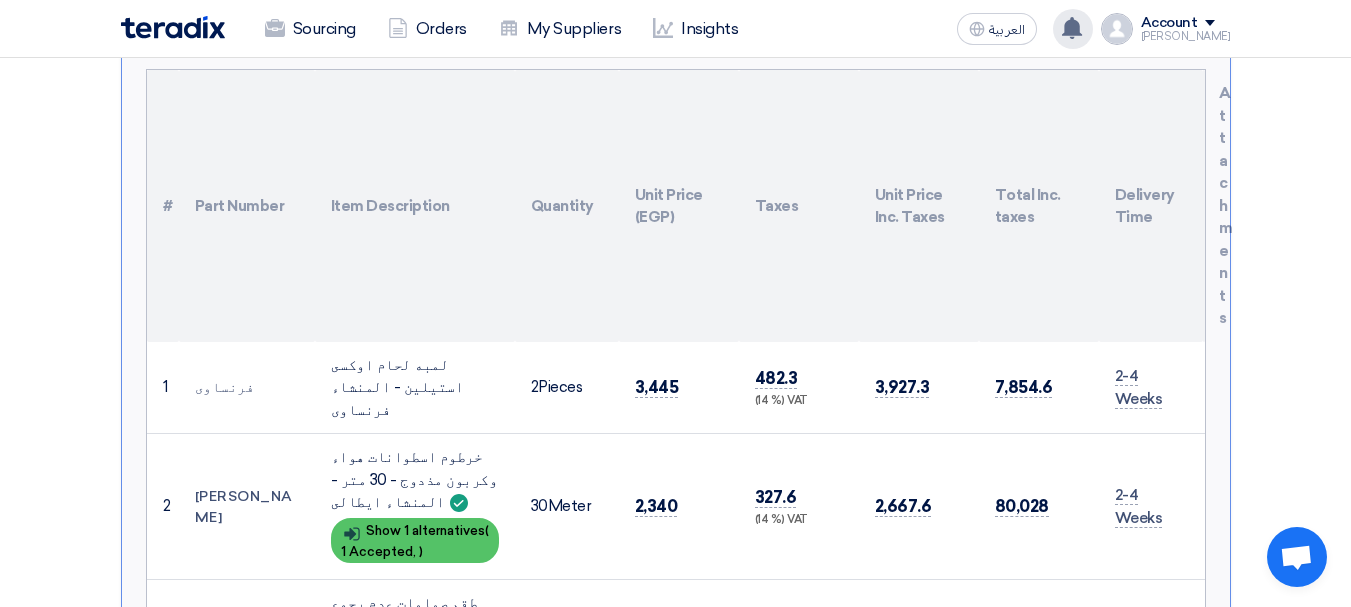 click on "Show details
Show 1 alternatives
(
1 Accepted,
)" at bounding box center [415, 540] 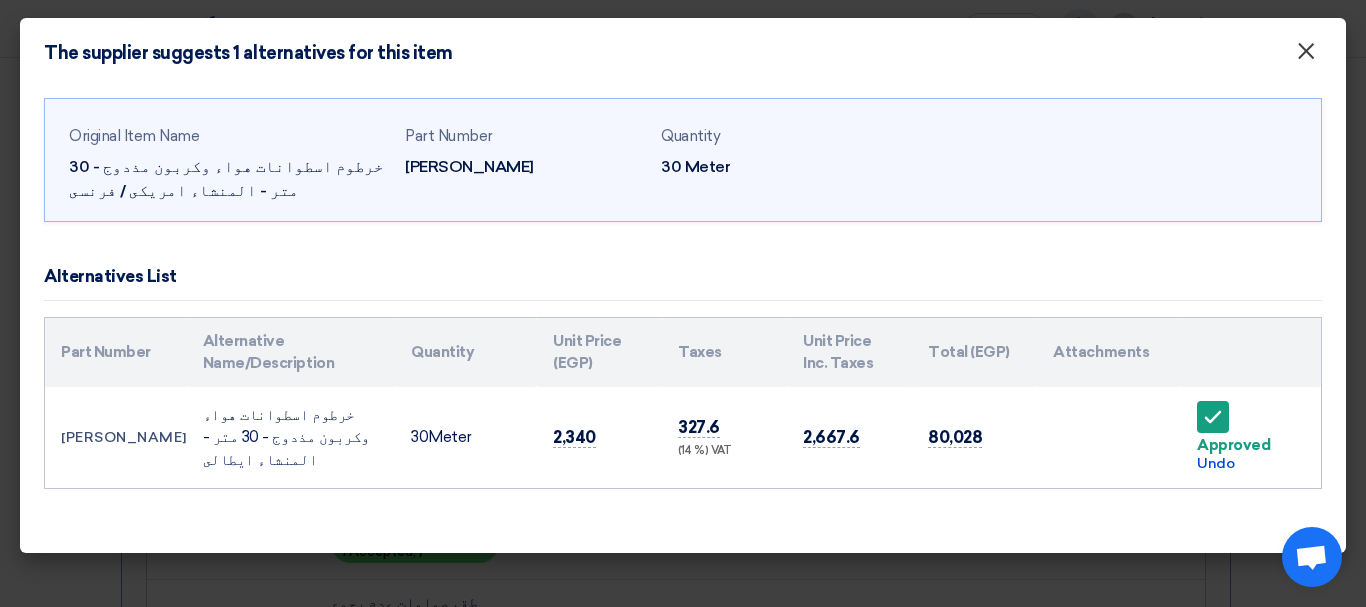 click on "×" 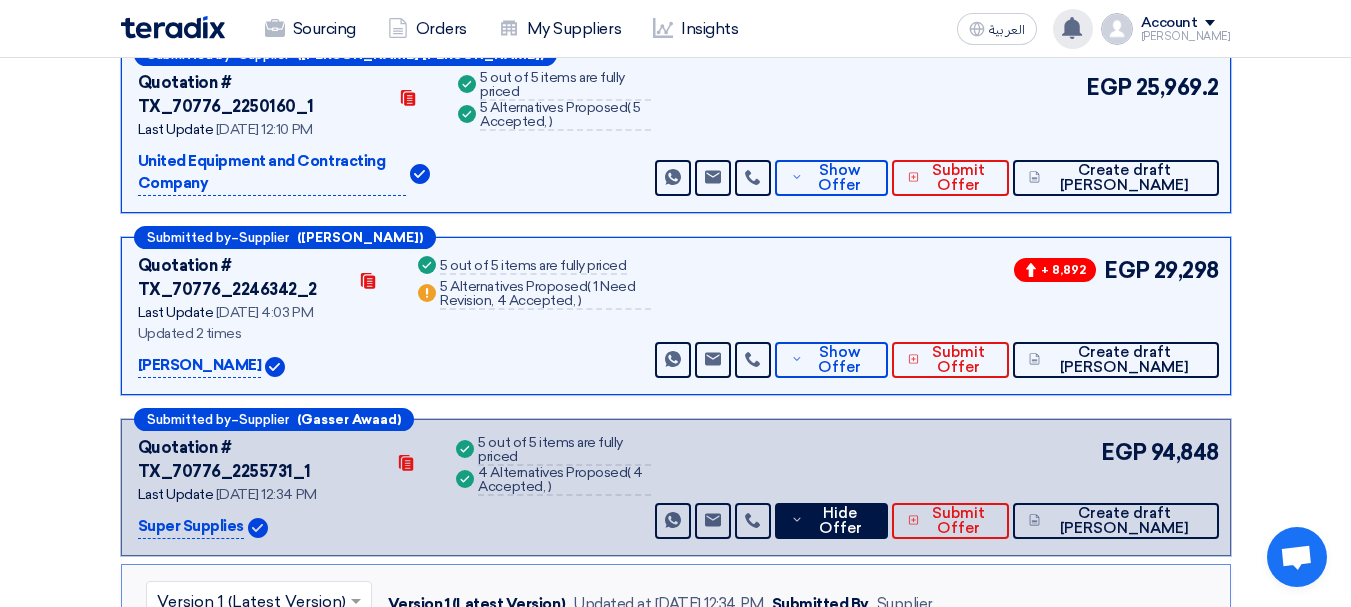 scroll, scrollTop: 711, scrollLeft: 0, axis: vertical 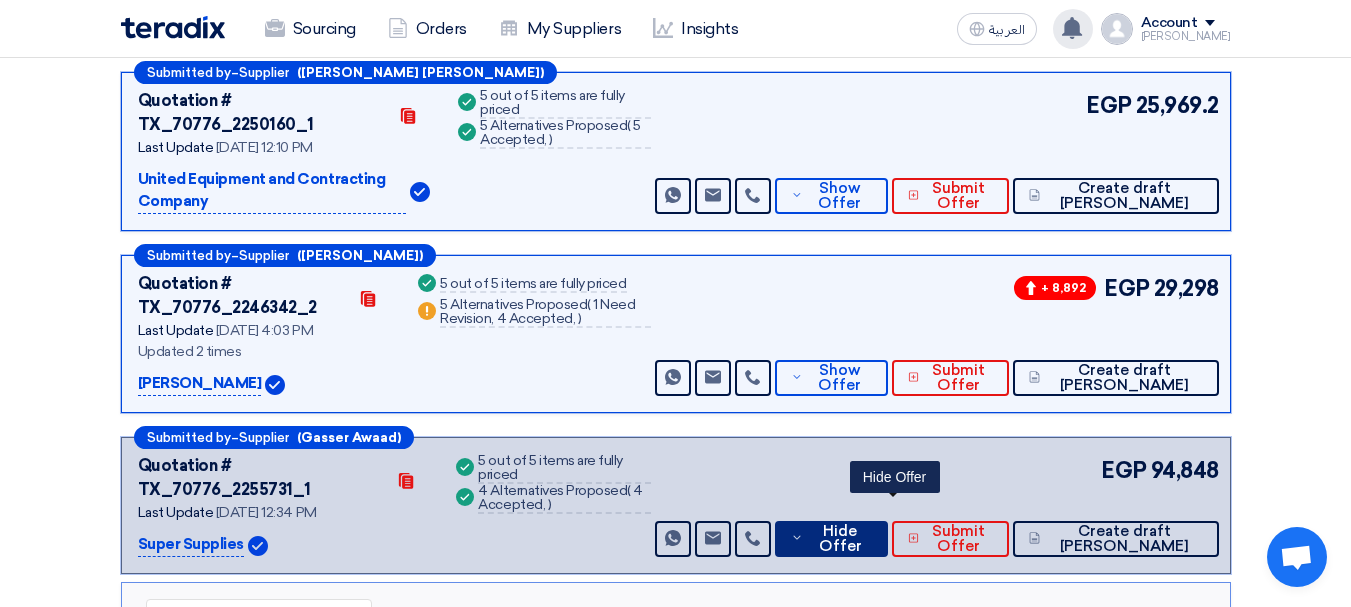 click on "Hide Offer" at bounding box center [840, 539] 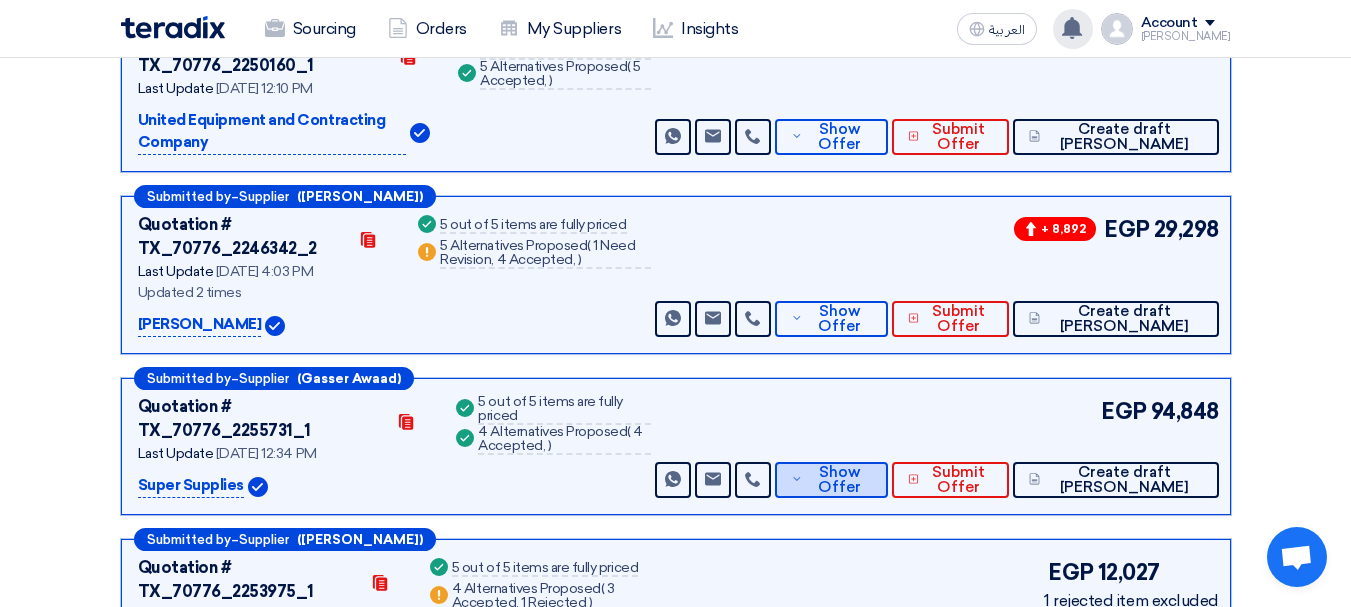 scroll, scrollTop: 855, scrollLeft: 0, axis: vertical 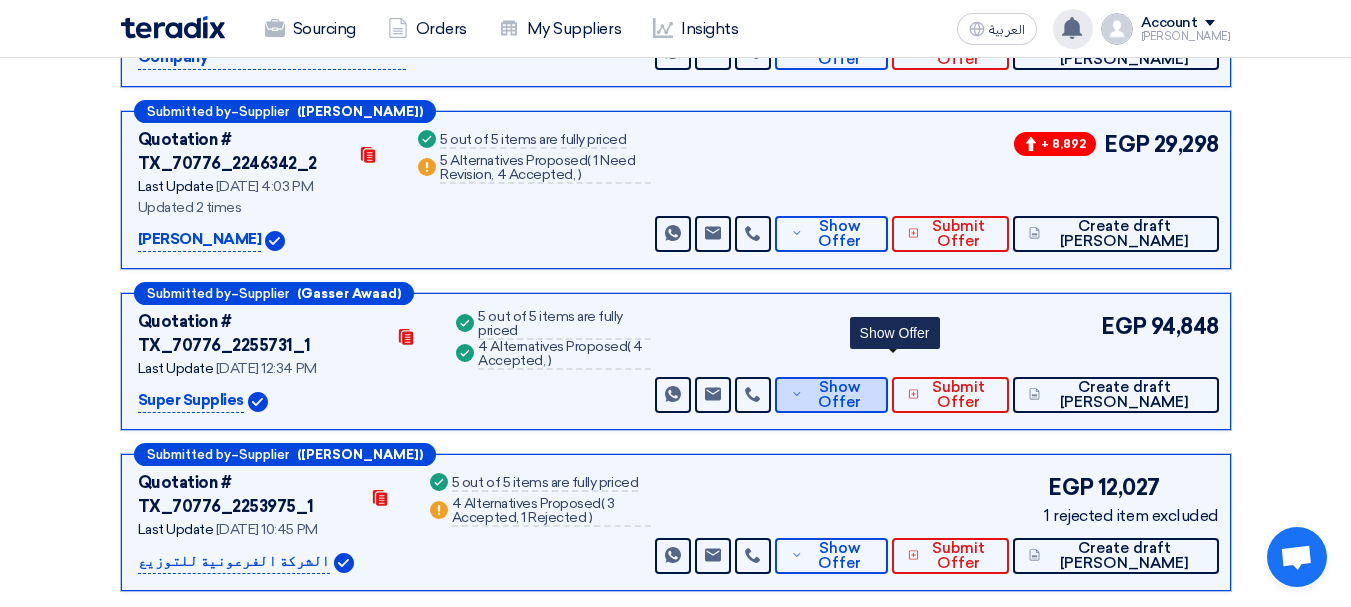 click on "Show Offer" at bounding box center [840, 395] 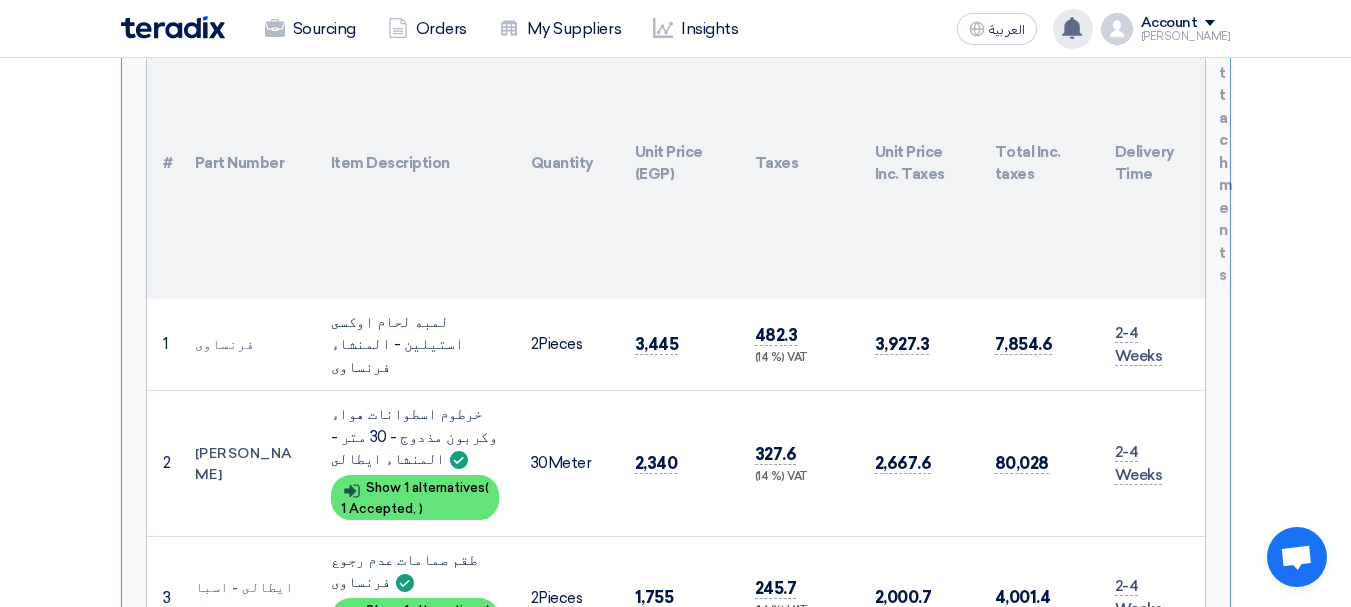 scroll, scrollTop: 1397, scrollLeft: 0, axis: vertical 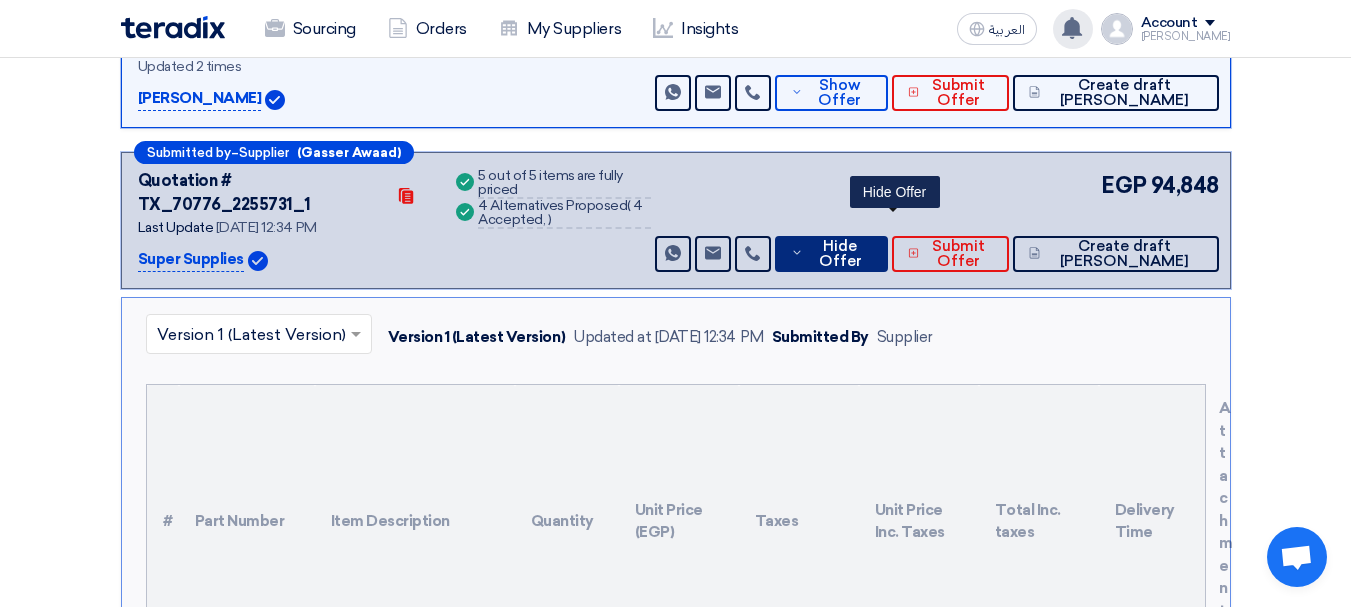 click on "Hide Offer" at bounding box center [840, 254] 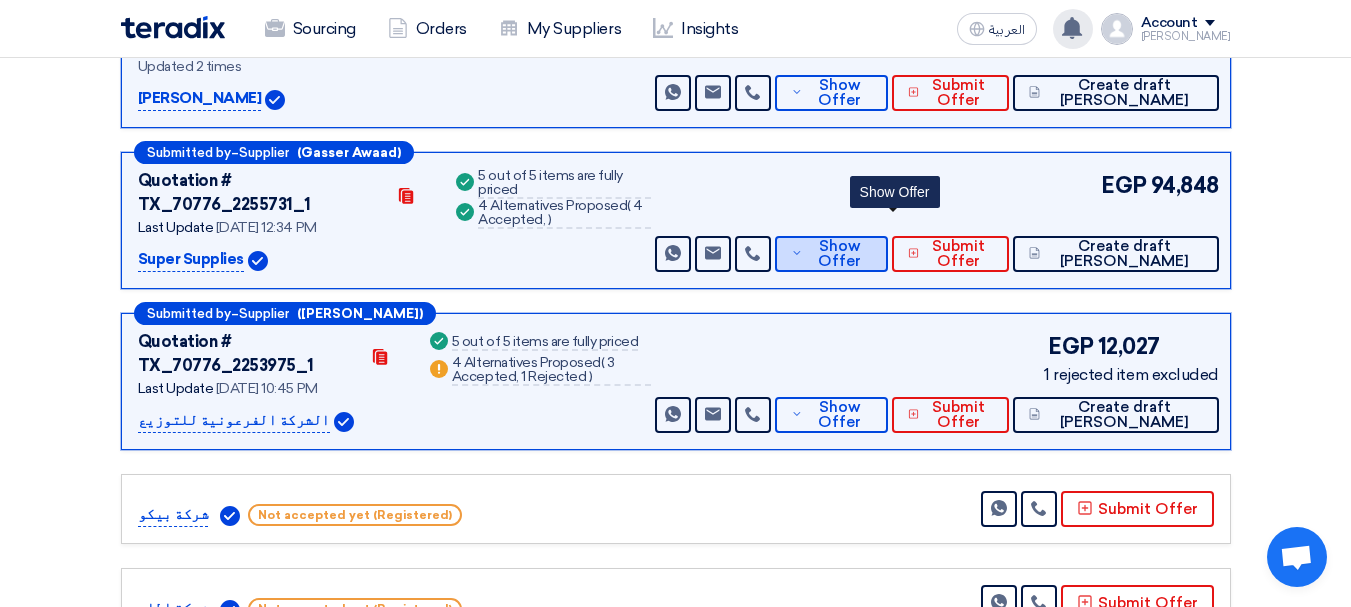 click on "Show Offer" at bounding box center [840, 254] 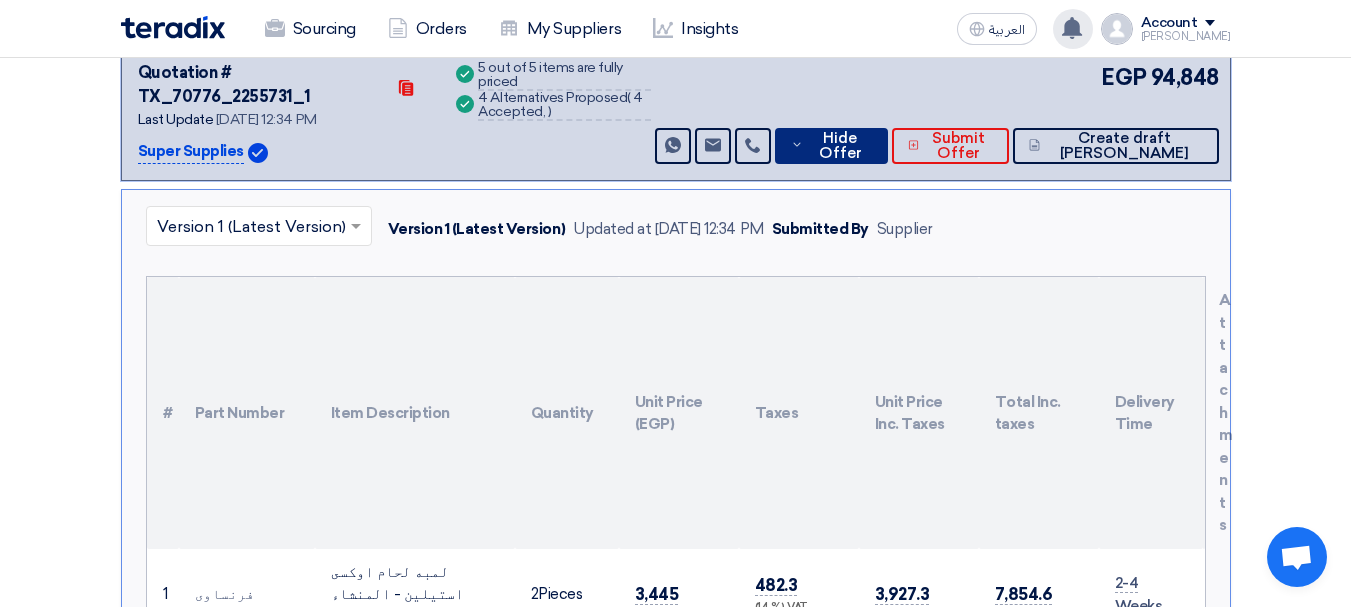 scroll, scrollTop: 963, scrollLeft: 0, axis: vertical 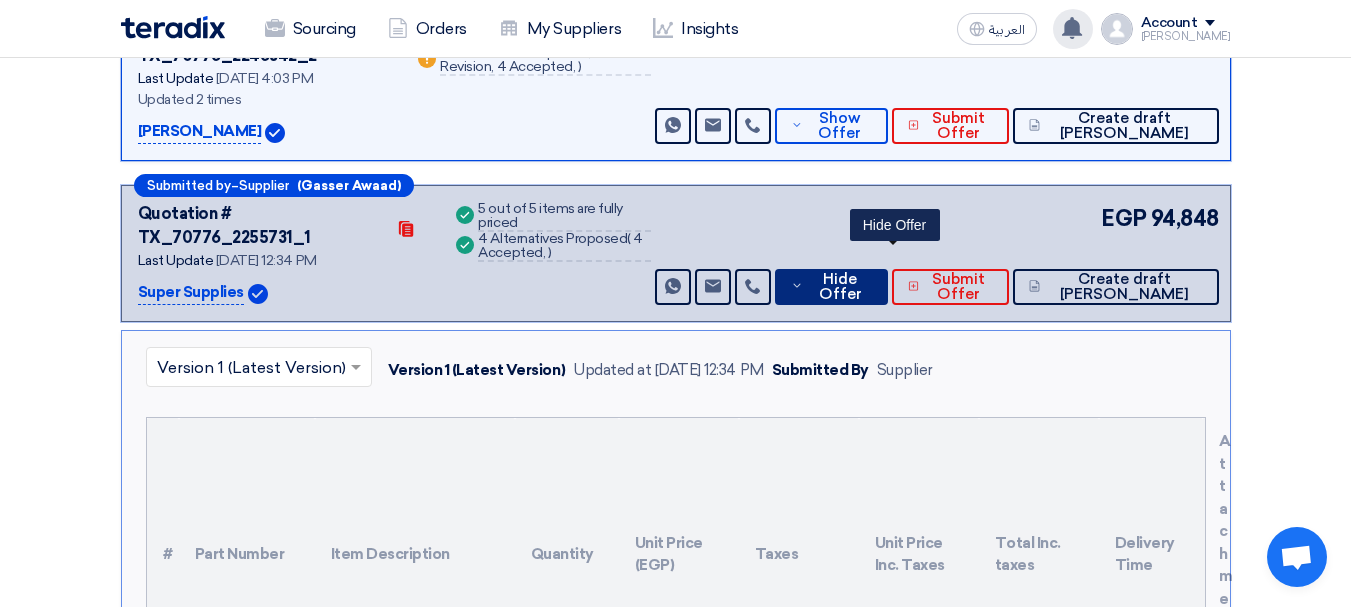 click on "Hide Offer" at bounding box center (840, 287) 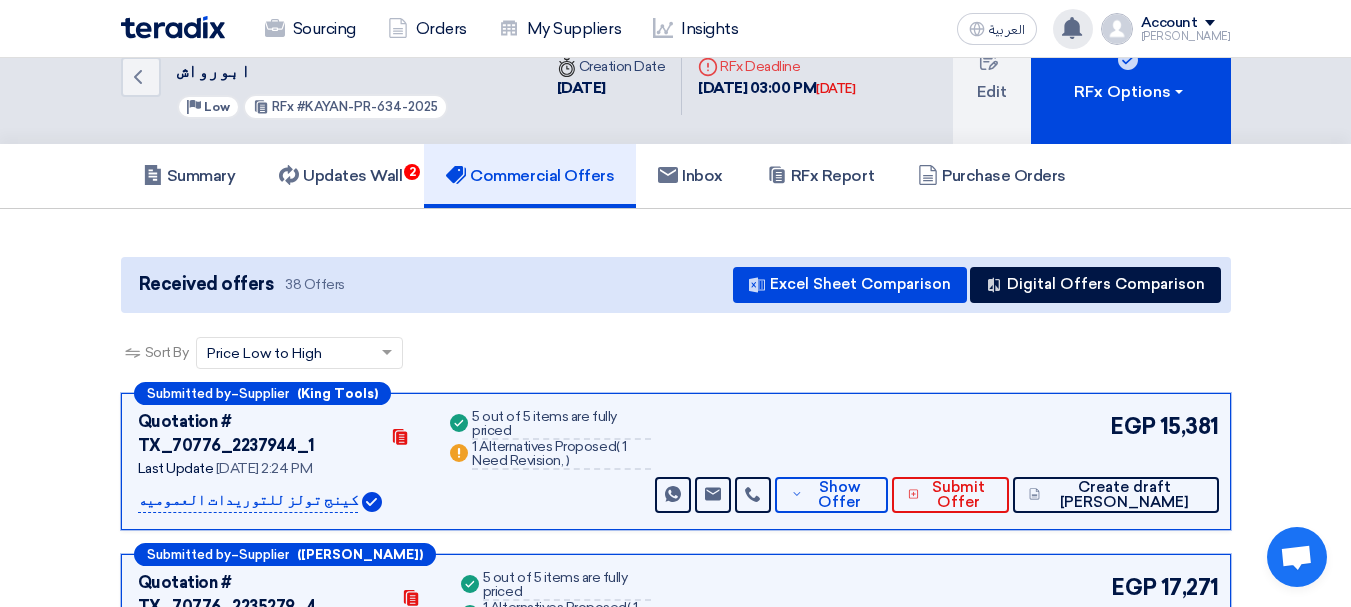 scroll, scrollTop: 0, scrollLeft: 0, axis: both 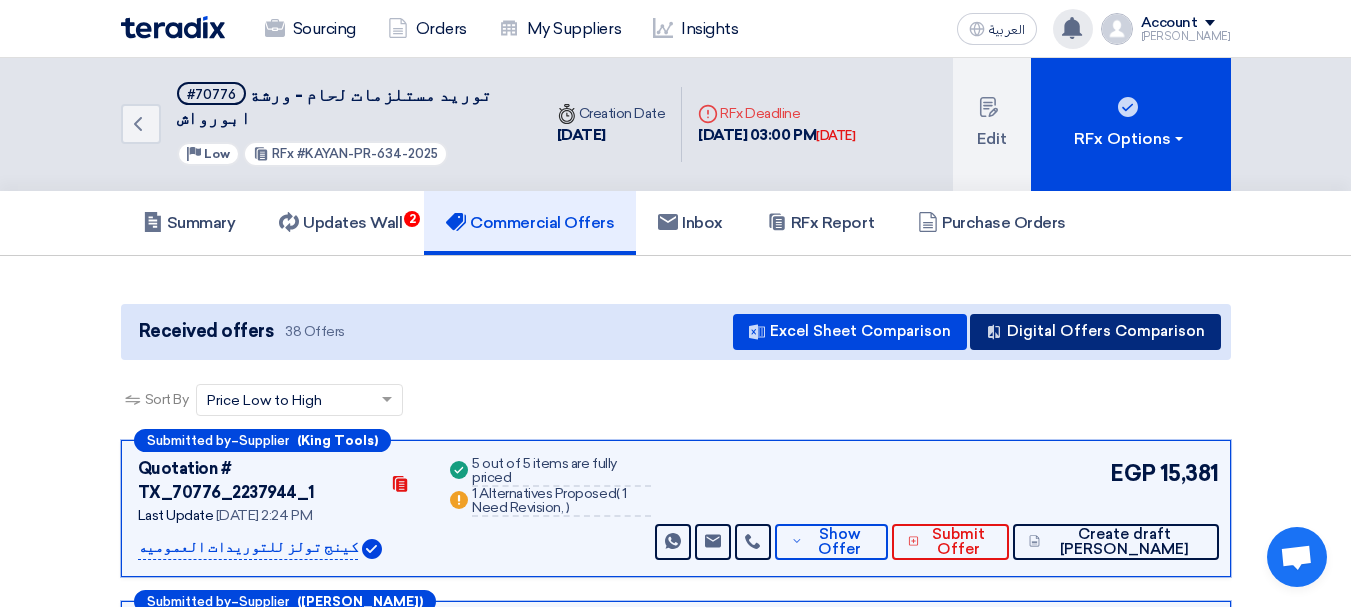 click on "Digital Offers Comparison" 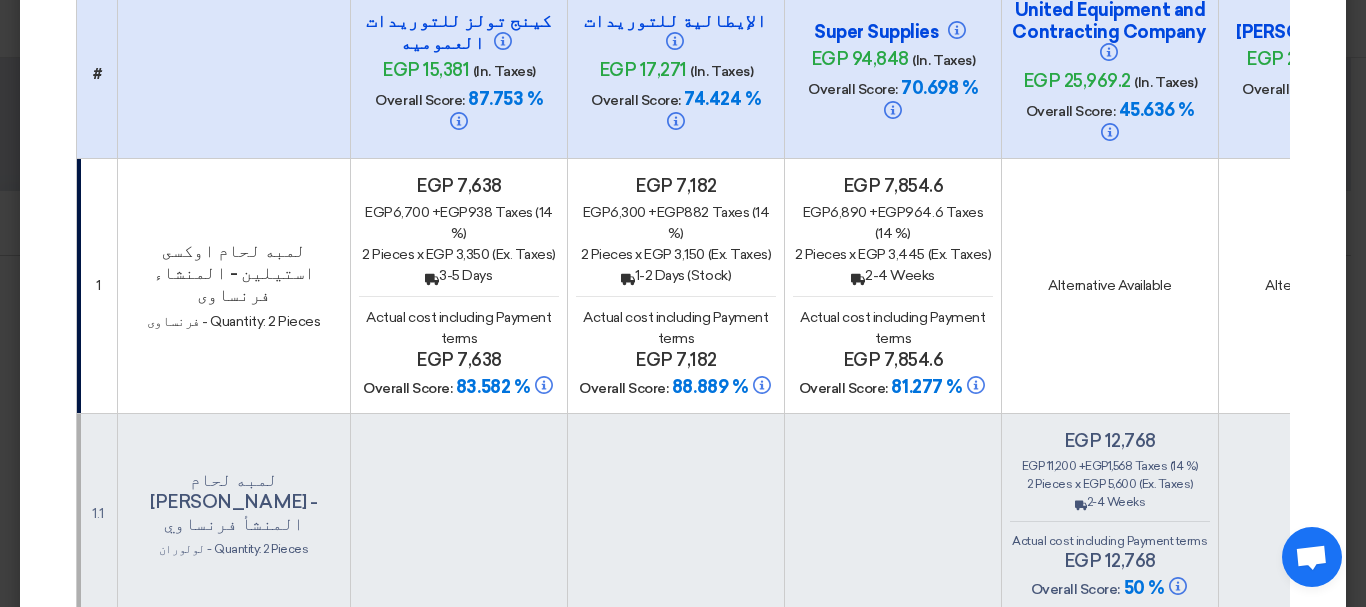 scroll, scrollTop: 209, scrollLeft: 0, axis: vertical 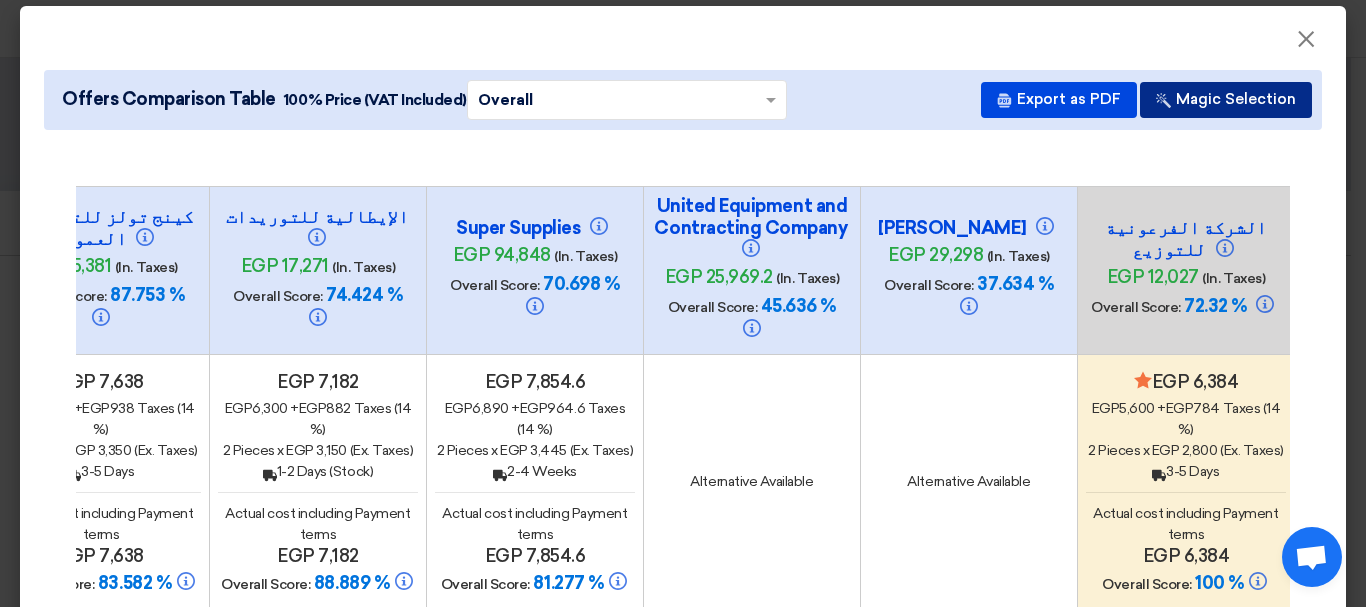 click on "Magic Selection" 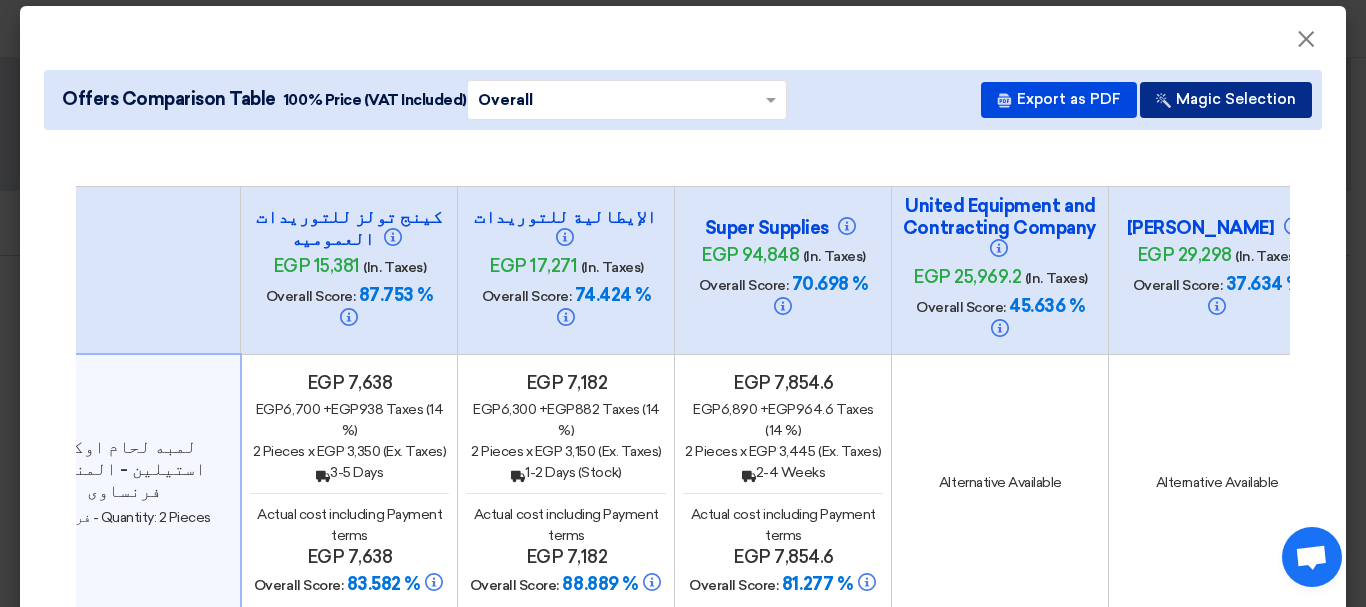 scroll, scrollTop: 0, scrollLeft: 109, axis: horizontal 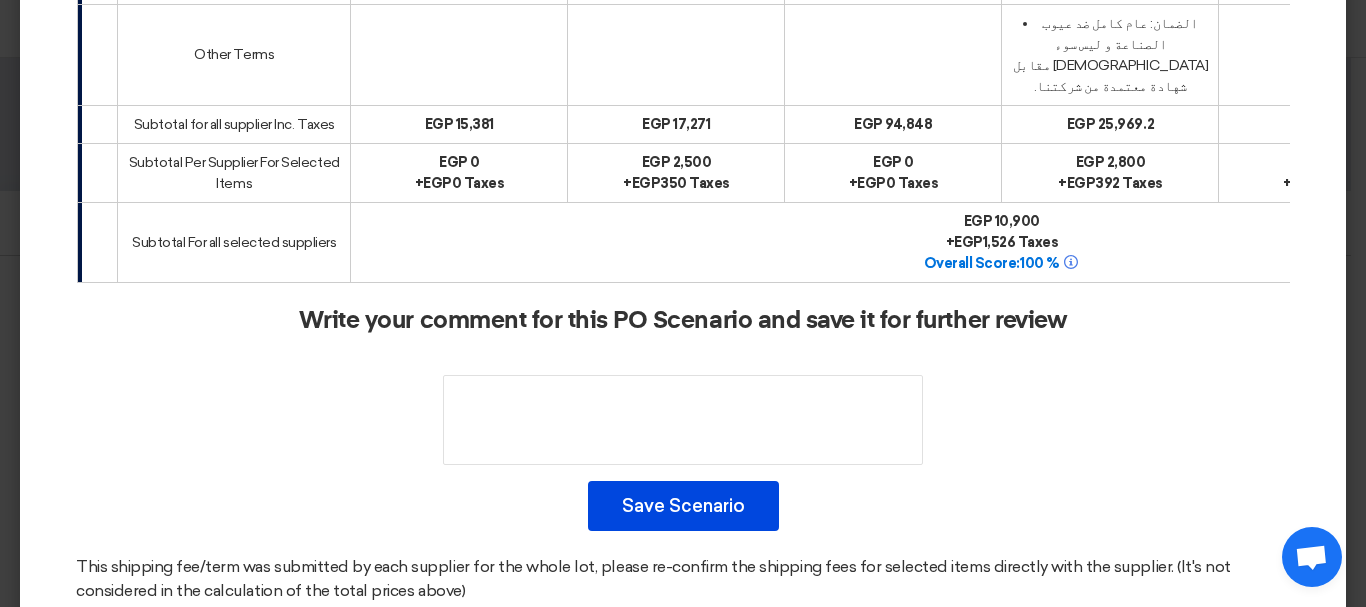 click on "×
Offers Comparison Table
100% Price (VAT Included)
×
Overall
×
Export as PDF
Magic Selection
#
كينج تولز للتوريدات العموميه" 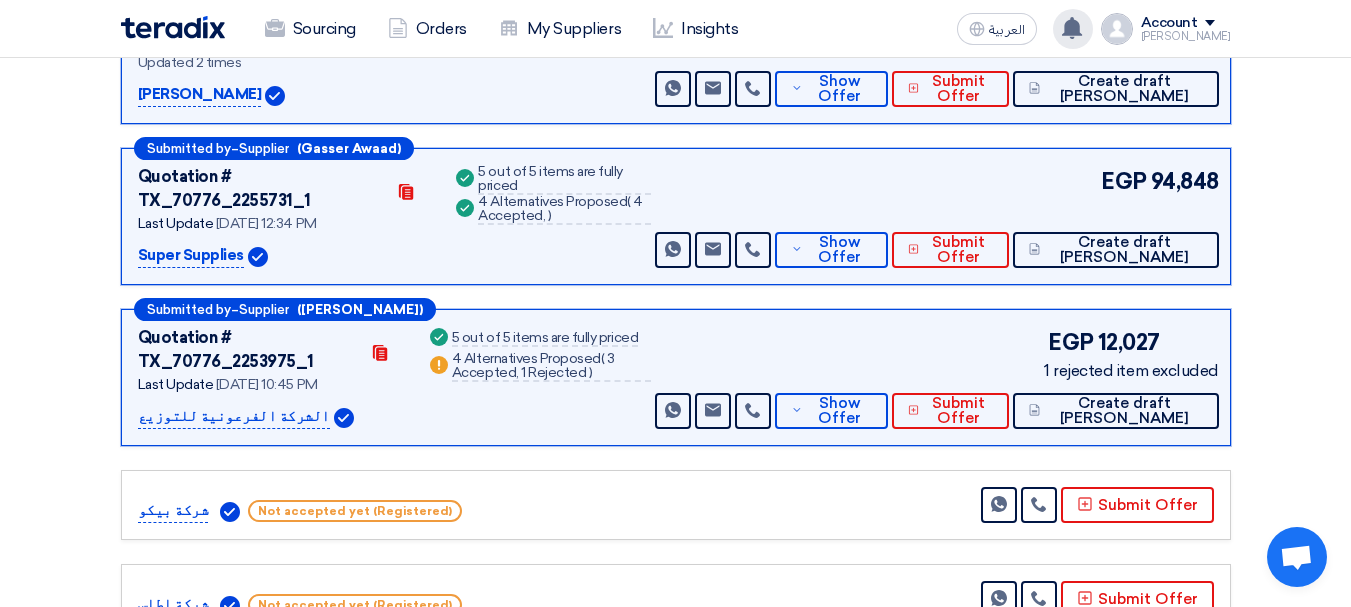 scroll, scrollTop: 800, scrollLeft: 0, axis: vertical 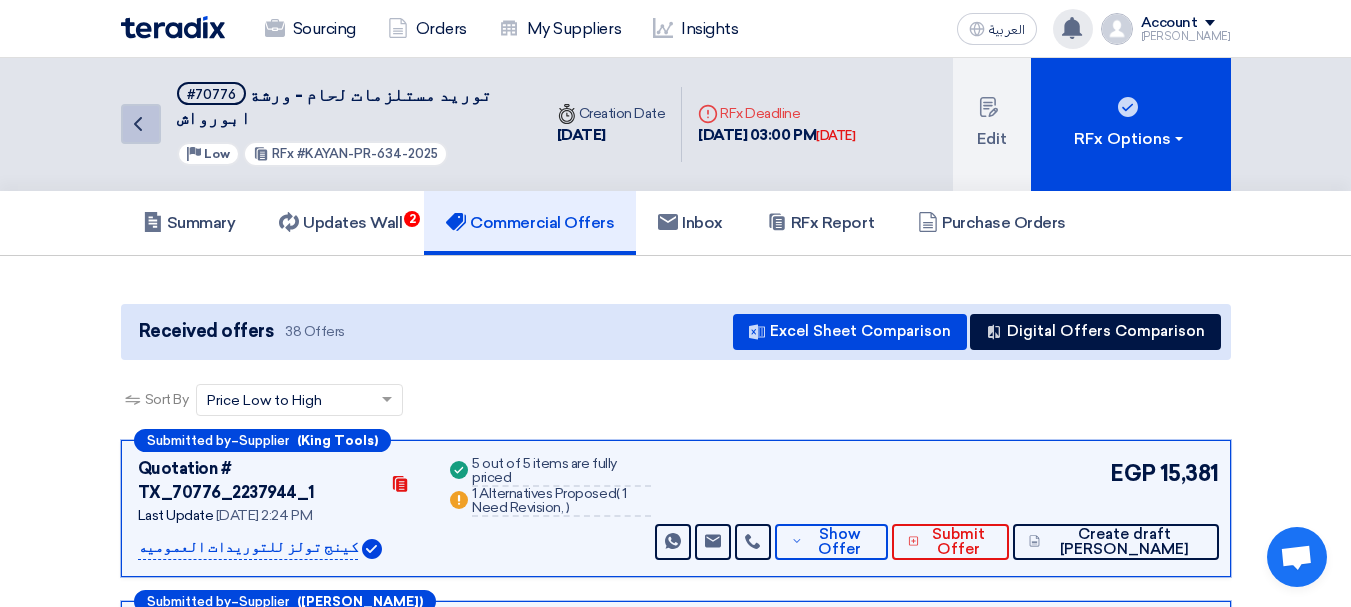 click on "Back" 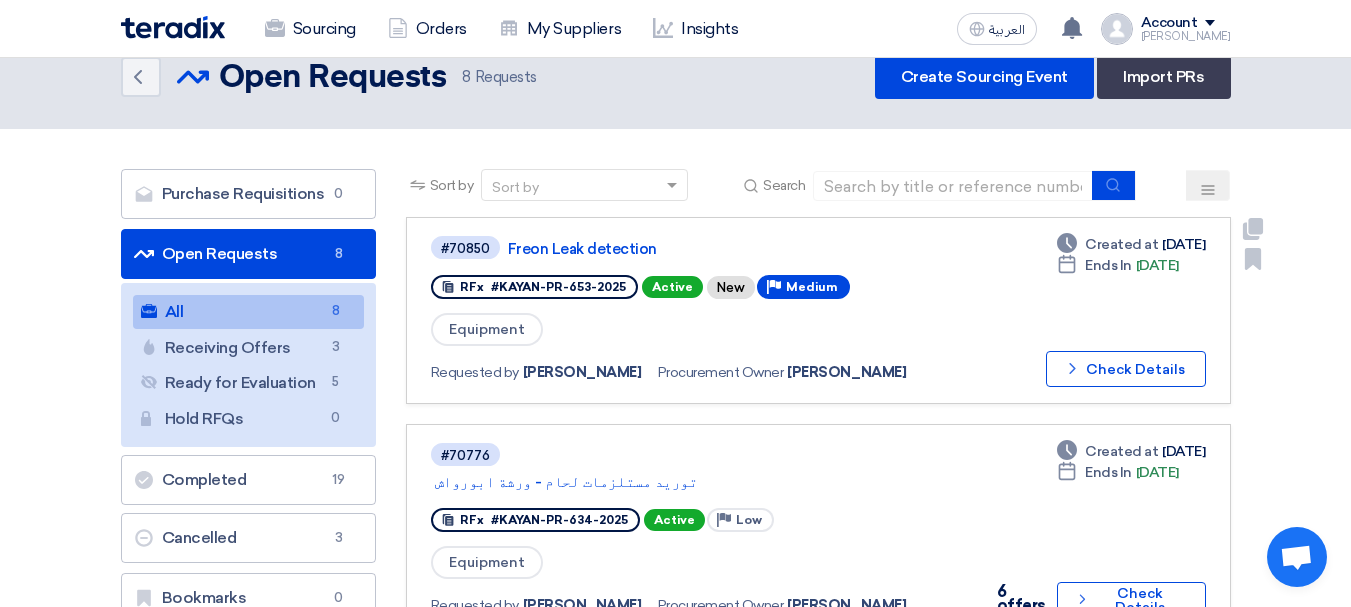 scroll, scrollTop: 0, scrollLeft: 0, axis: both 